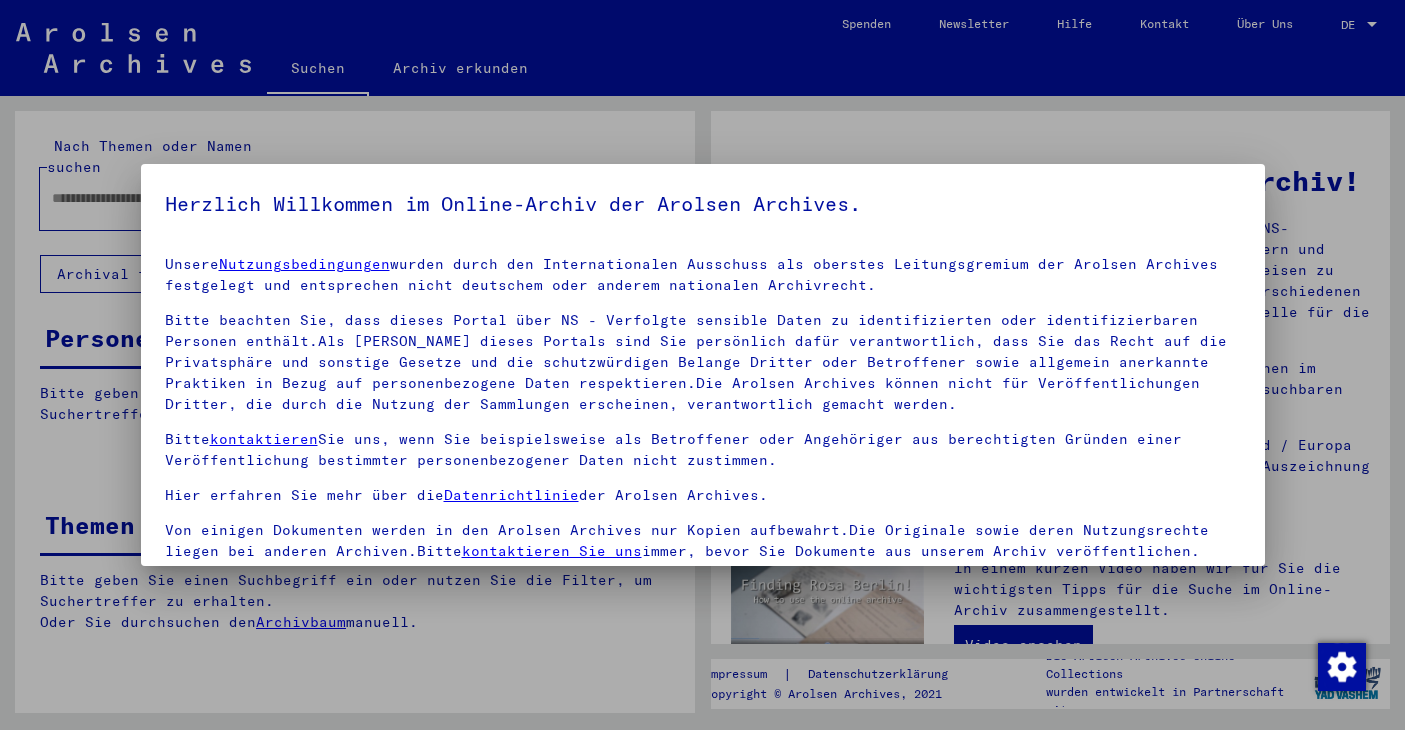 scroll, scrollTop: 0, scrollLeft: 0, axis: both 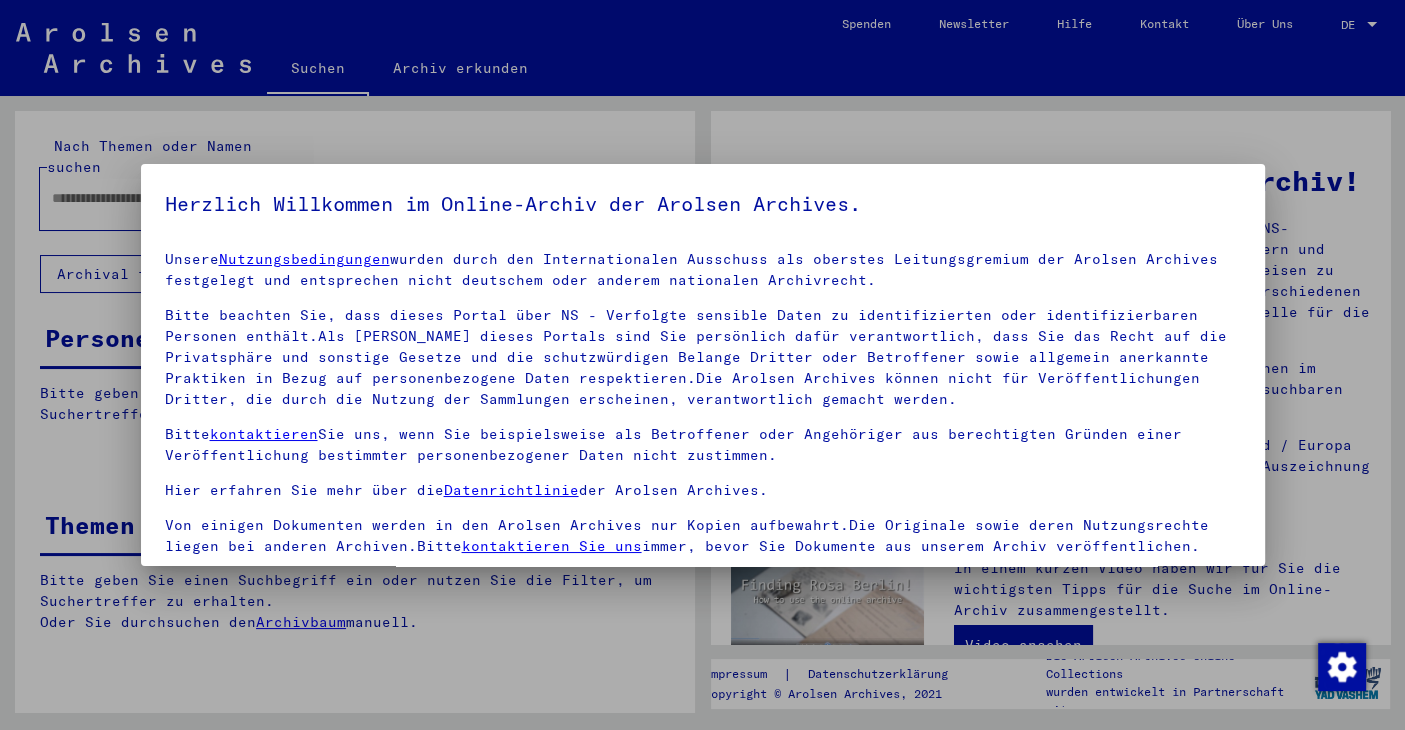 click on "Bitte beachten Sie, dass dieses Portal über NS - Verfolgte sensible Daten zu identifizierten oder identifizierbaren Personen enthält.Als [PERSON_NAME] dieses Portals sind Sie persönlich dafür verantwortlich, dass Sie das Recht auf die Privatsphäre und sonstige Gesetze und die schutzwürdigen Belange Dritter oder Betroffener sowie allgemein anerkannte Praktiken in Bezug auf personenbezogene Daten respektieren.Die Arolsen Archives können nicht für Veröffentlichungen Dritter, die durch die Nutzung der Sammlungen erscheinen, verantwortlich gemacht werden." at bounding box center (703, 357) 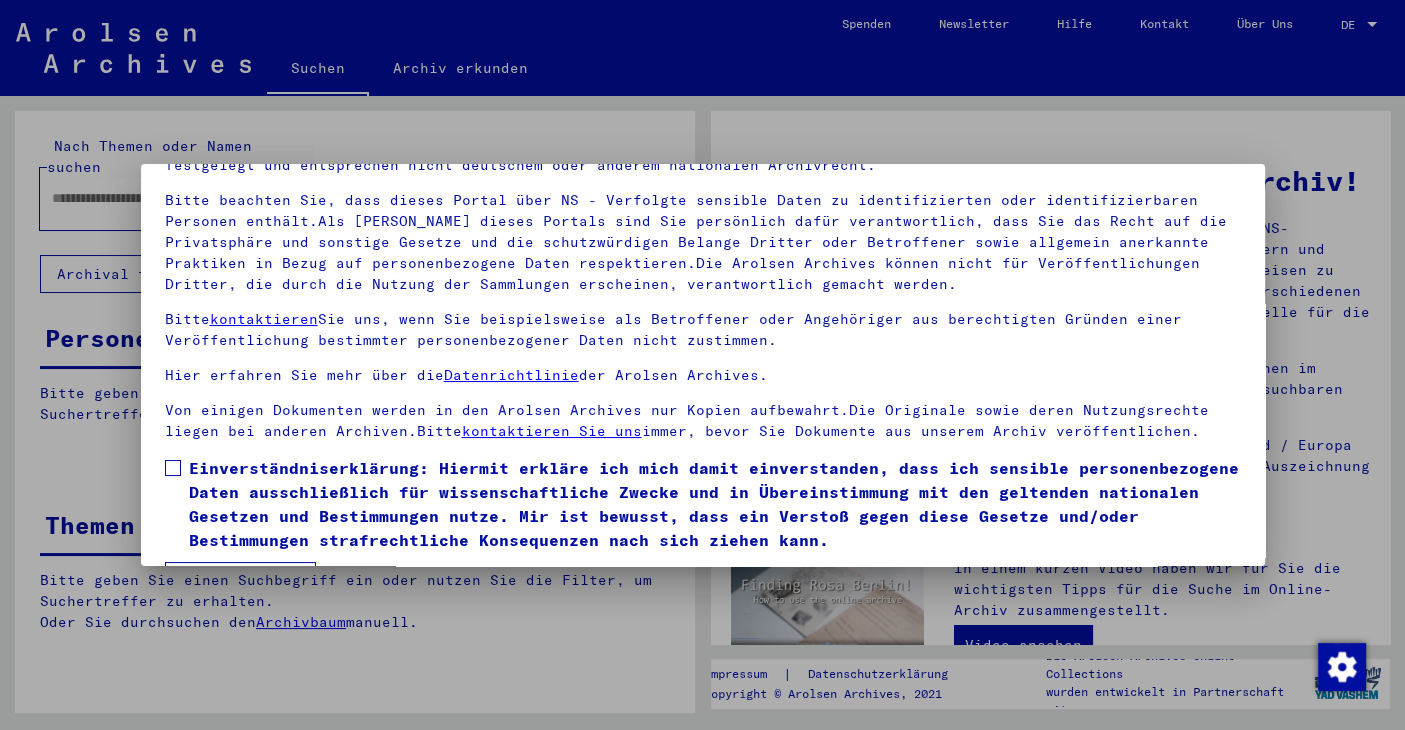 scroll, scrollTop: 173, scrollLeft: 0, axis: vertical 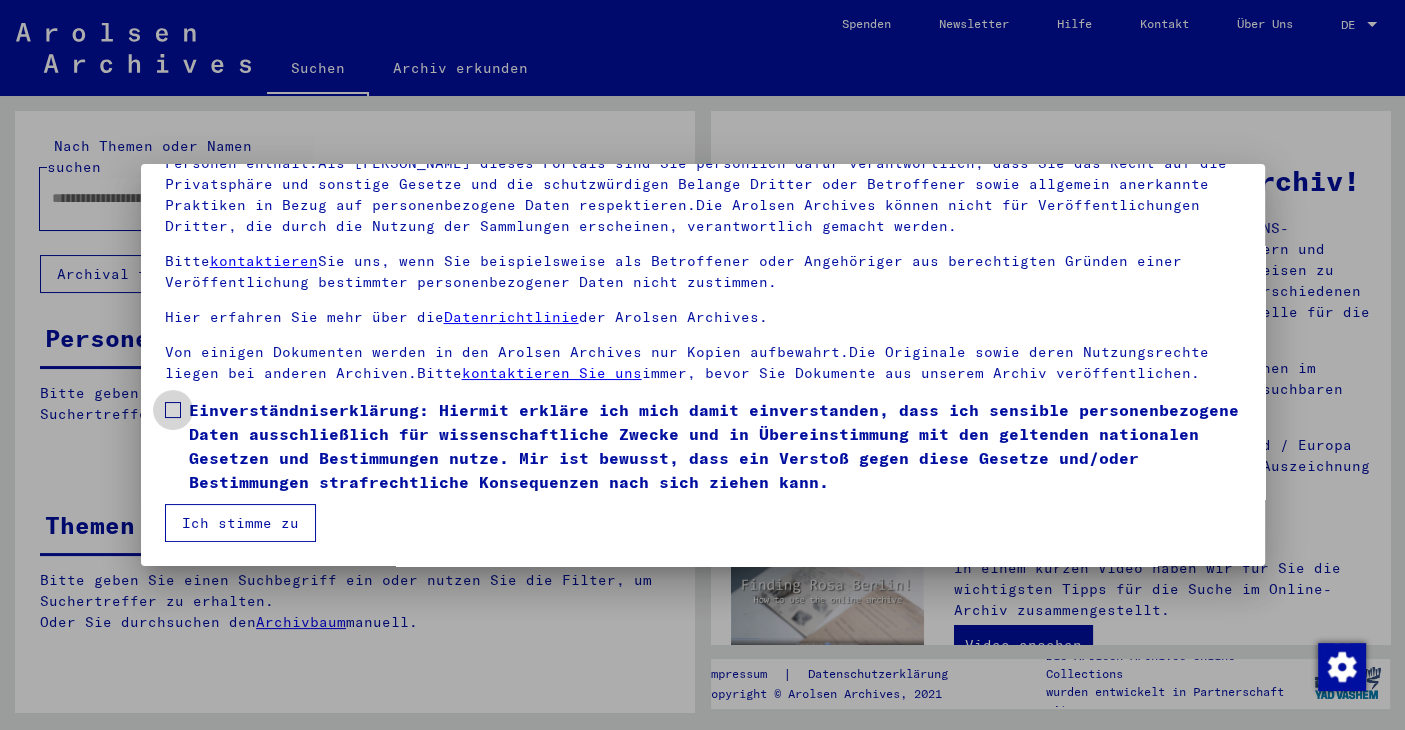 click at bounding box center [173, 410] 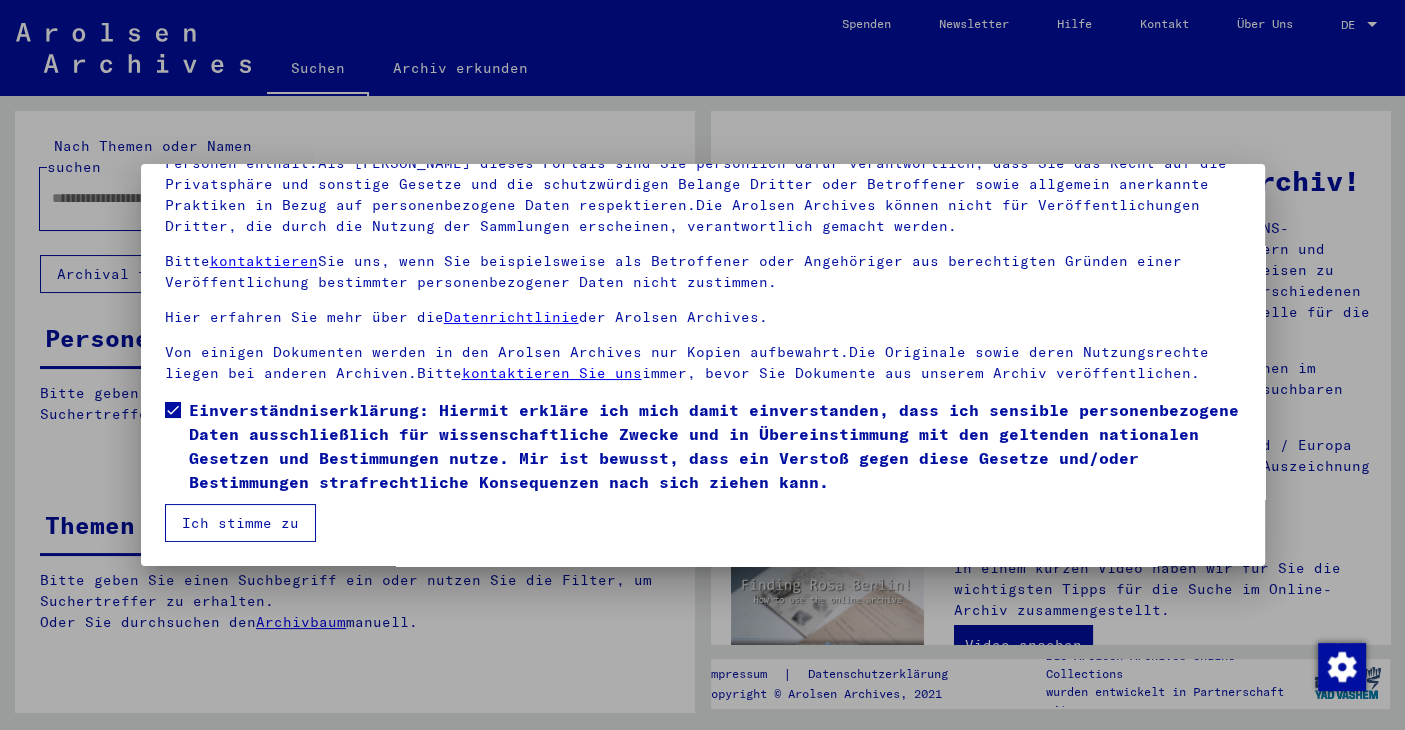 click on "Ich stimme zu" at bounding box center (240, 523) 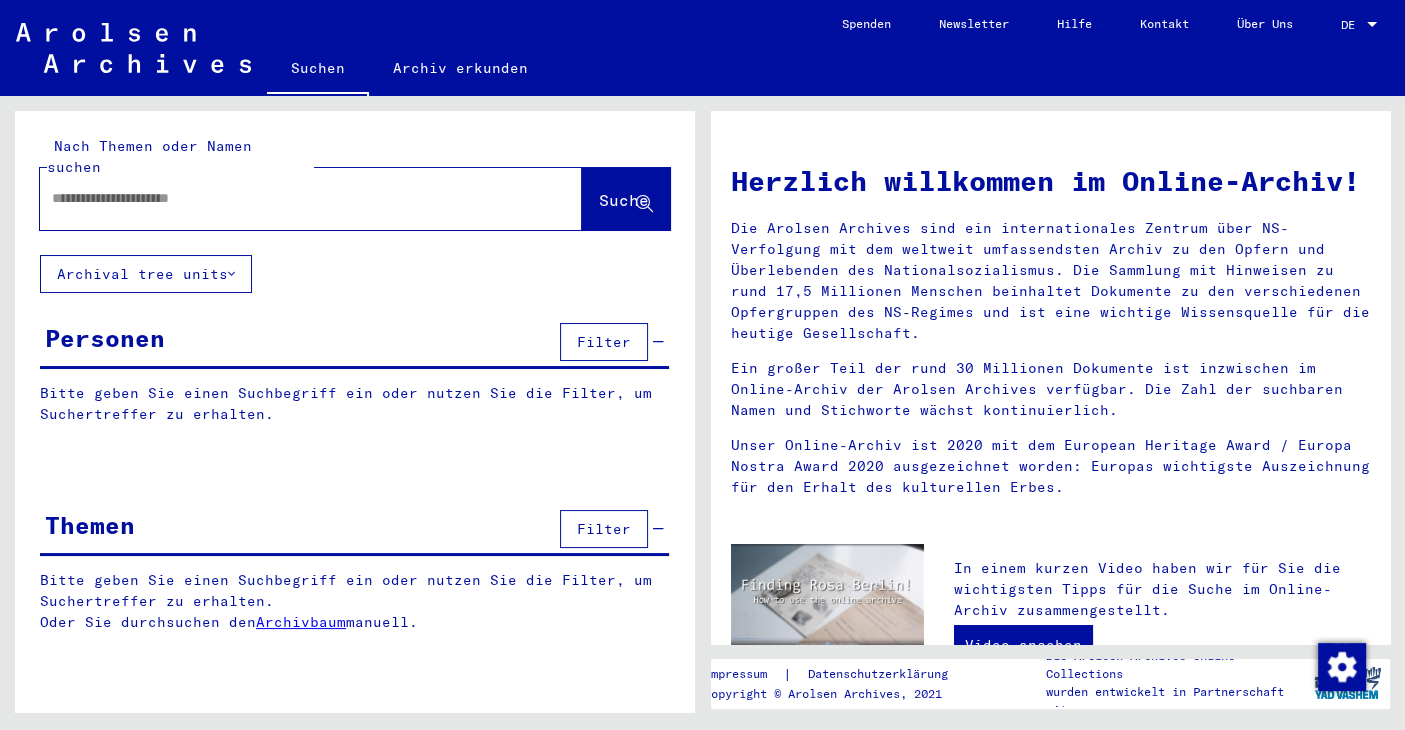 click at bounding box center (287, 198) 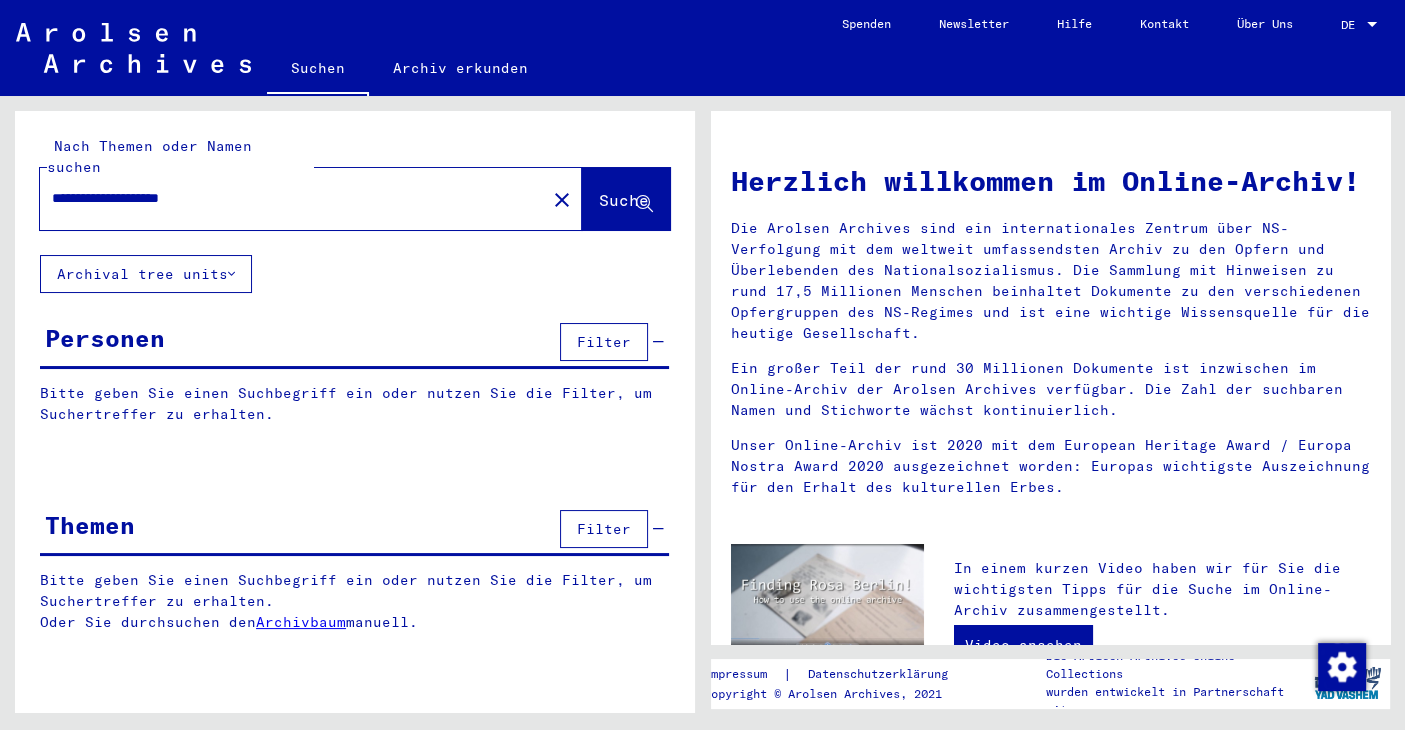 type on "**********" 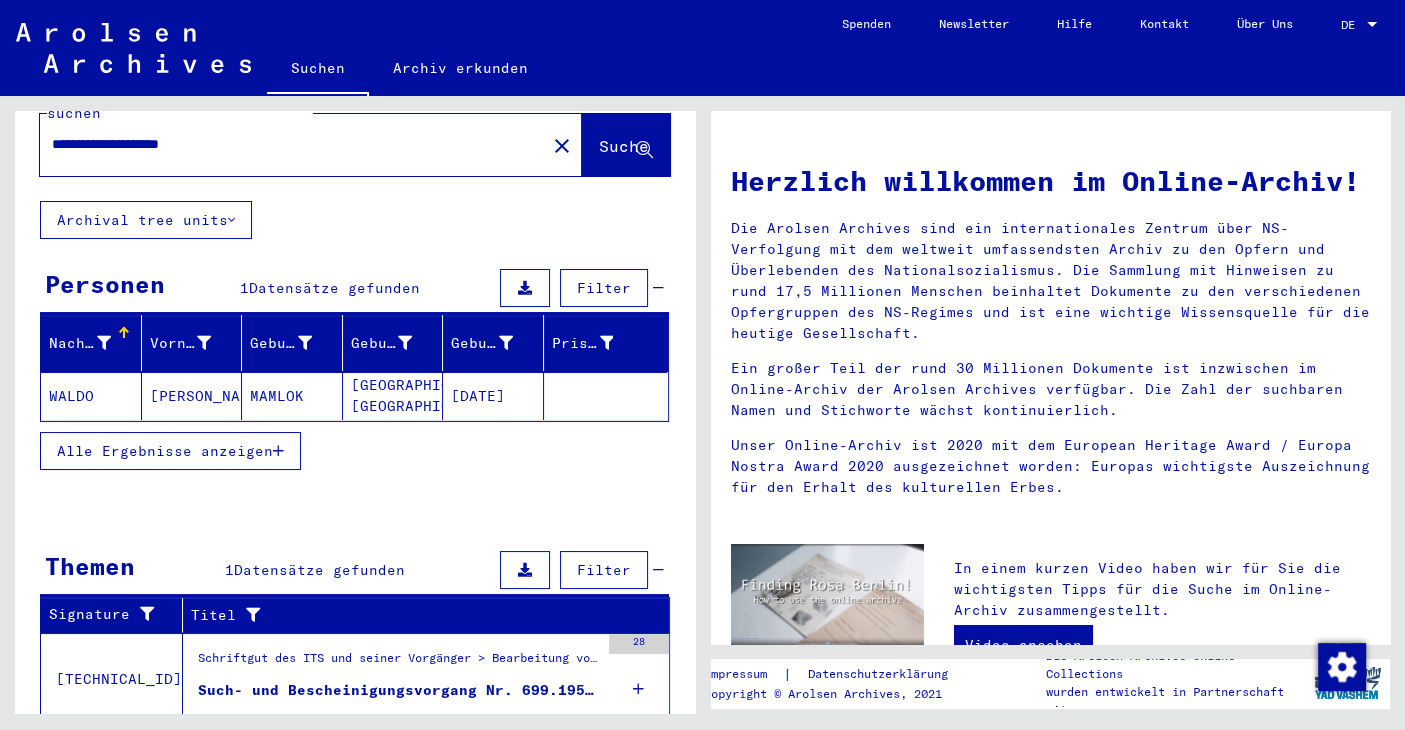 scroll, scrollTop: 99, scrollLeft: 0, axis: vertical 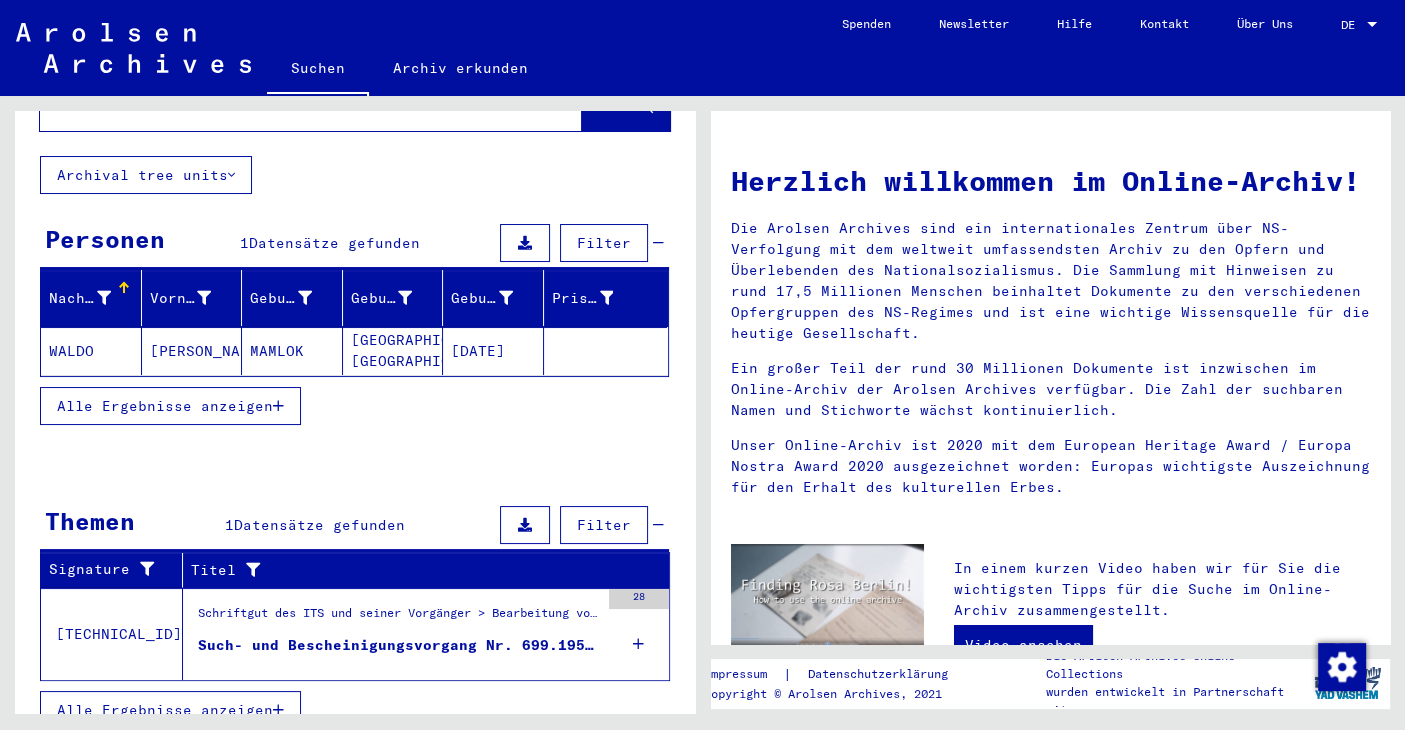 click on "Such- und Bescheinigungsvorgang Nr. 699.195 für [PERSON_NAME] geboren [DEMOGRAPHIC_DATA]" at bounding box center [398, 645] 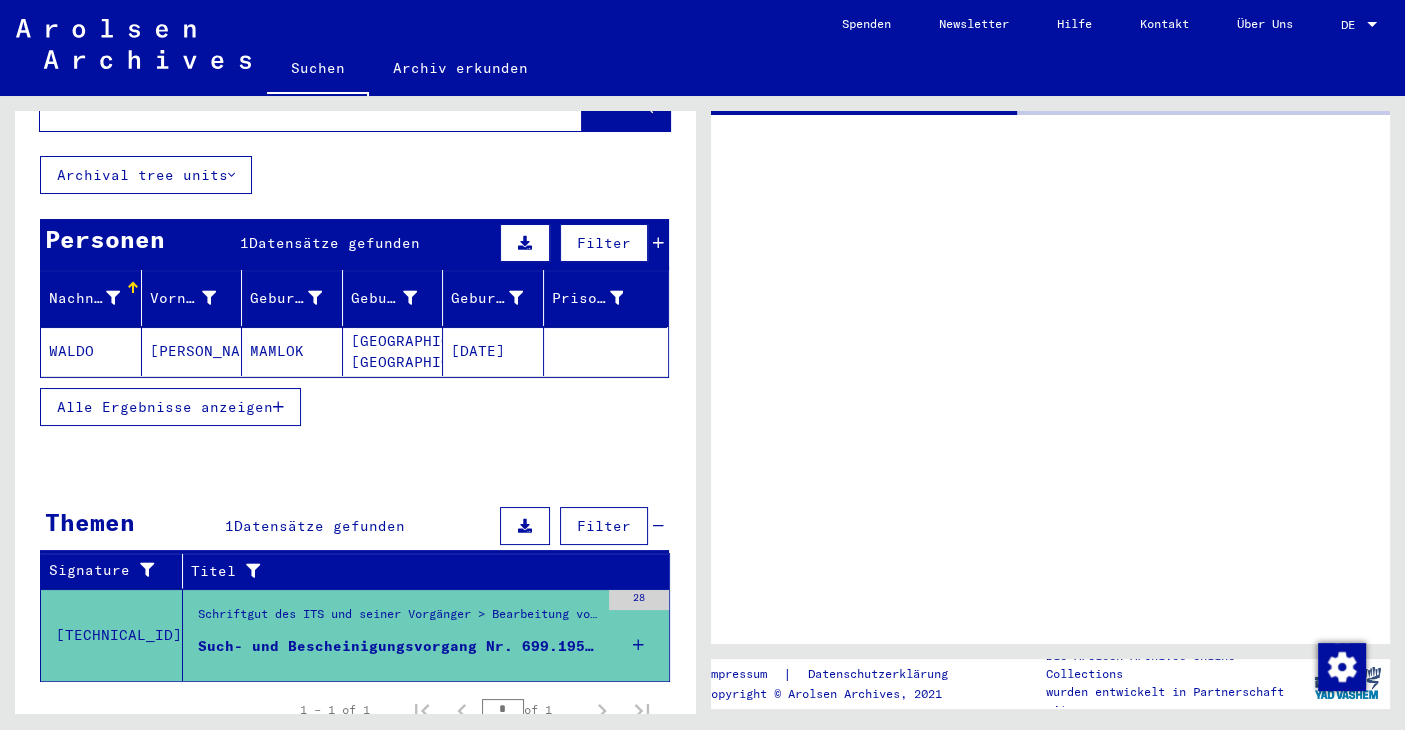 scroll, scrollTop: 0, scrollLeft: 0, axis: both 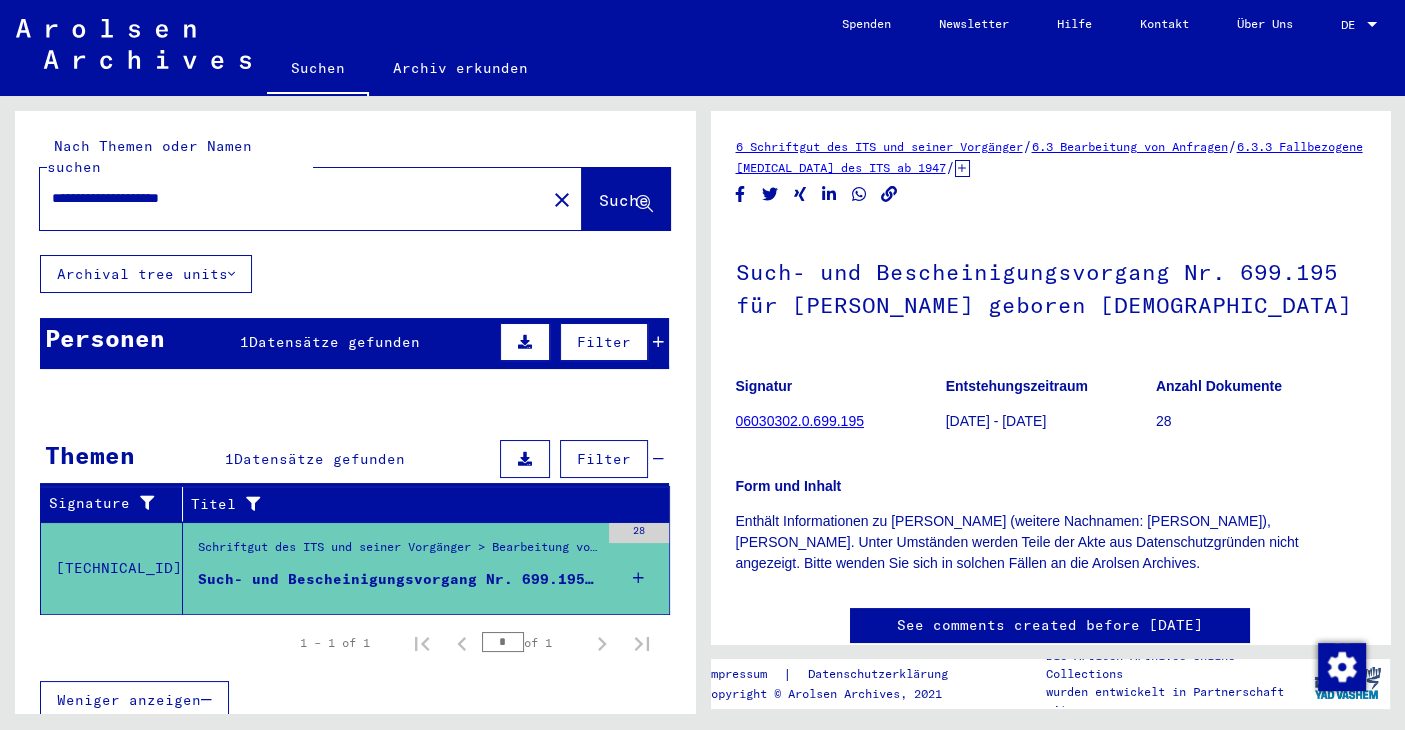click on "06030302.0.699.195" 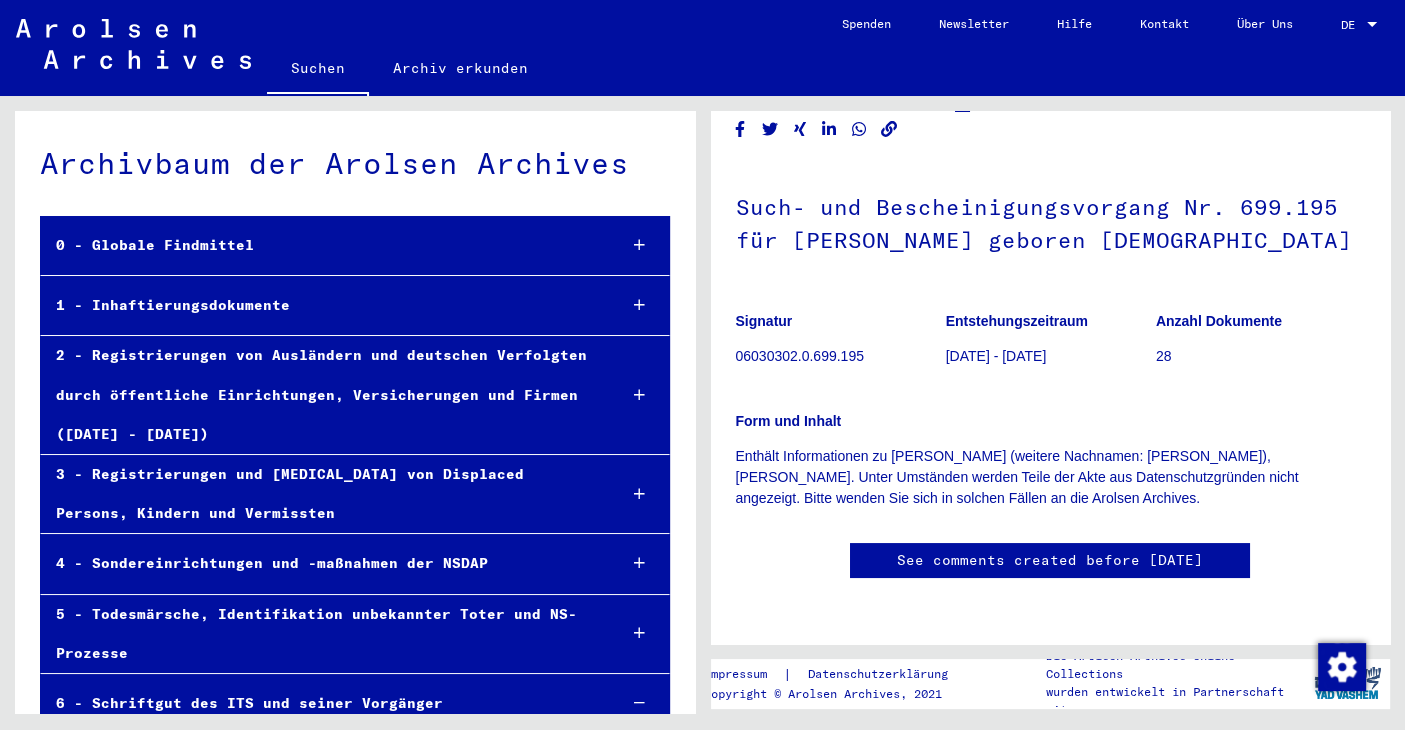 scroll, scrollTop: 331, scrollLeft: 0, axis: vertical 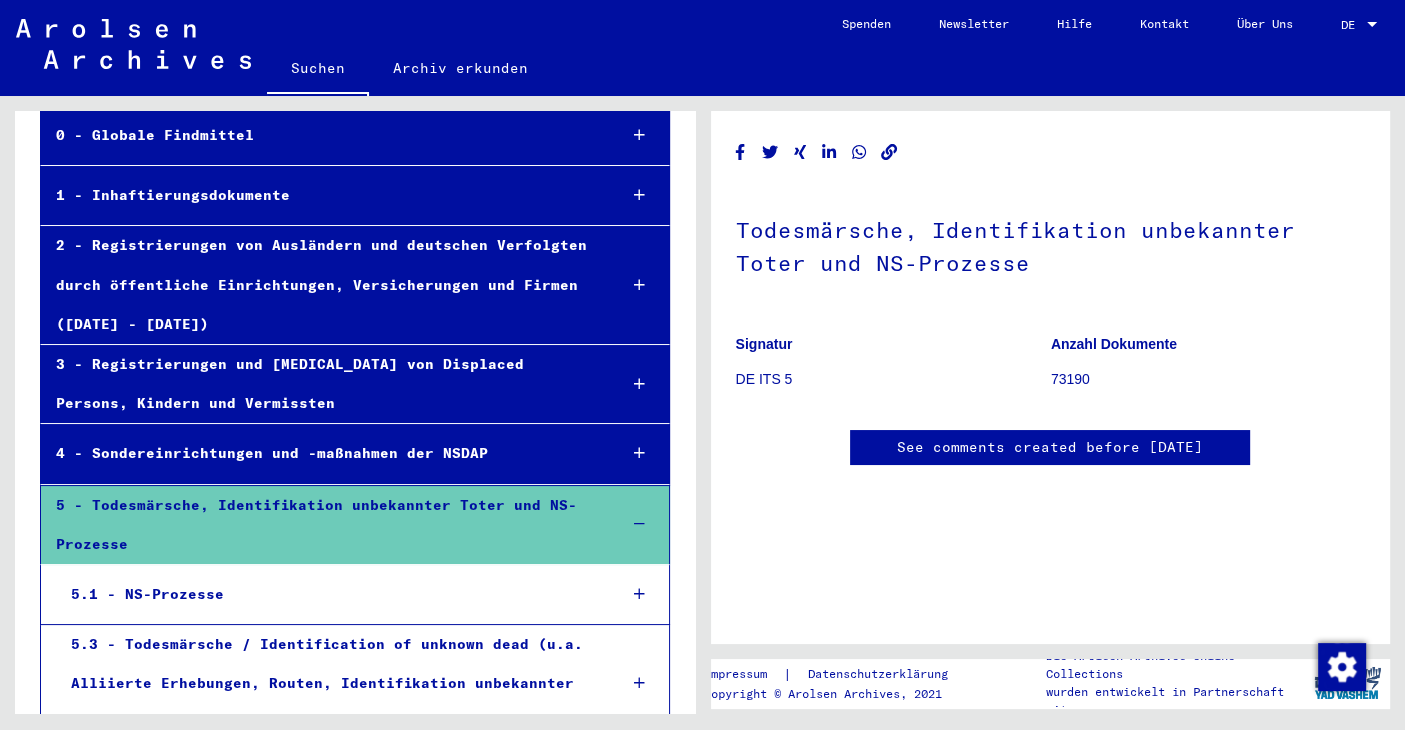 click on "1 - Inhaftierungsdokumente" at bounding box center (321, 195) 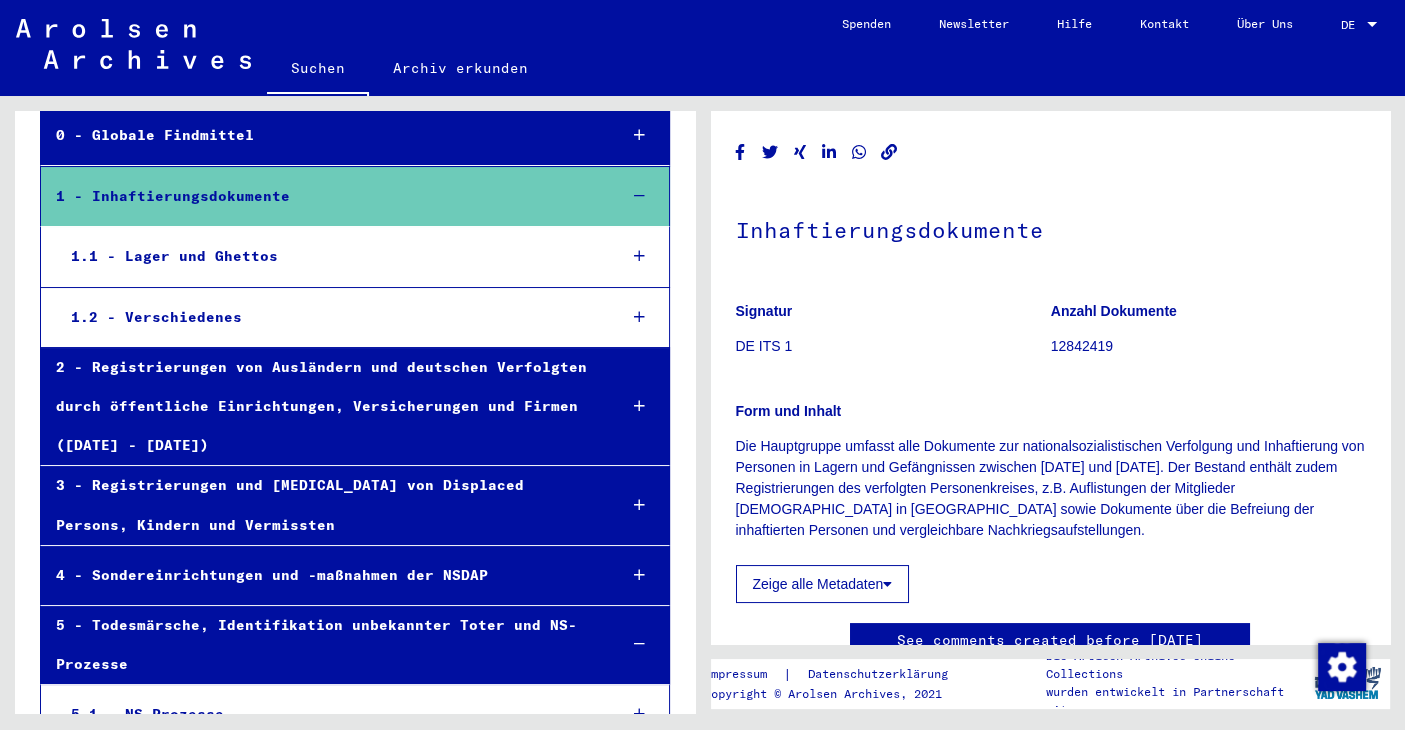click on "1.1 - Lager und Ghettos" at bounding box center (328, 256) 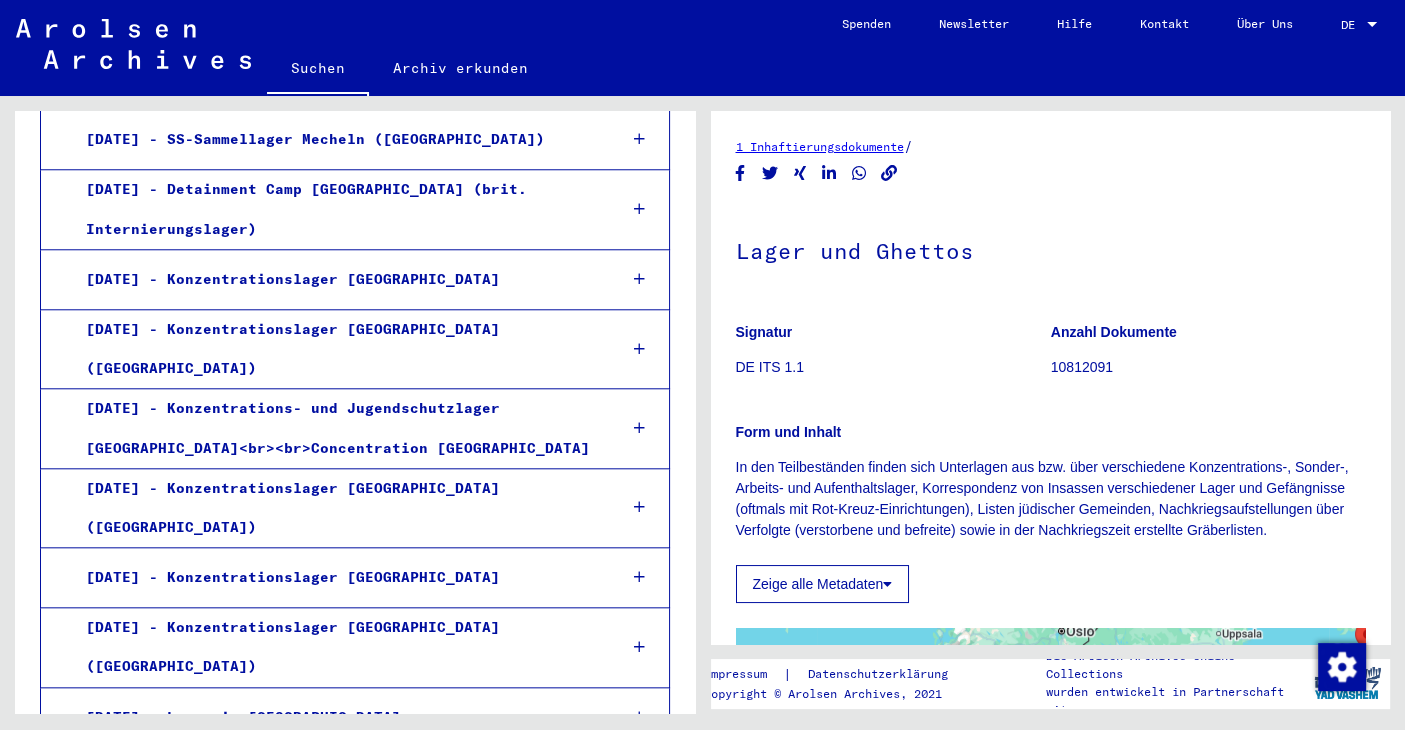 scroll, scrollTop: 1877, scrollLeft: 0, axis: vertical 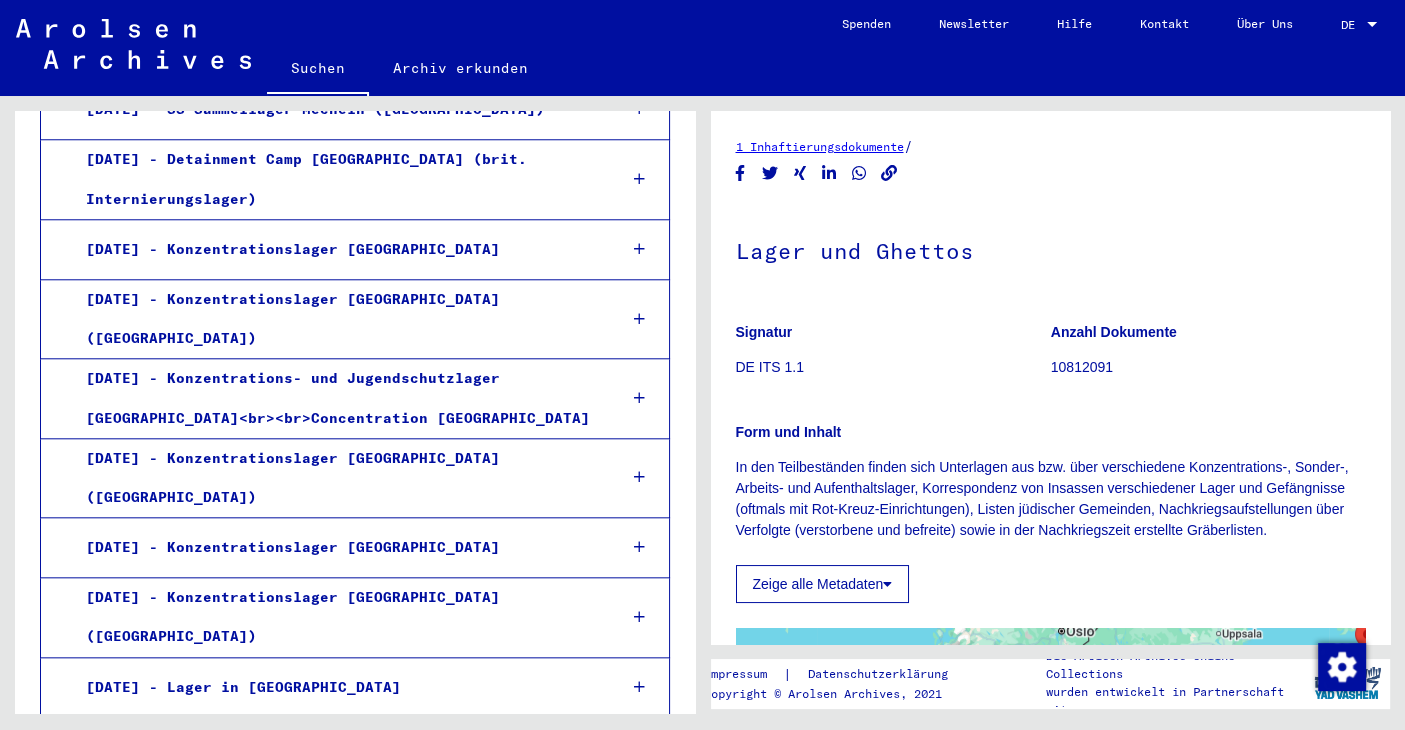click on "[DATE] - Konzentrationslager [GEOGRAPHIC_DATA] ([GEOGRAPHIC_DATA])" at bounding box center [336, 478] 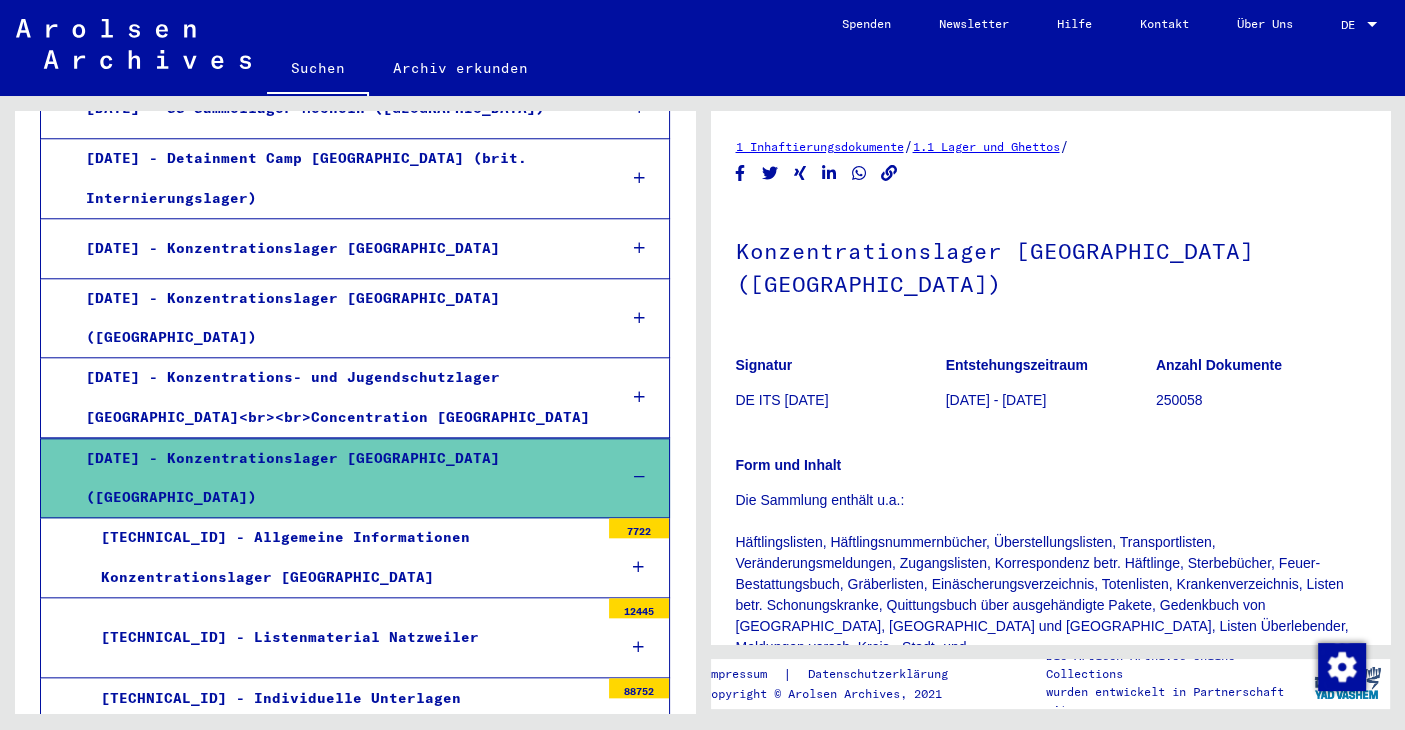 scroll, scrollTop: 1876, scrollLeft: 0, axis: vertical 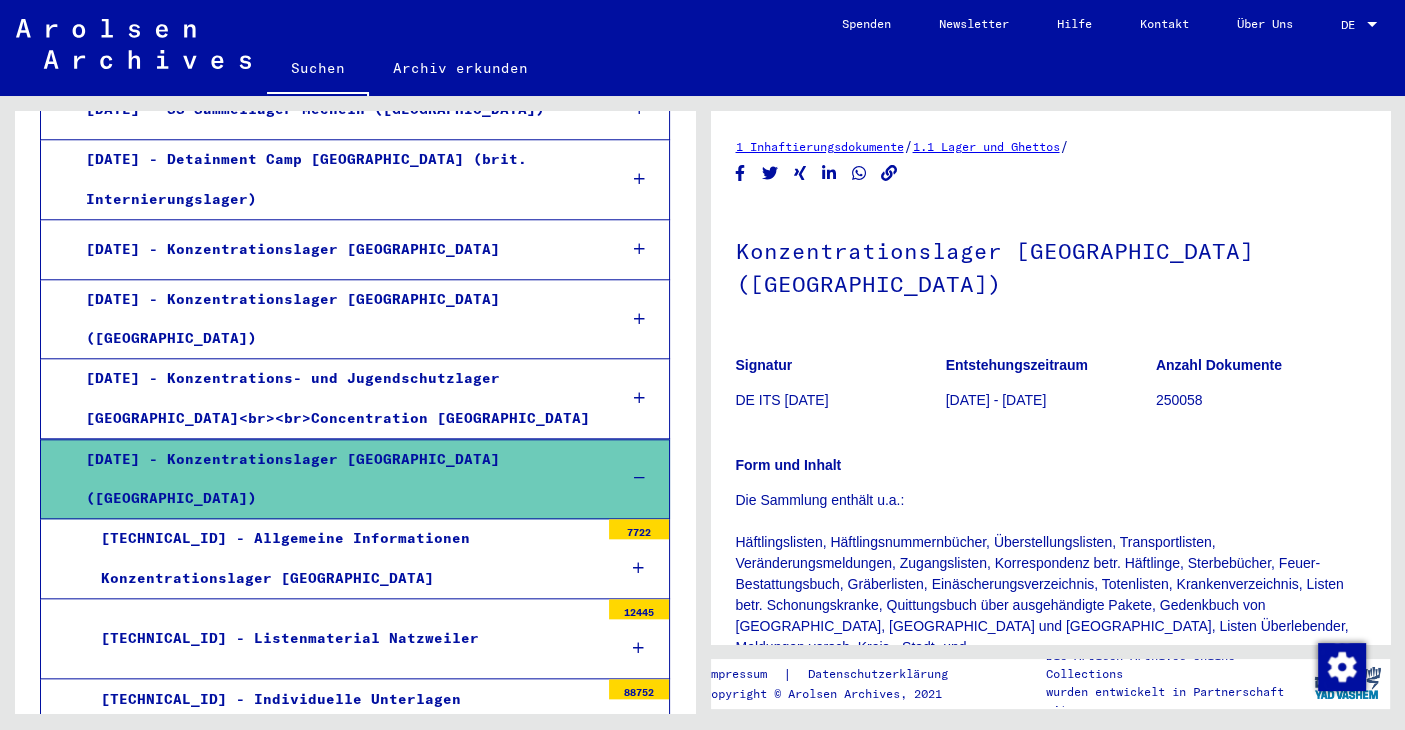 click on "[TECHNICAL_ID] - Listenmaterial Natzweiler" at bounding box center (342, 638) 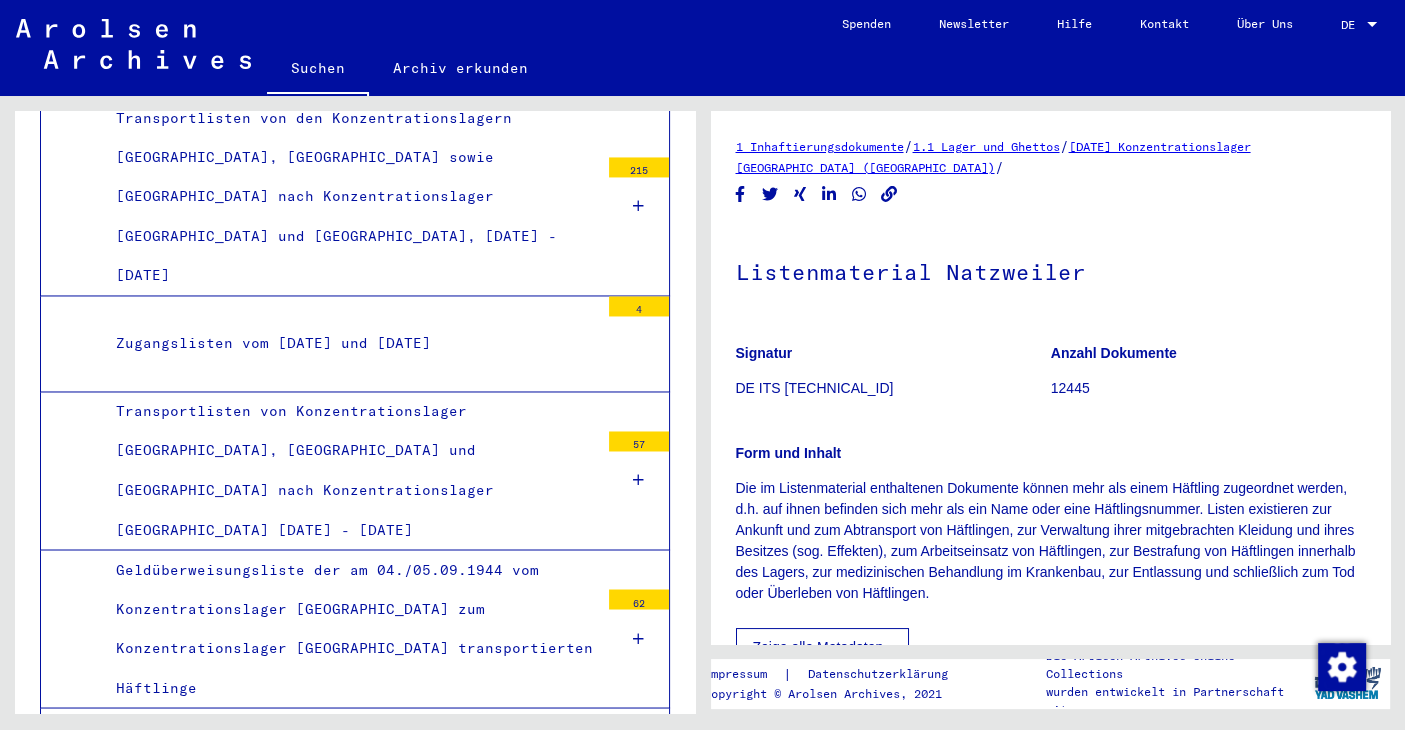 scroll, scrollTop: 3201, scrollLeft: 0, axis: vertical 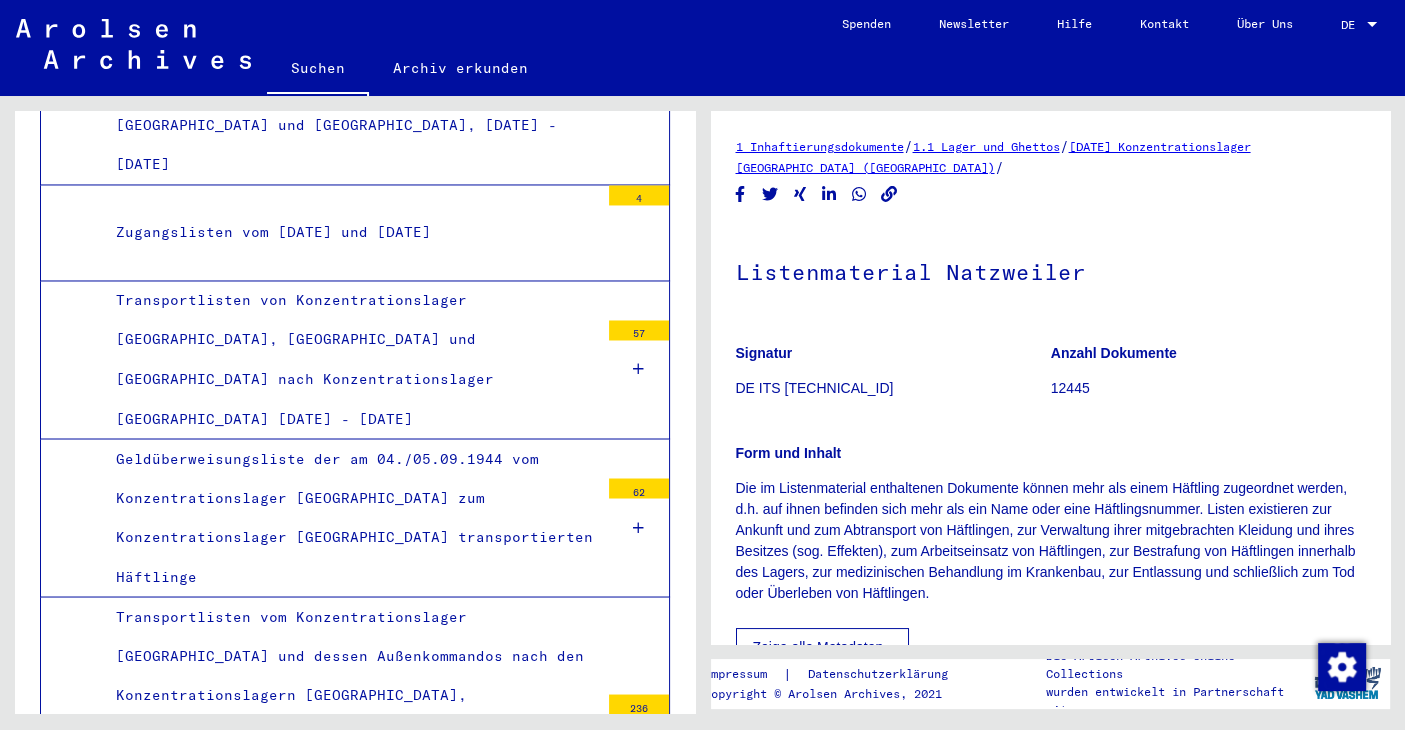 click on "Transportlisten von verschiedenen Außenlagern des Konzentrationslagers      [GEOGRAPHIC_DATA] zum Außenlager [GEOGRAPHIC_DATA] von [DATE] bis [PERSON_NAME][DATE]" at bounding box center (350, 931) 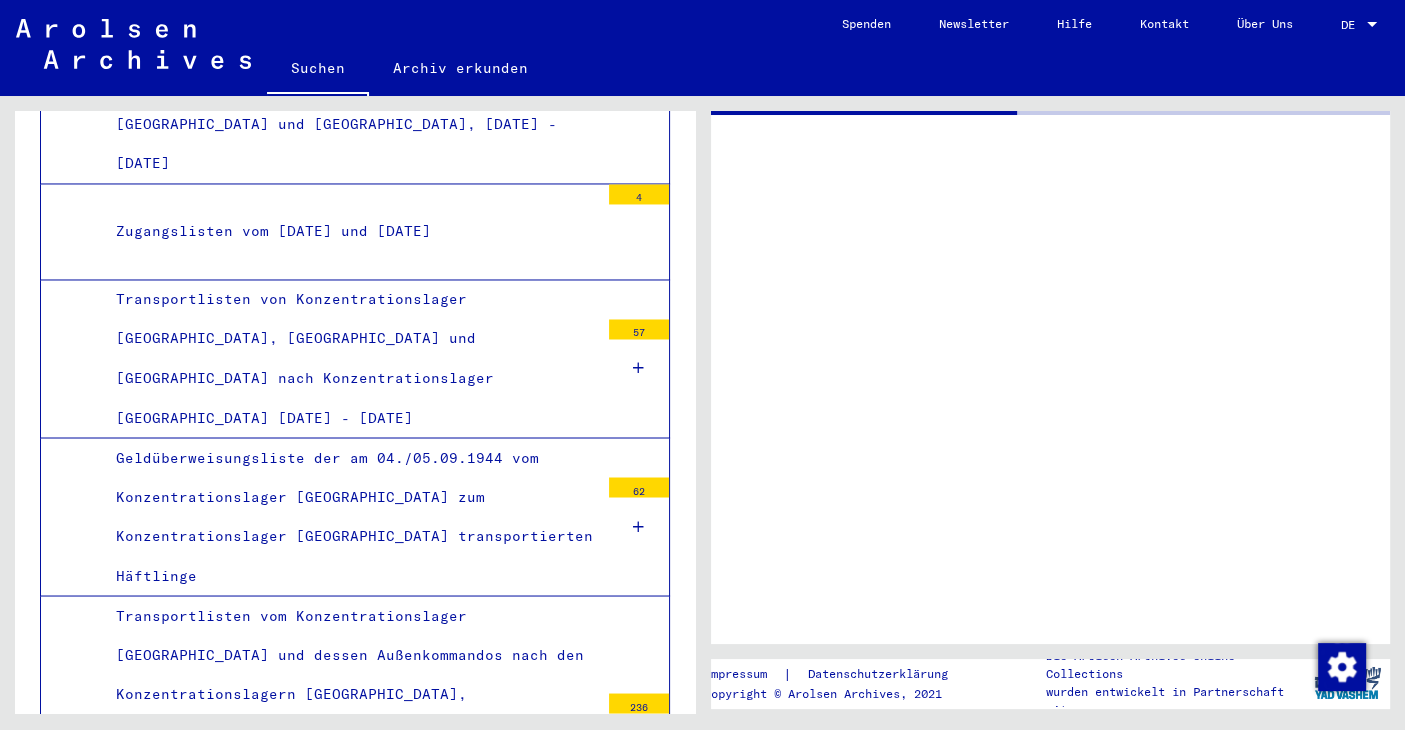 scroll, scrollTop: 3200, scrollLeft: 0, axis: vertical 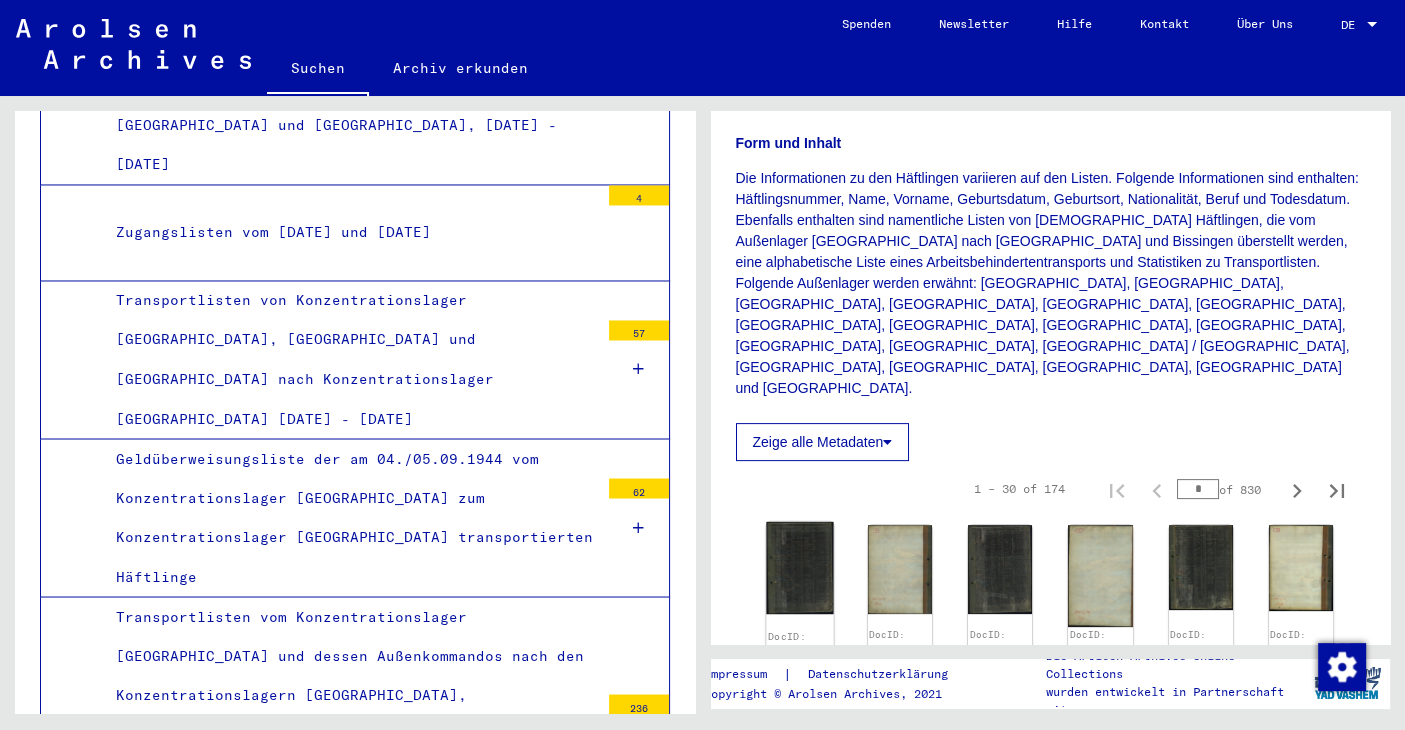 click 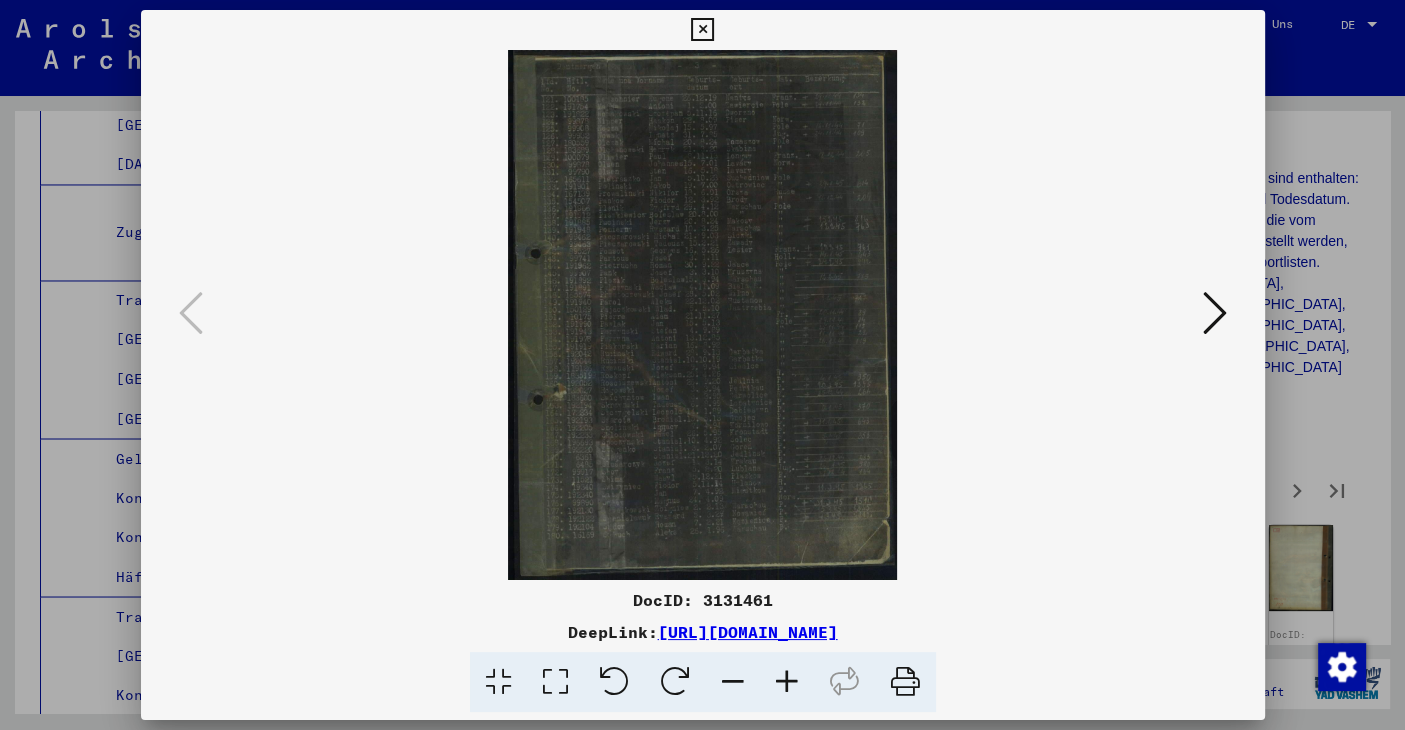 click at bounding box center (1215, 313) 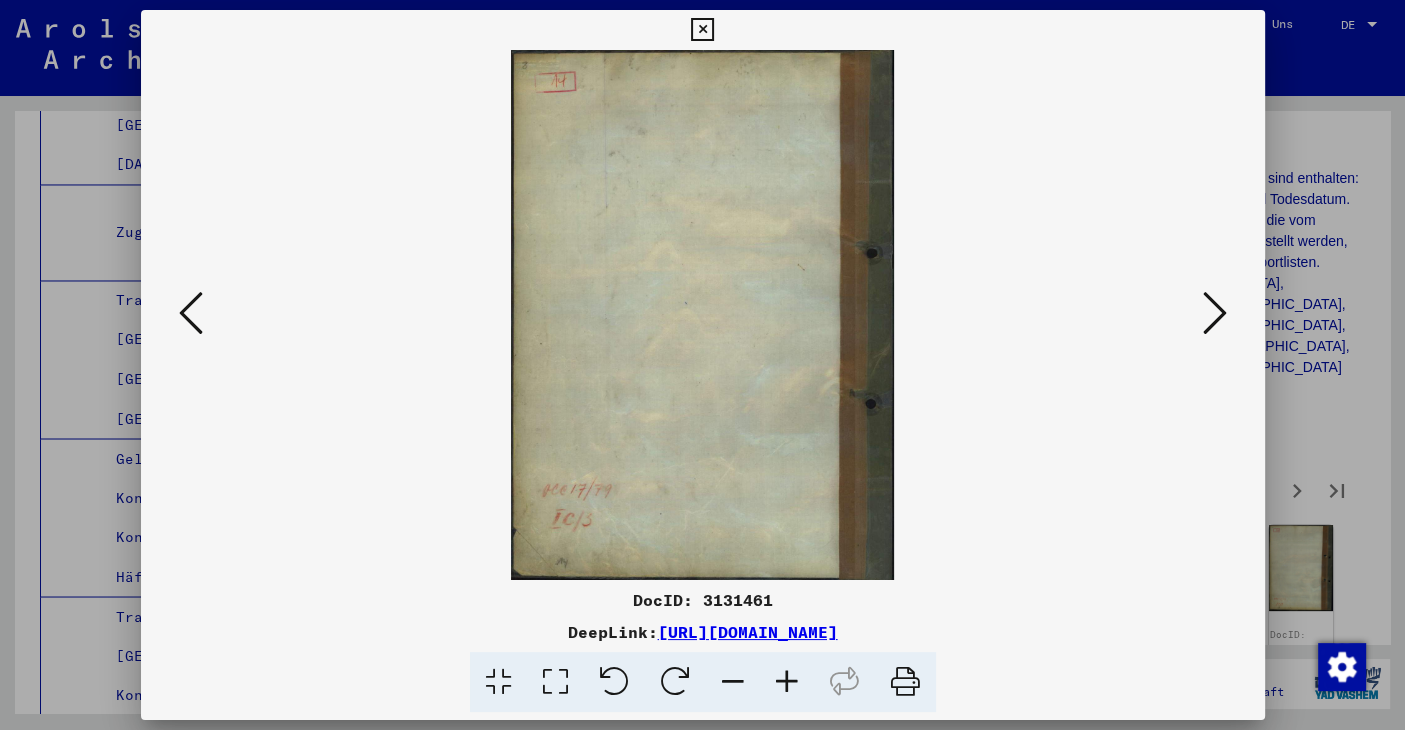 click at bounding box center (1215, 313) 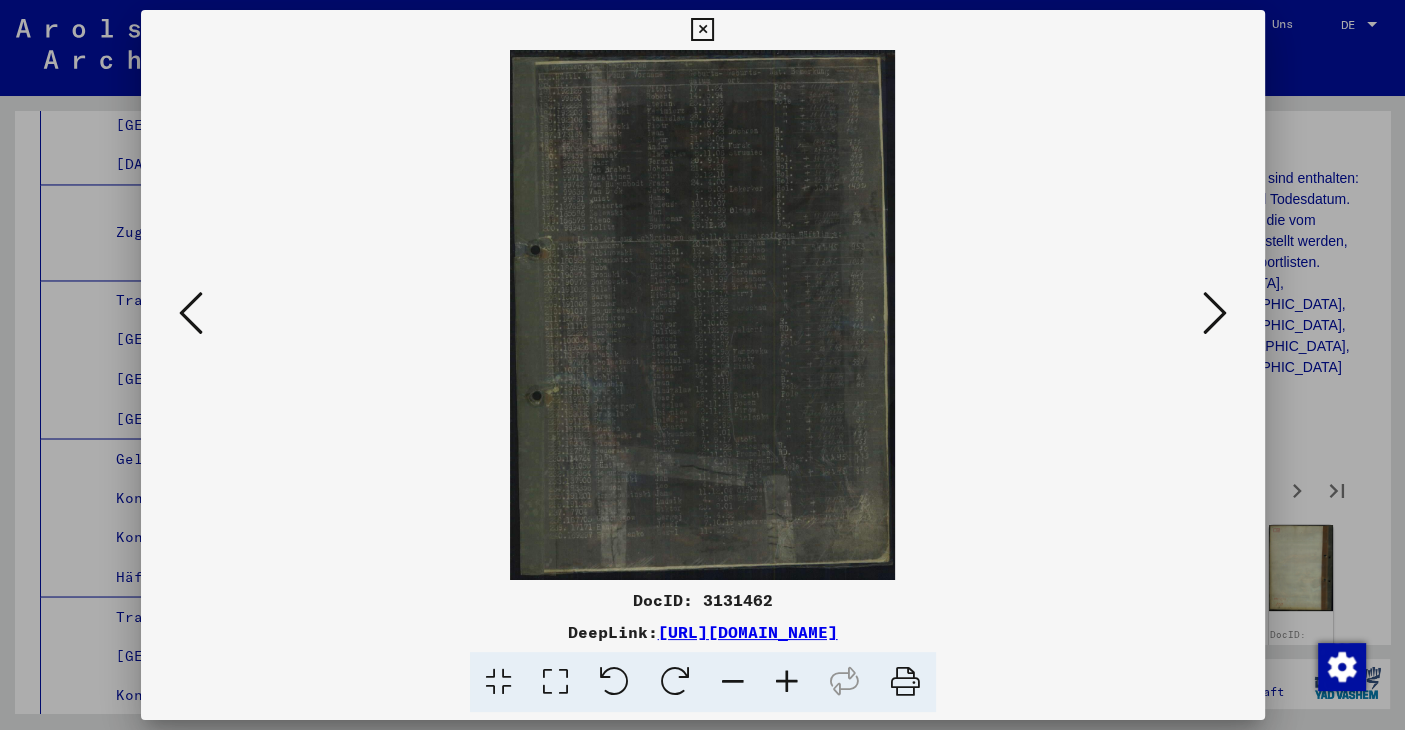click at bounding box center [1215, 313] 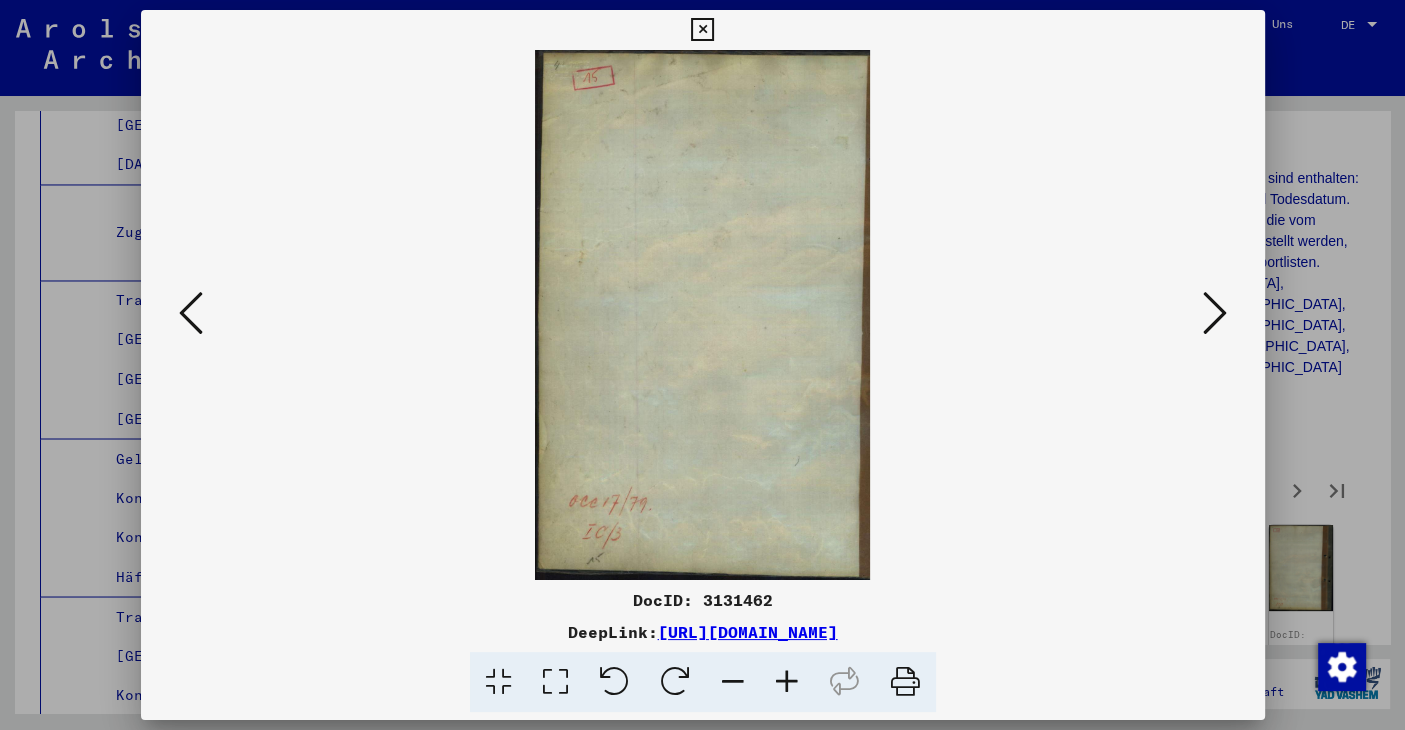 click at bounding box center (1215, 313) 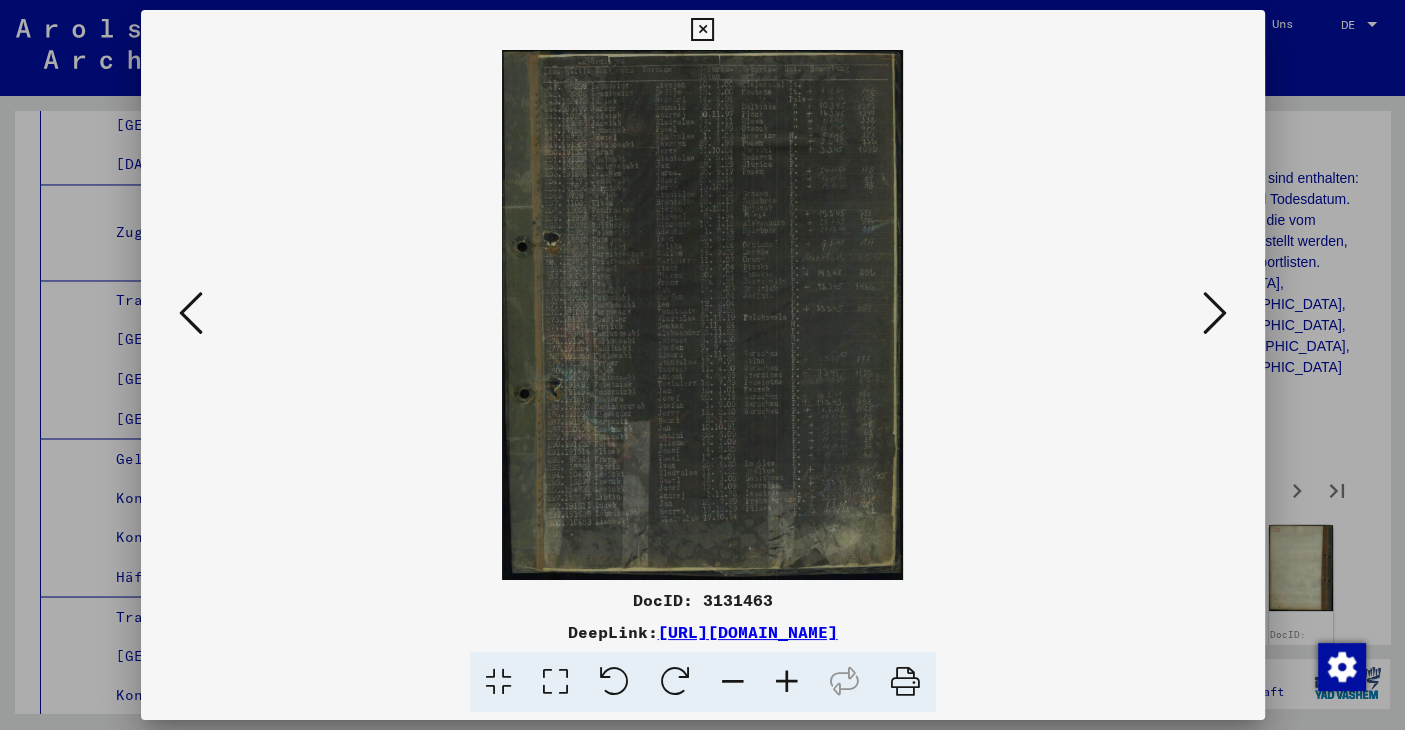 click at bounding box center [787, 682] 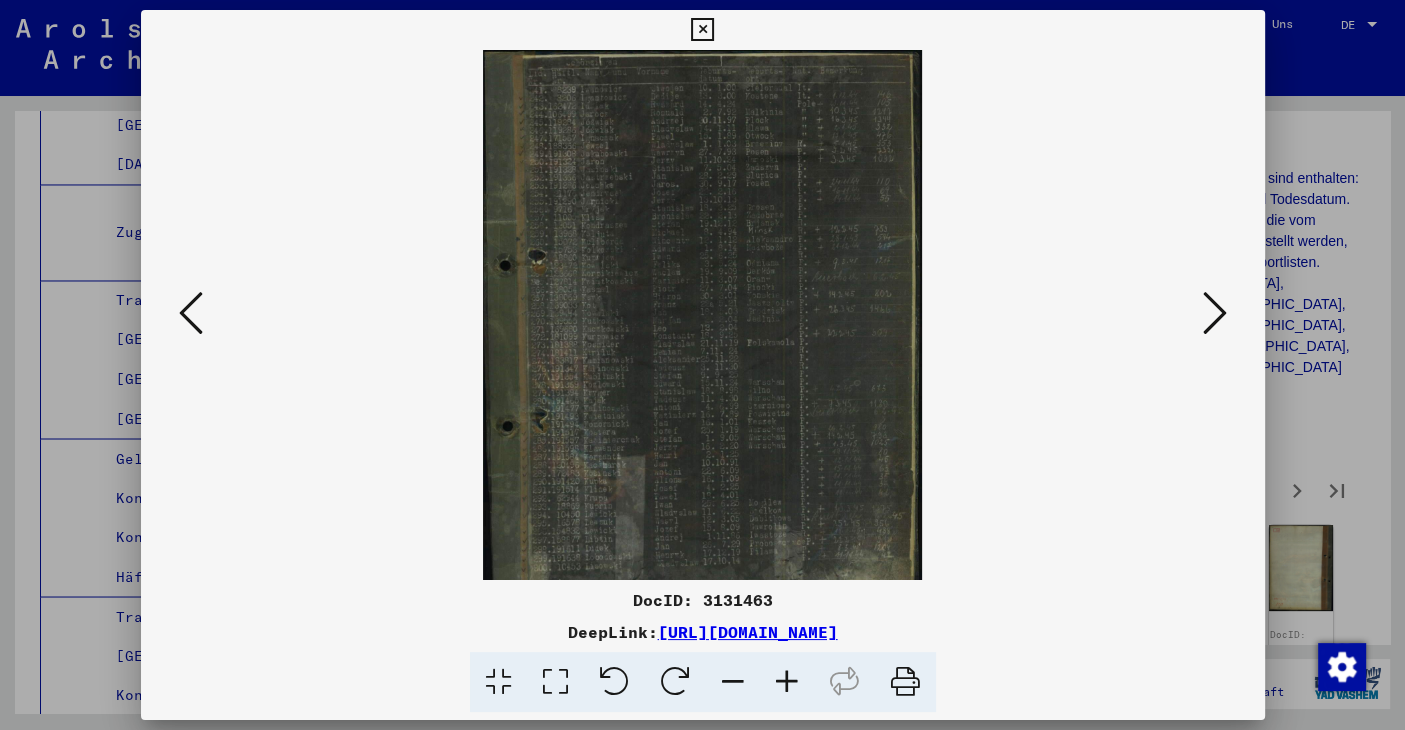 click at bounding box center (787, 682) 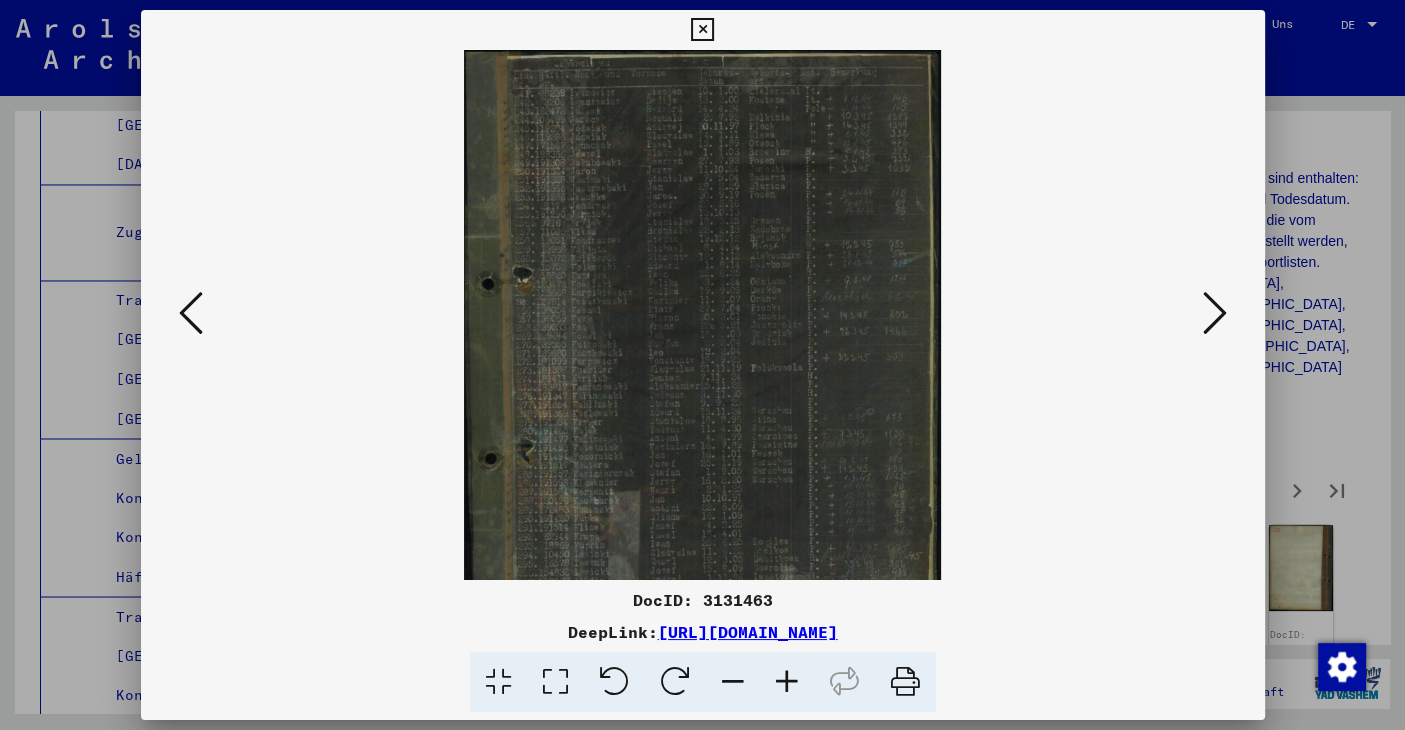 click at bounding box center (787, 682) 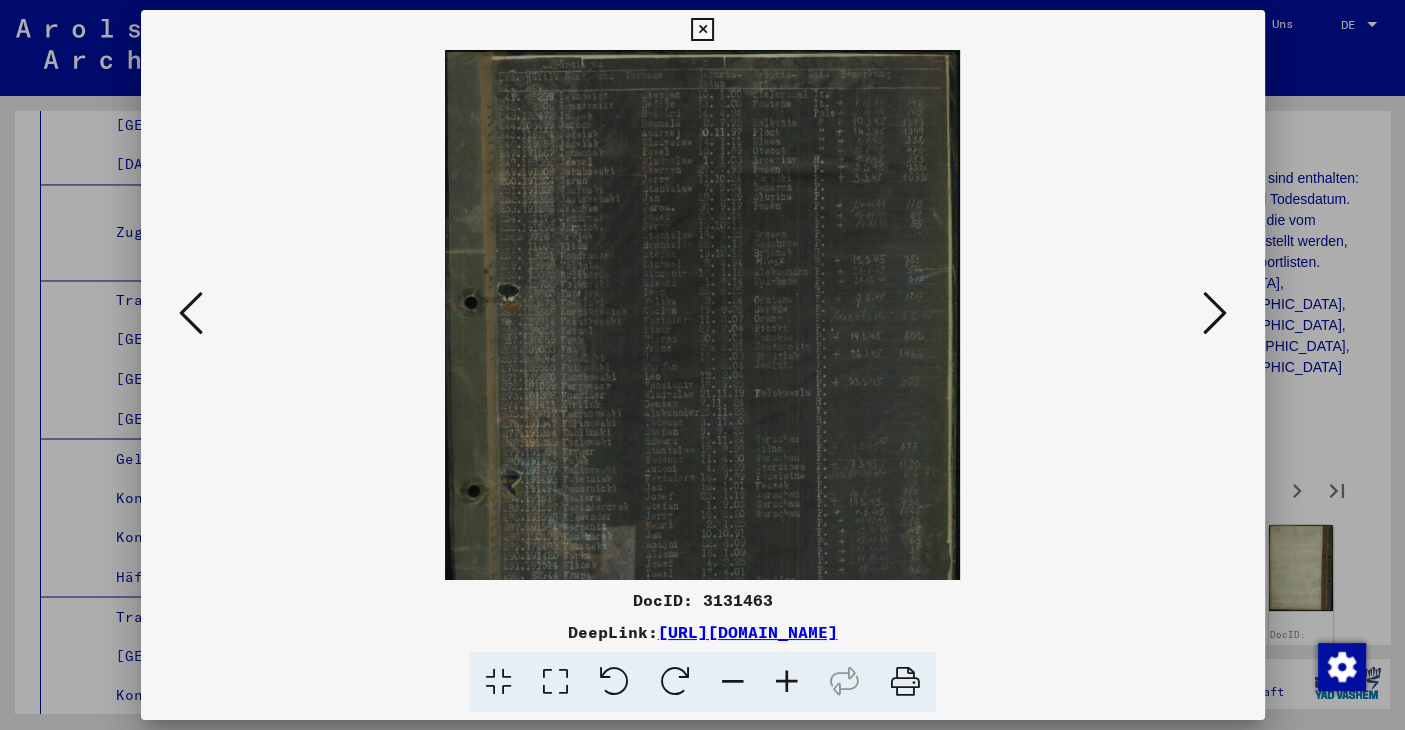 click at bounding box center (787, 682) 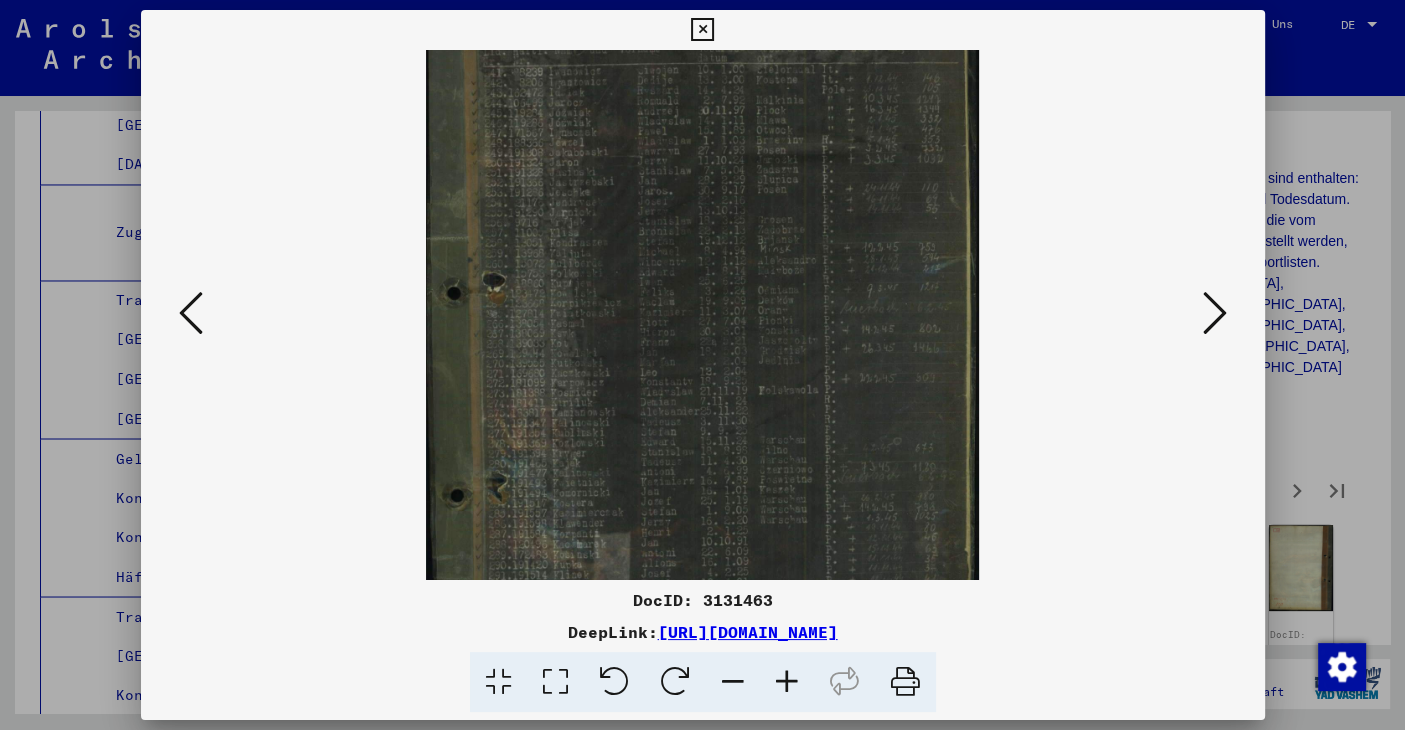 scroll, scrollTop: 0, scrollLeft: 0, axis: both 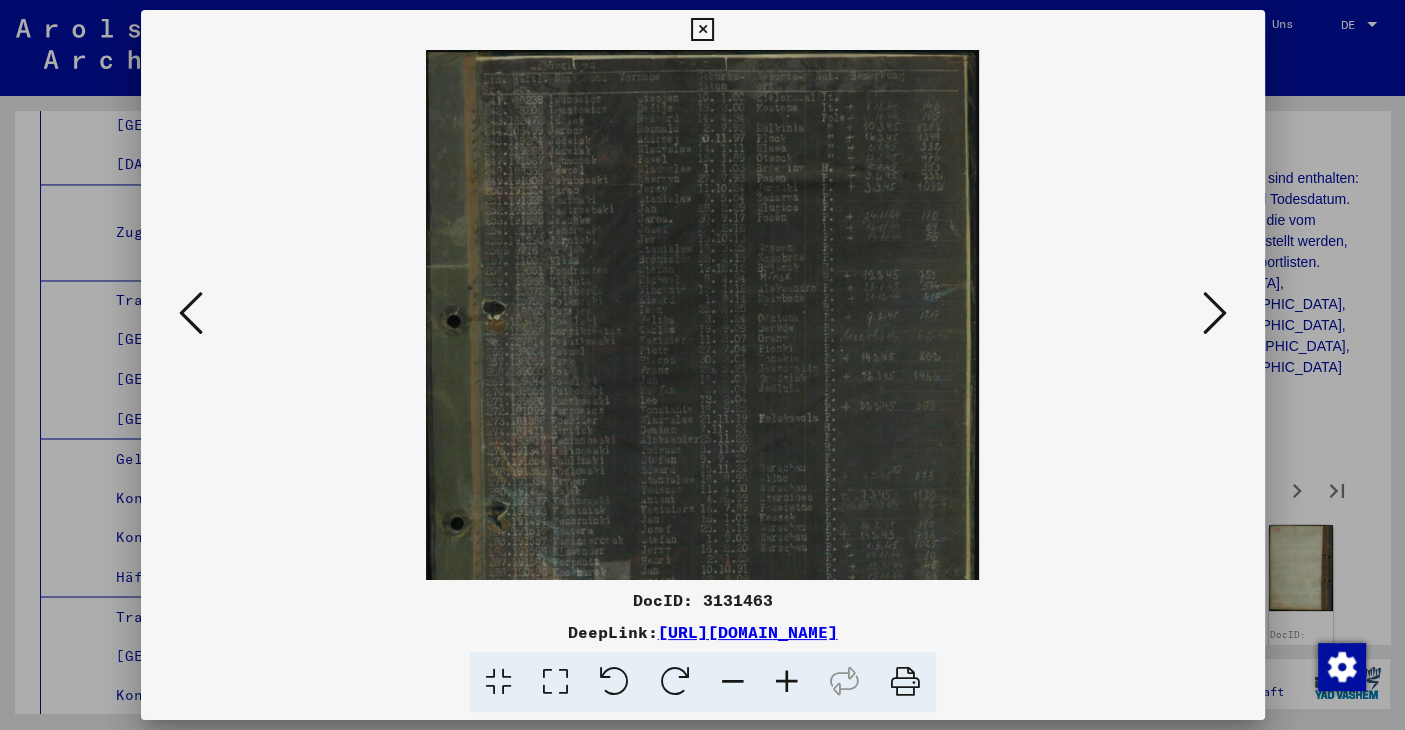 drag, startPoint x: 673, startPoint y: 470, endPoint x: 696, endPoint y: 438, distance: 39.40812 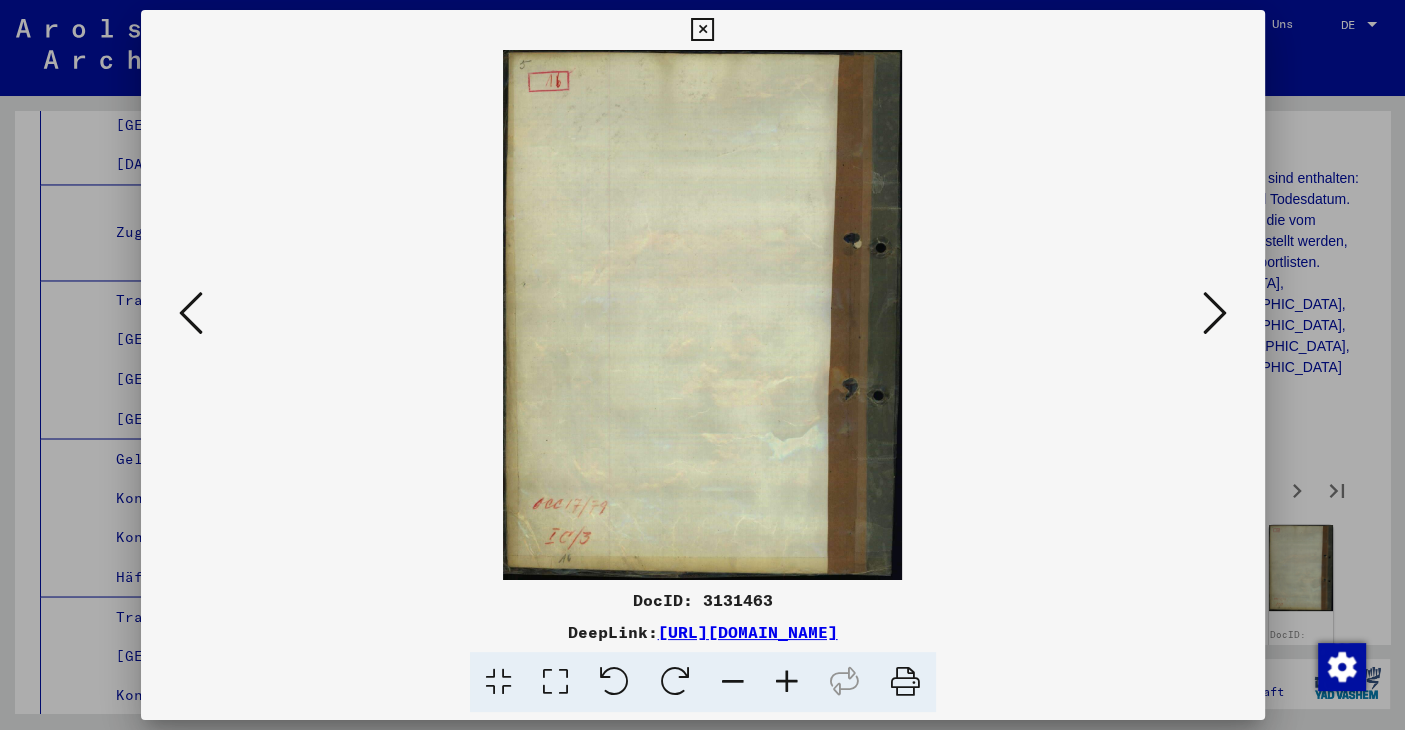 click at bounding box center (1215, 313) 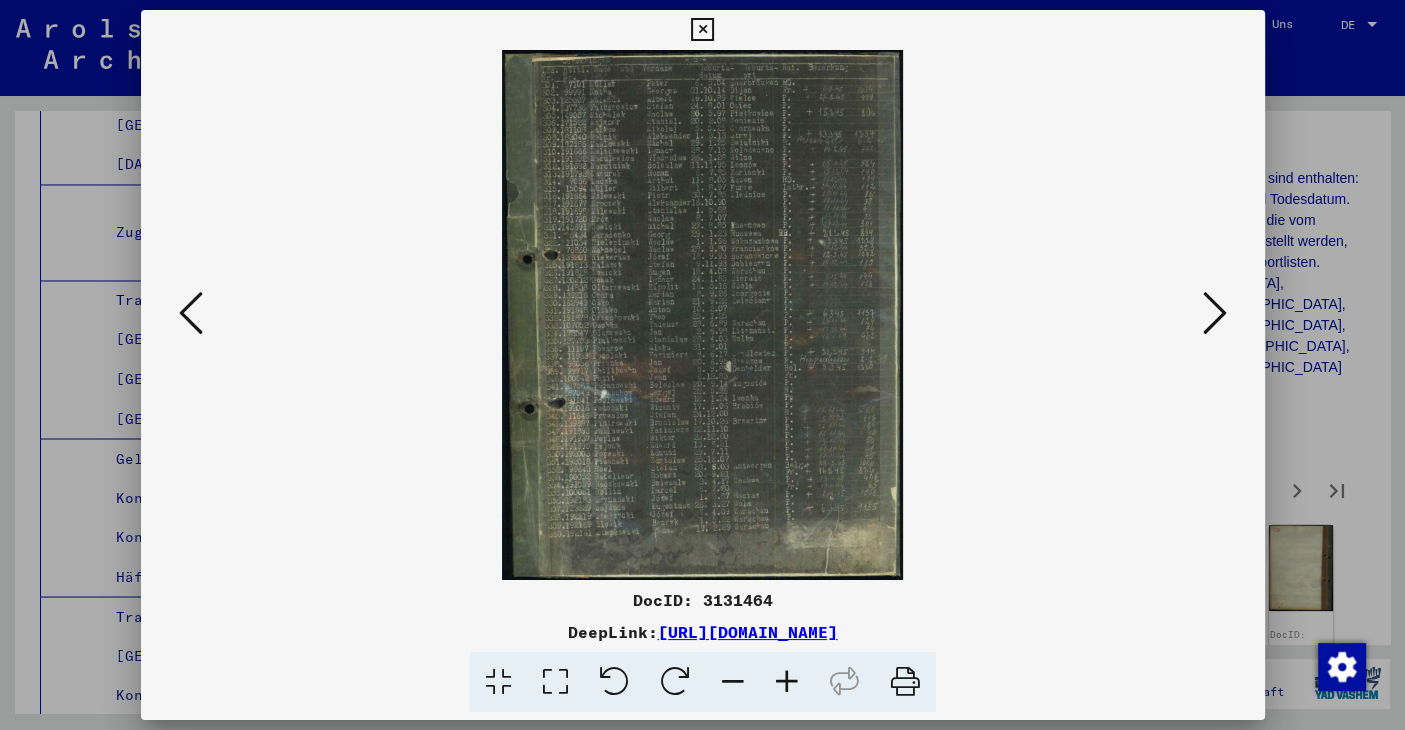 click at bounding box center (787, 682) 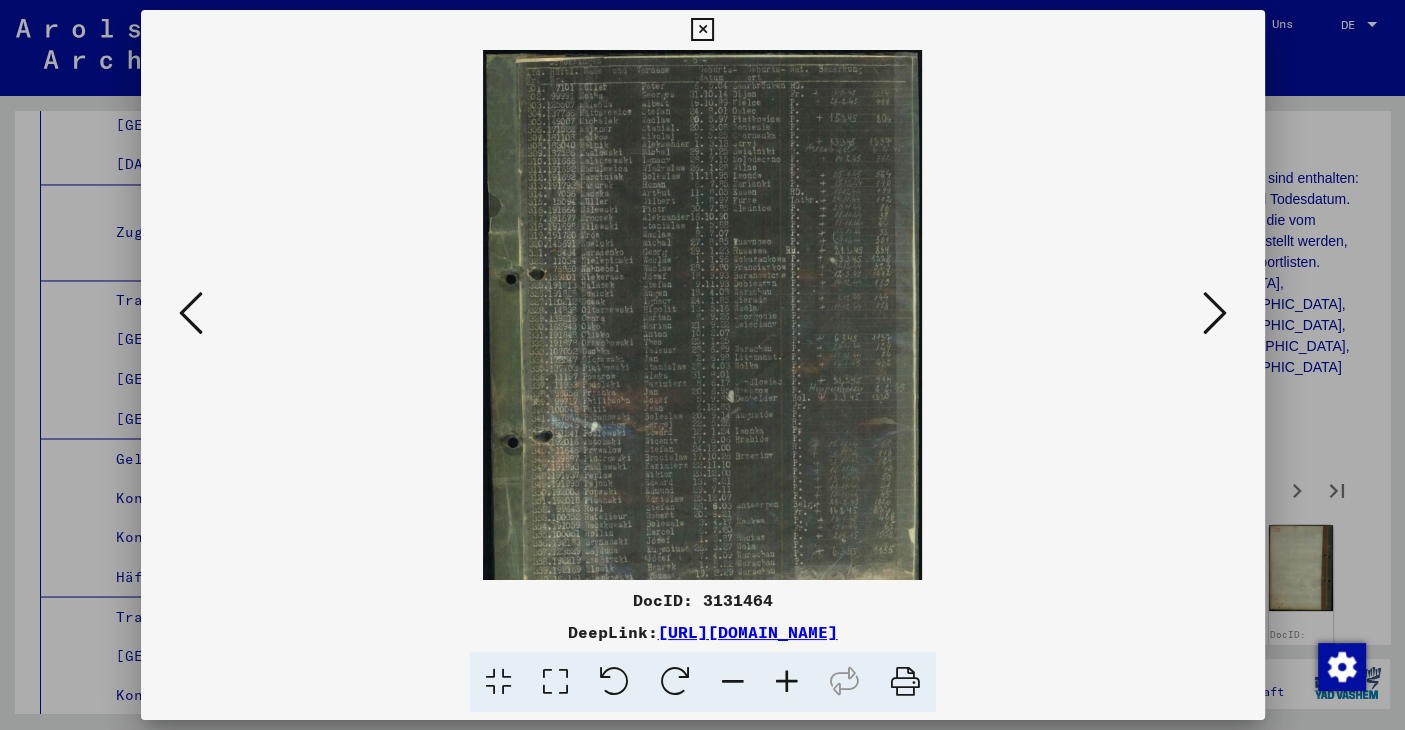 click at bounding box center [787, 682] 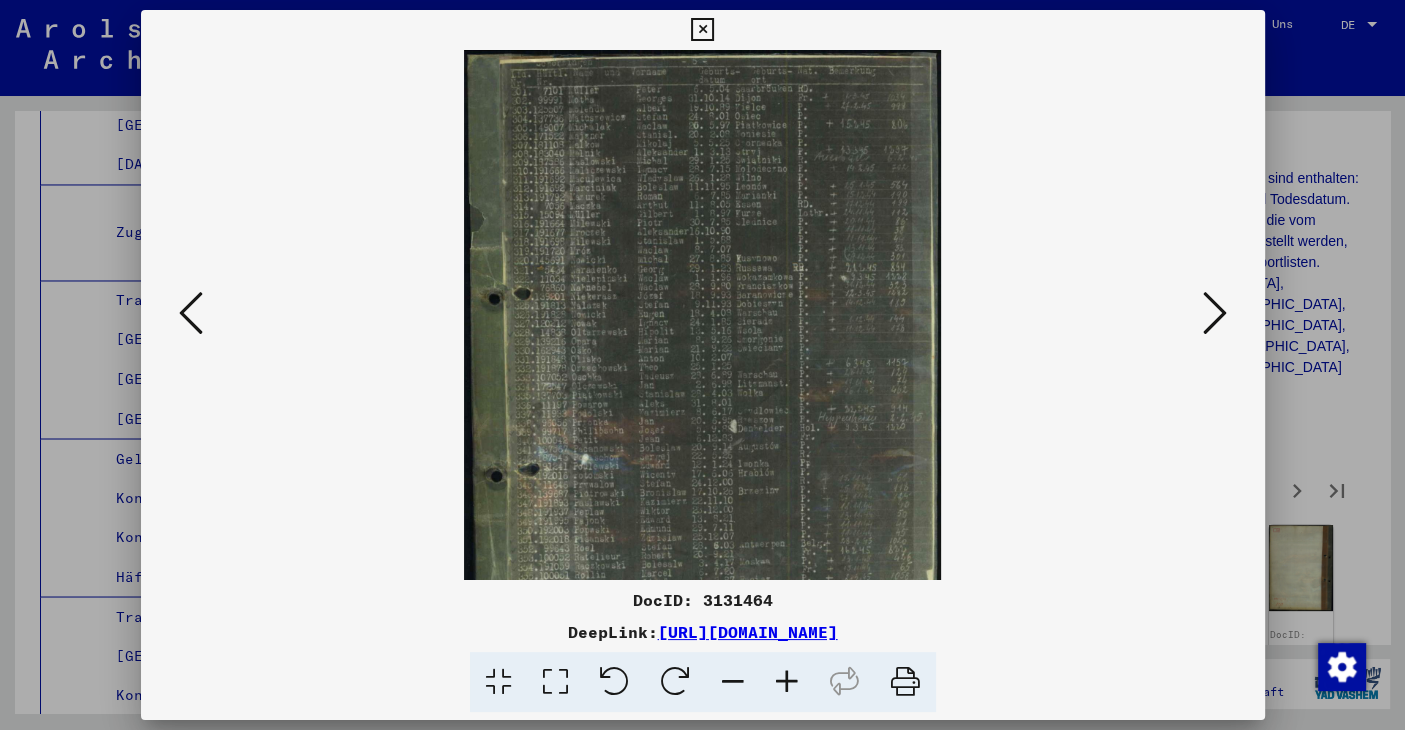 click at bounding box center (787, 682) 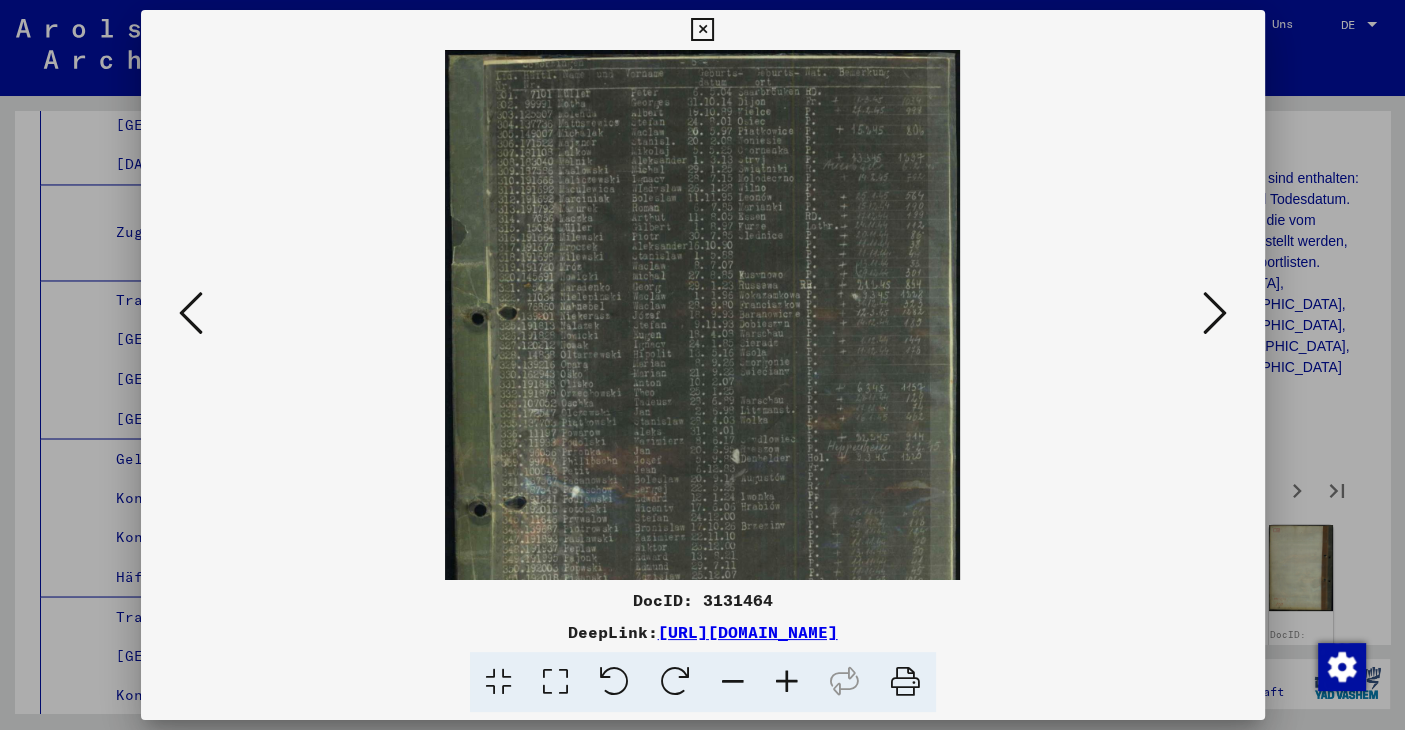 click at bounding box center [787, 682] 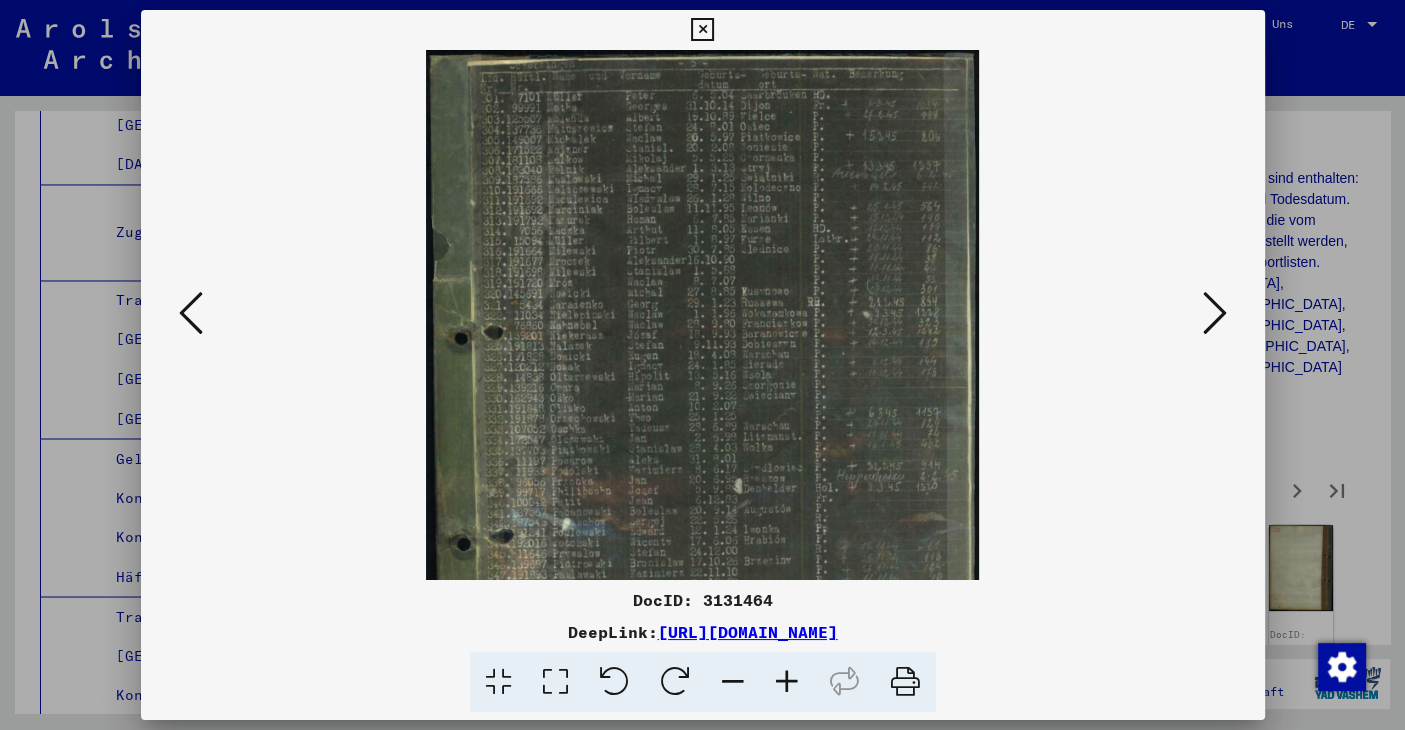 click at bounding box center [787, 682] 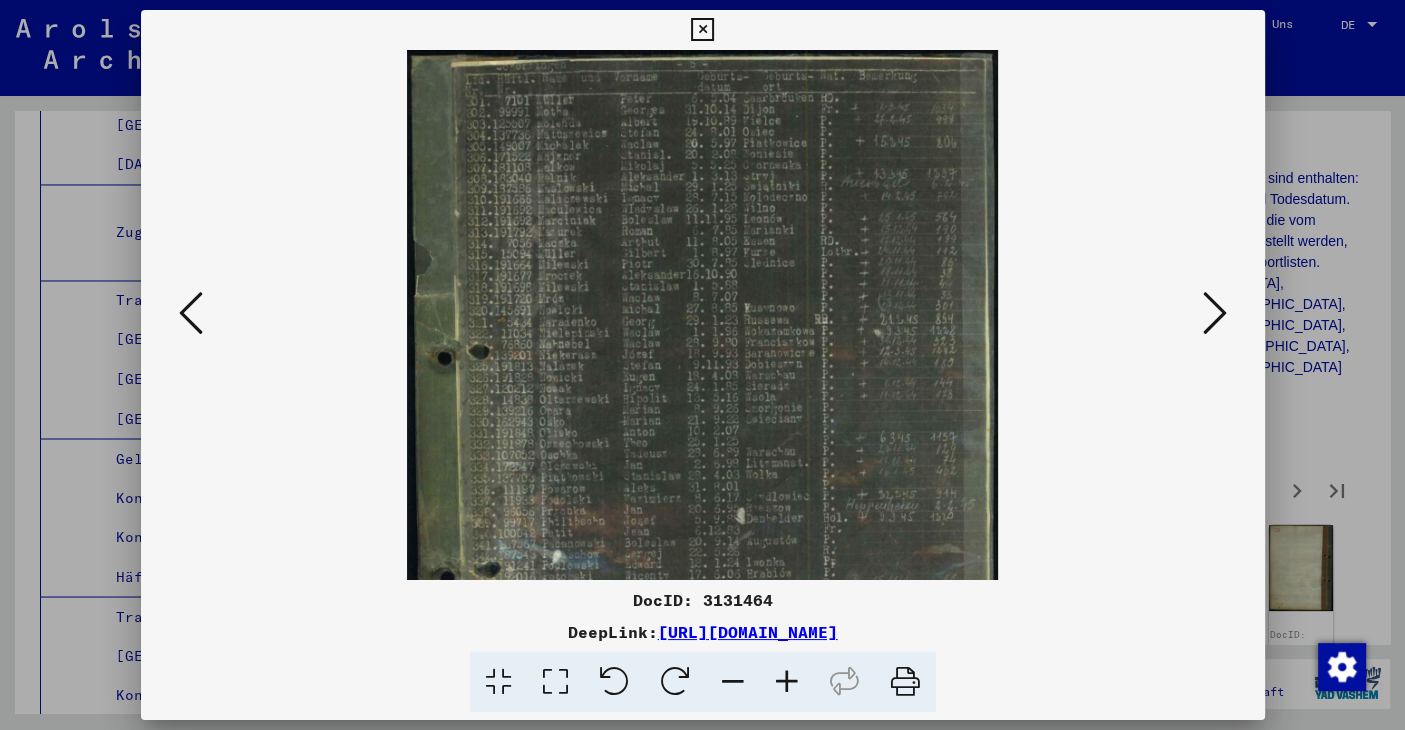 click at bounding box center [787, 682] 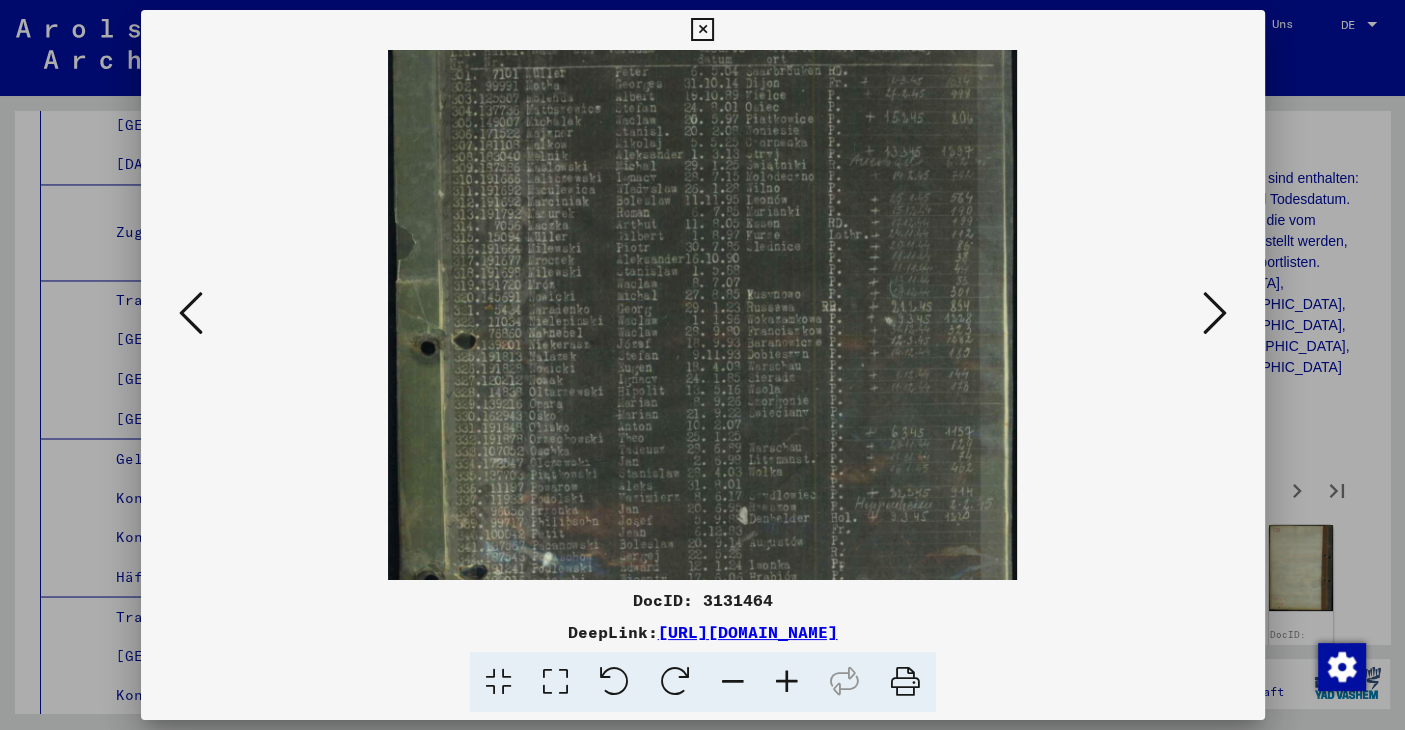 scroll, scrollTop: 0, scrollLeft: 0, axis: both 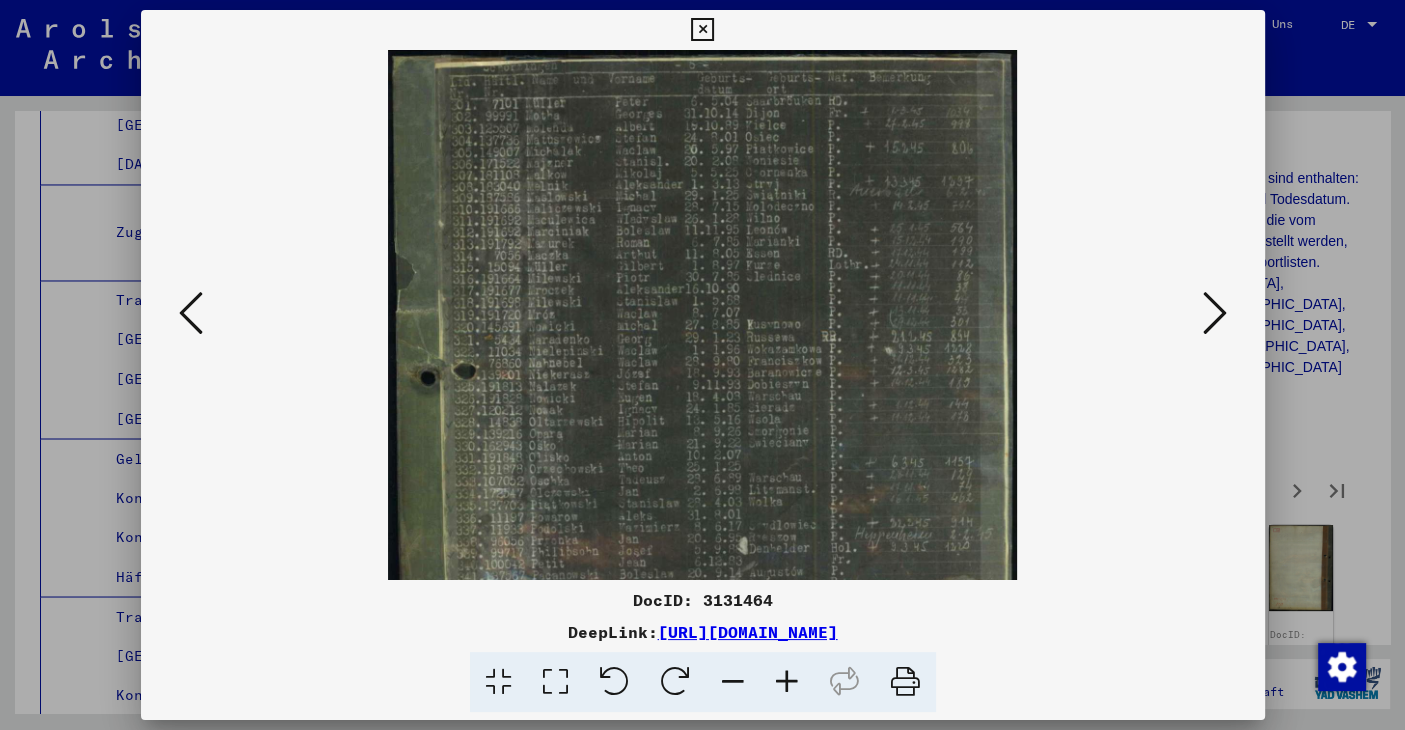 drag, startPoint x: 685, startPoint y: 431, endPoint x: 694, endPoint y: 452, distance: 22.847319 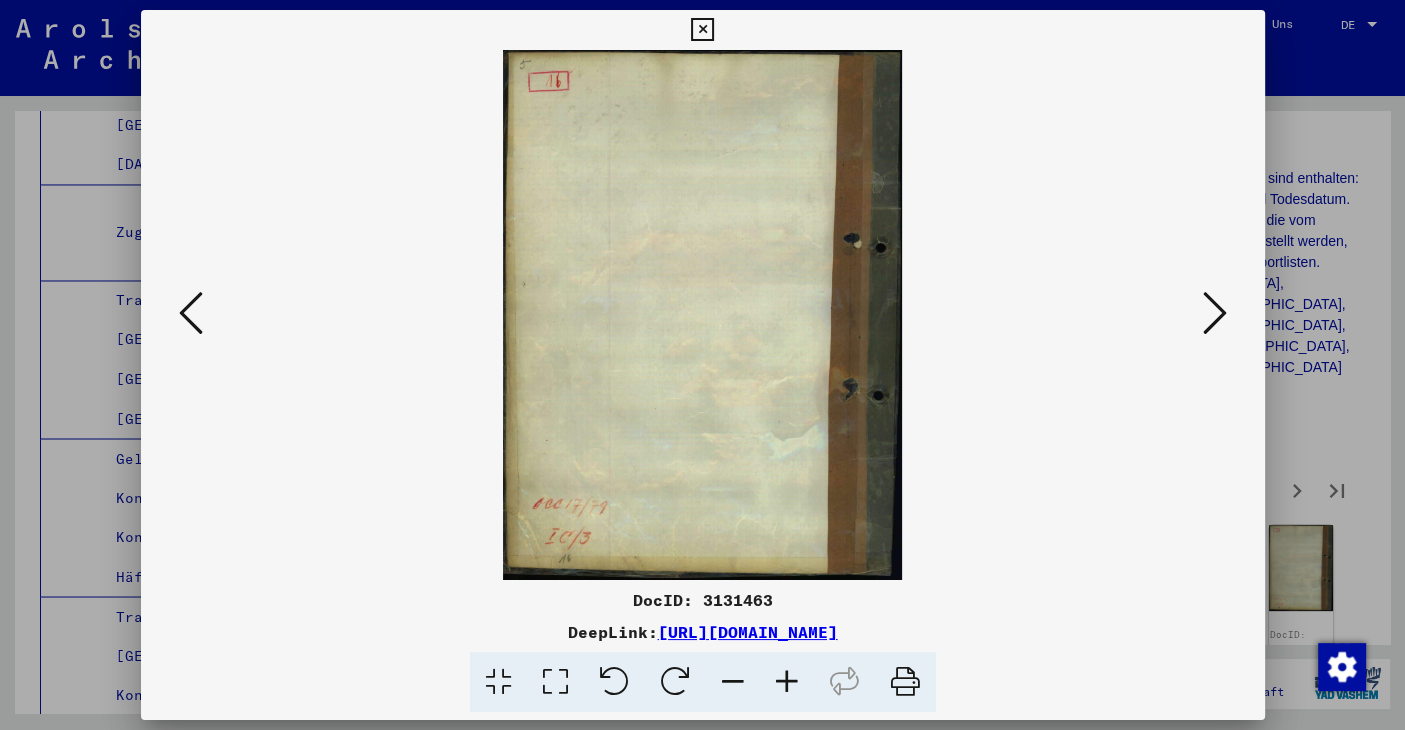 click at bounding box center (191, 313) 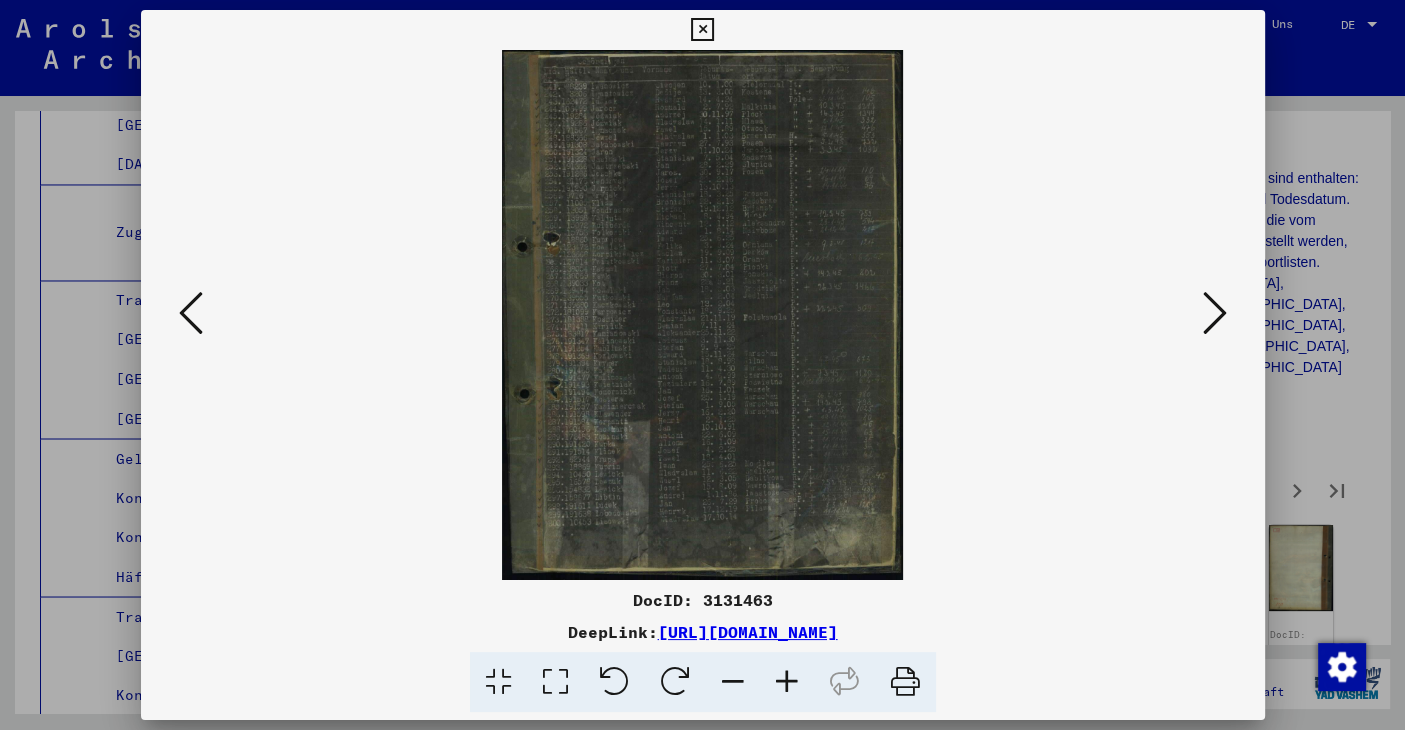 click at bounding box center [787, 682] 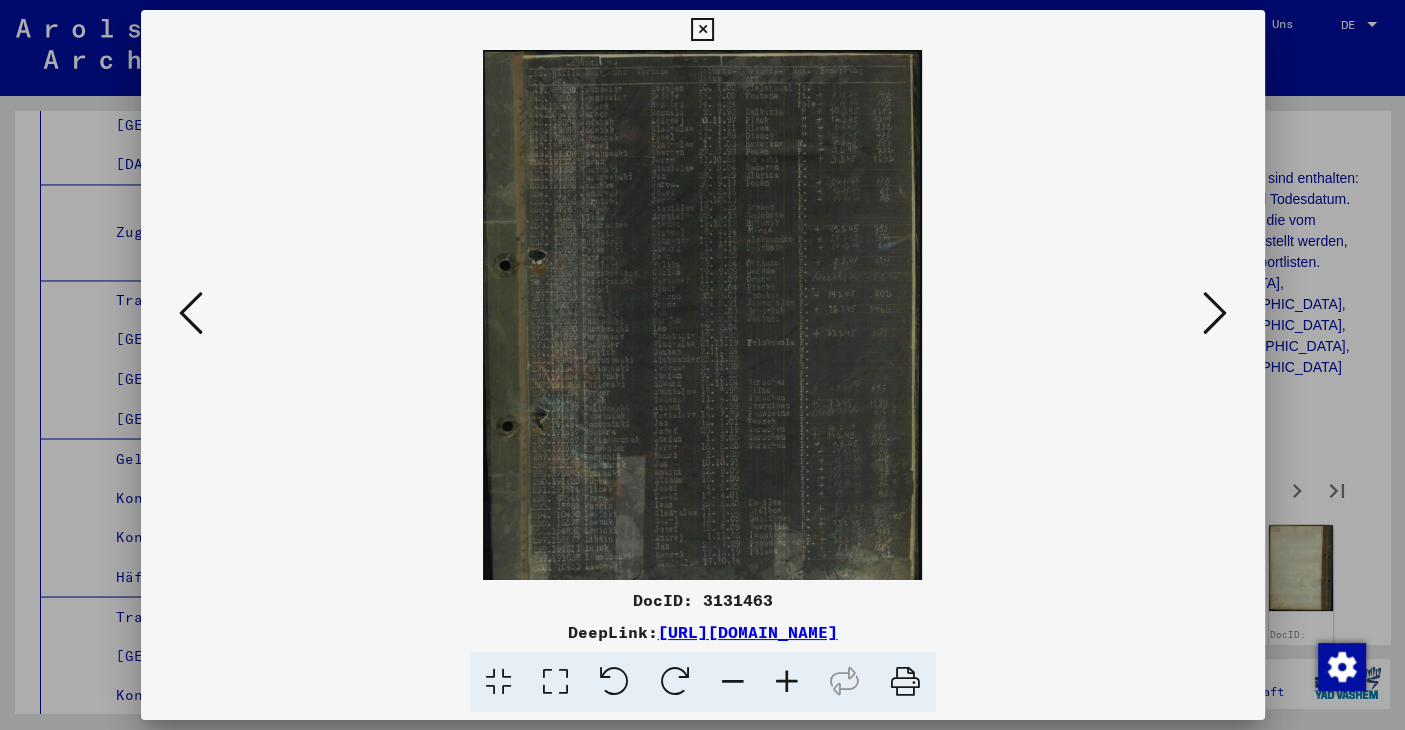 click at bounding box center [787, 682] 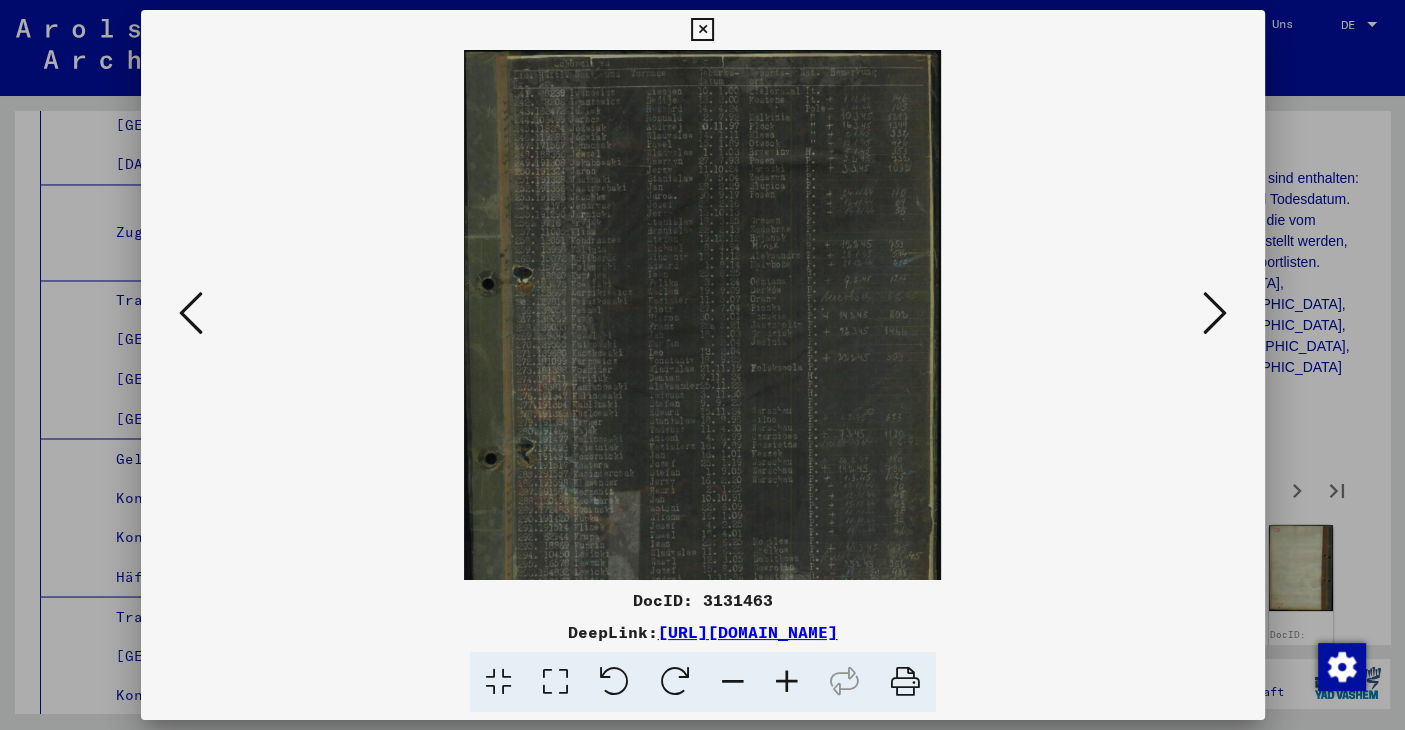 click at bounding box center [787, 682] 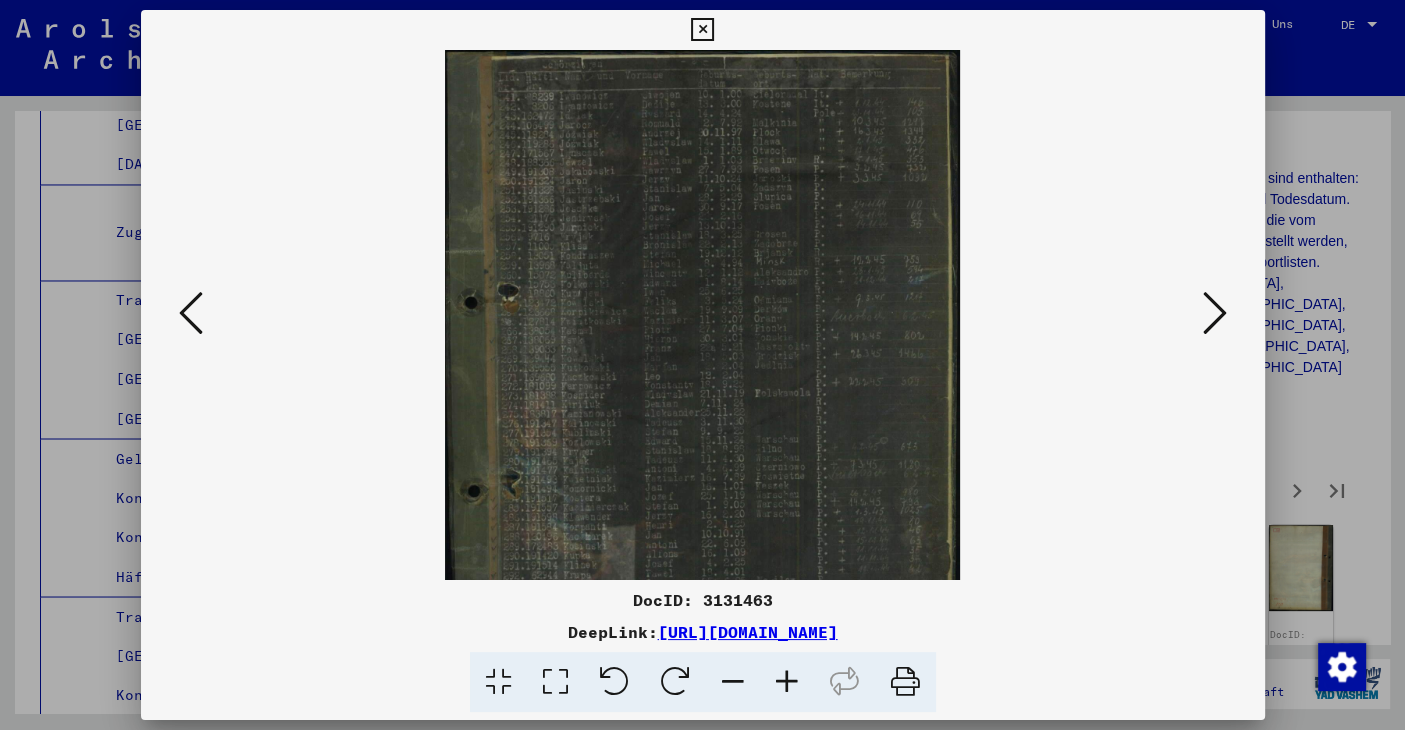 click at bounding box center [787, 682] 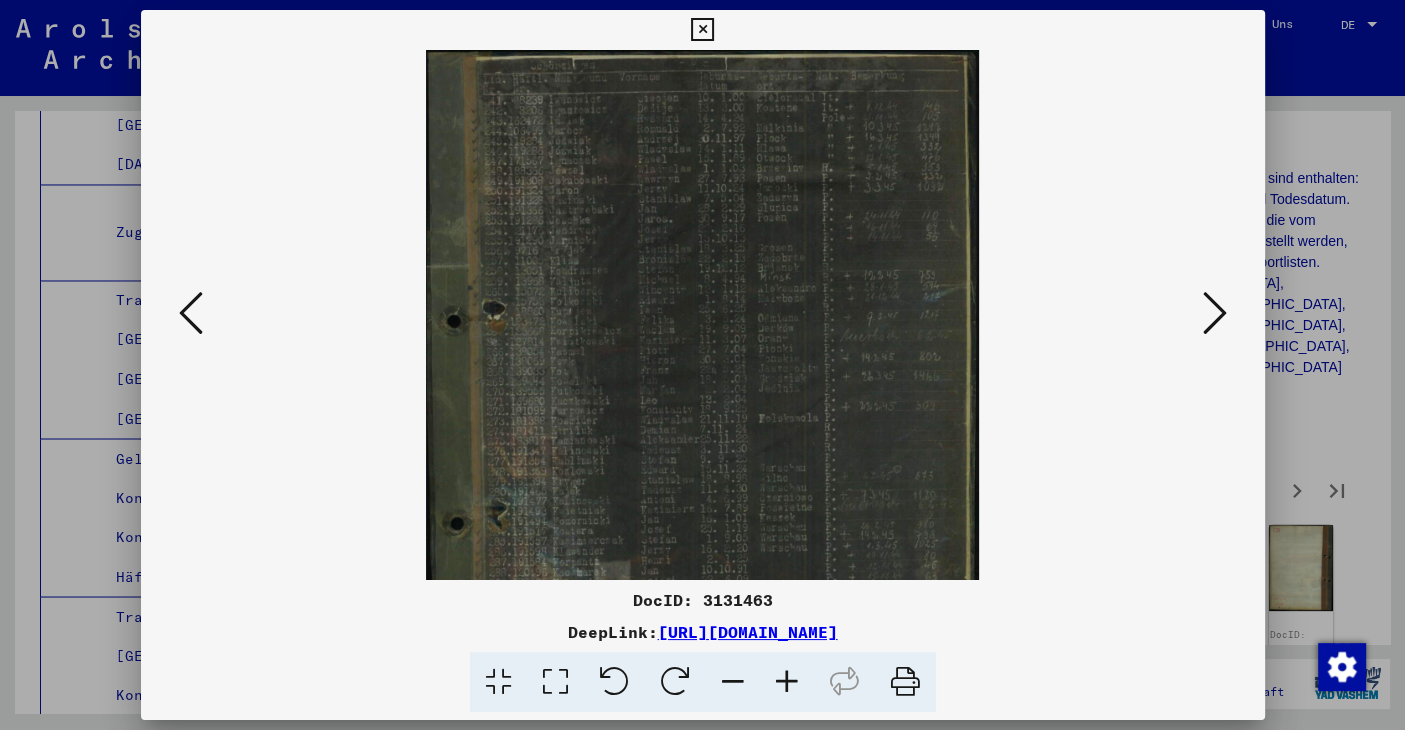 click at bounding box center [787, 682] 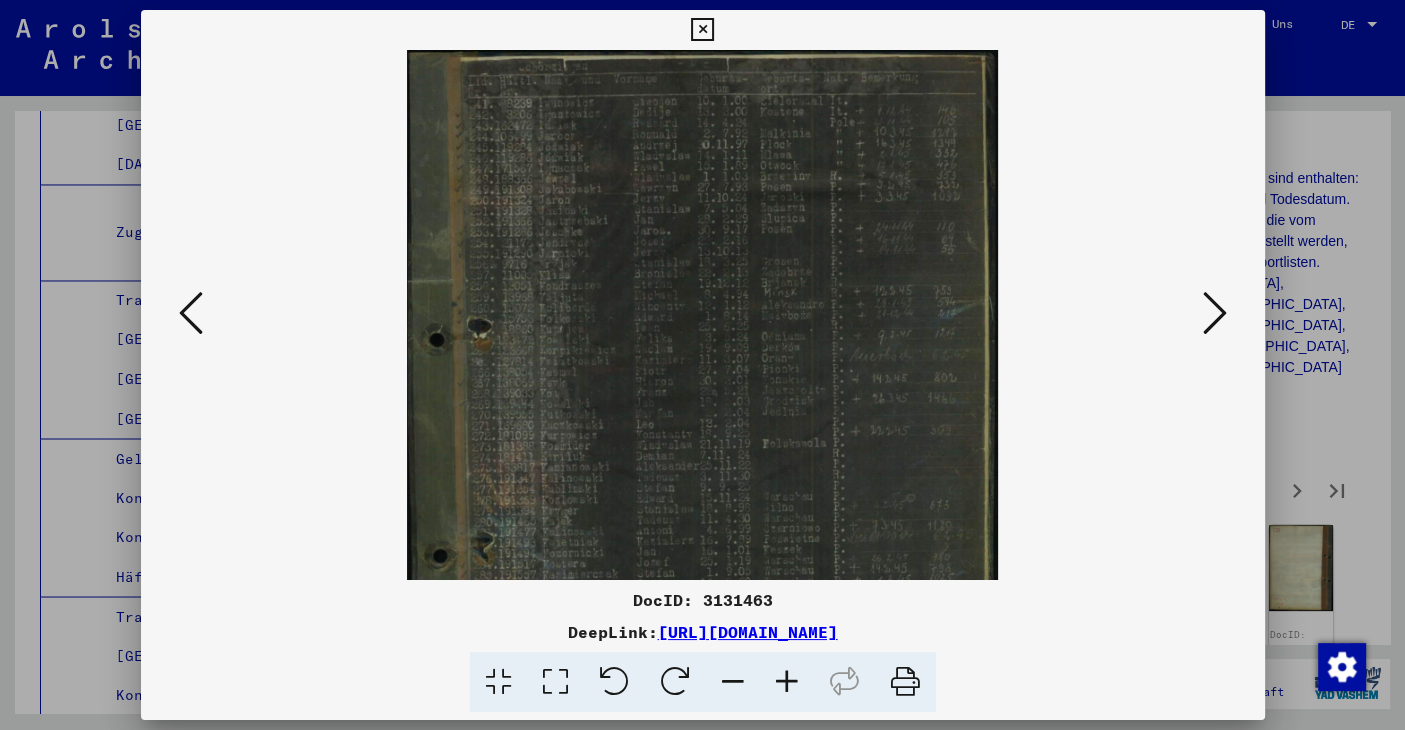 click at bounding box center [787, 682] 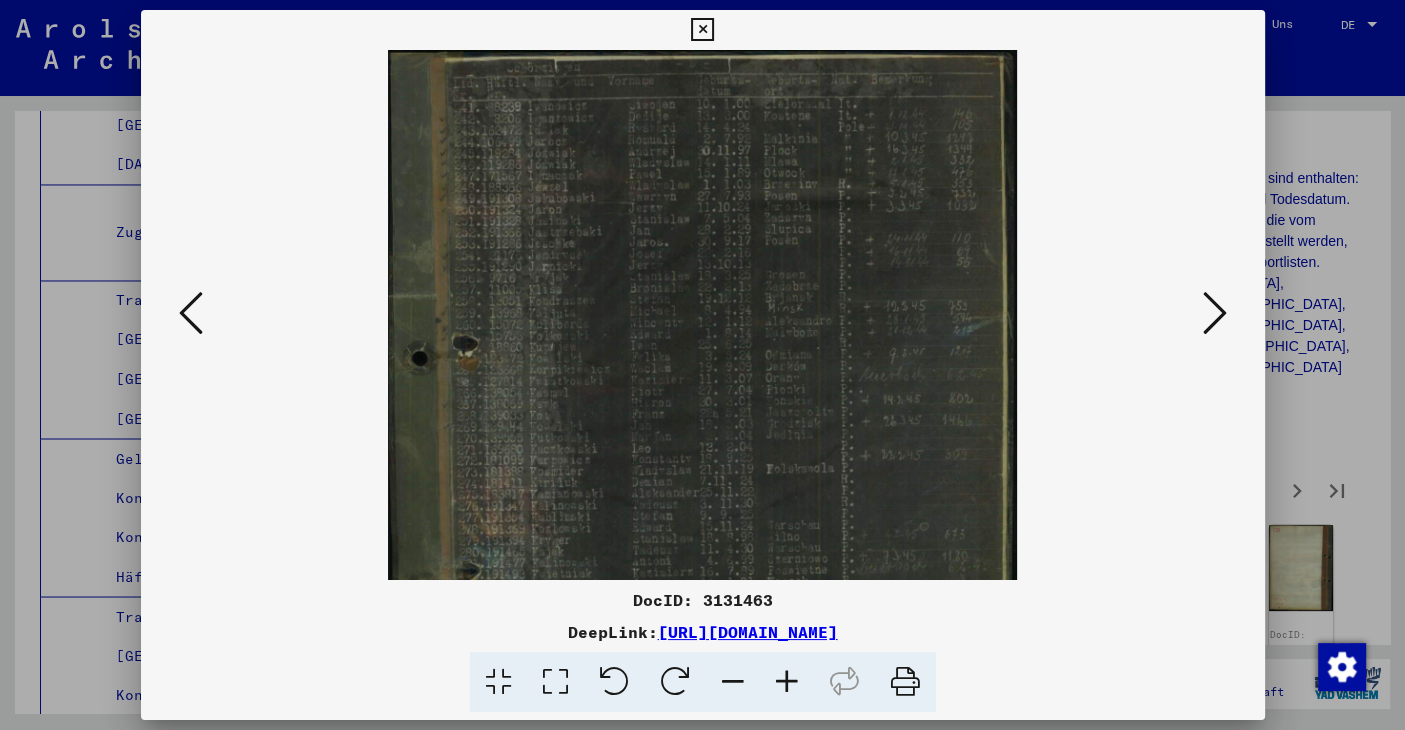 click at bounding box center (787, 682) 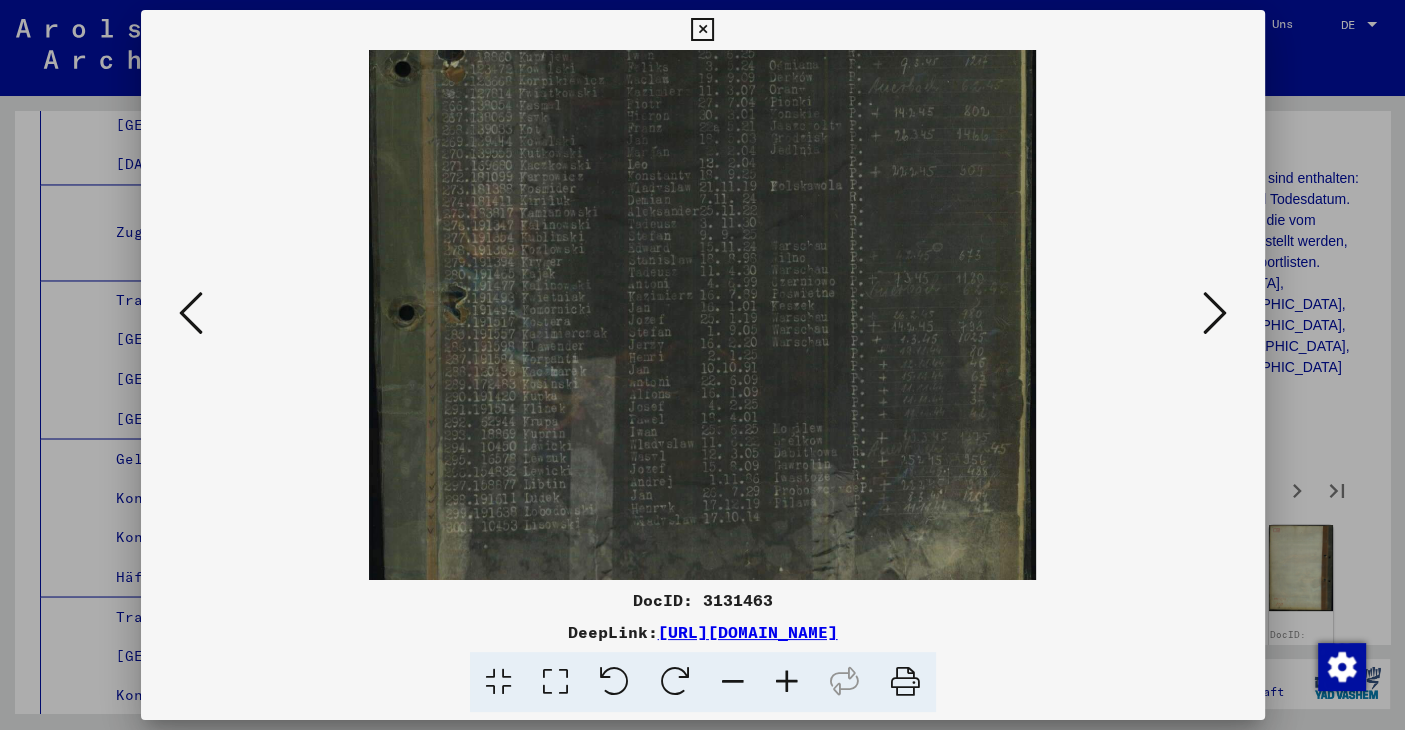 scroll, scrollTop: 317, scrollLeft: 0, axis: vertical 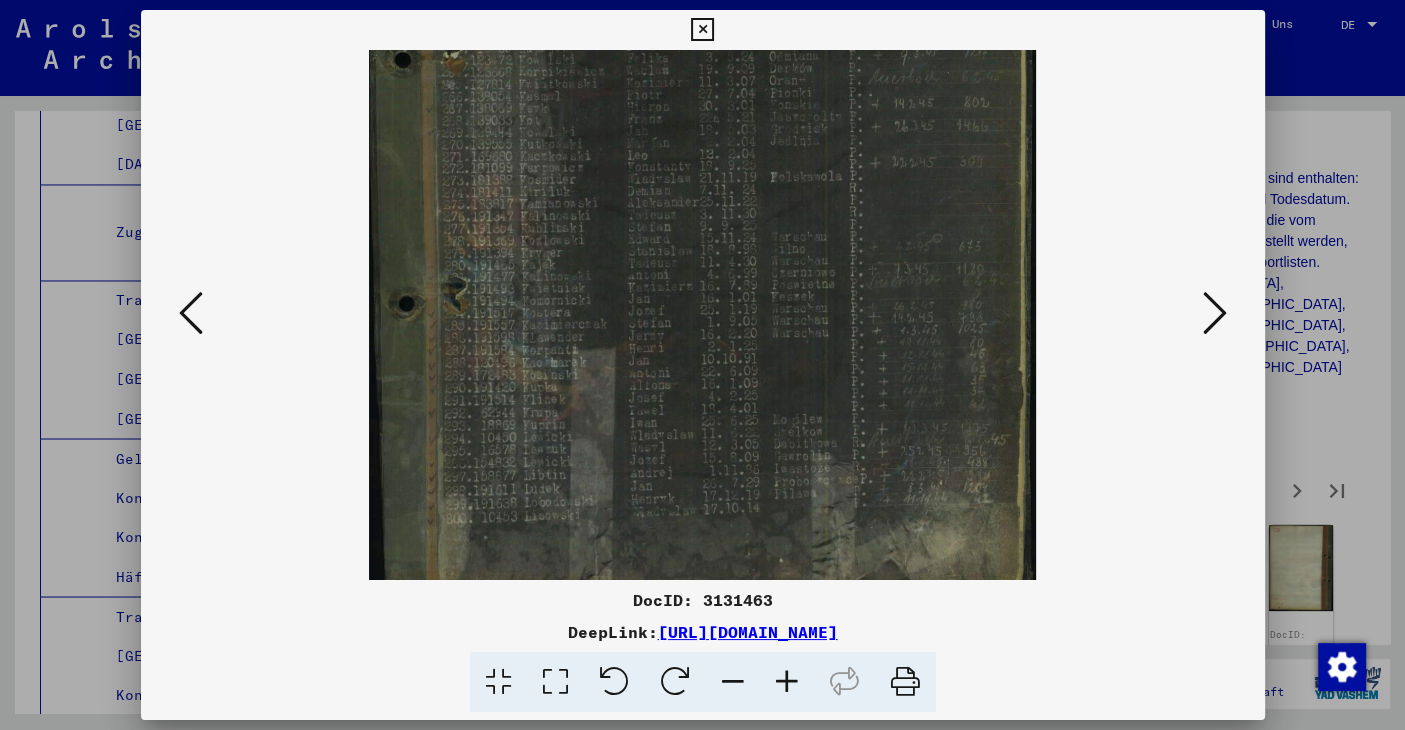 drag, startPoint x: 639, startPoint y: 491, endPoint x: 705, endPoint y: 174, distance: 323.7978 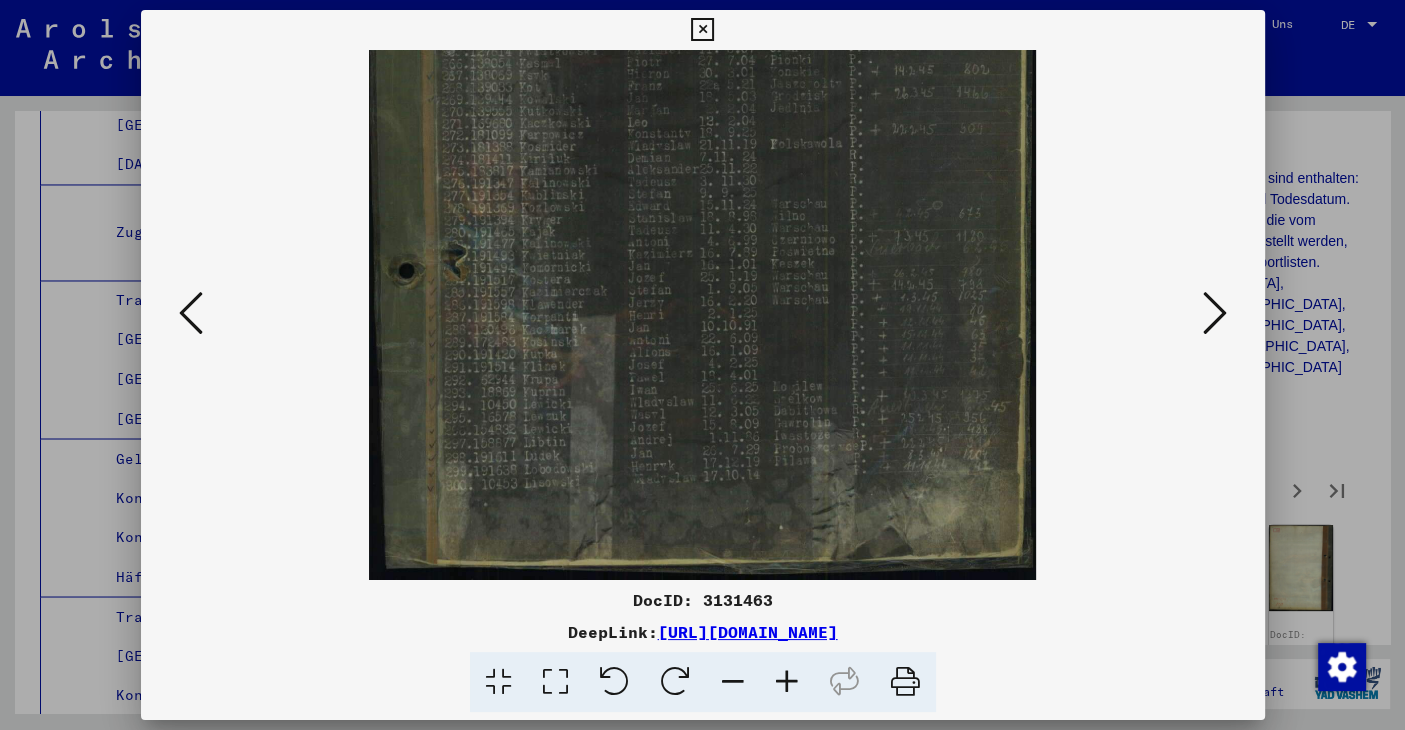 drag, startPoint x: 667, startPoint y: 407, endPoint x: 681, endPoint y: 290, distance: 117.83463 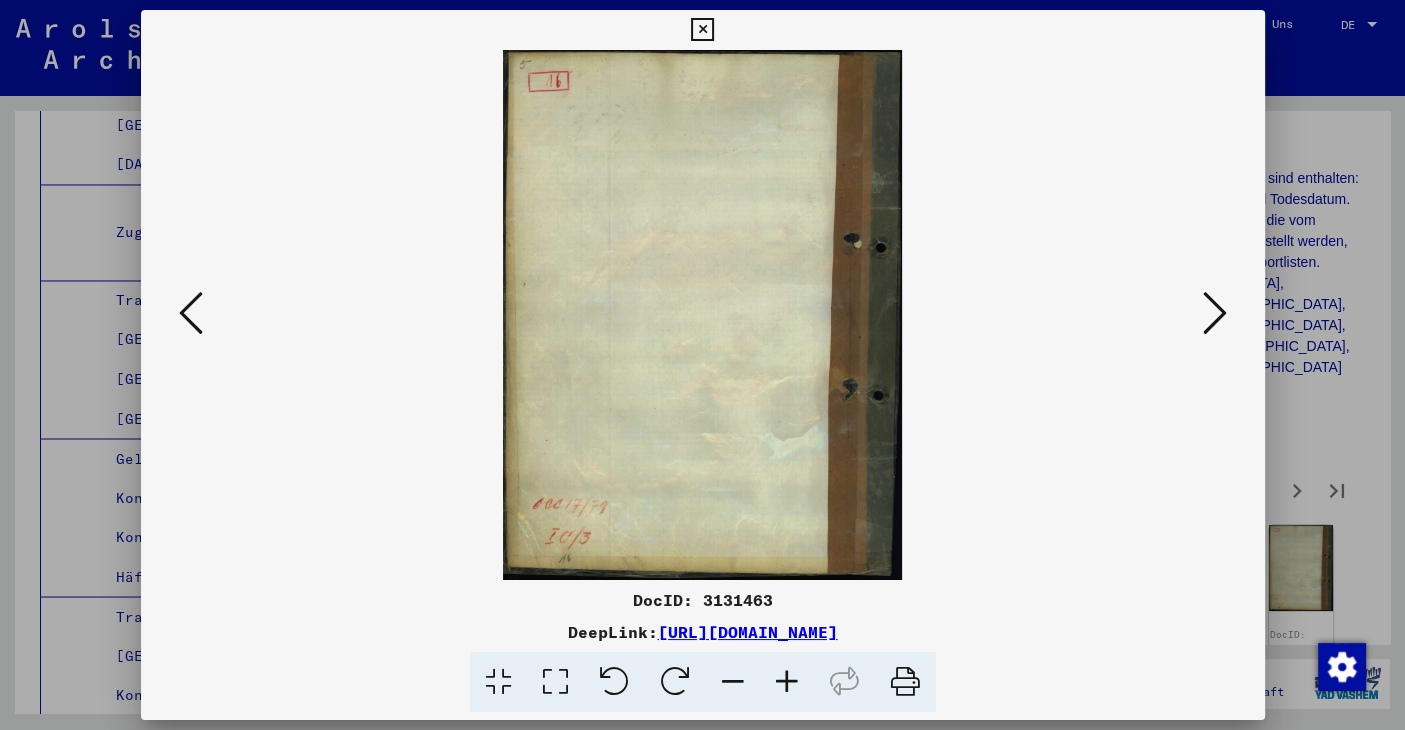 click at bounding box center (1215, 313) 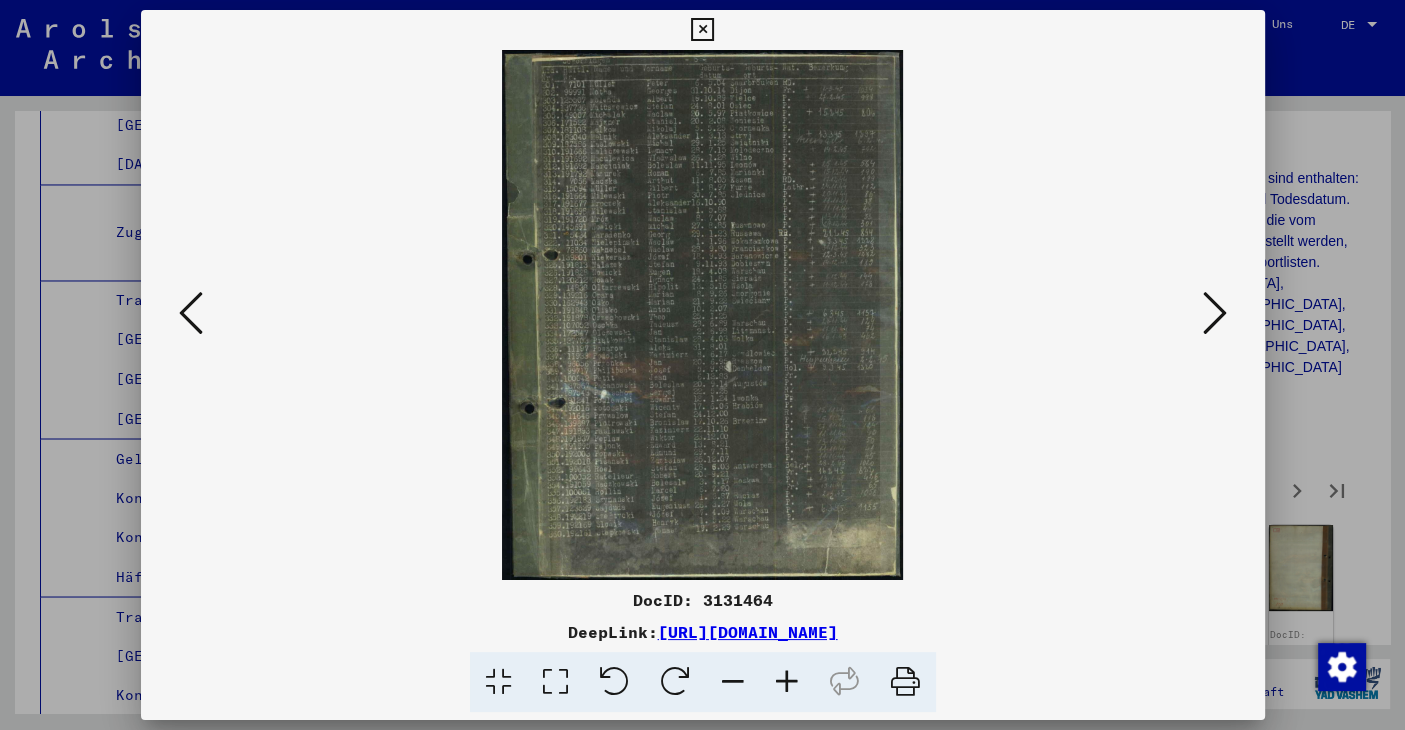 click at bounding box center (1215, 313) 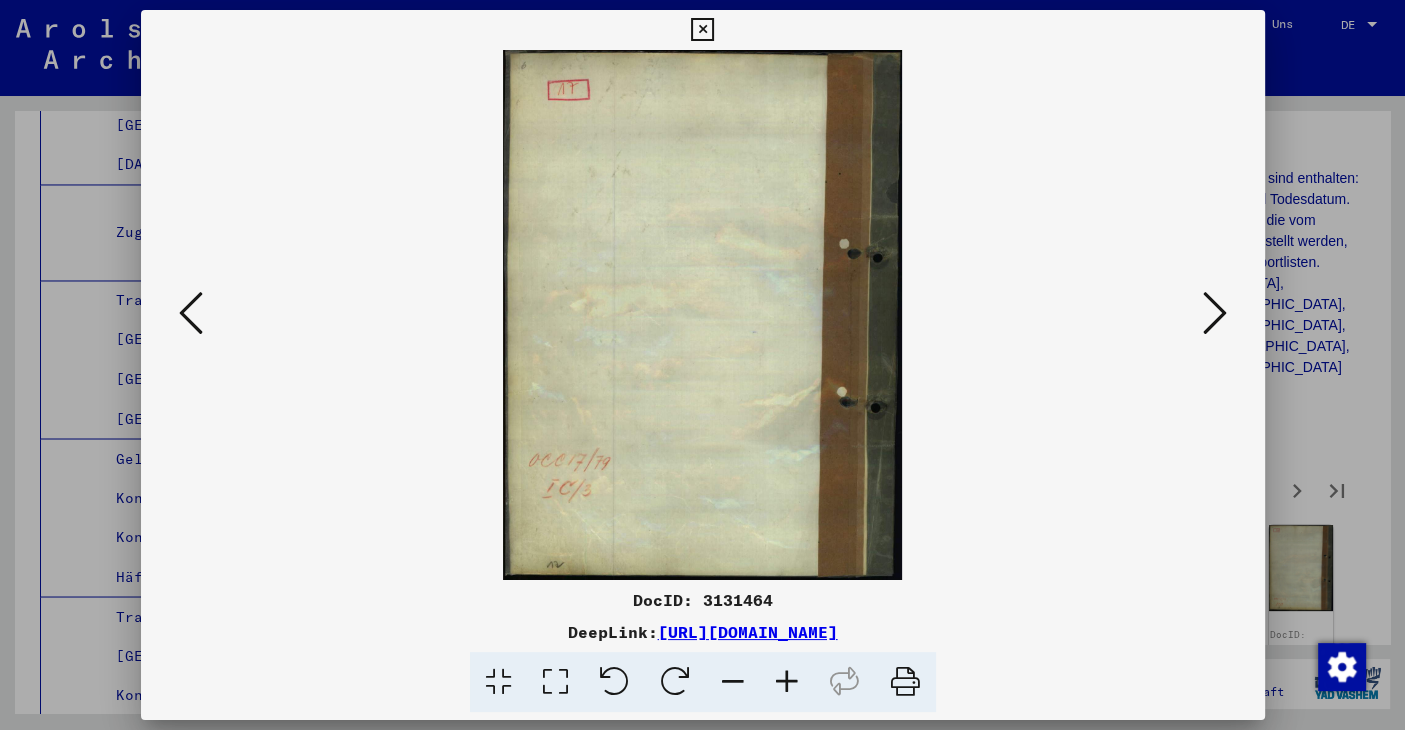 click at bounding box center (1215, 313) 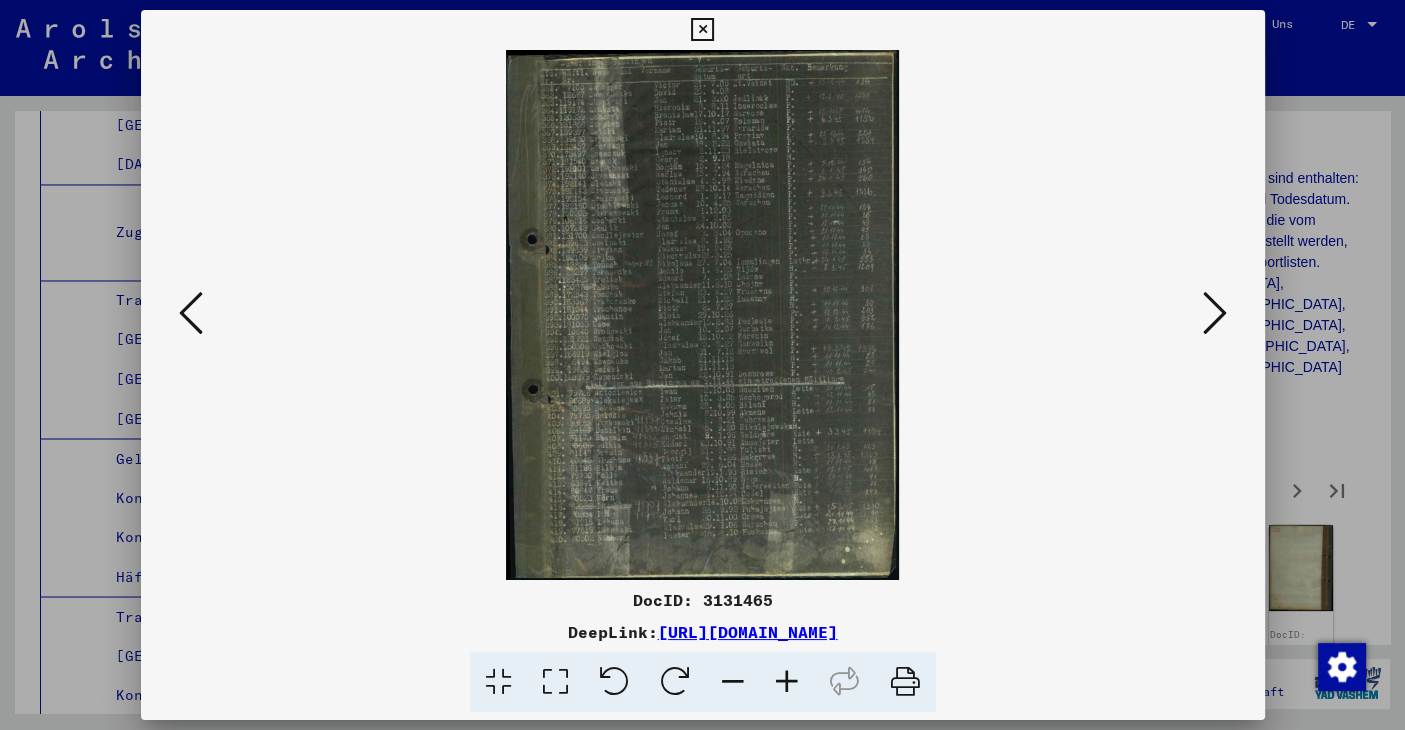 click at bounding box center (787, 682) 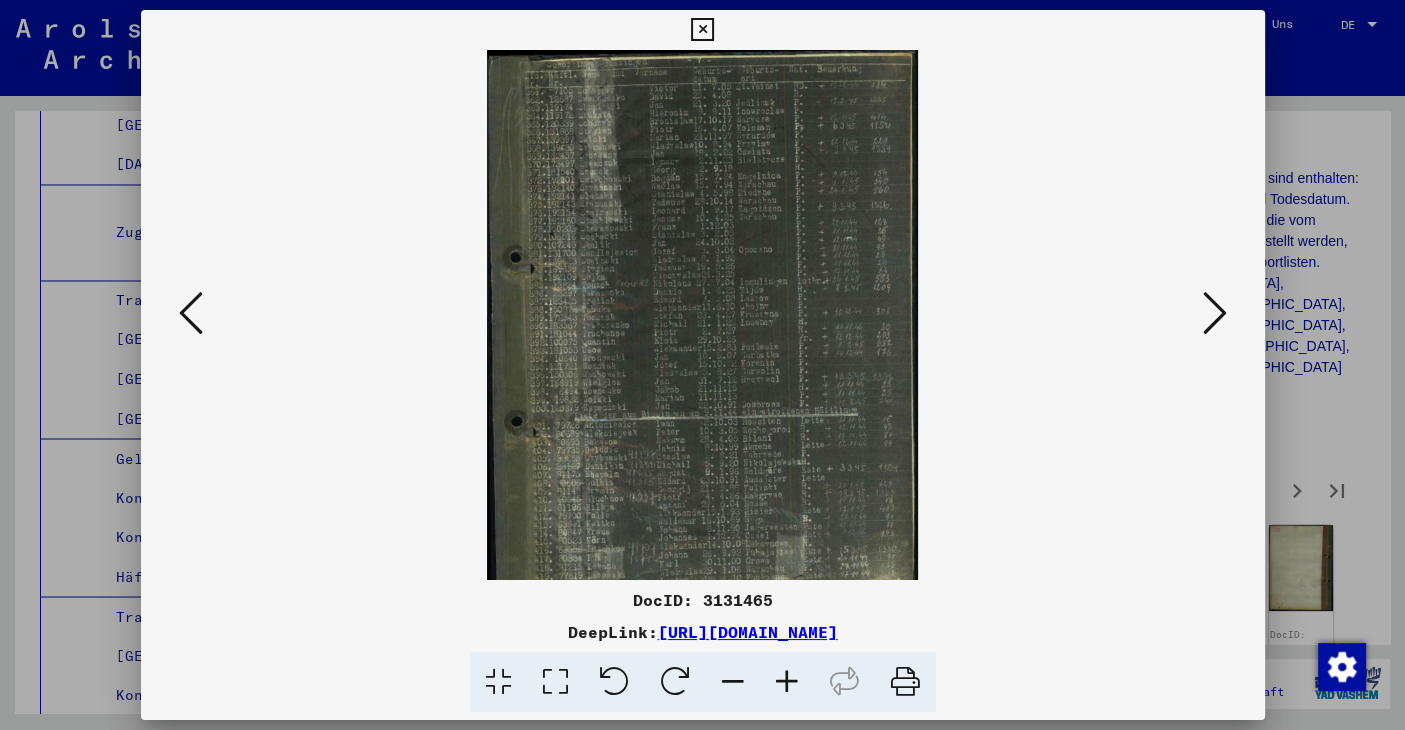 click at bounding box center [787, 682] 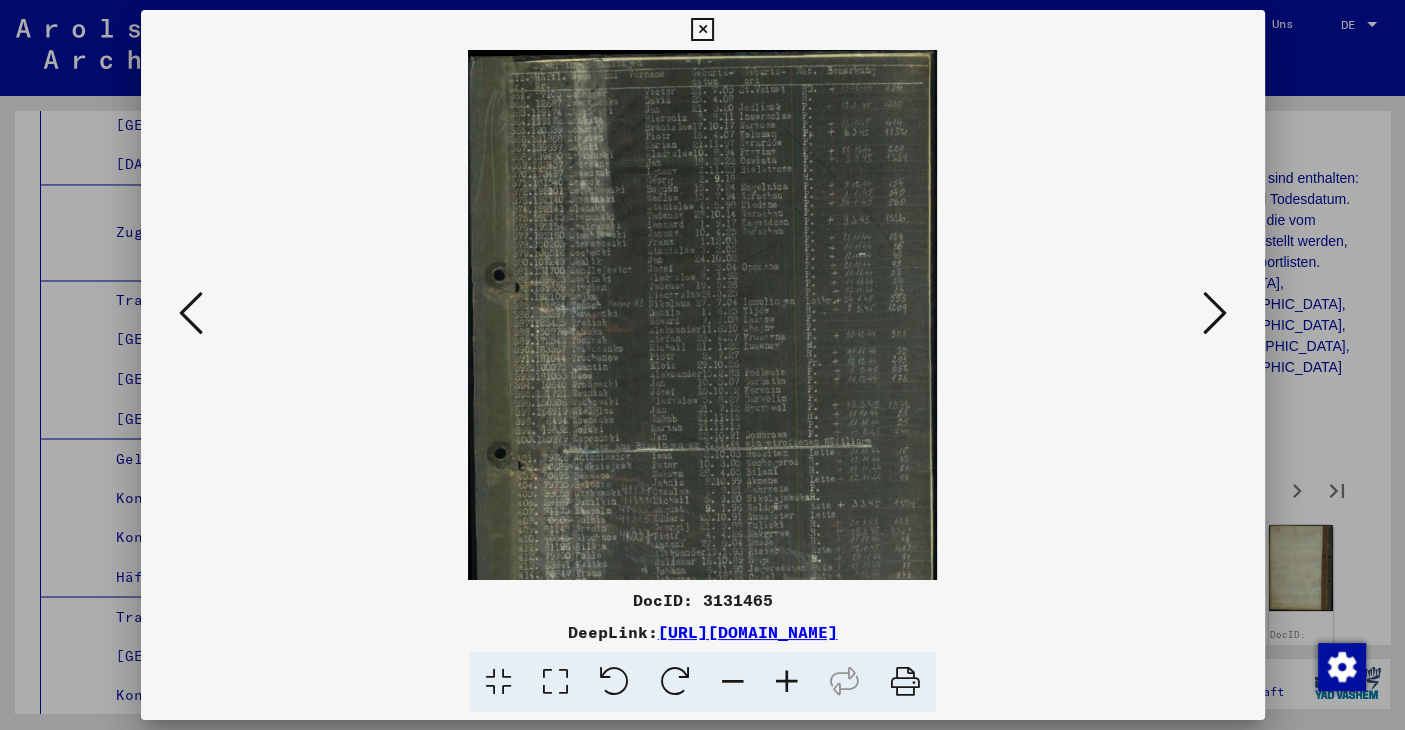 click at bounding box center (787, 682) 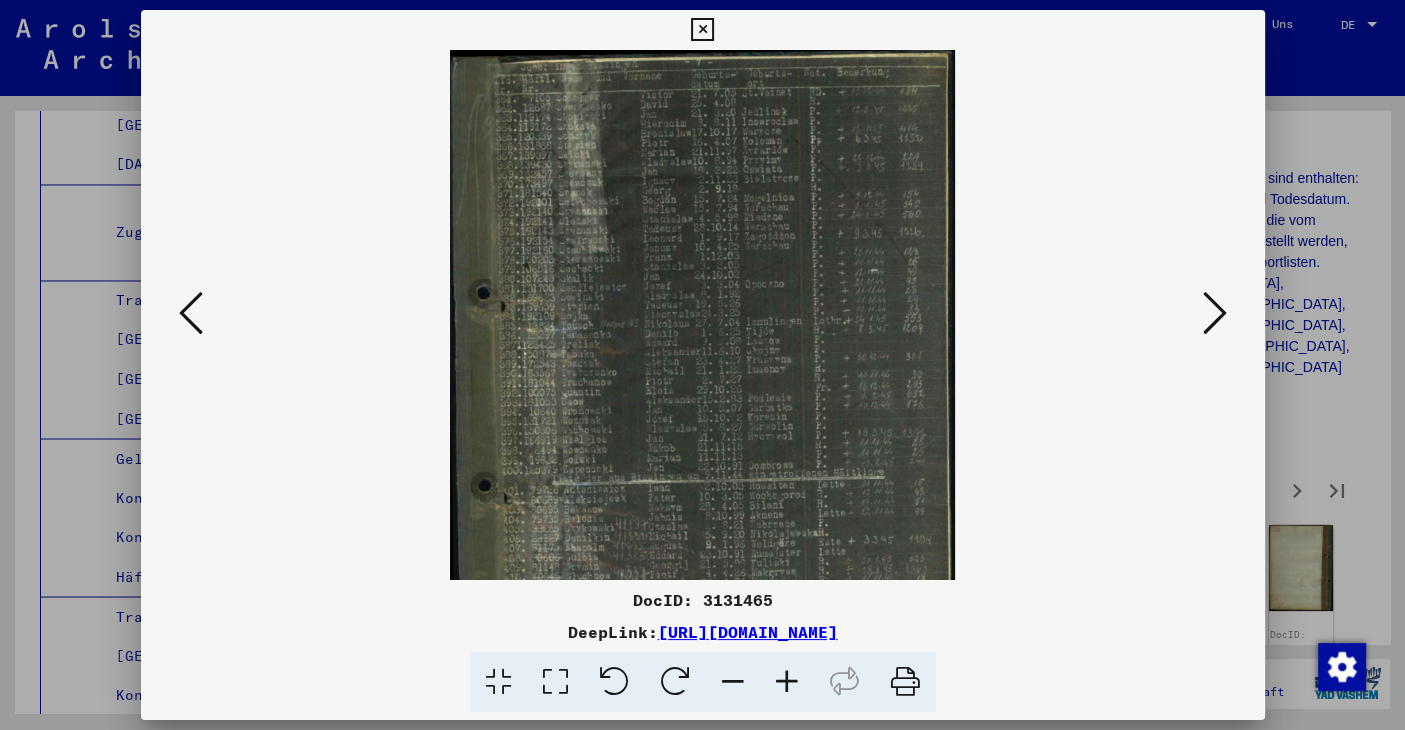 click at bounding box center [787, 682] 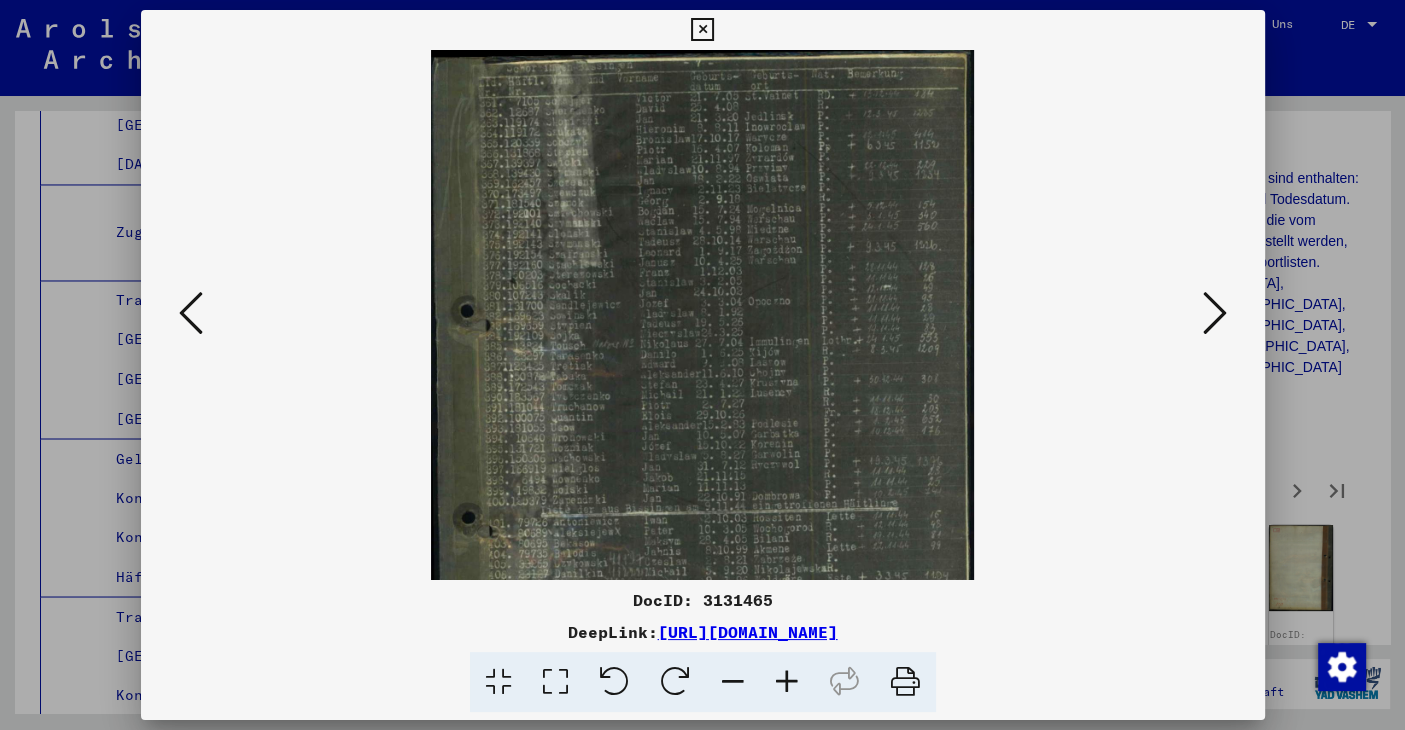 click at bounding box center [787, 682] 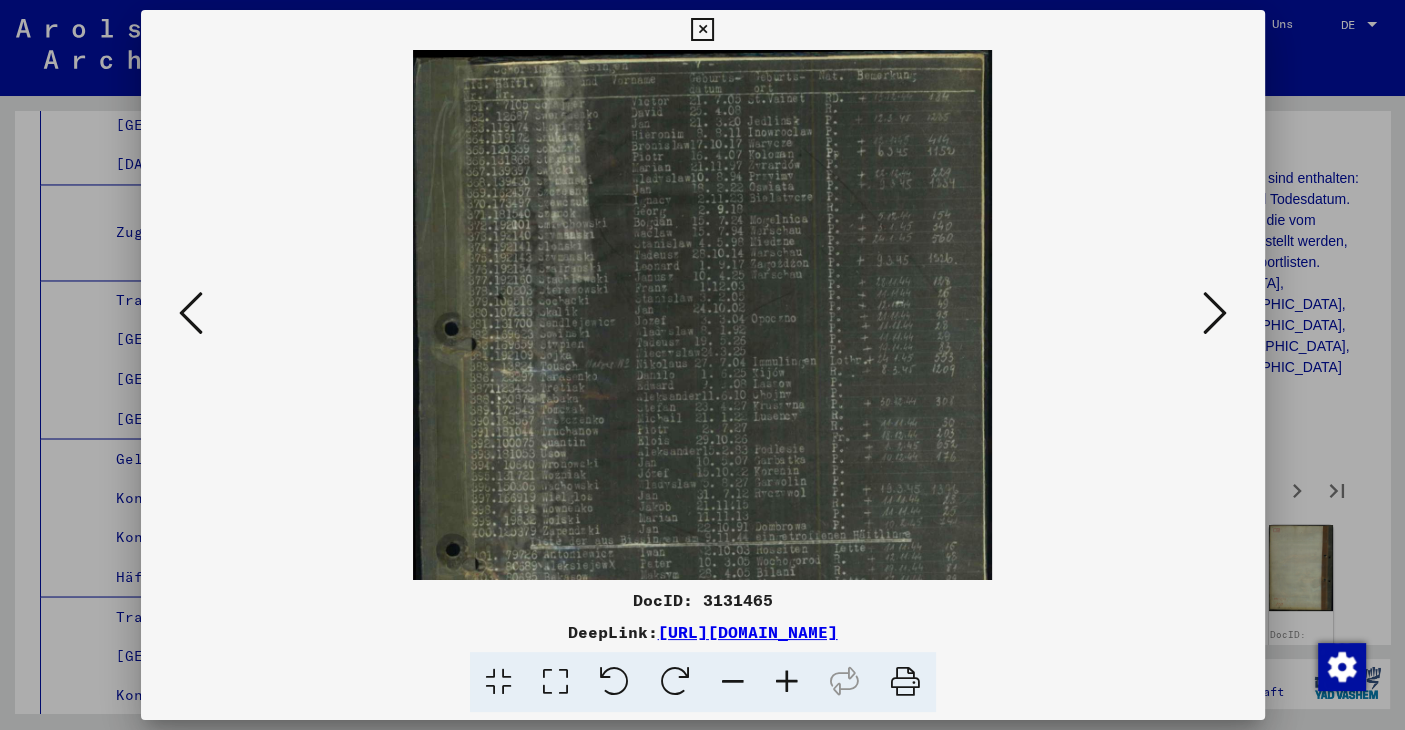 click at bounding box center (1215, 313) 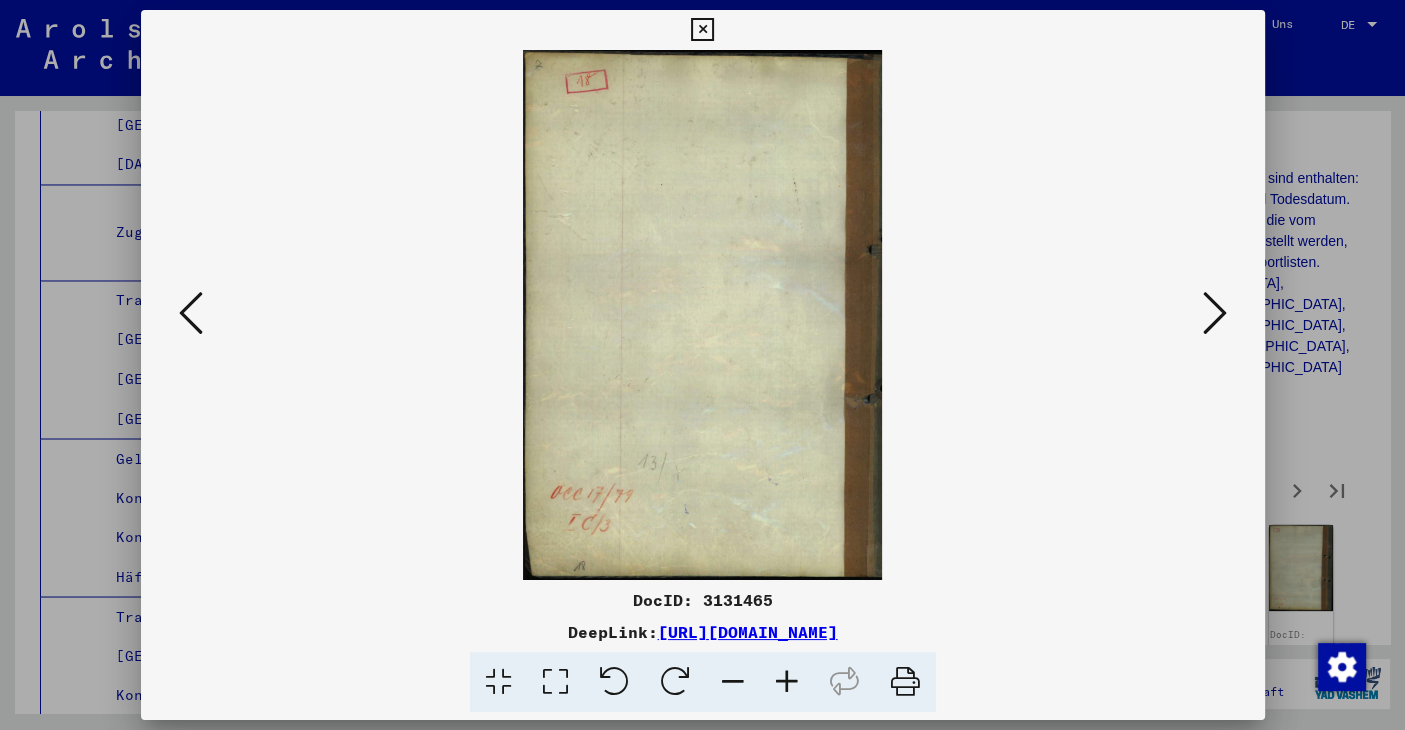 click at bounding box center [1215, 313] 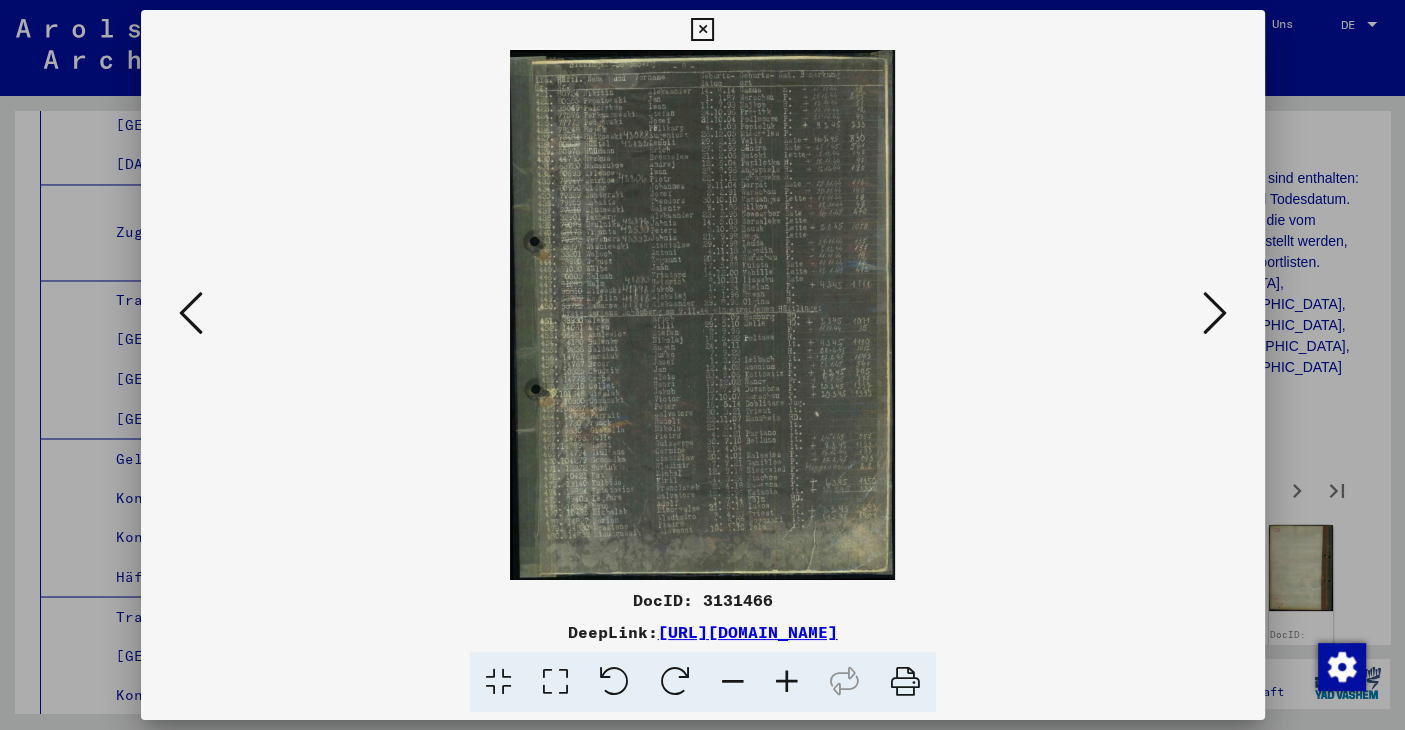 click at bounding box center (1215, 313) 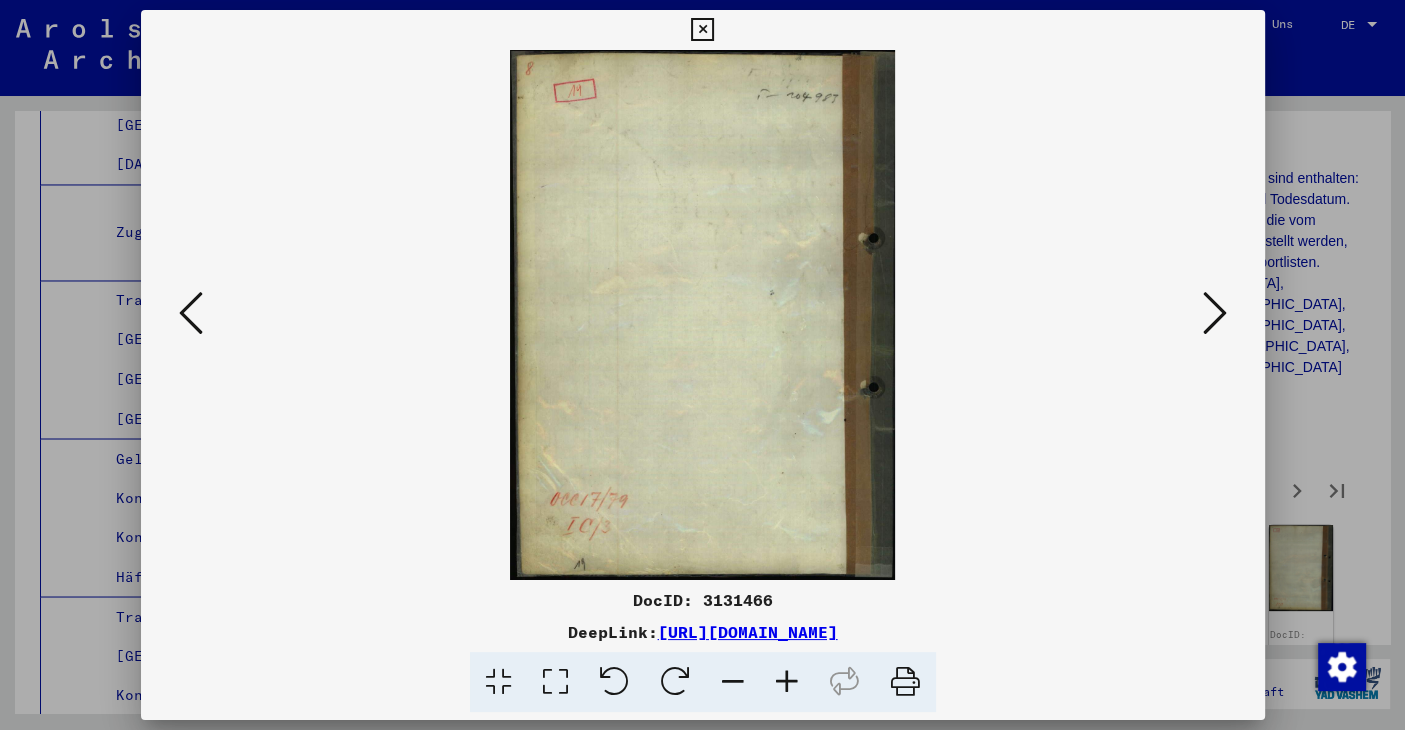 click at bounding box center [702, 30] 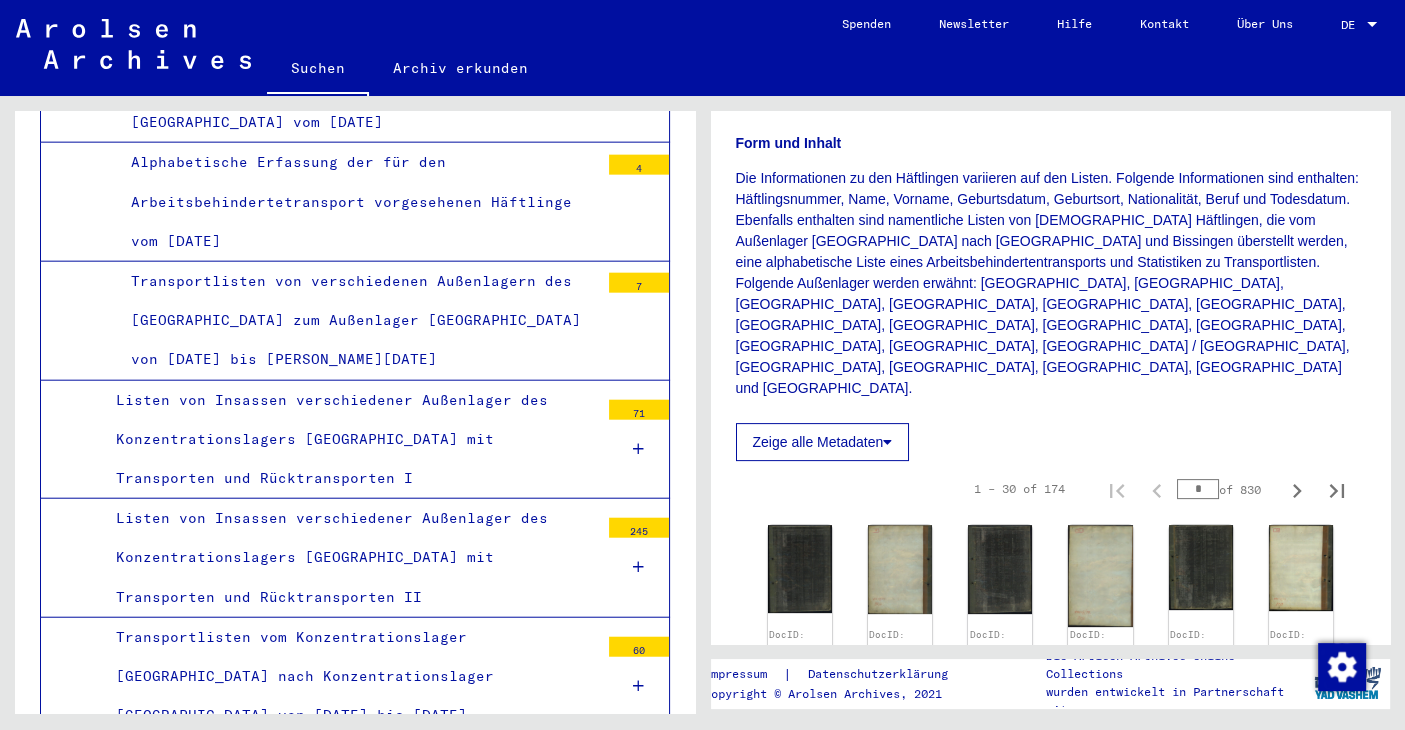 scroll, scrollTop: 4525, scrollLeft: 0, axis: vertical 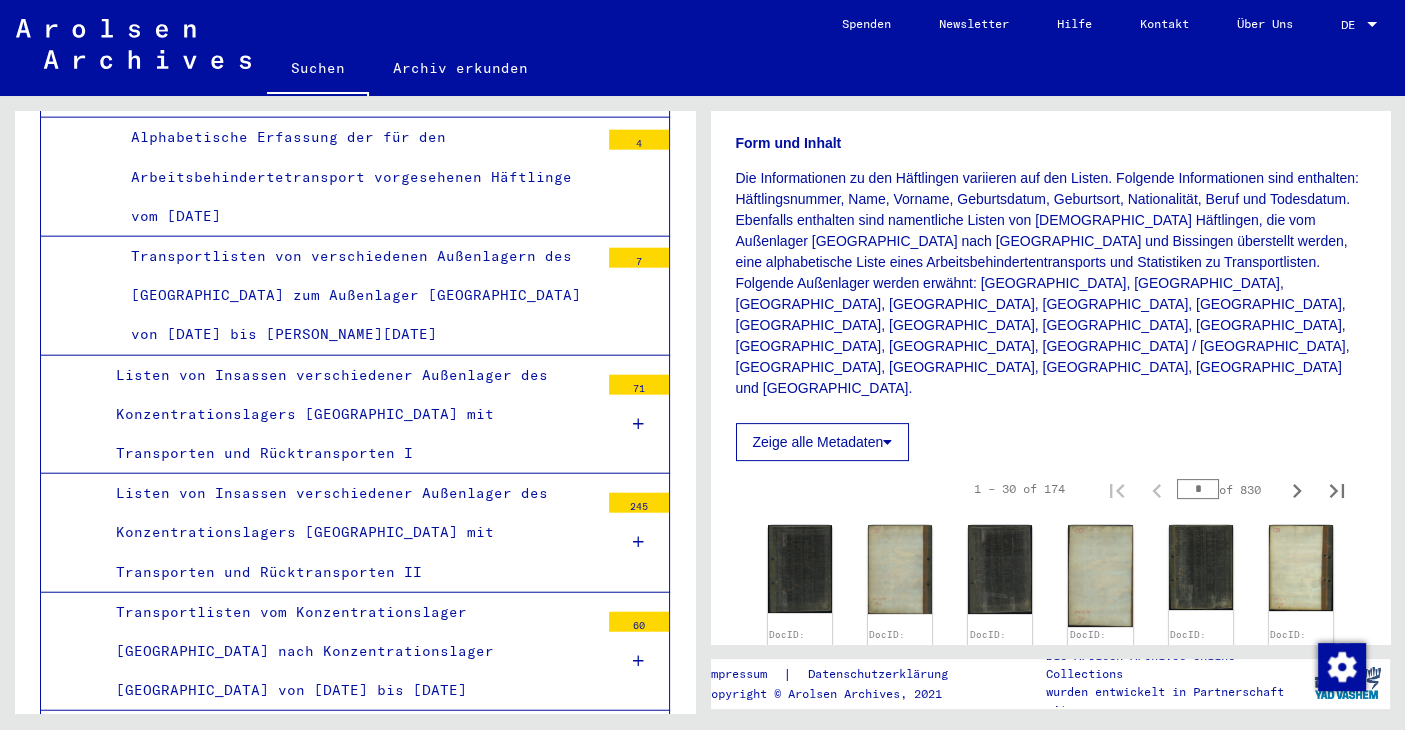 click on "Krankenverzeichnis des Außenlagers Vaihingen mit Todesmeldungen vom      [DATE] bis [DATE]." at bounding box center [350, 1076] 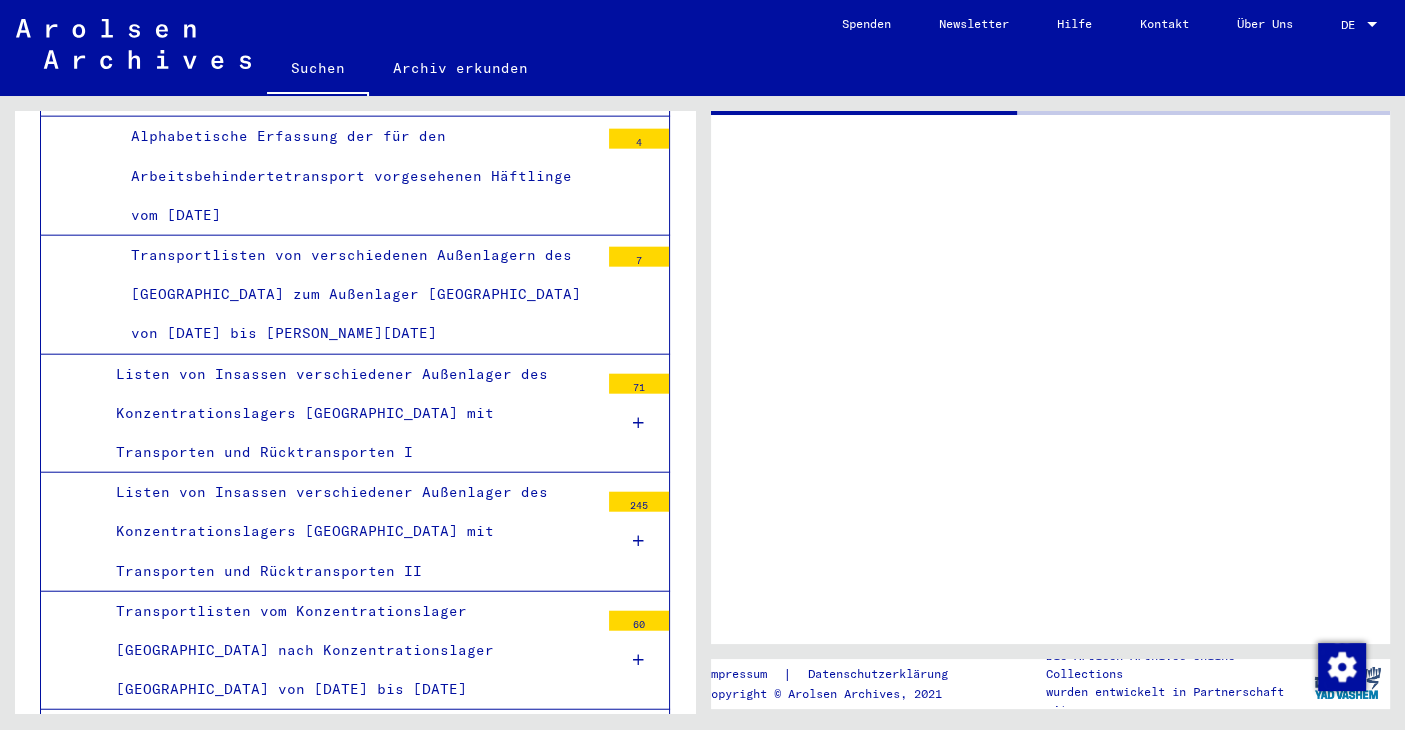 scroll, scrollTop: 4524, scrollLeft: 0, axis: vertical 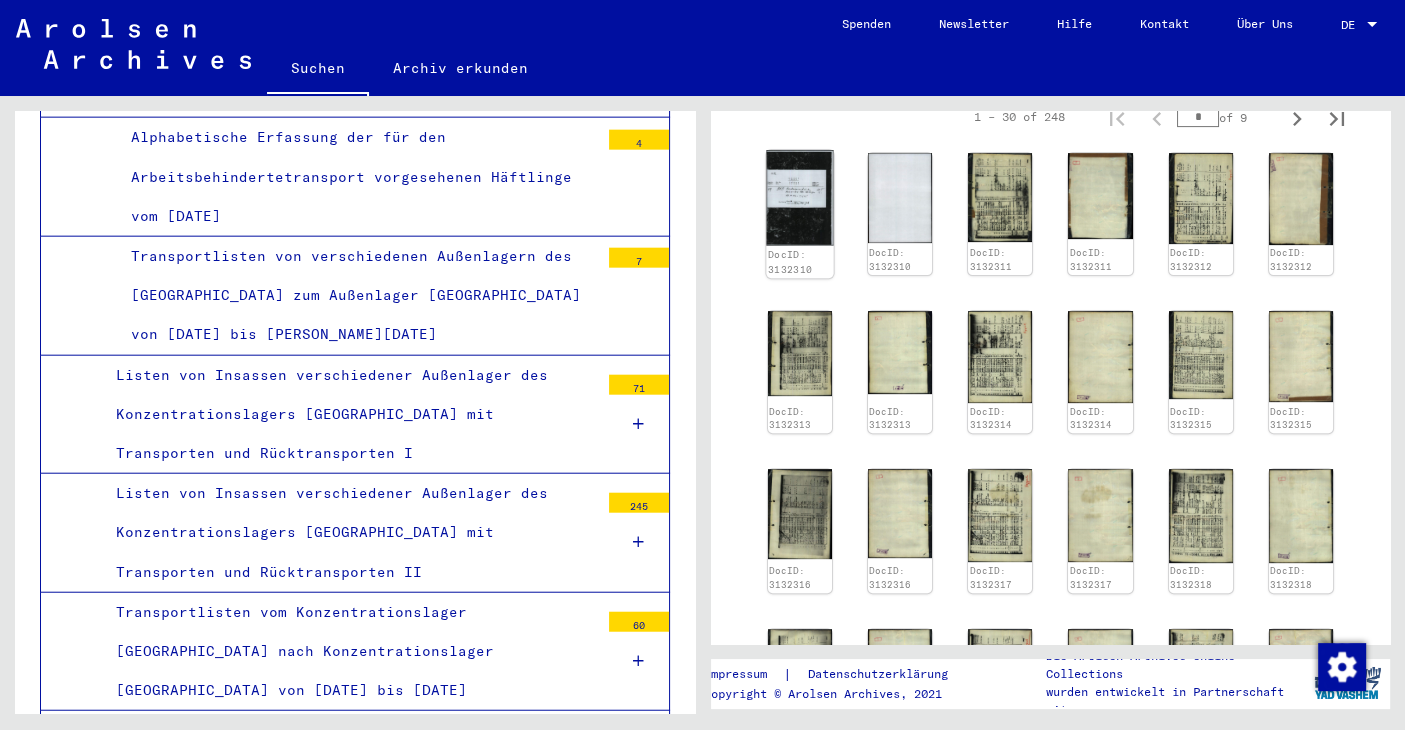 click 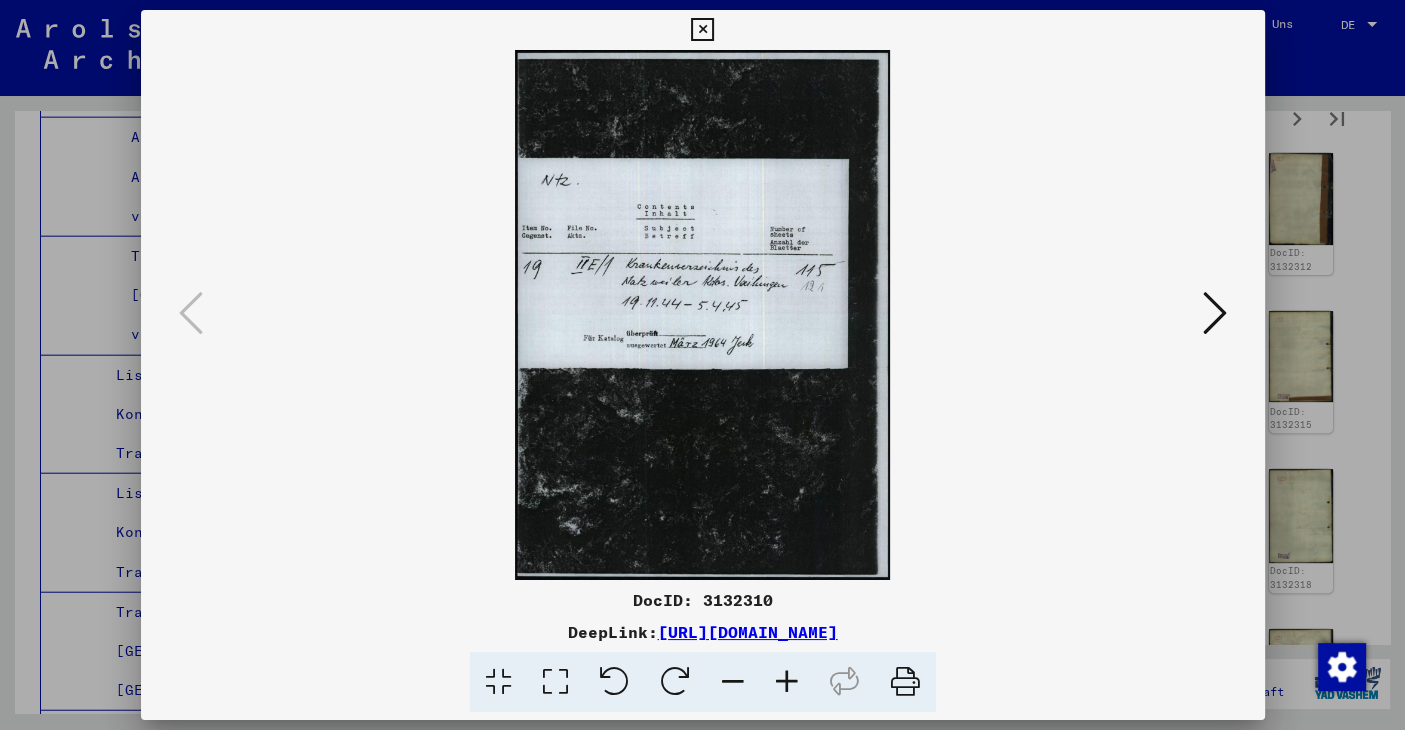 click at bounding box center (1215, 313) 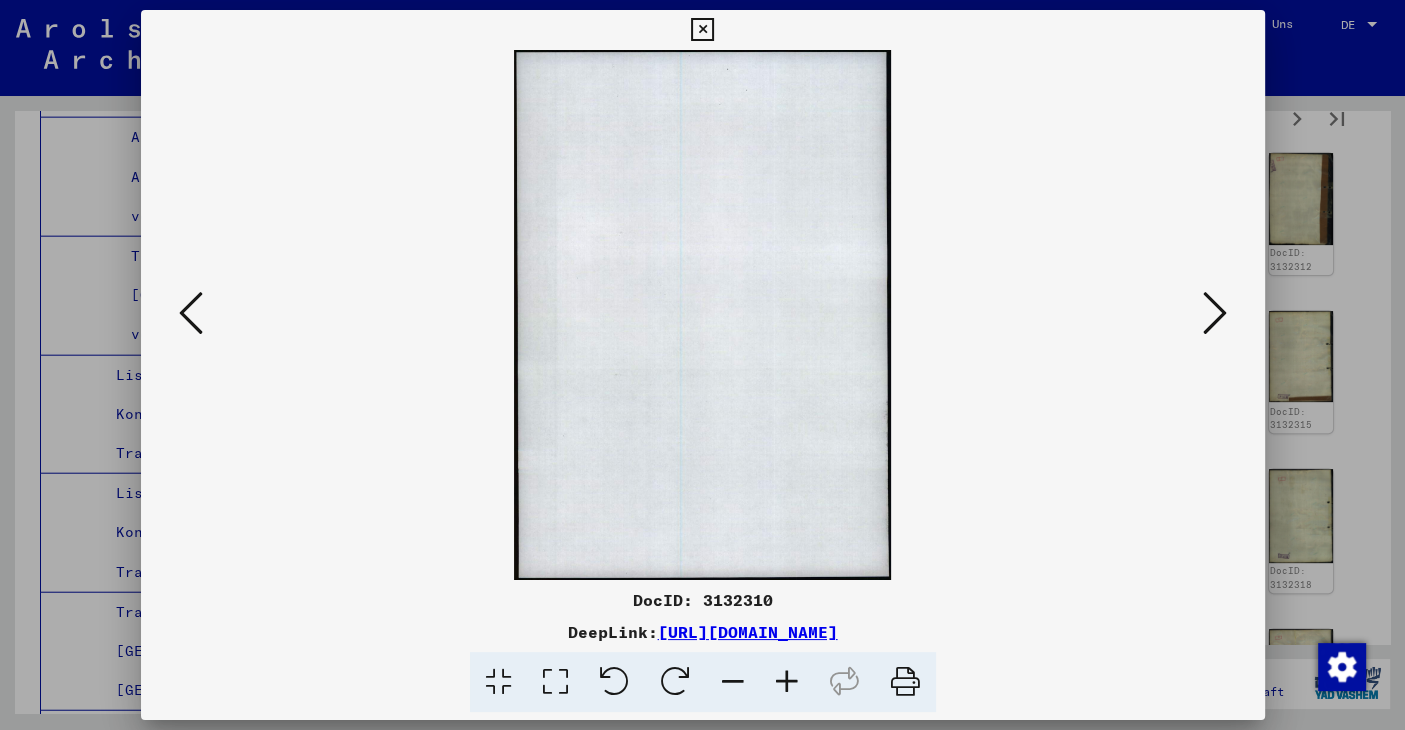 click at bounding box center (1215, 313) 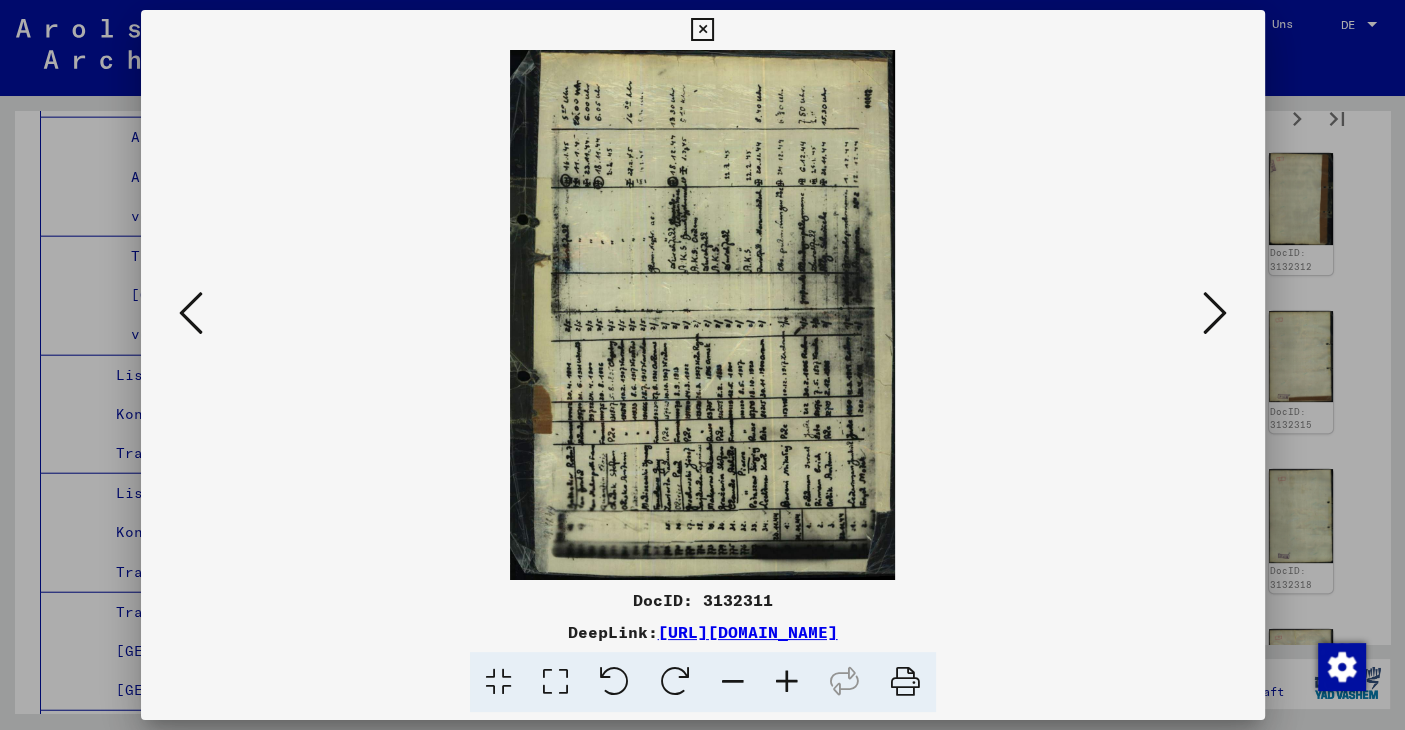 click at bounding box center (675, 682) 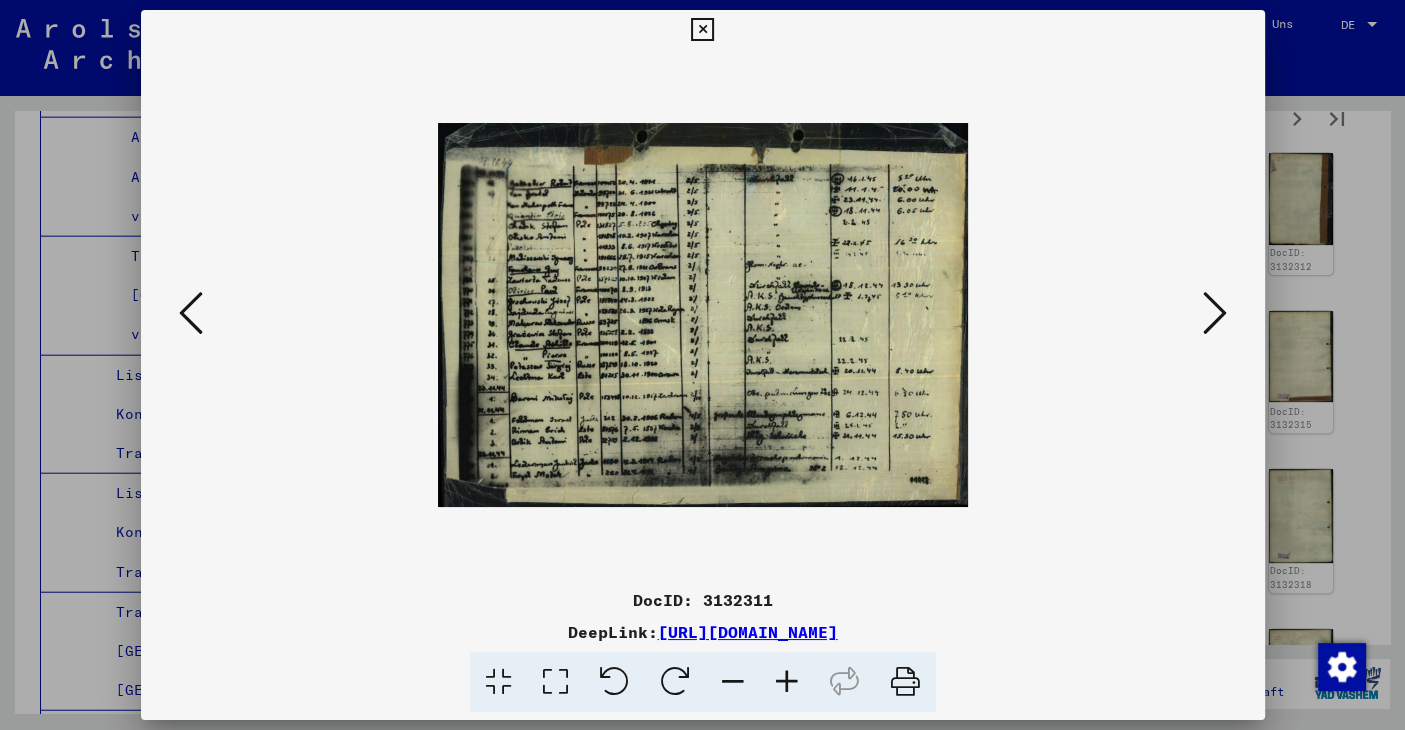 click at bounding box center [787, 682] 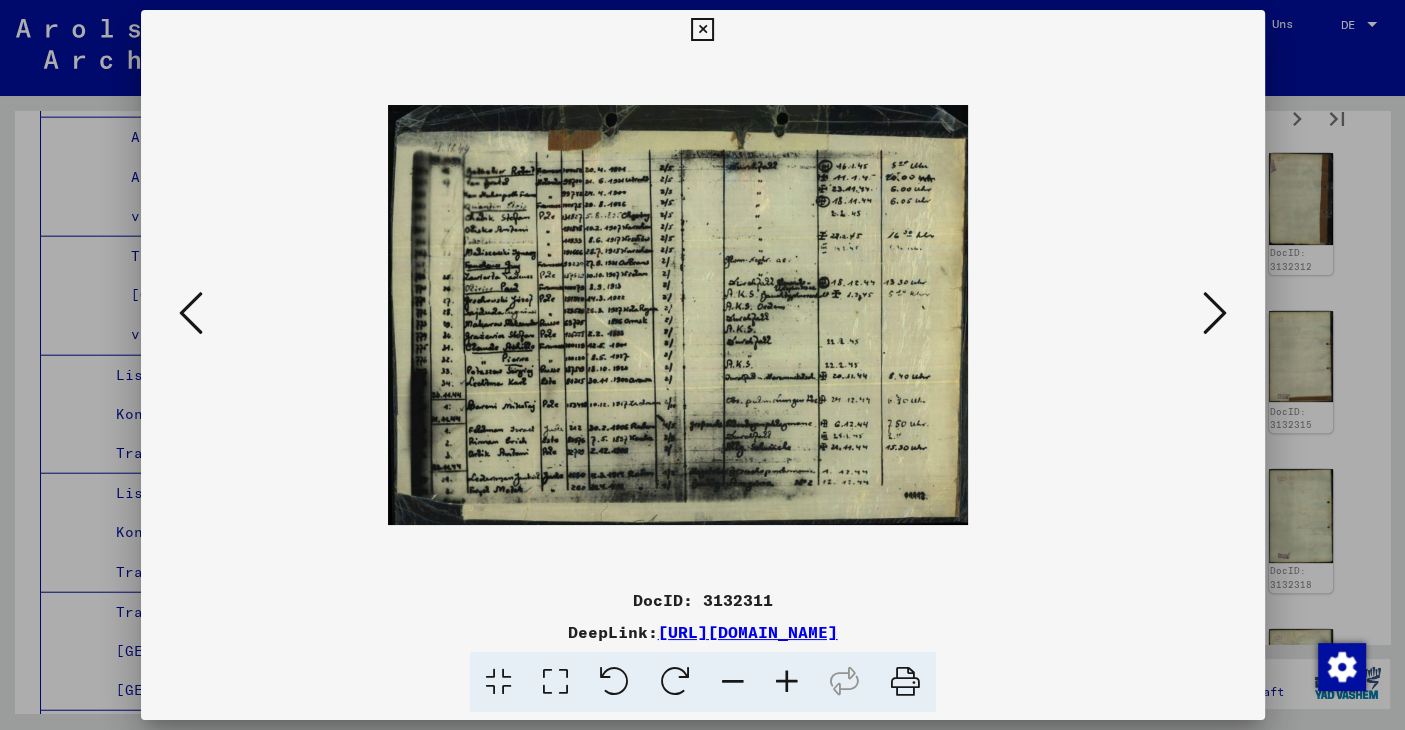 click at bounding box center [787, 682] 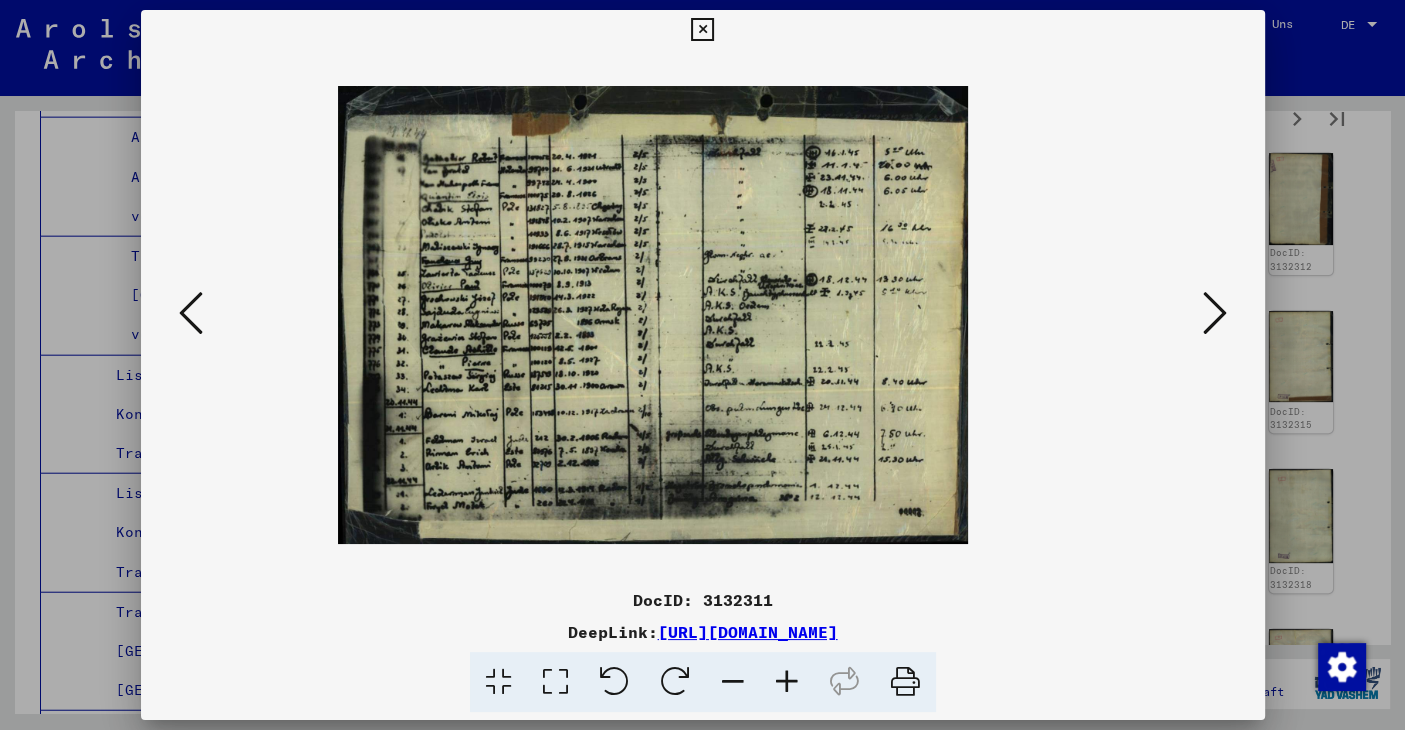 click at bounding box center [787, 682] 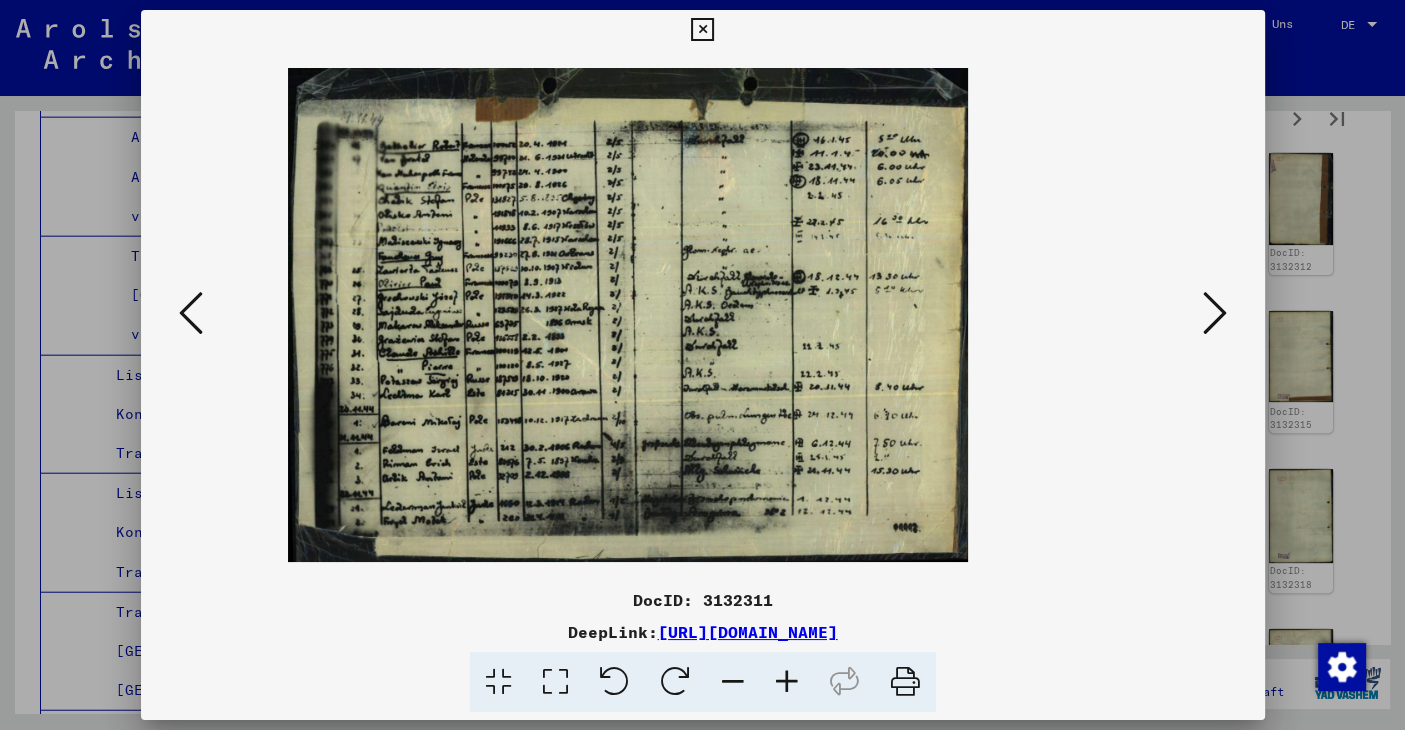 click at bounding box center [787, 682] 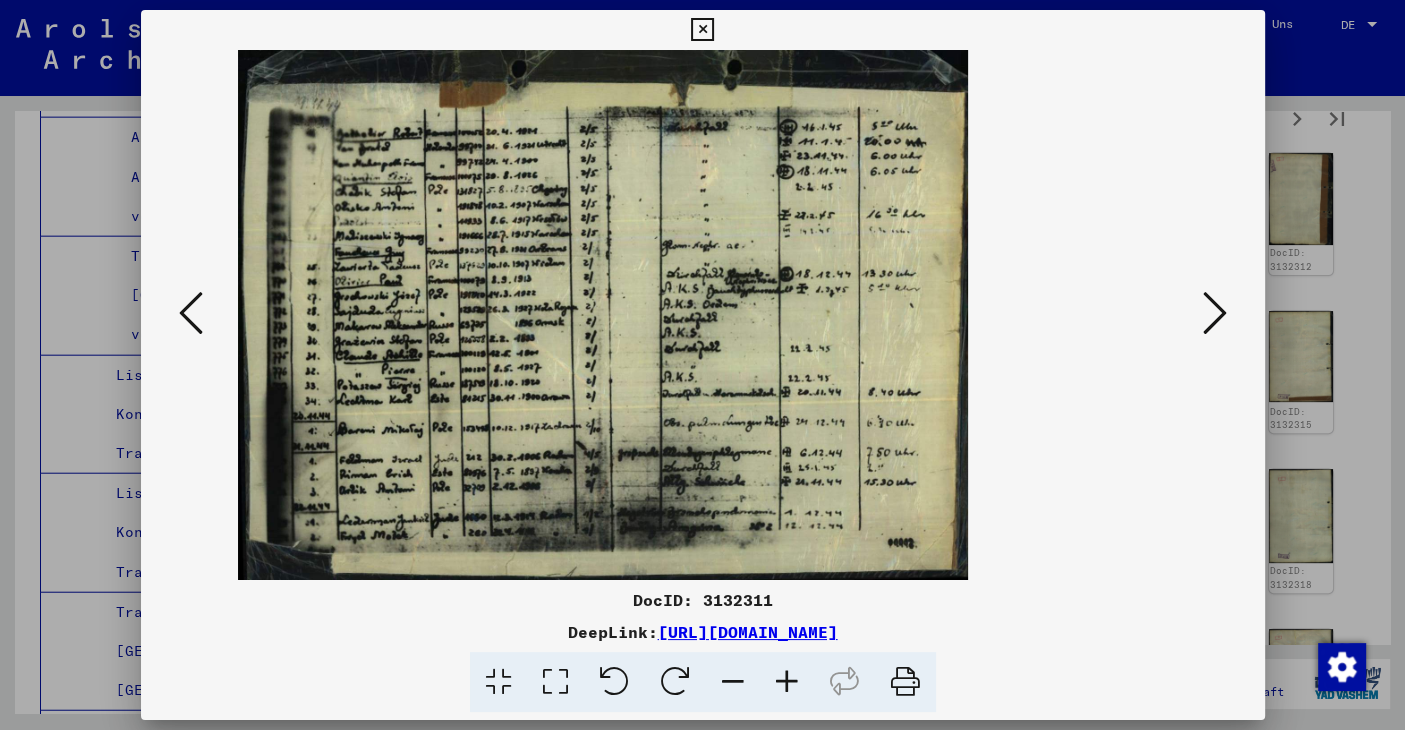 click at bounding box center [1215, 314] 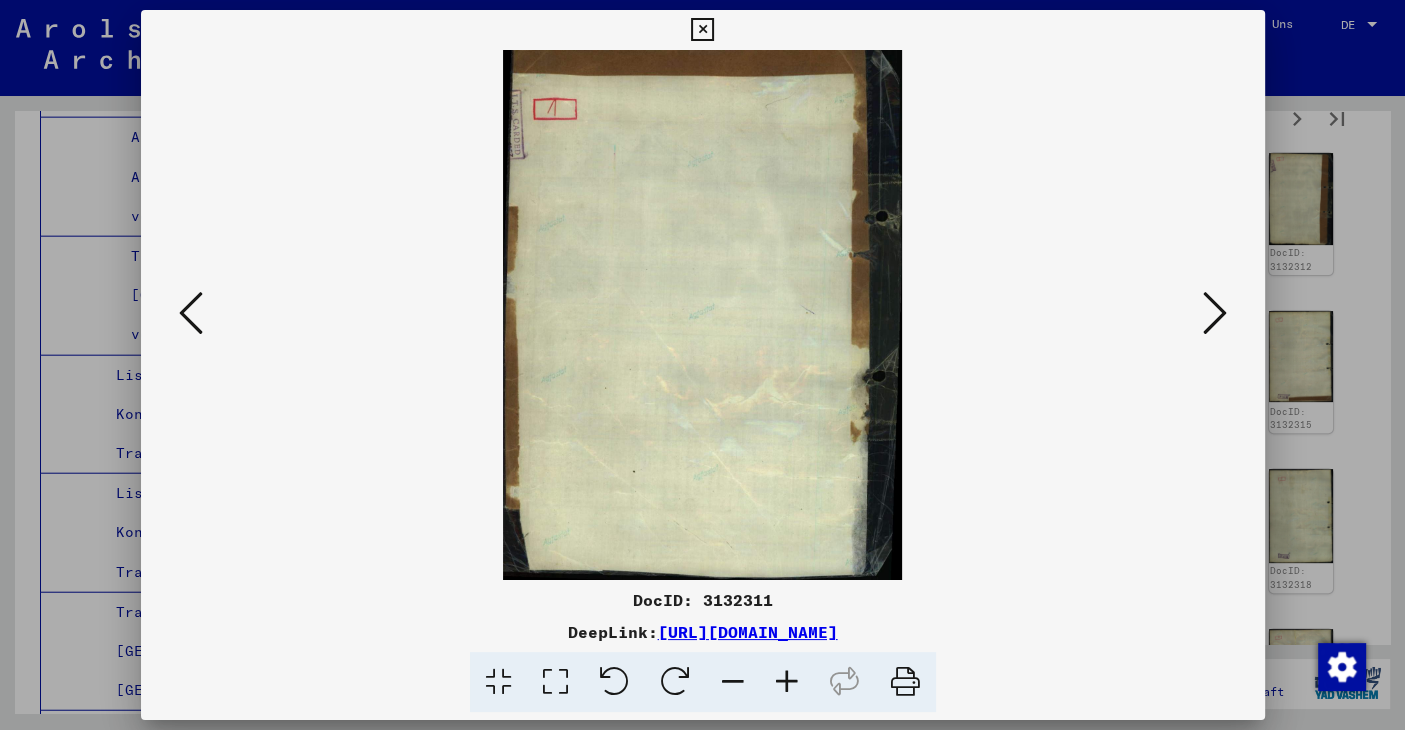 click at bounding box center [1215, 314] 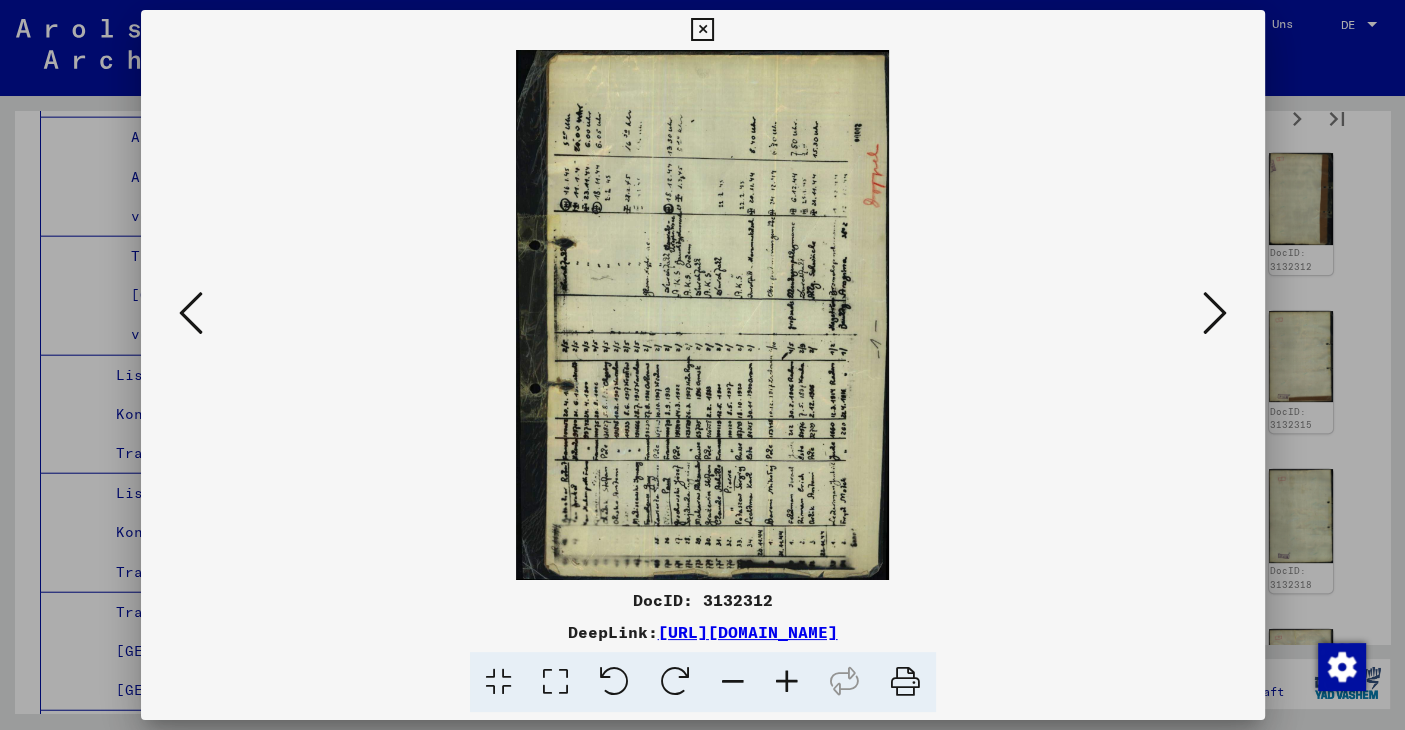 click at bounding box center (675, 682) 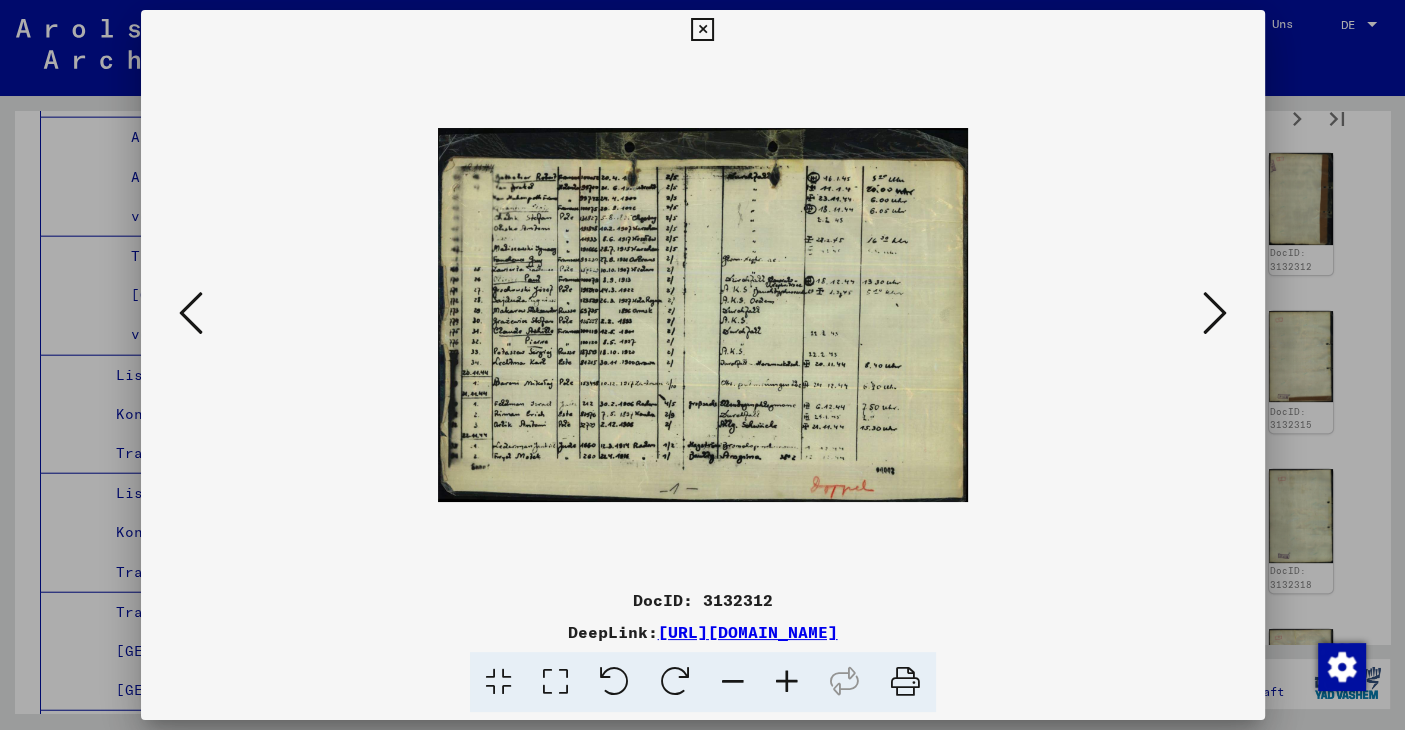 click at bounding box center [787, 682] 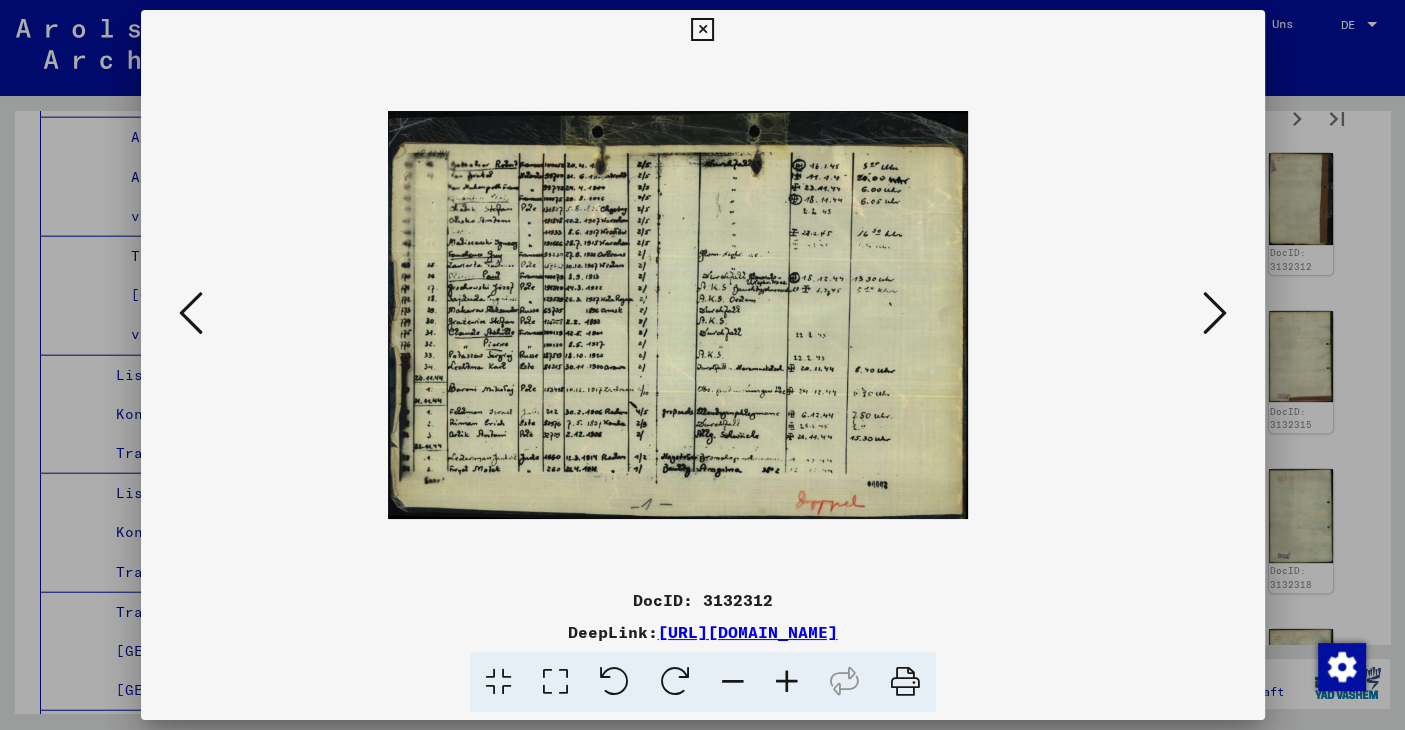 click at bounding box center [787, 682] 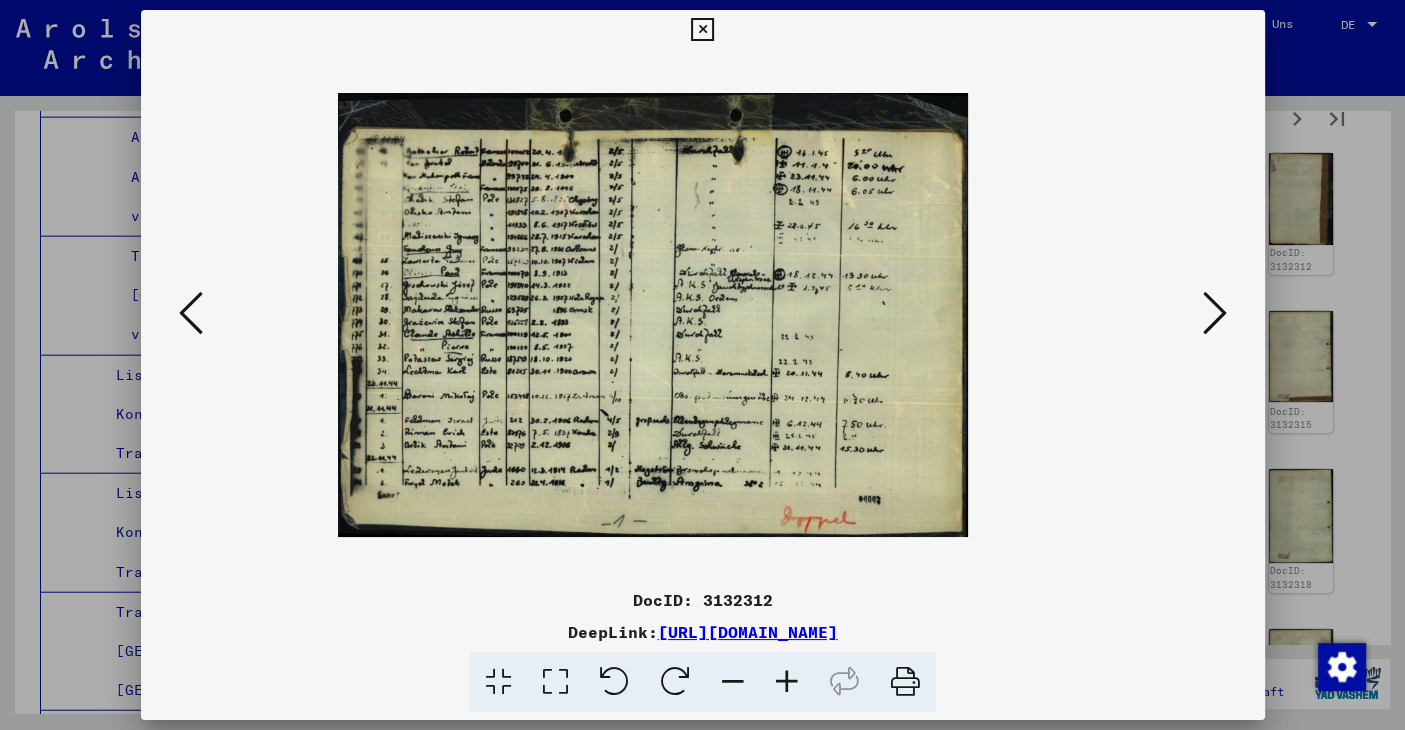 click at bounding box center [787, 682] 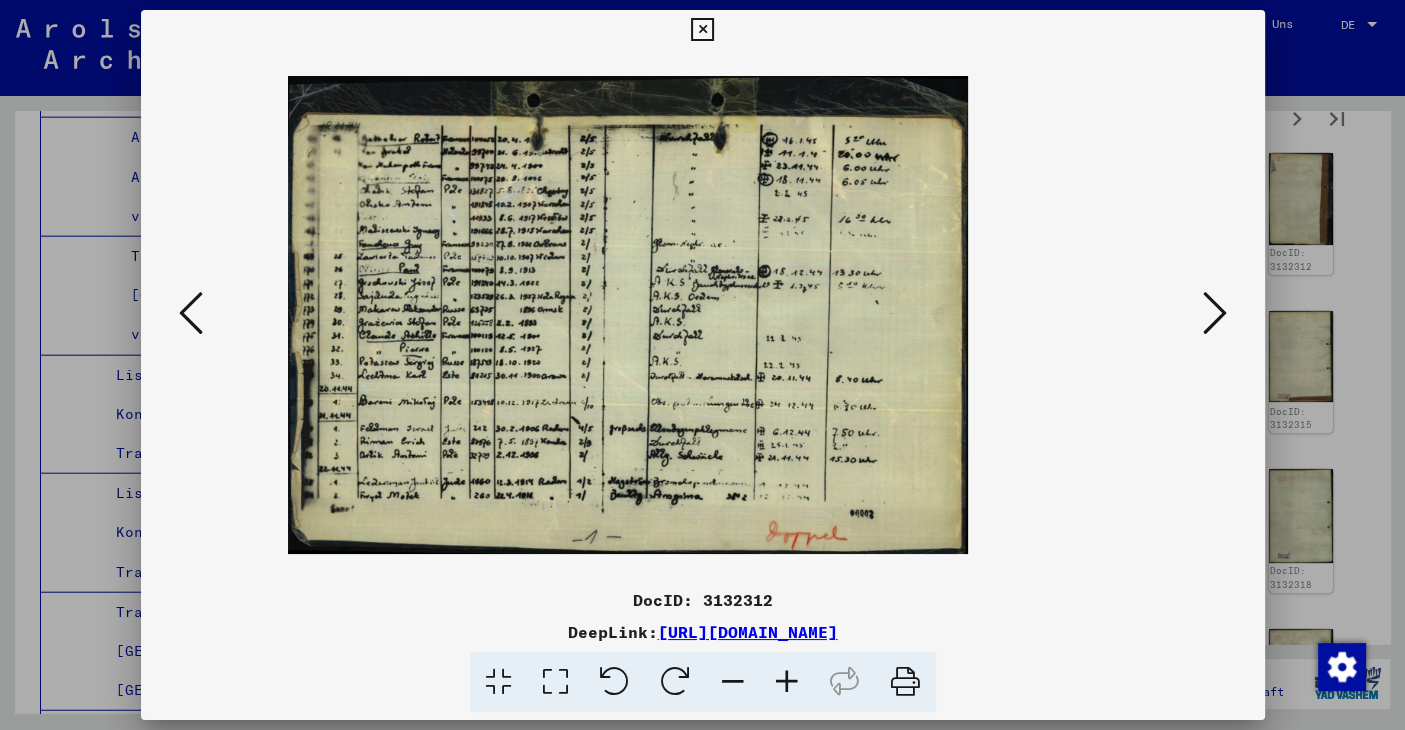 click at bounding box center (787, 682) 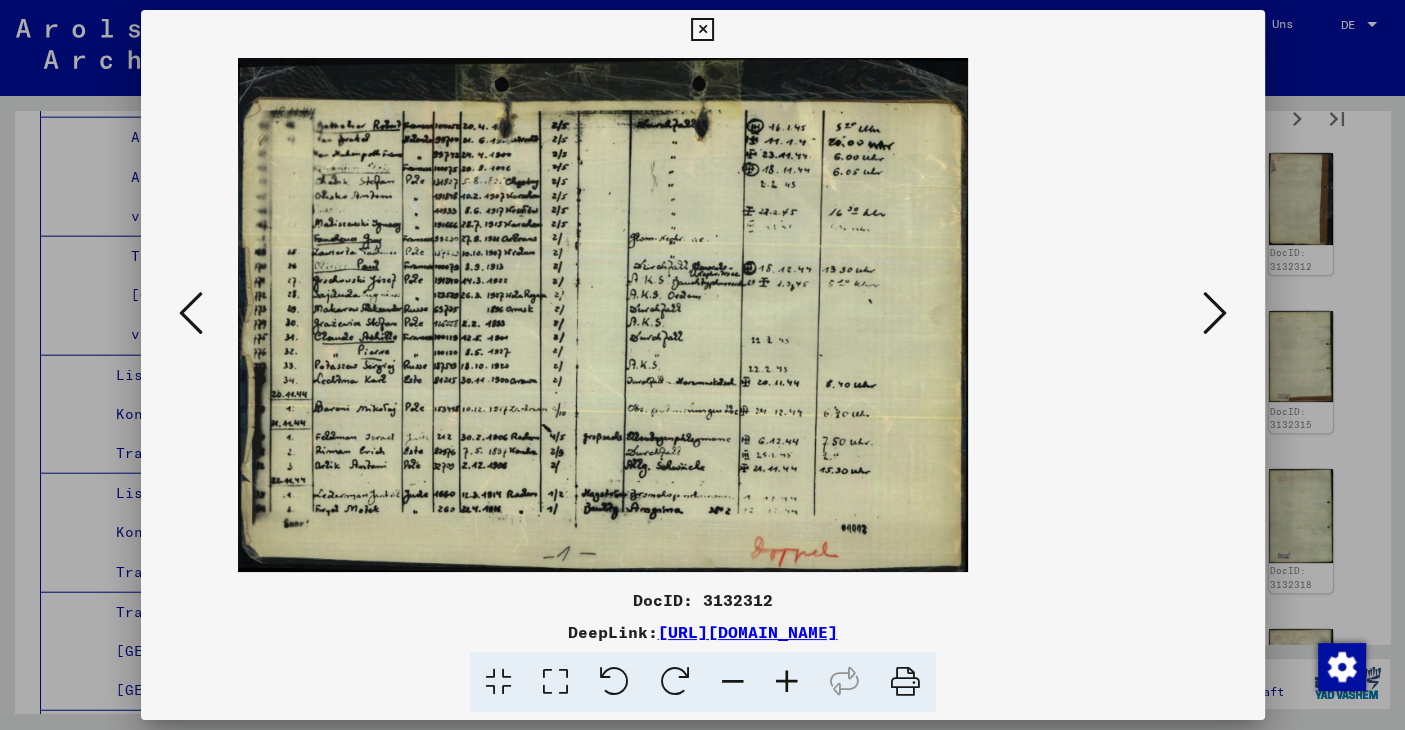 click at bounding box center (787, 682) 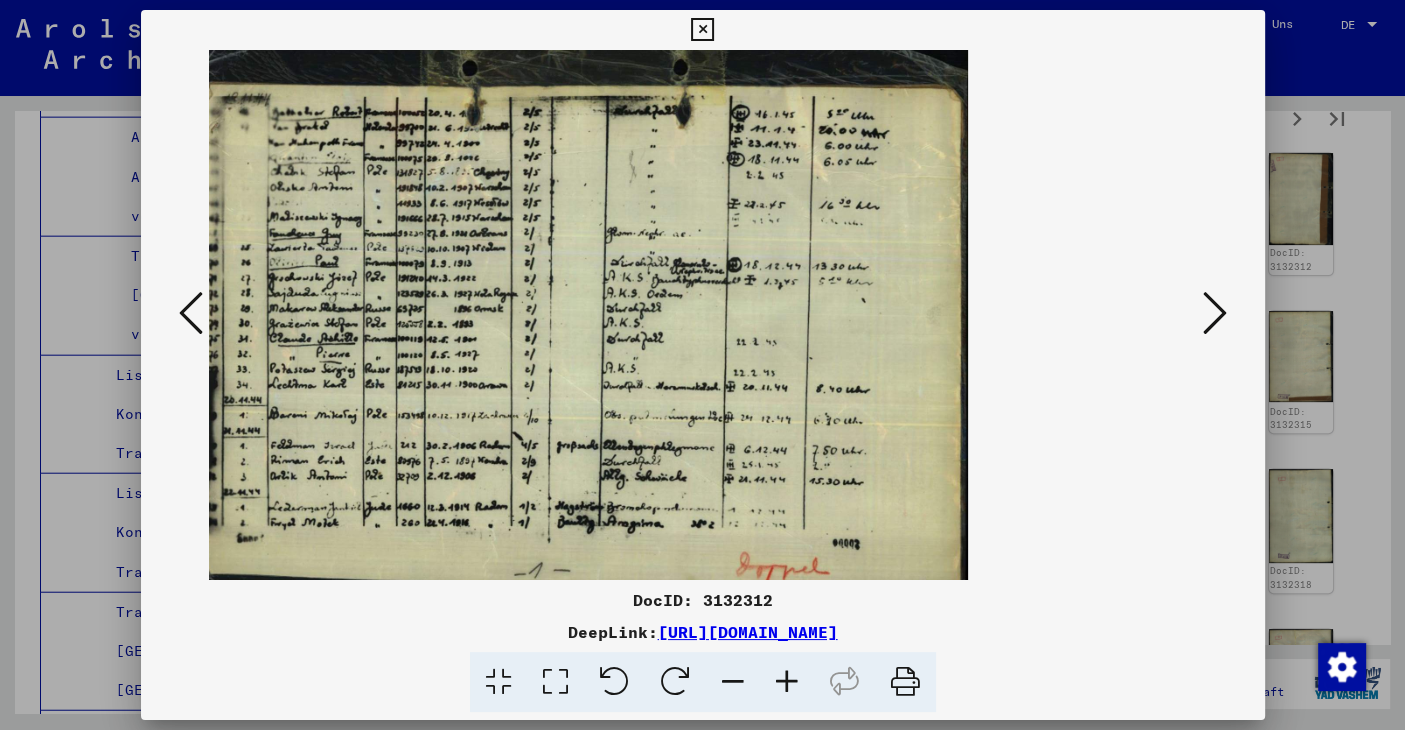 click at bounding box center [787, 682] 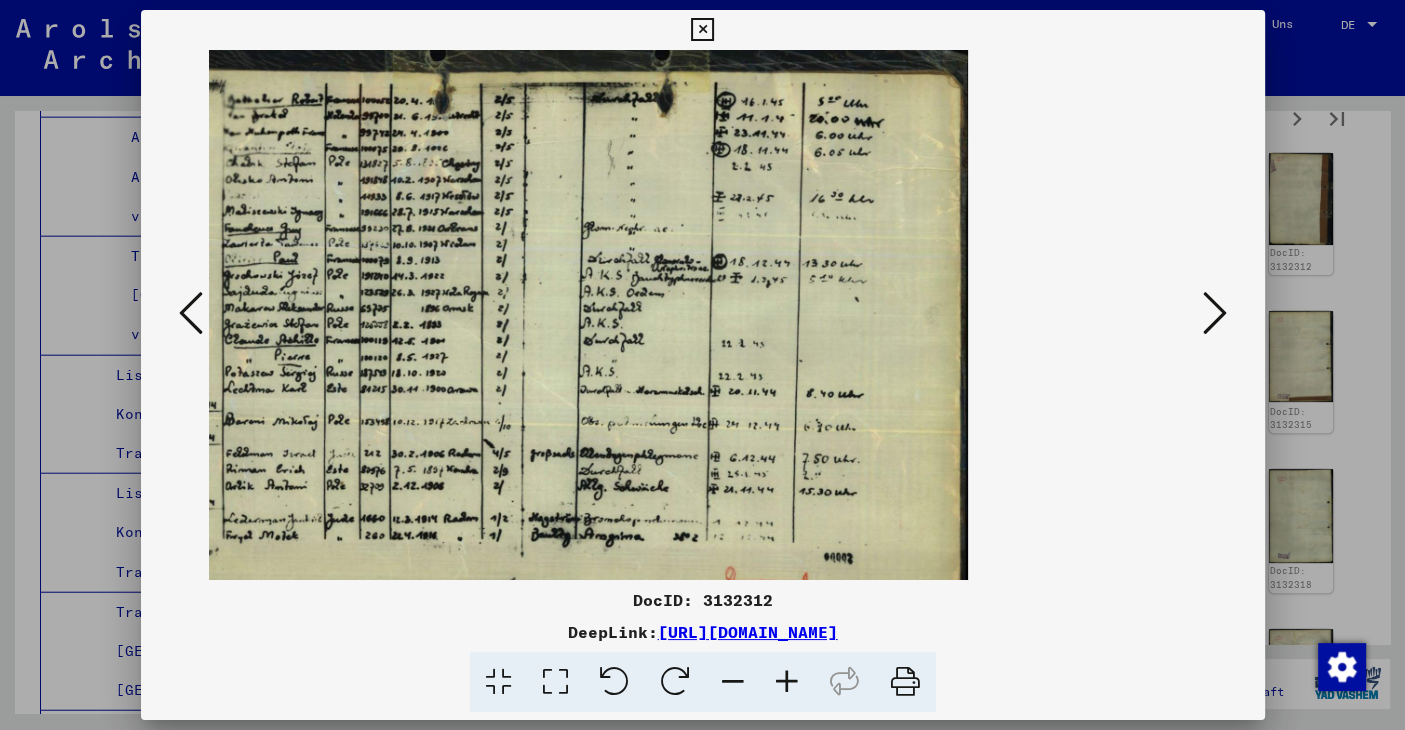 click at bounding box center [1215, 313] 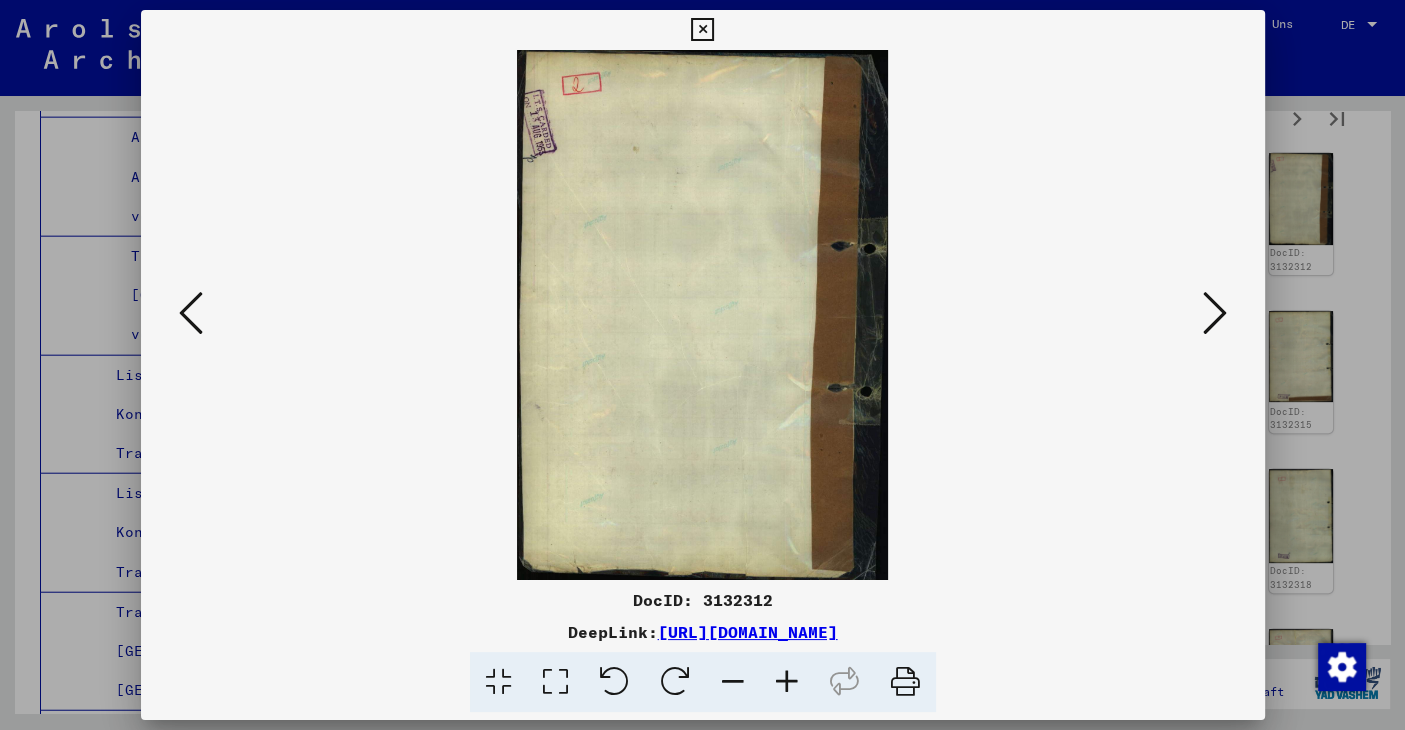 click at bounding box center (1215, 313) 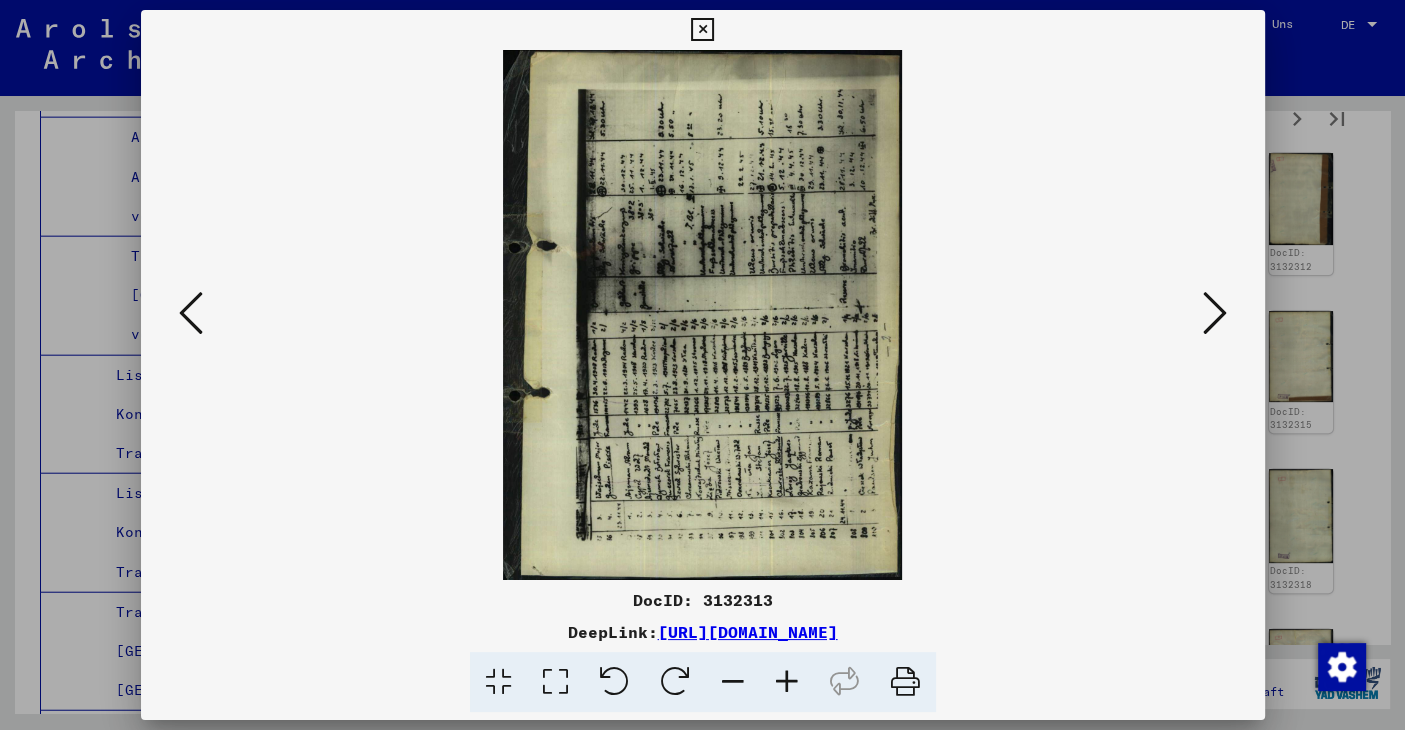 click at bounding box center (675, 682) 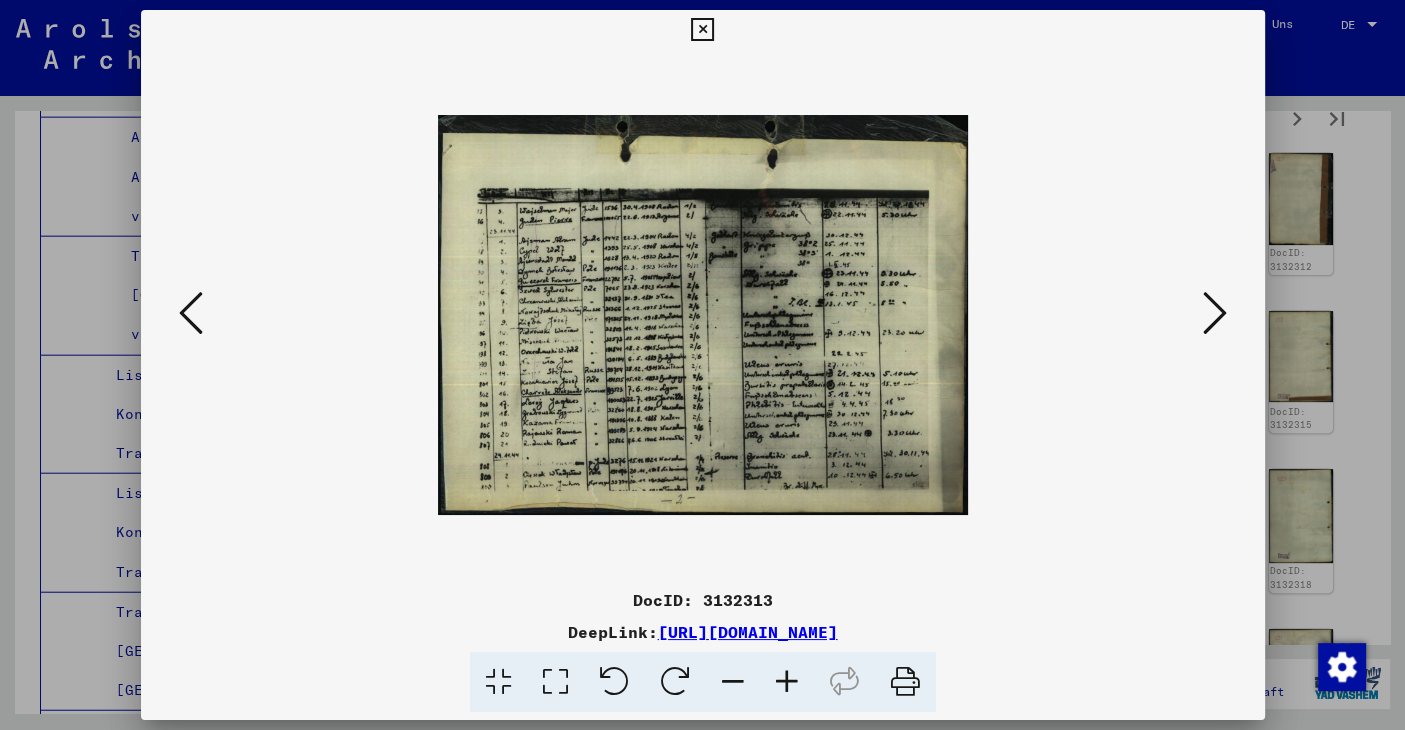 click at bounding box center [787, 682] 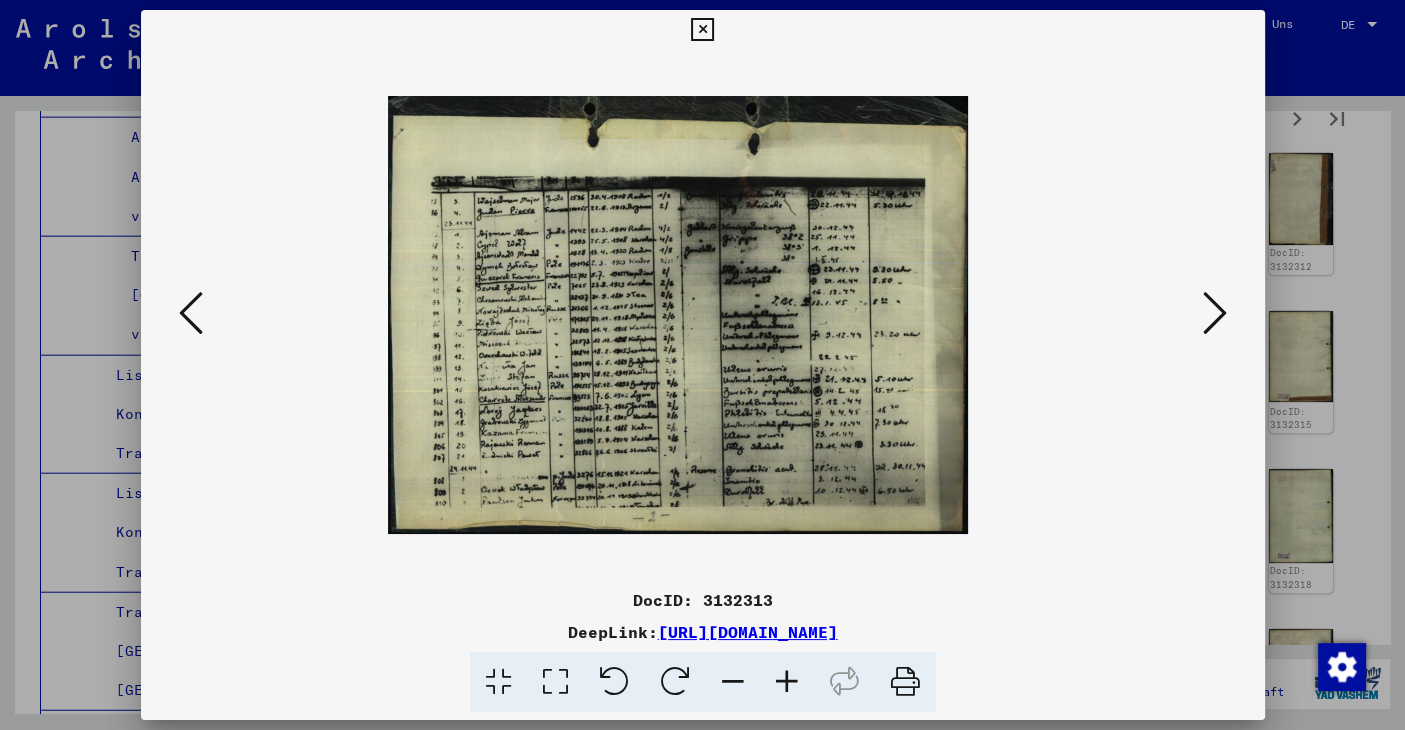 click at bounding box center (787, 682) 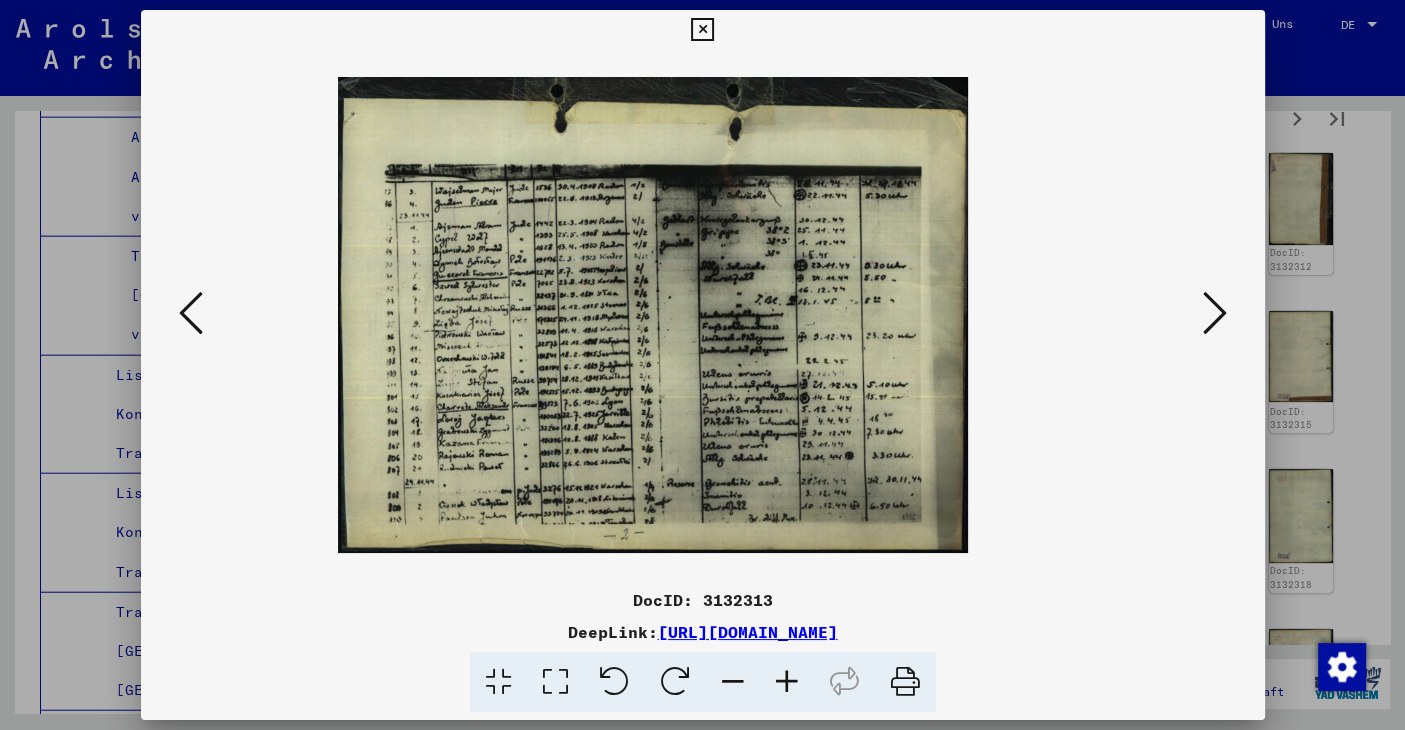 click at bounding box center [787, 682] 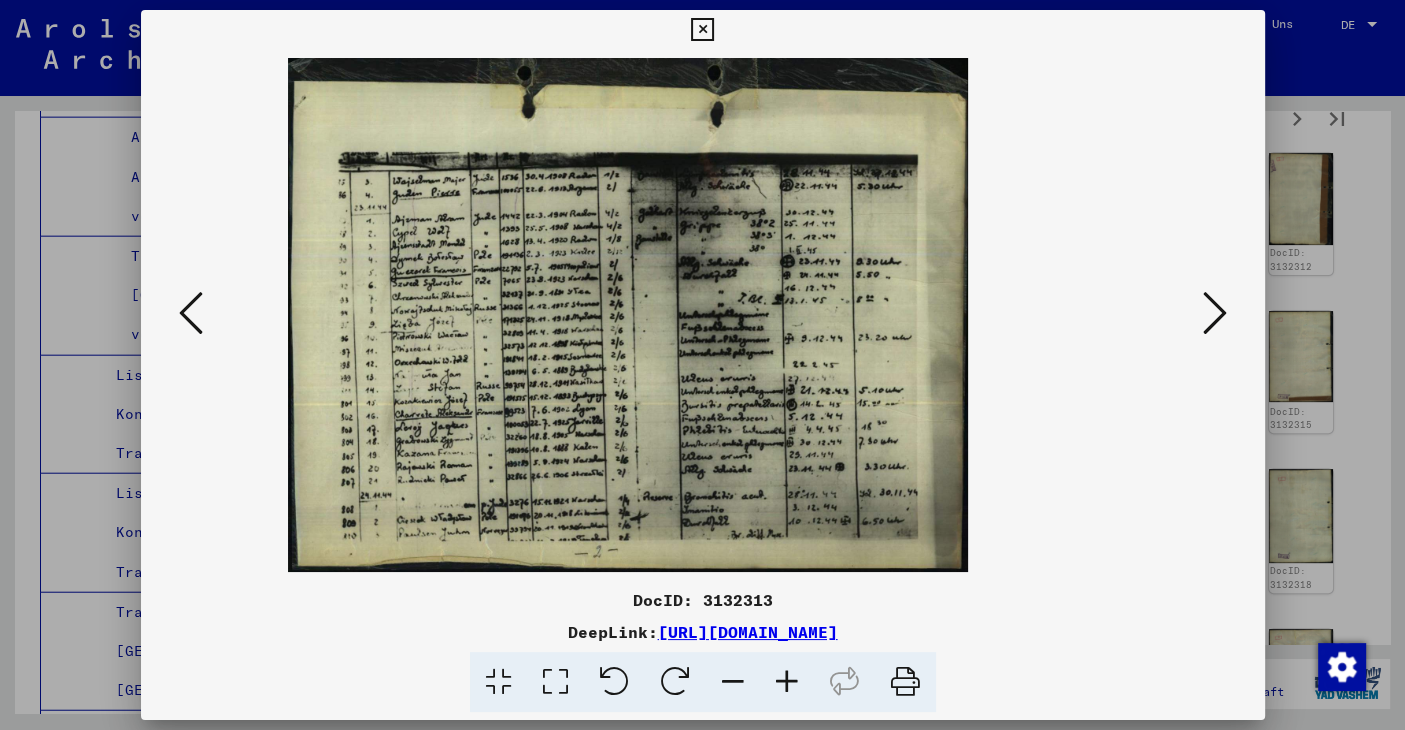 click at bounding box center [787, 682] 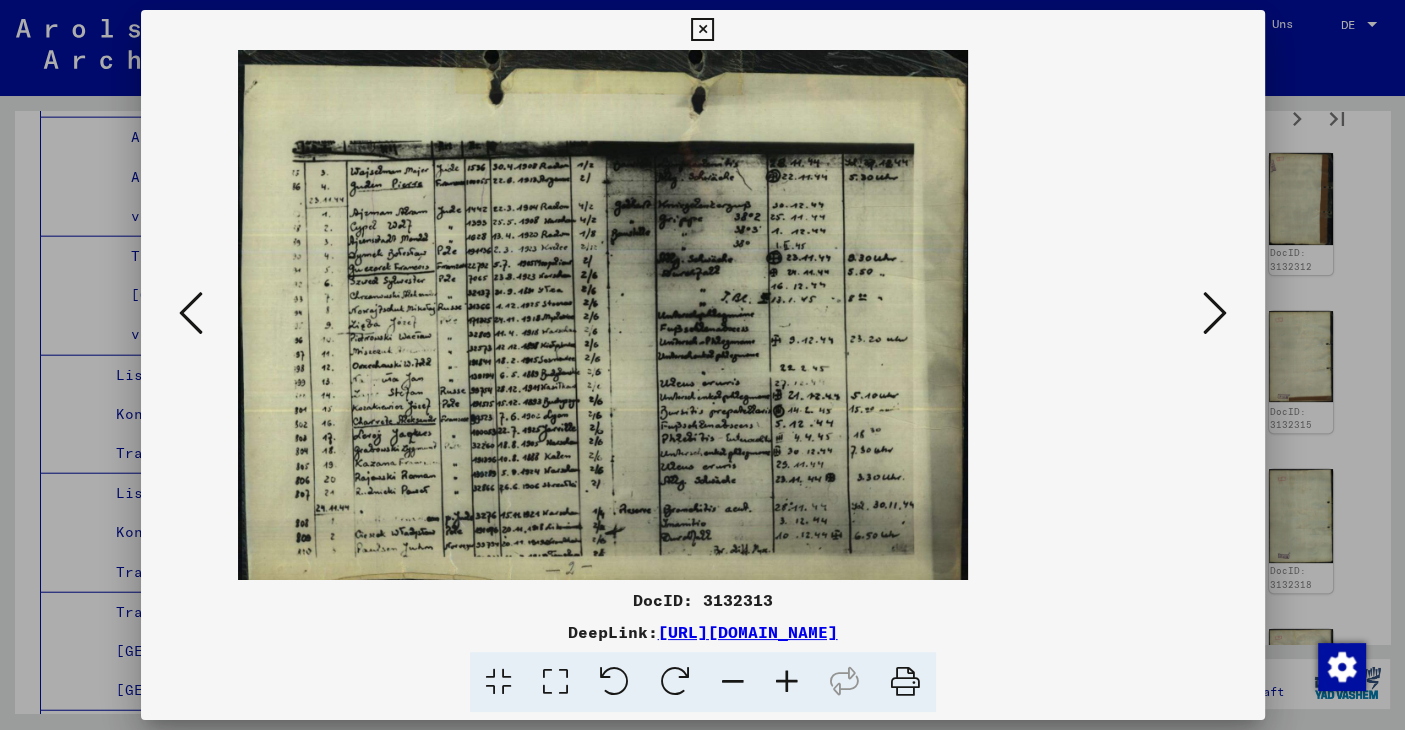 click at bounding box center [787, 682] 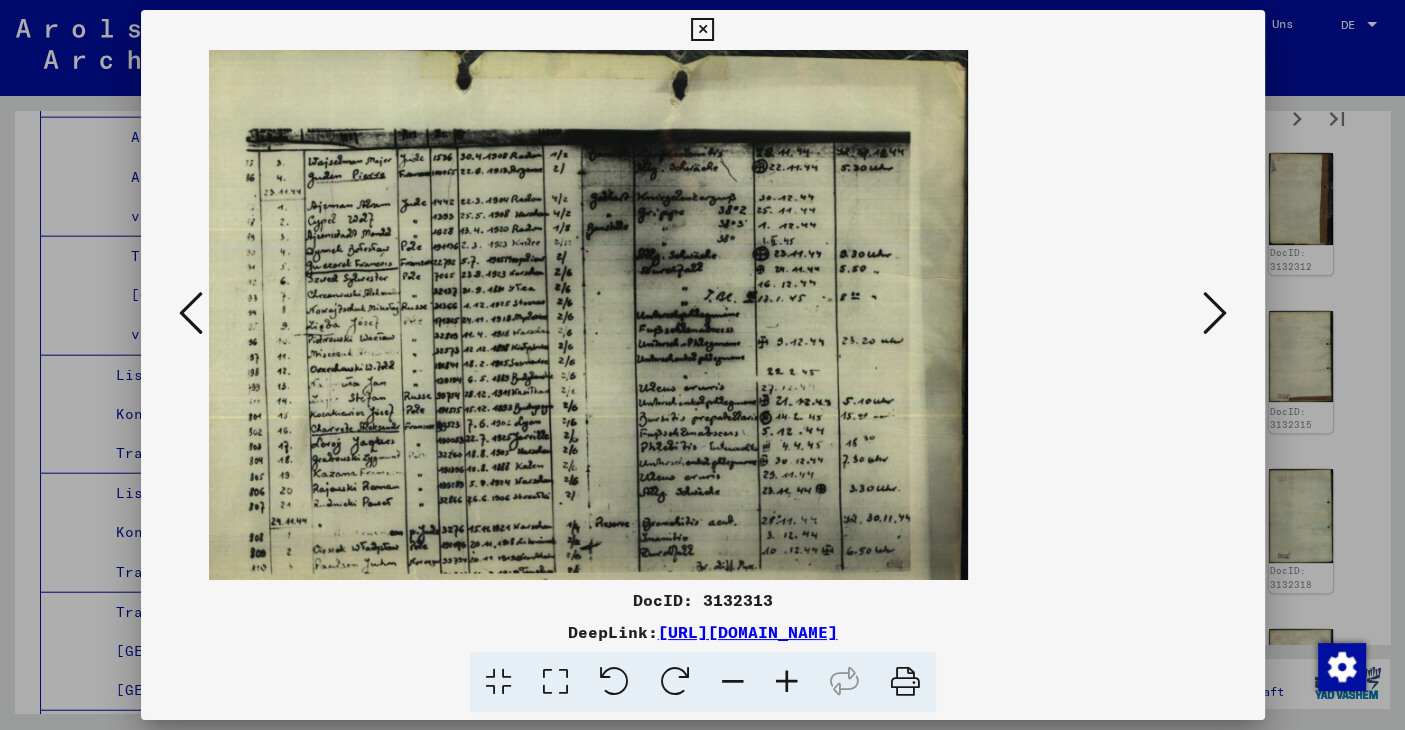 click at bounding box center (787, 682) 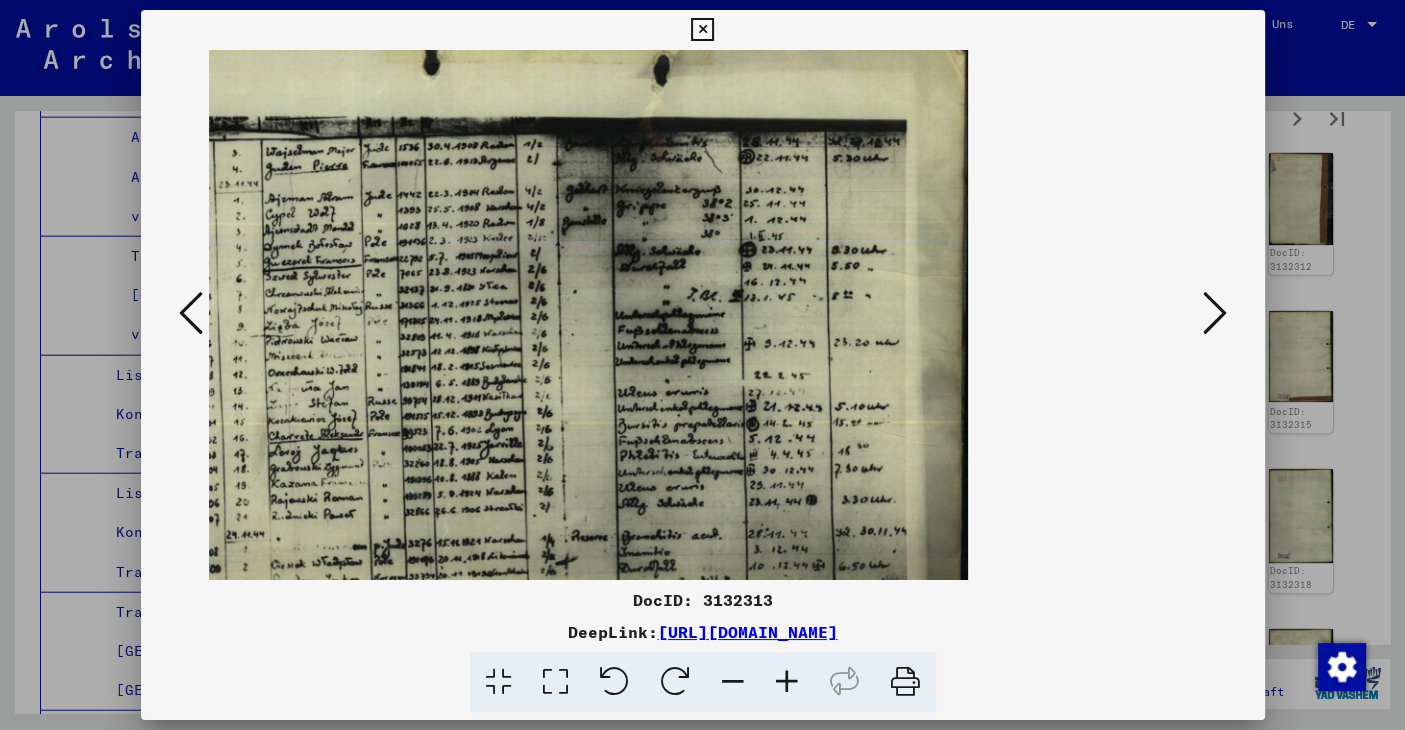 click at bounding box center (787, 682) 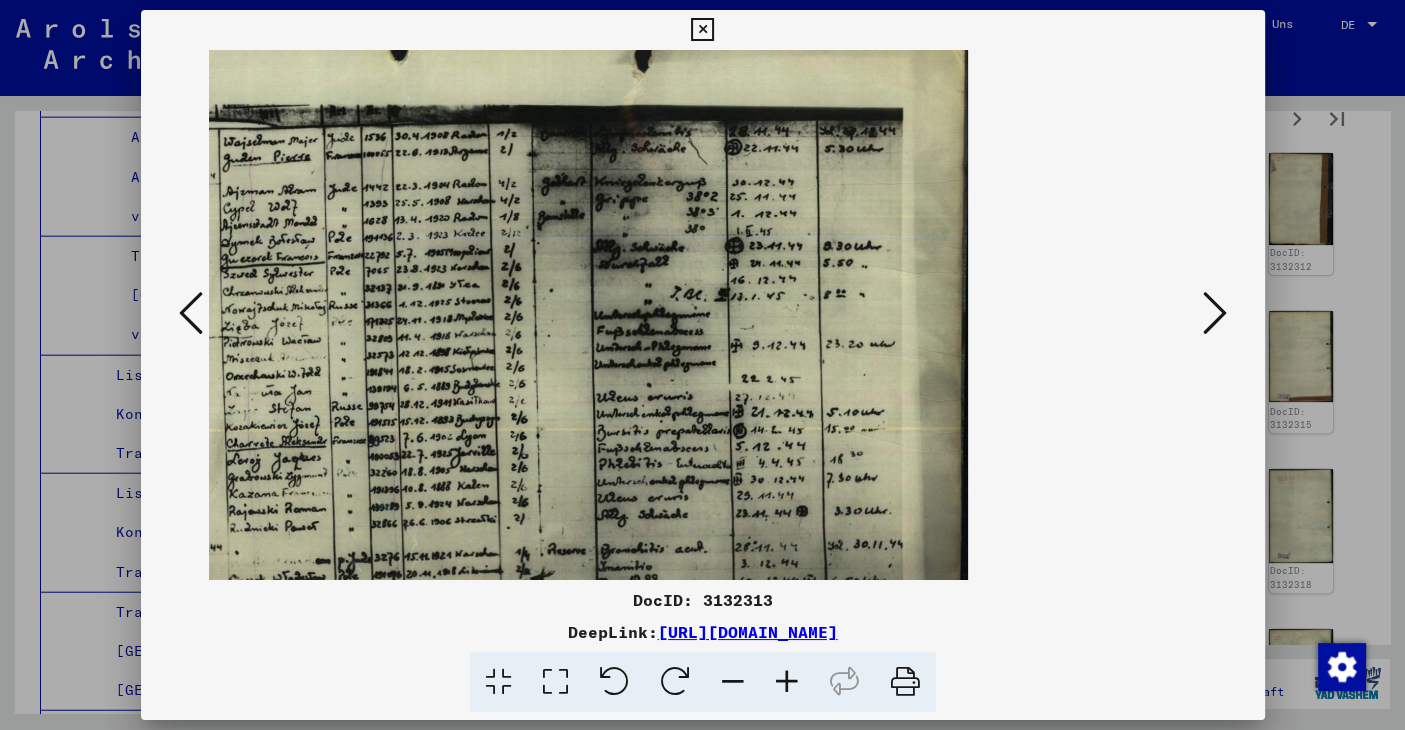 click at bounding box center [1215, 313] 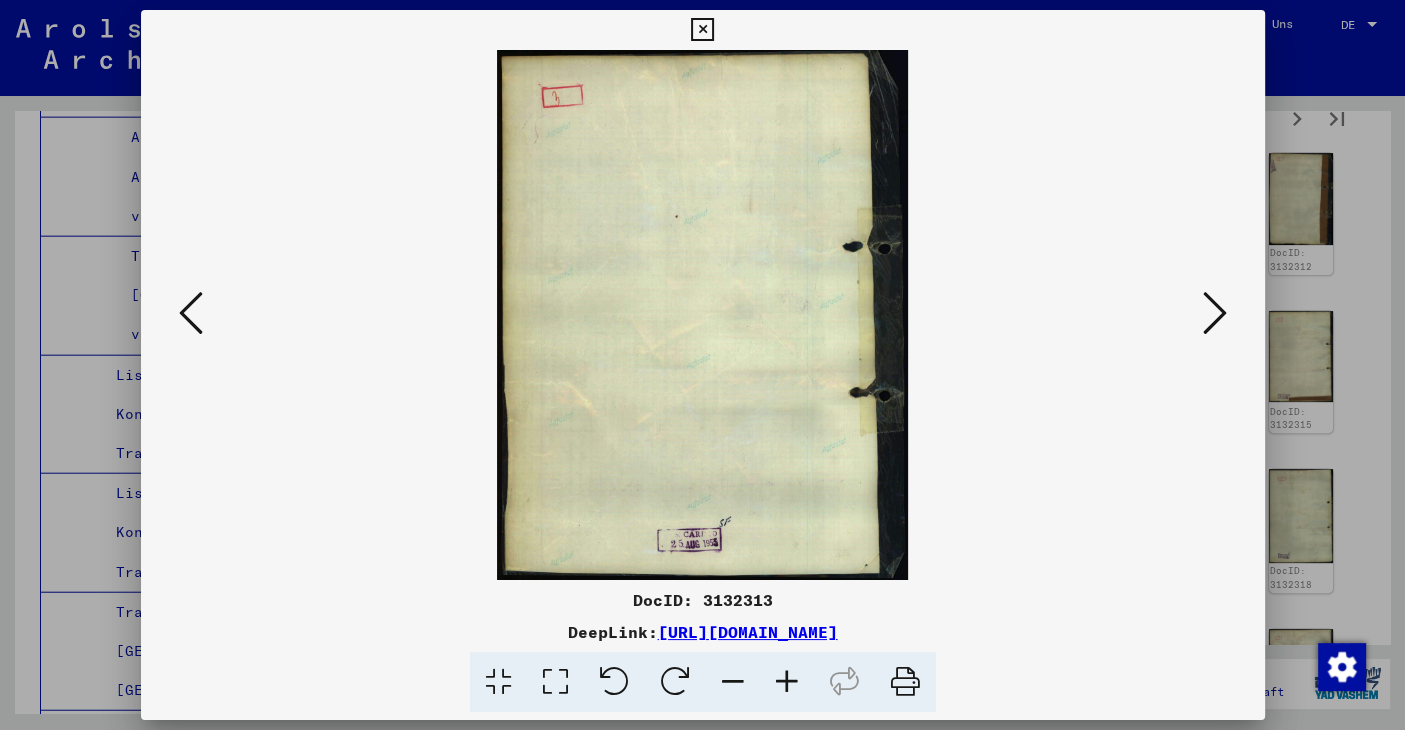 click at bounding box center (1215, 313) 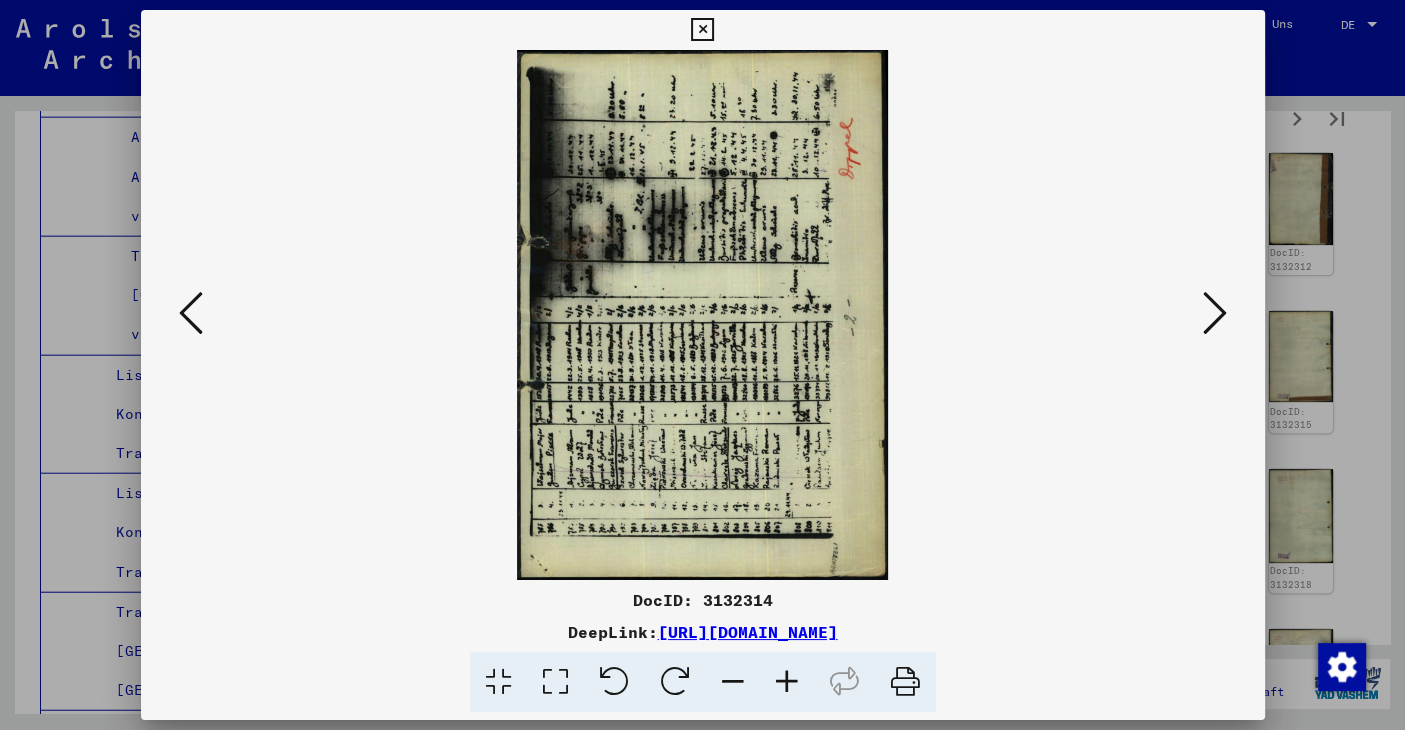 click at bounding box center [675, 682] 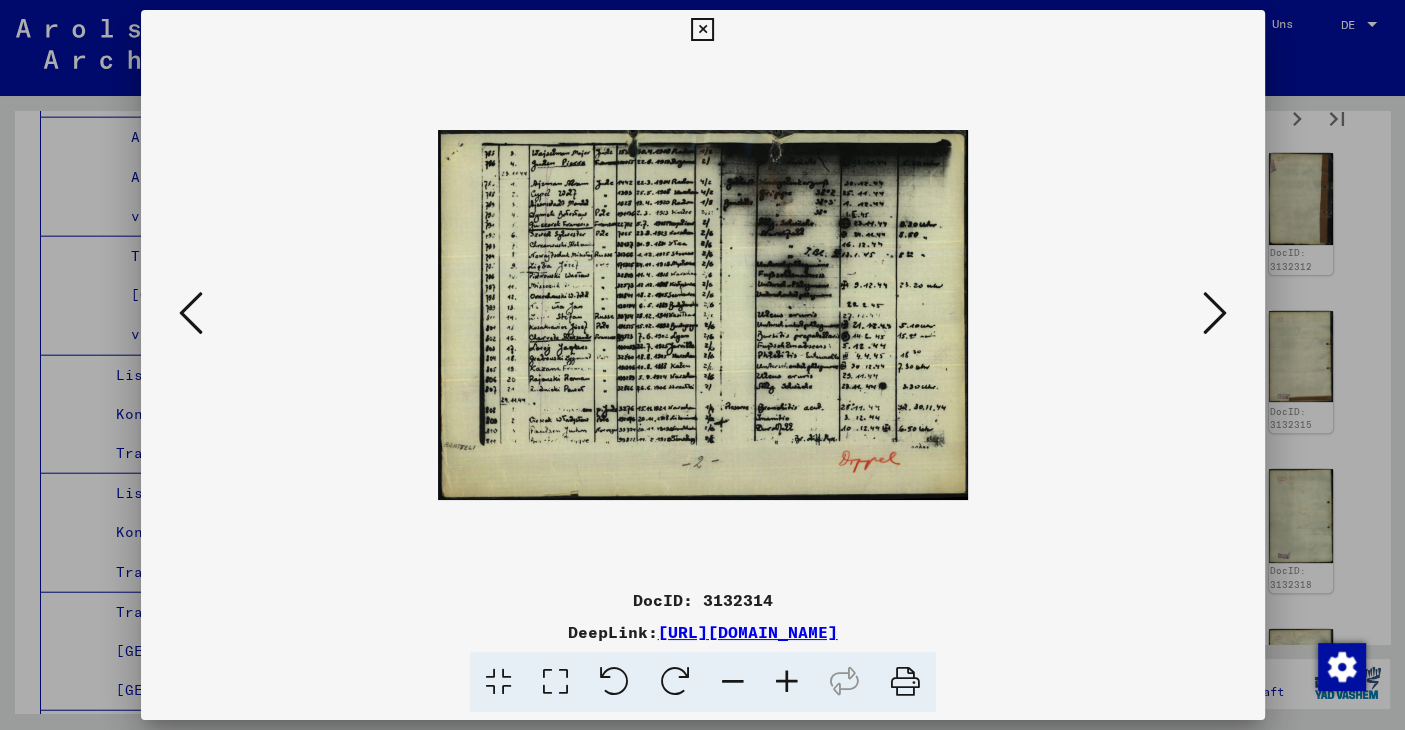 click at bounding box center [787, 682] 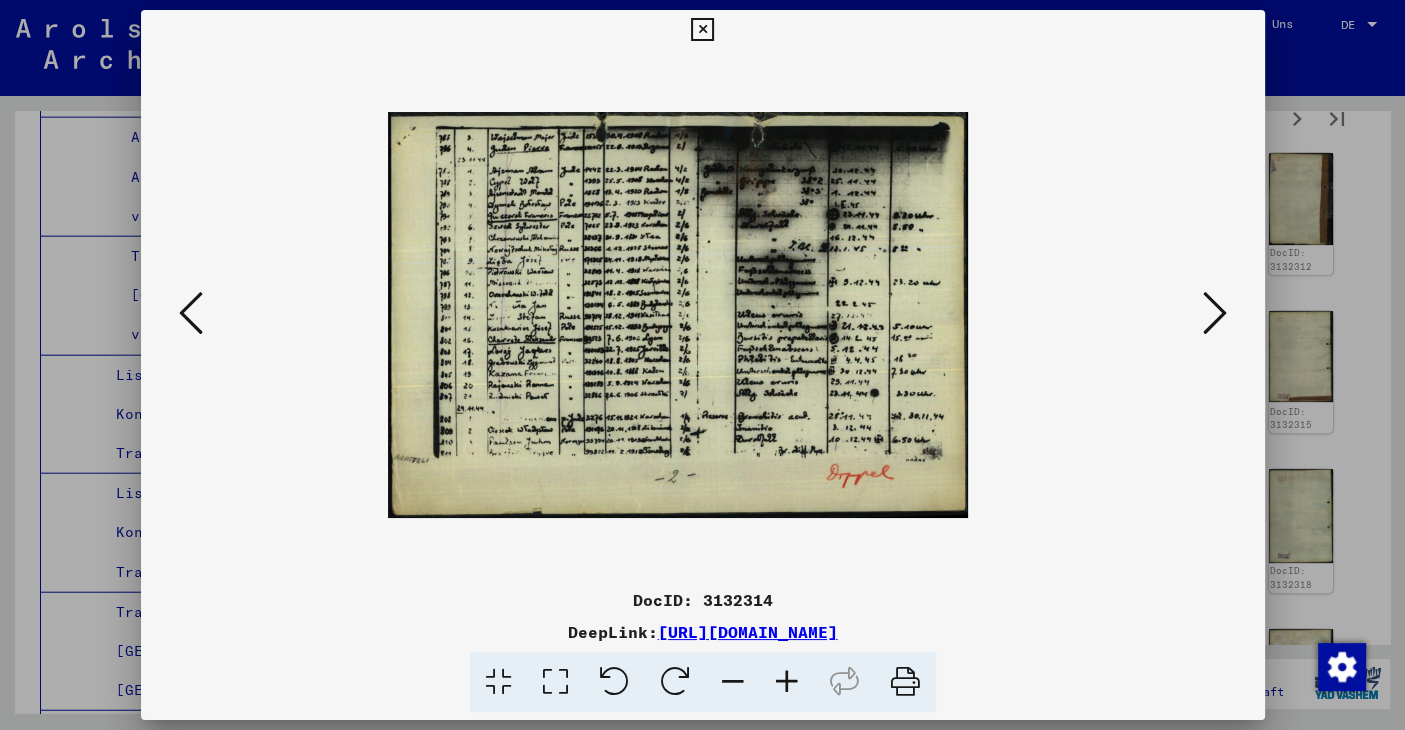 click at bounding box center [787, 682] 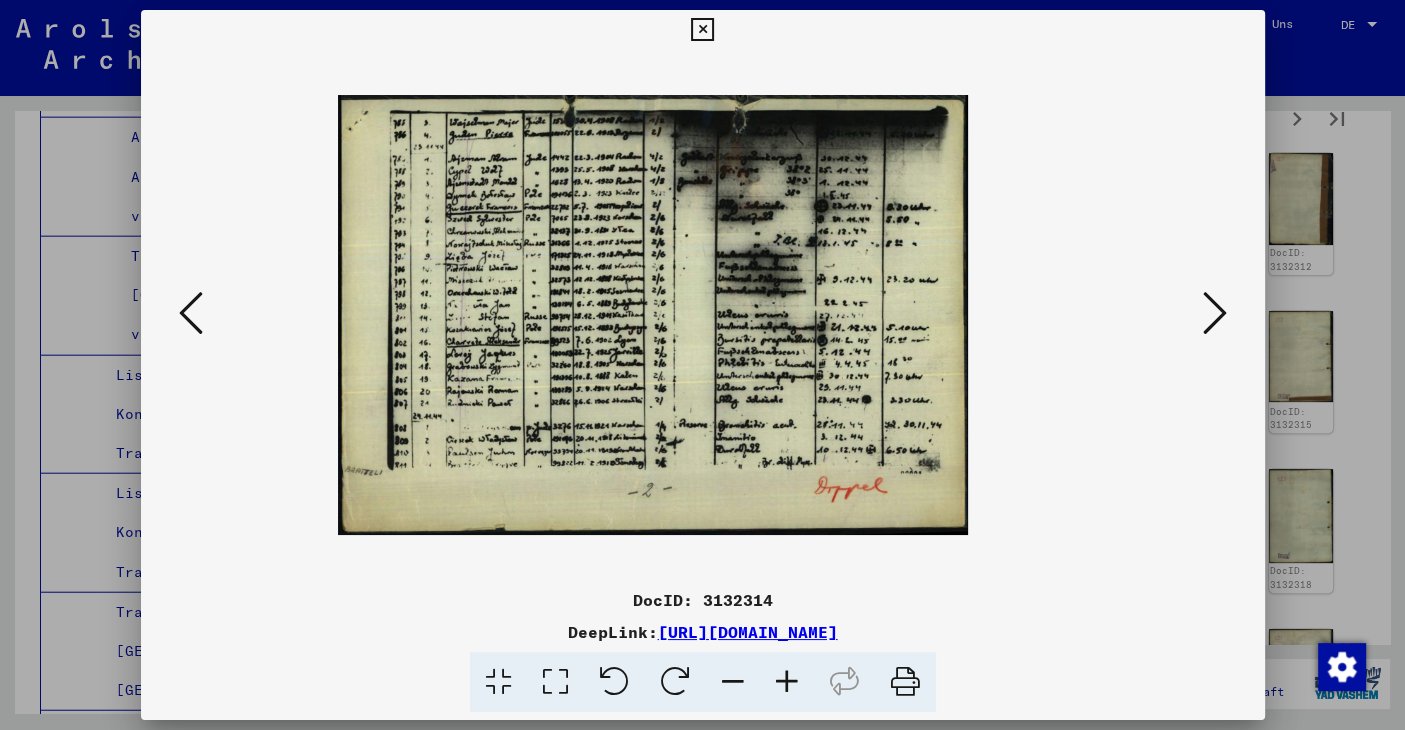 click at bounding box center [787, 682] 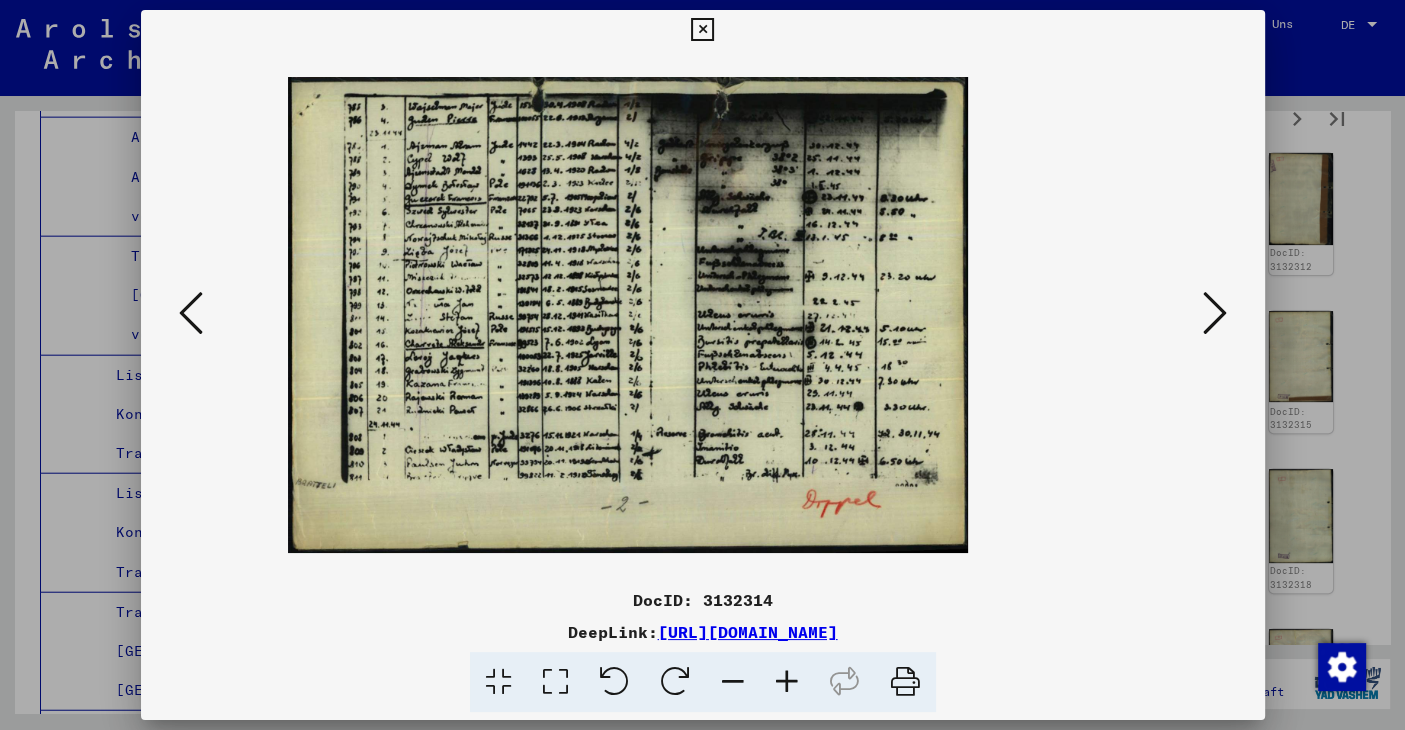 click at bounding box center (787, 682) 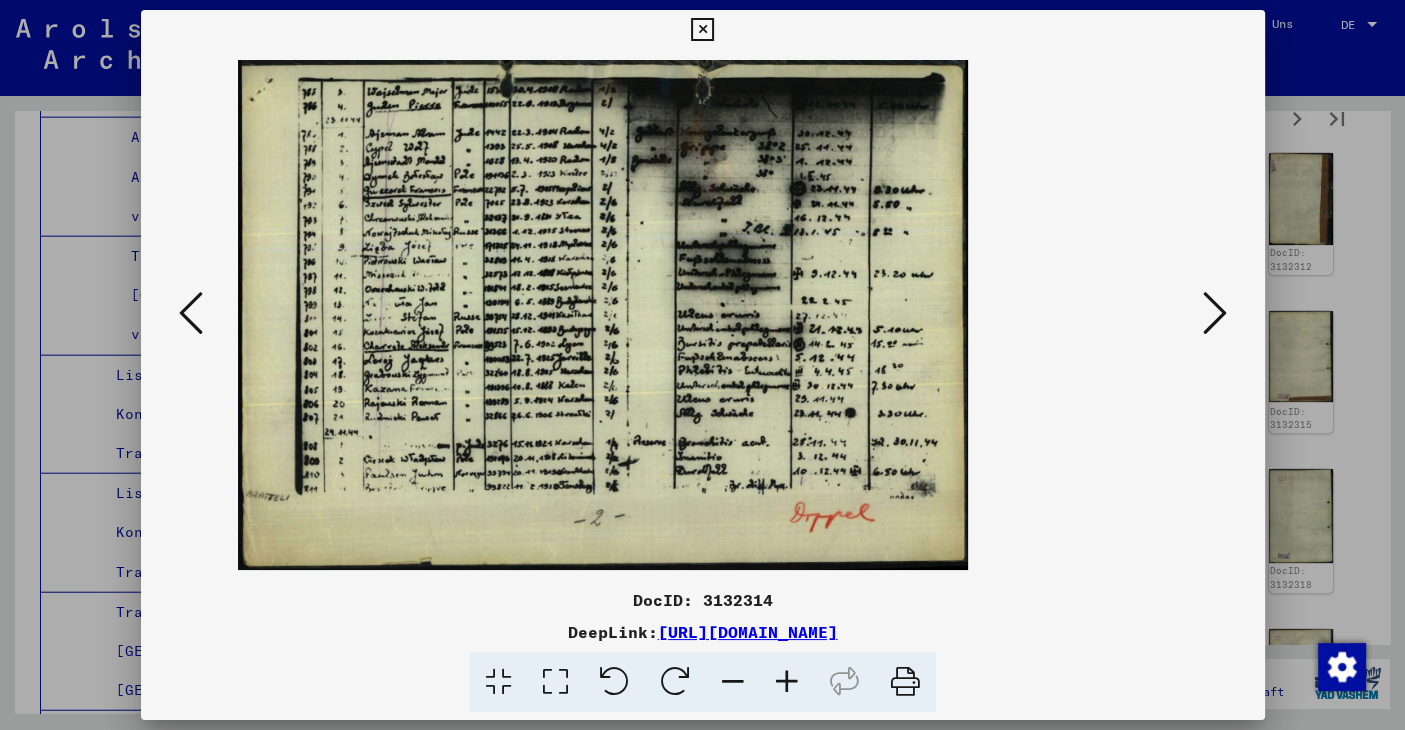 click at bounding box center (787, 682) 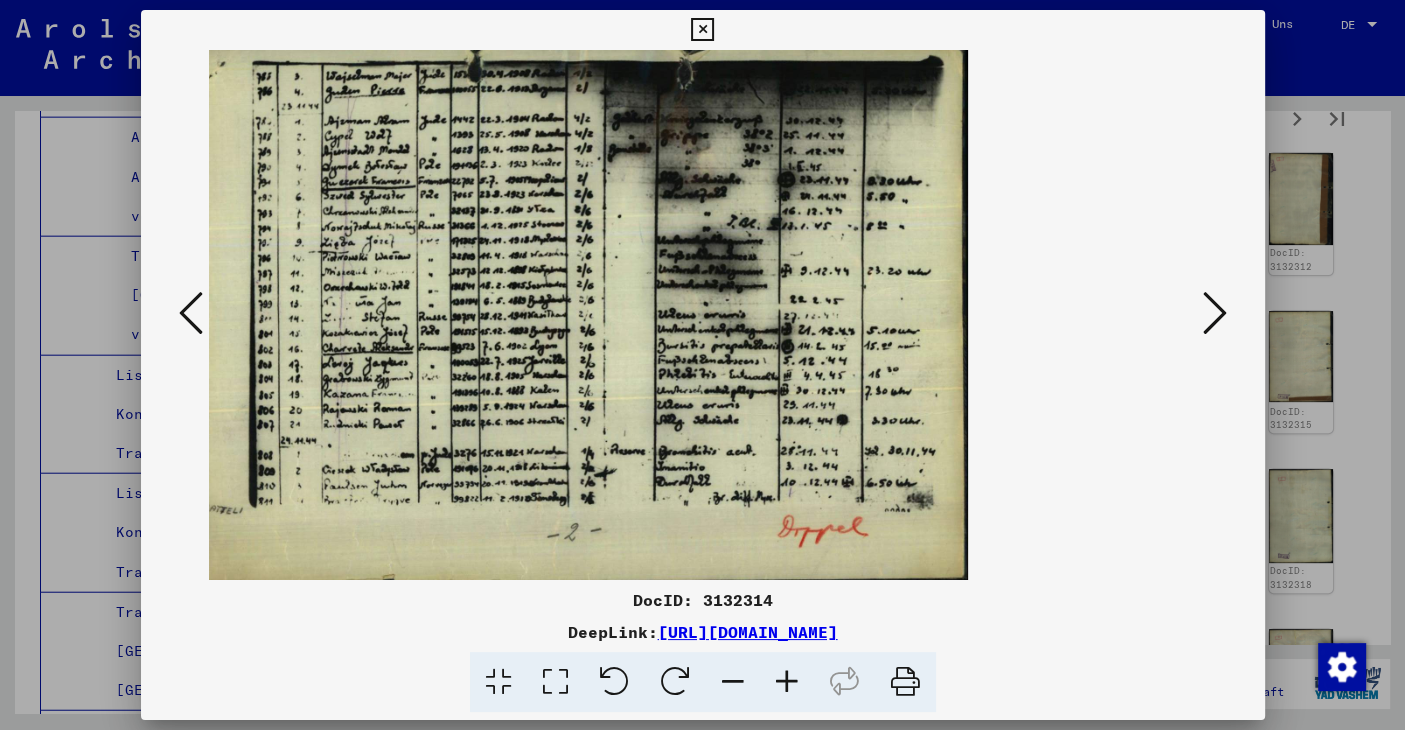 click at bounding box center [787, 682] 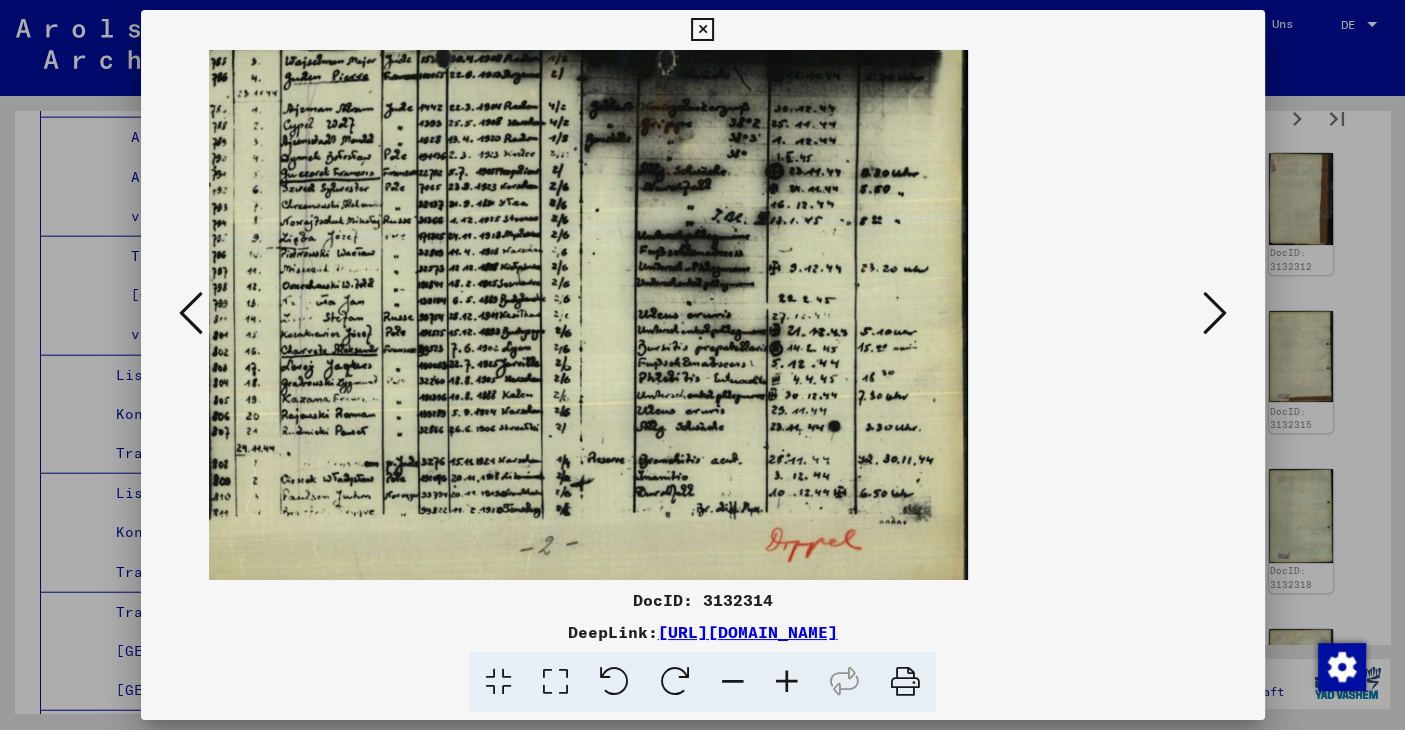 click at bounding box center [787, 682] 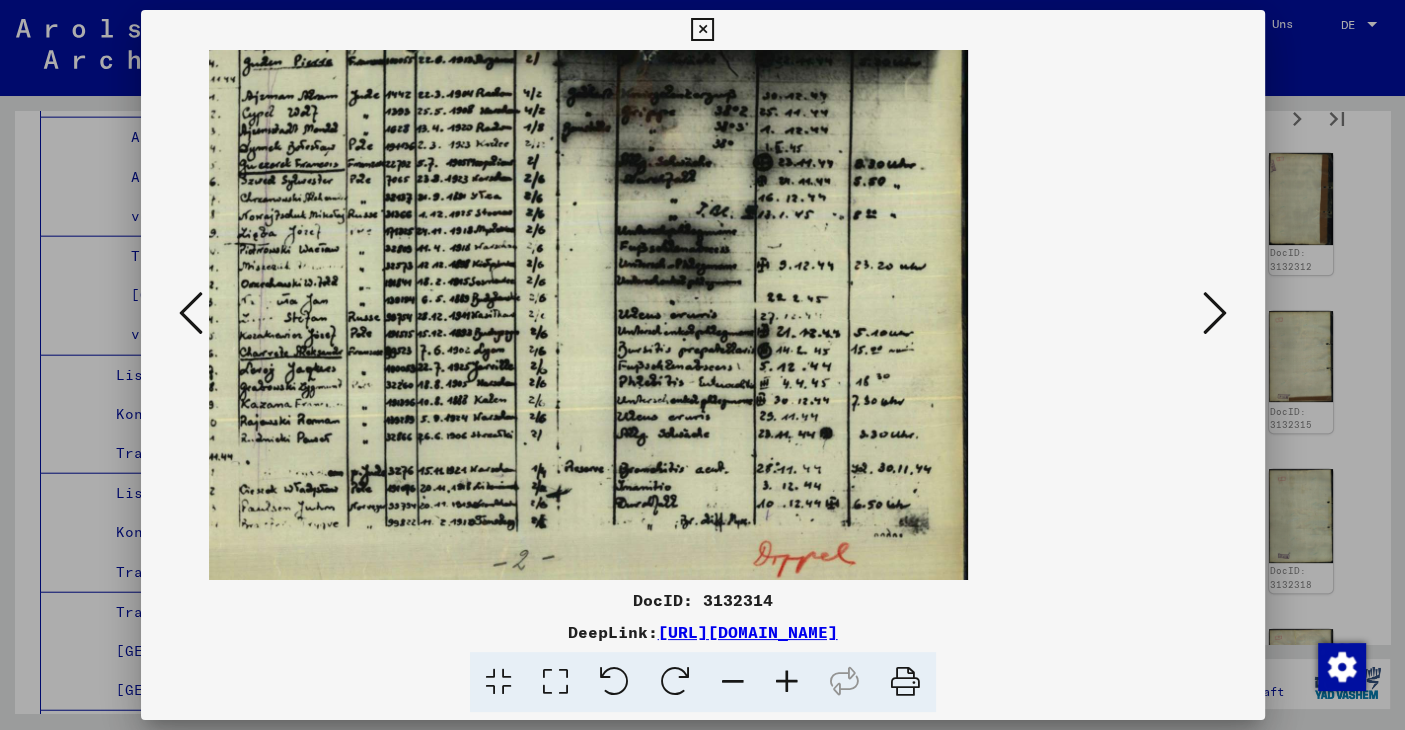 click at bounding box center [1215, 313] 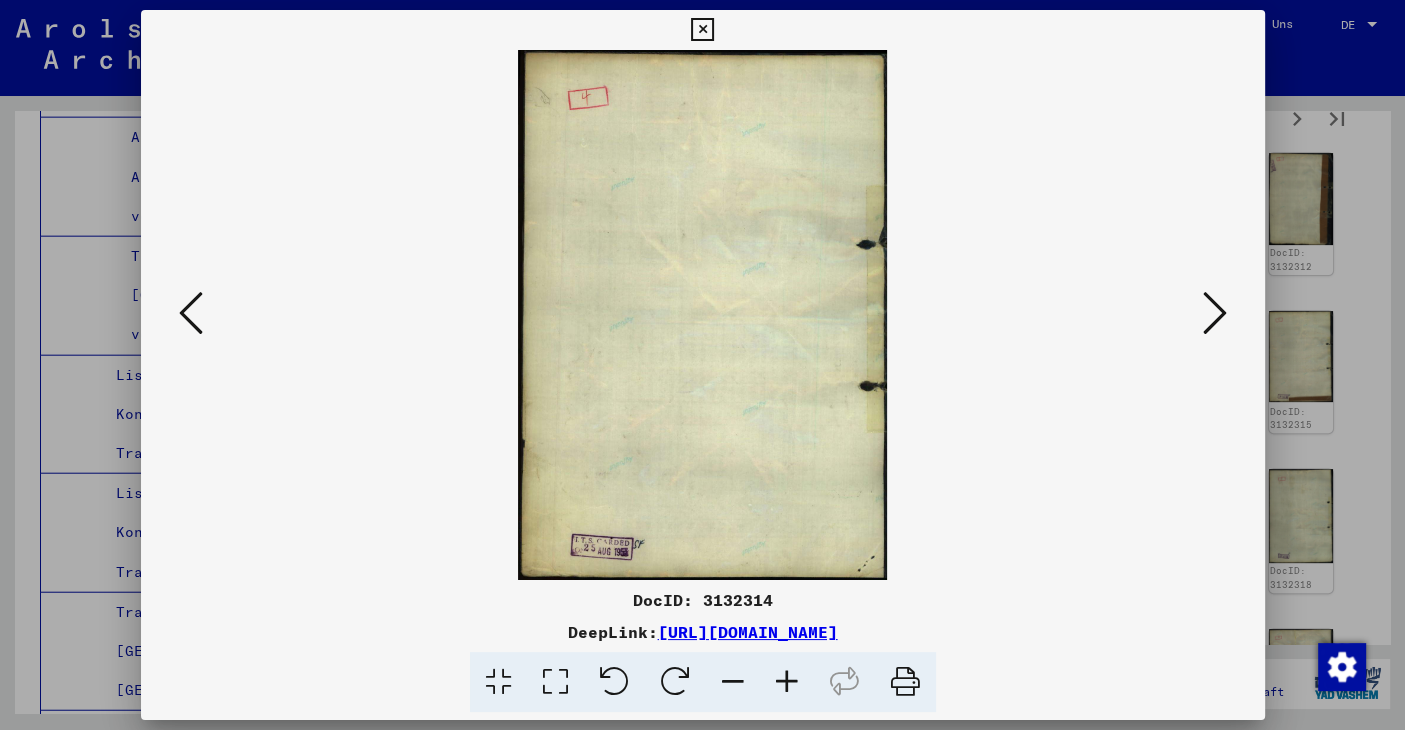 click at bounding box center [1215, 313] 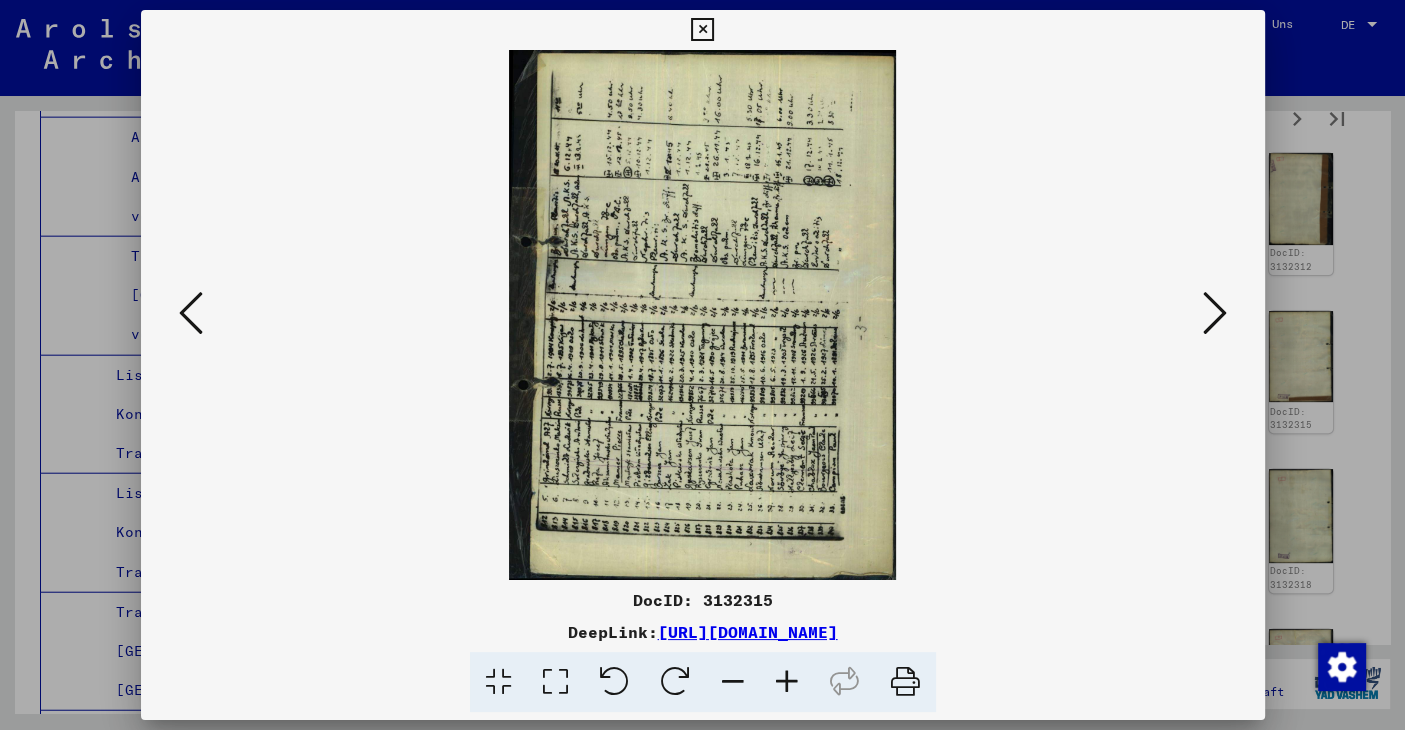 click at bounding box center (675, 682) 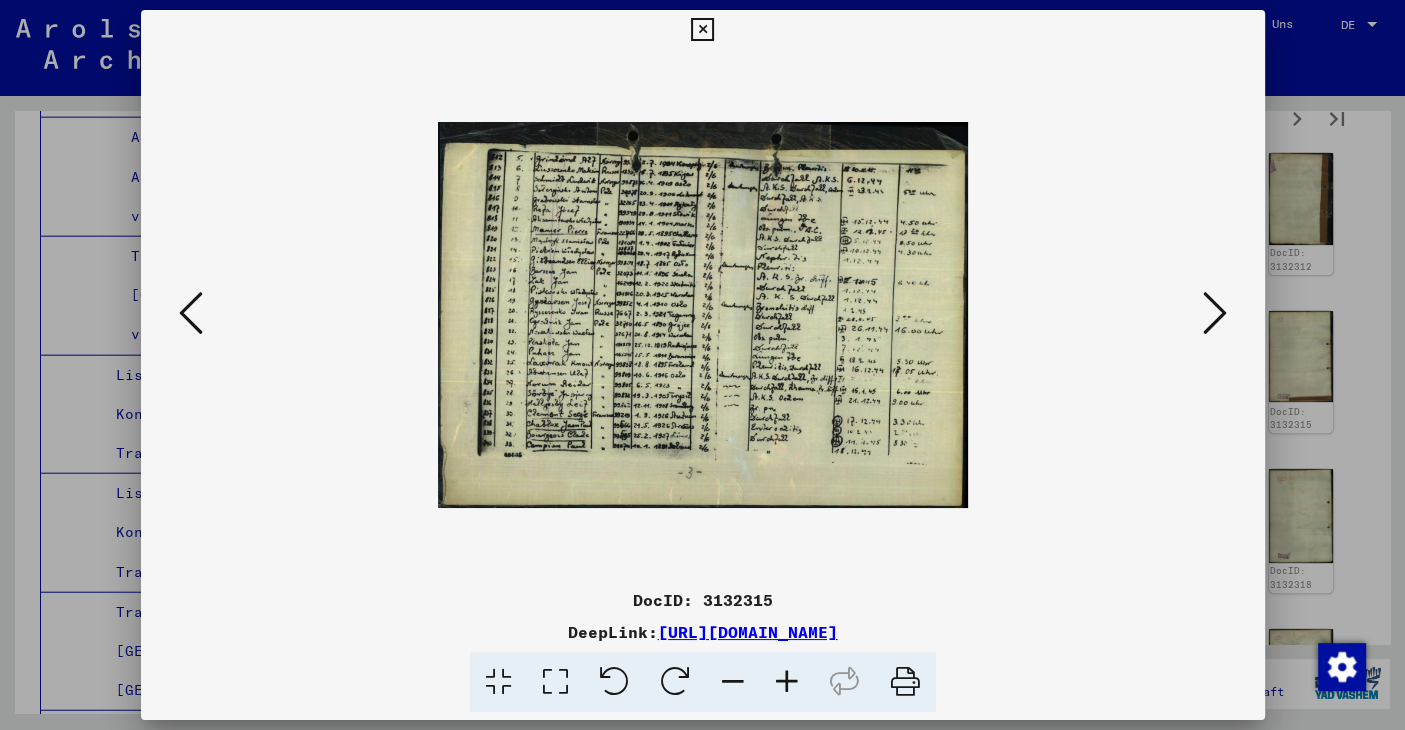 click at bounding box center [787, 682] 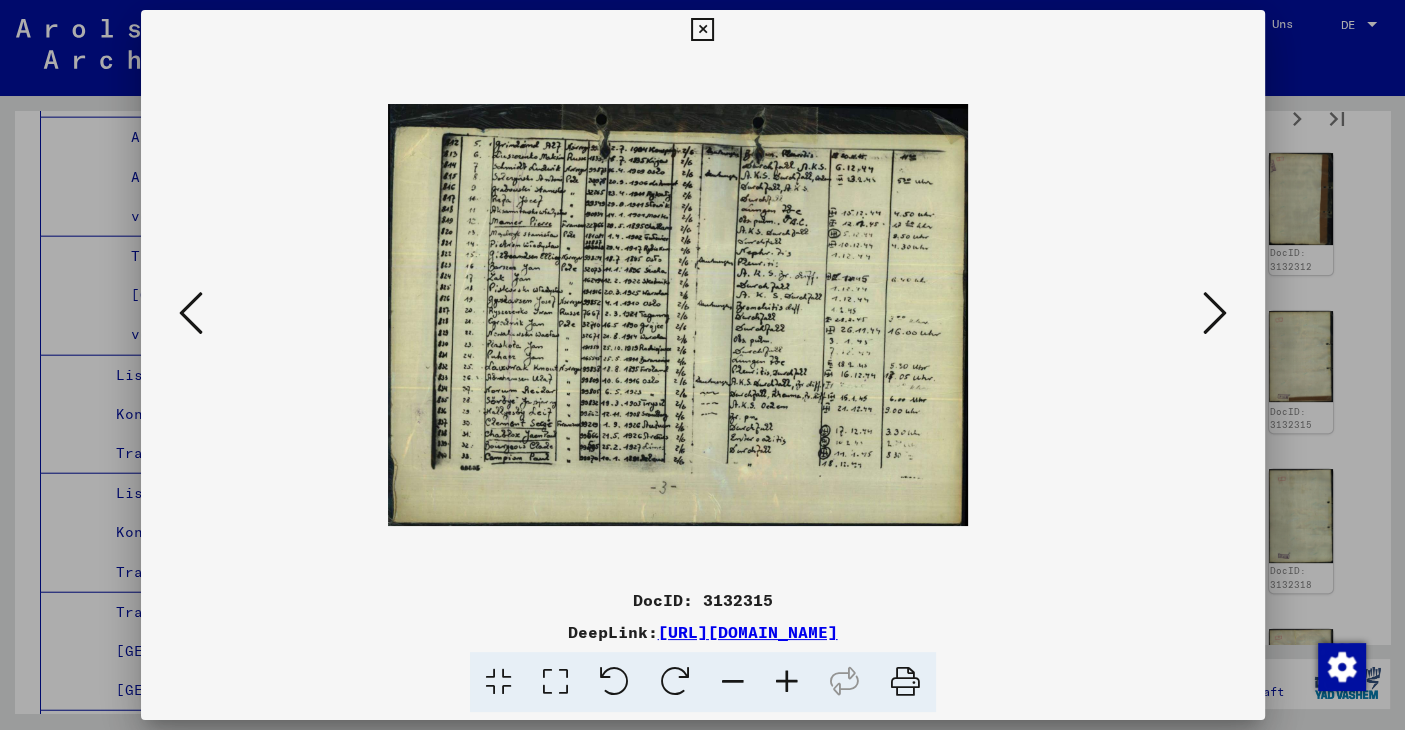 click at bounding box center (787, 682) 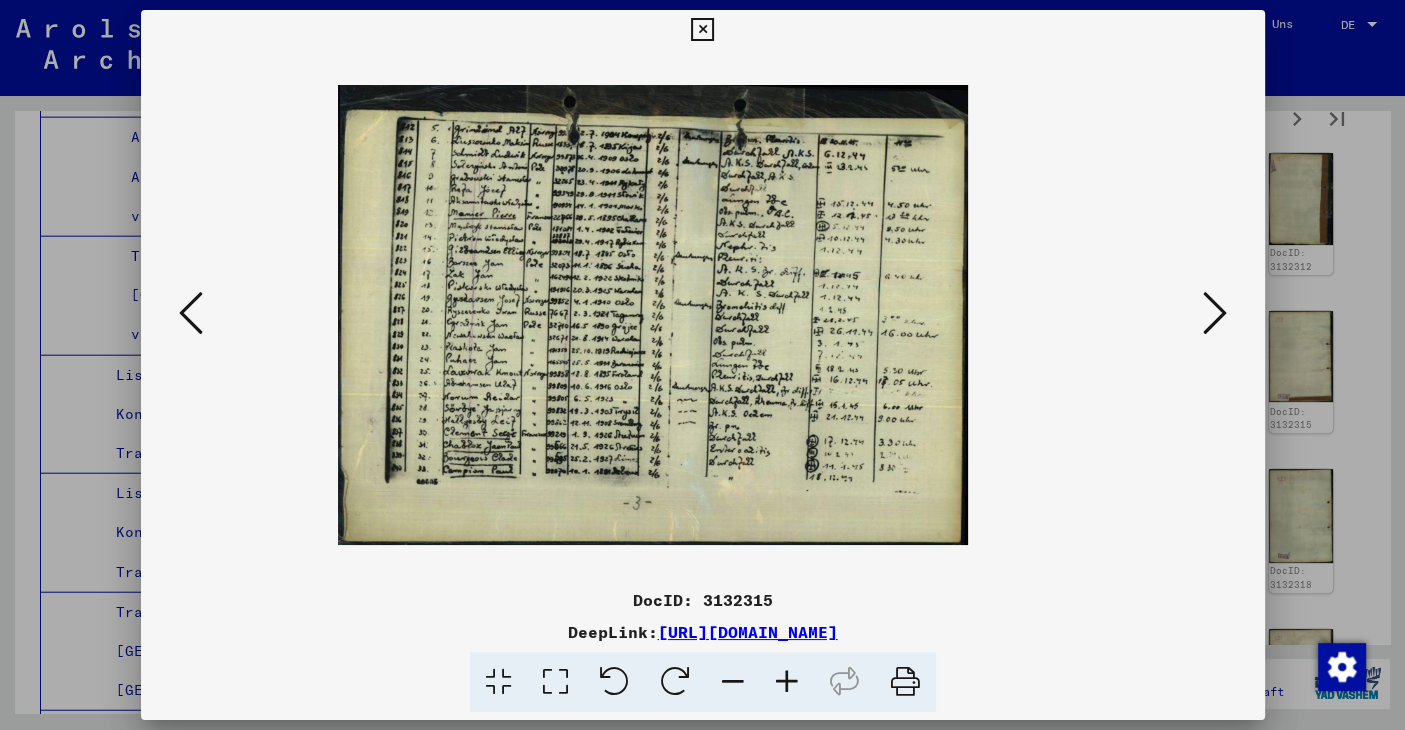 click at bounding box center [787, 682] 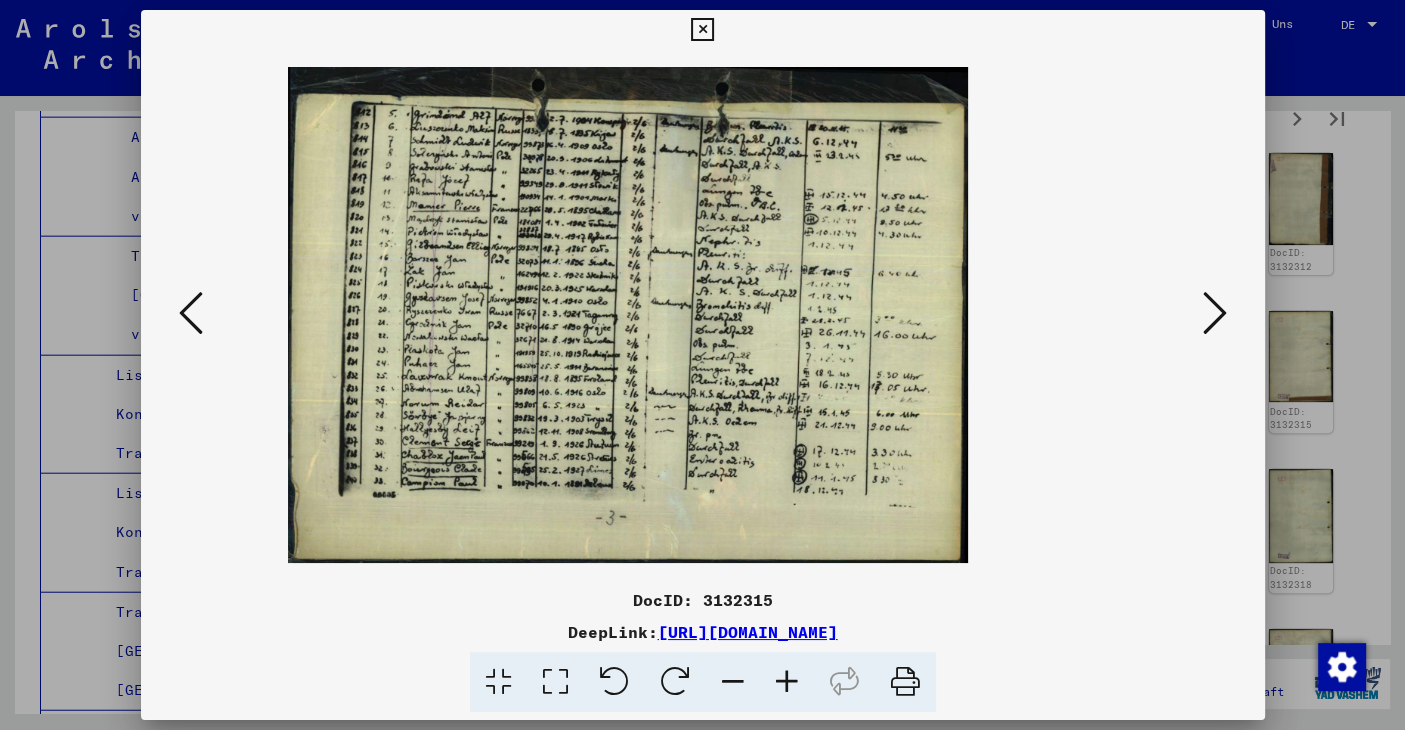 click at bounding box center (787, 682) 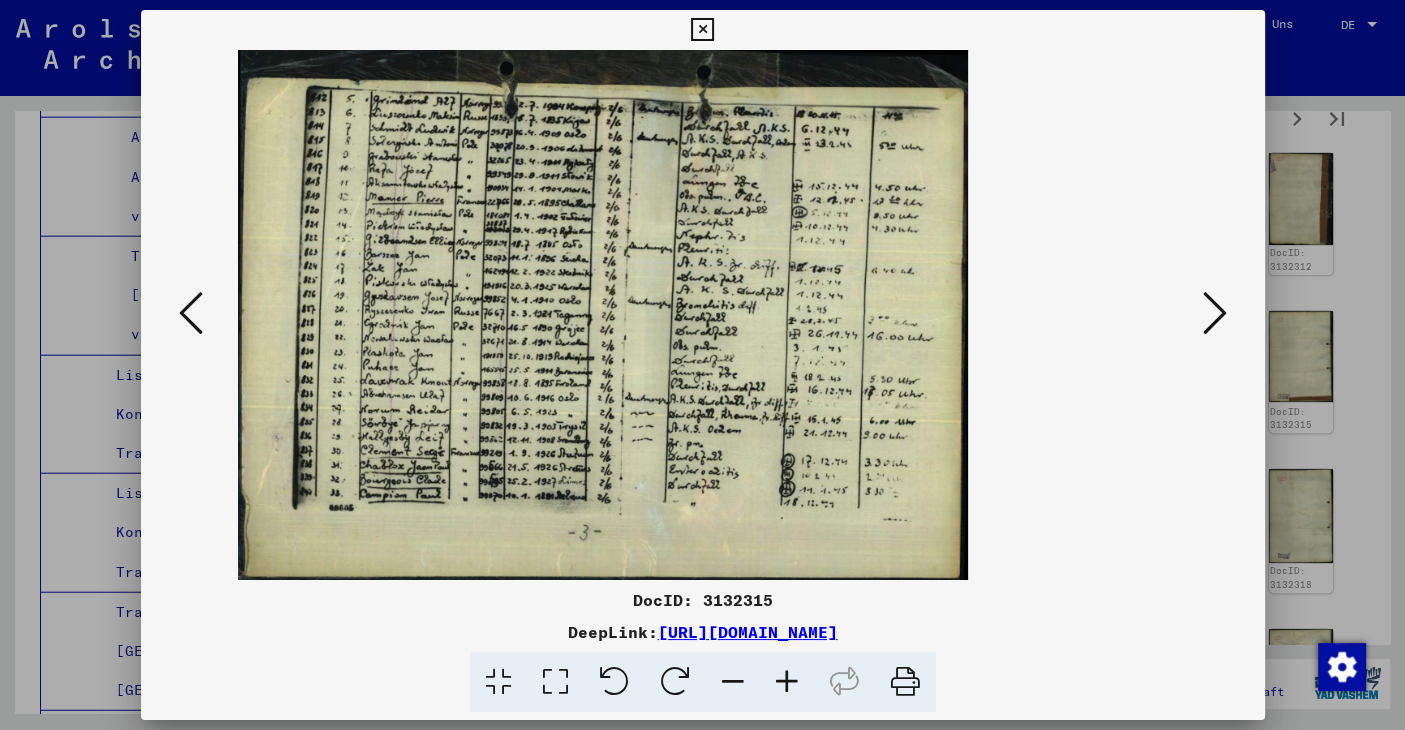 click at bounding box center (787, 682) 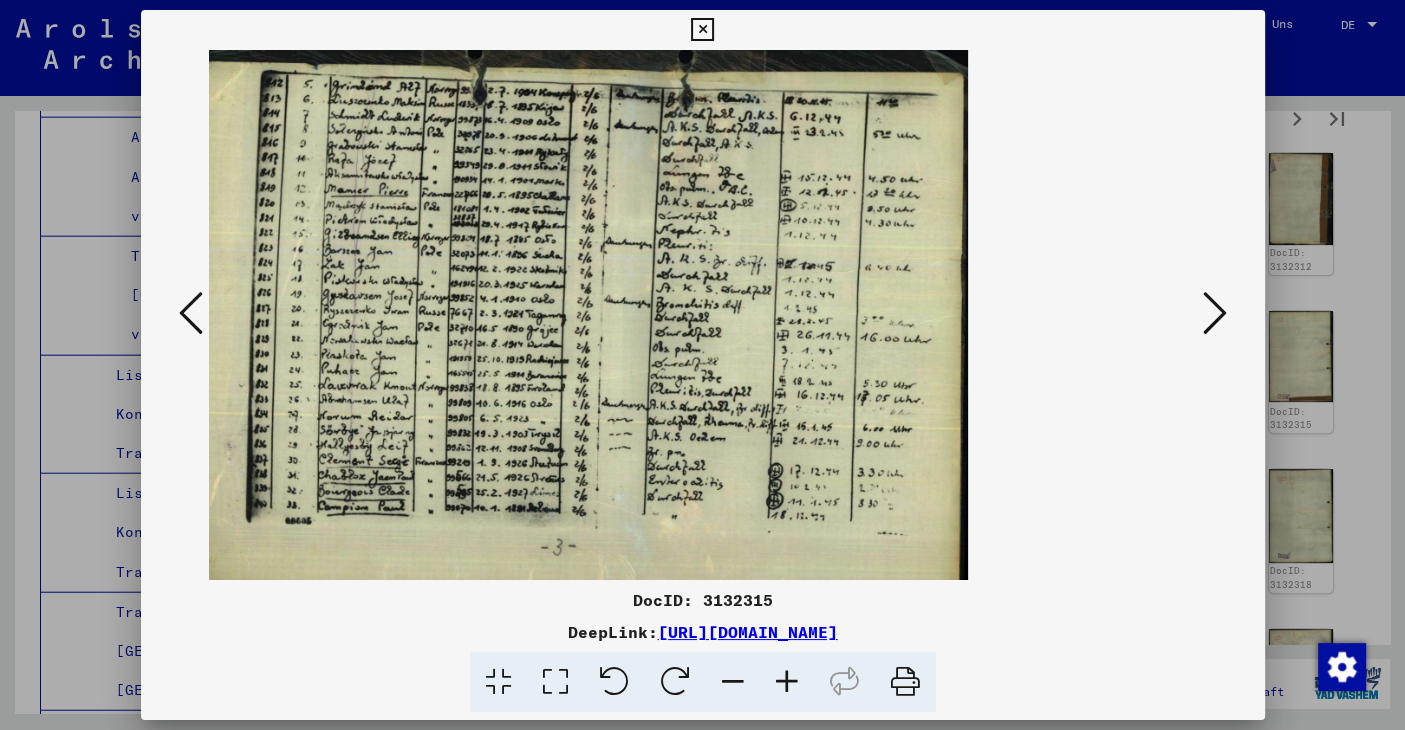 click at bounding box center (787, 682) 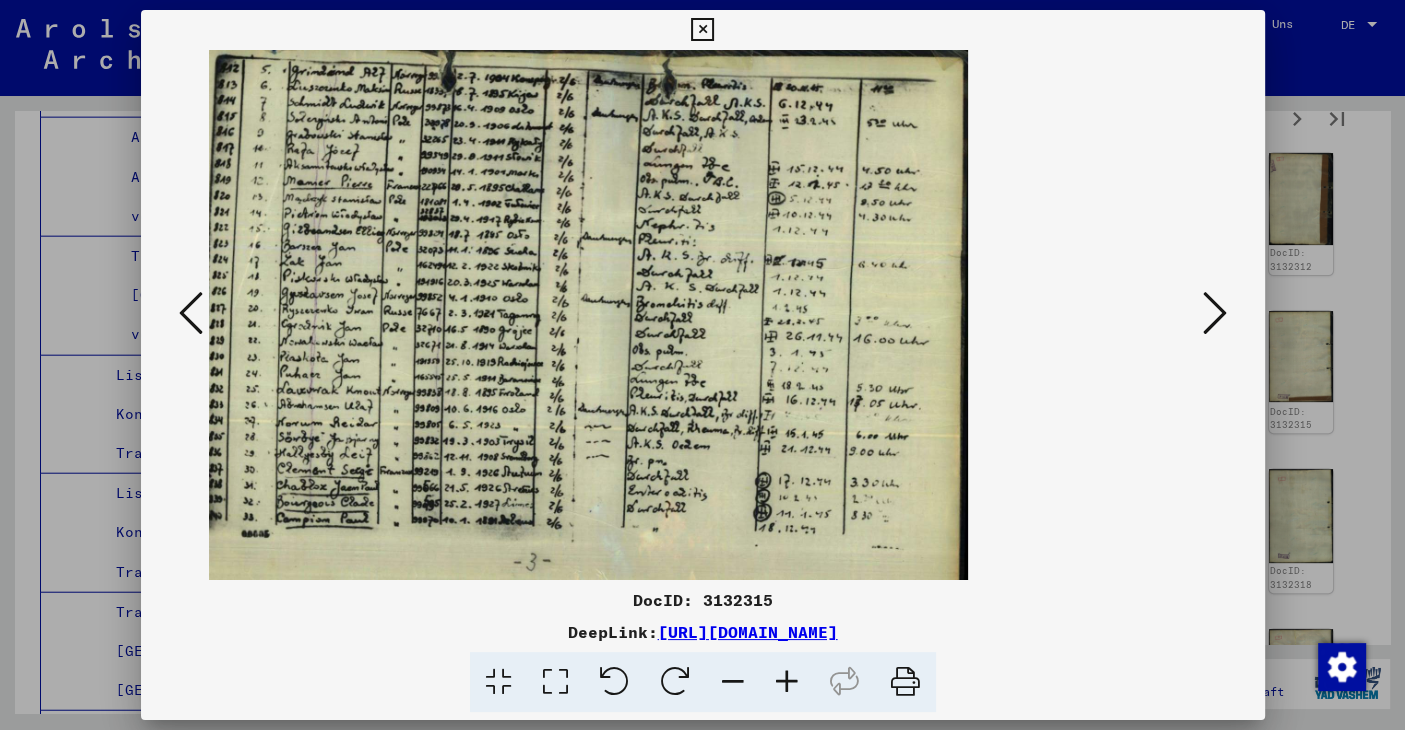click at bounding box center (787, 682) 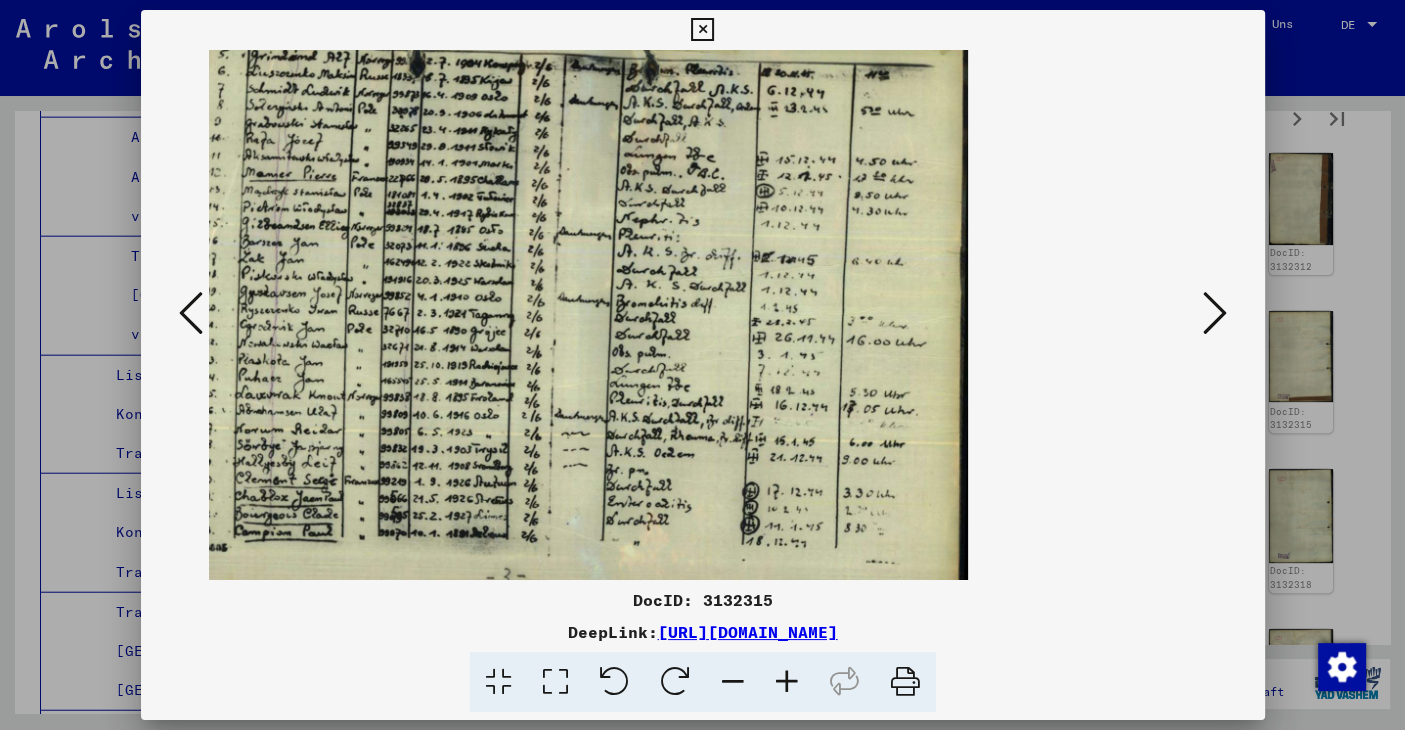 click at bounding box center (1215, 314) 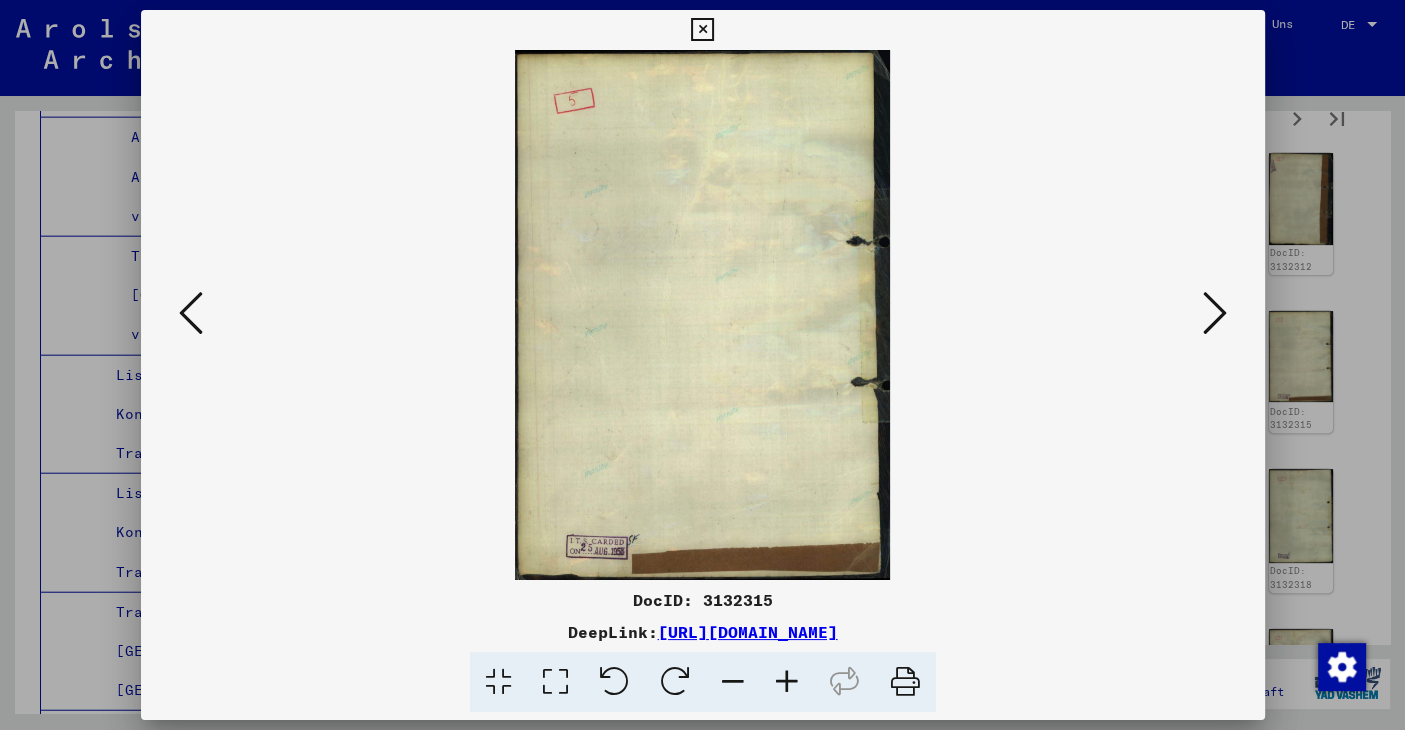 click at bounding box center [1215, 314] 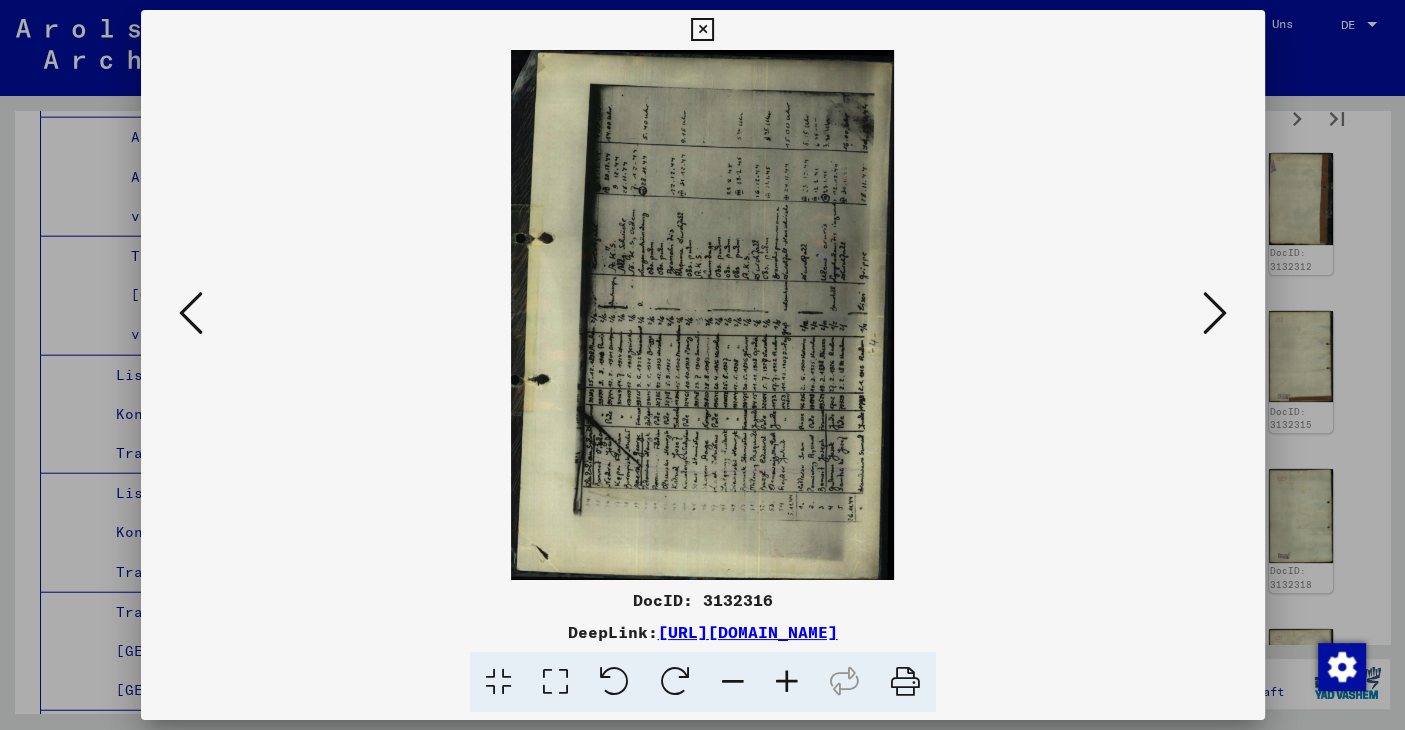 click at bounding box center (675, 682) 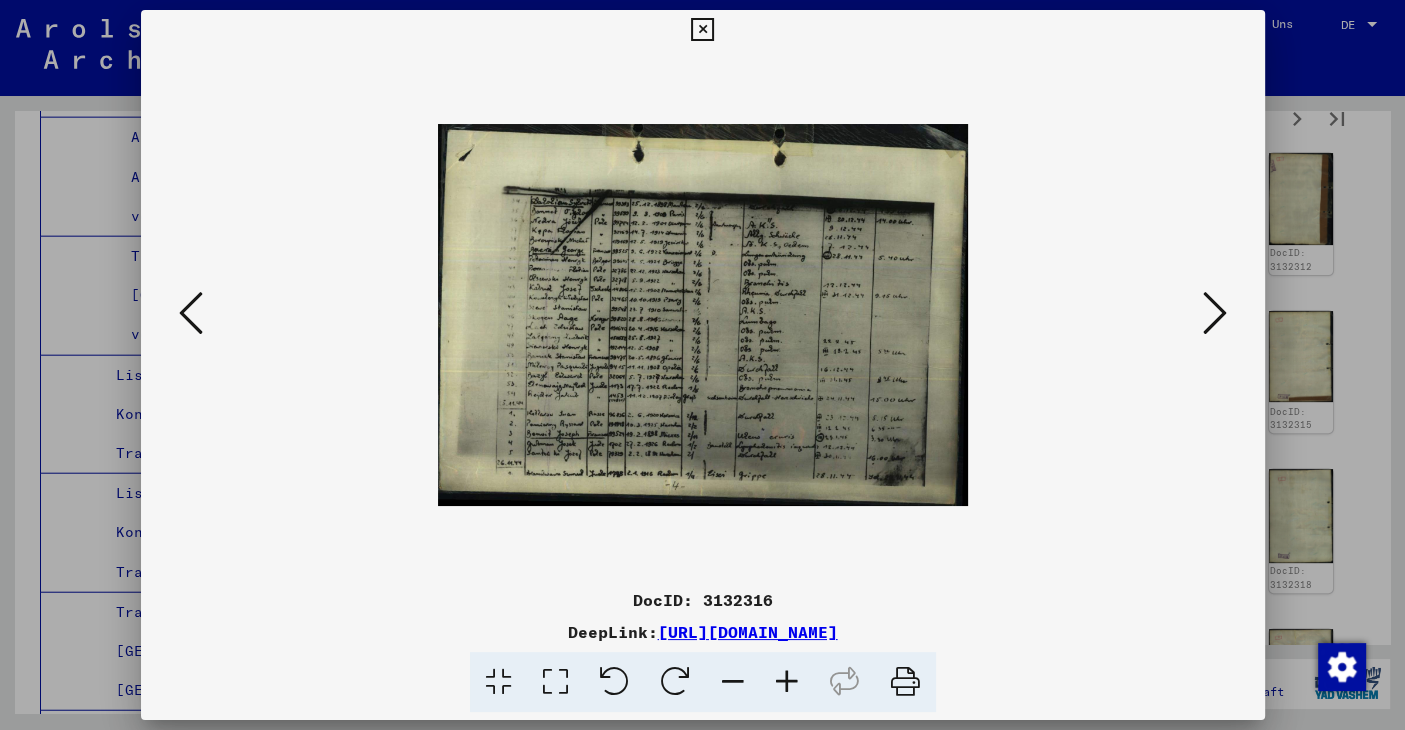 click at bounding box center [787, 682] 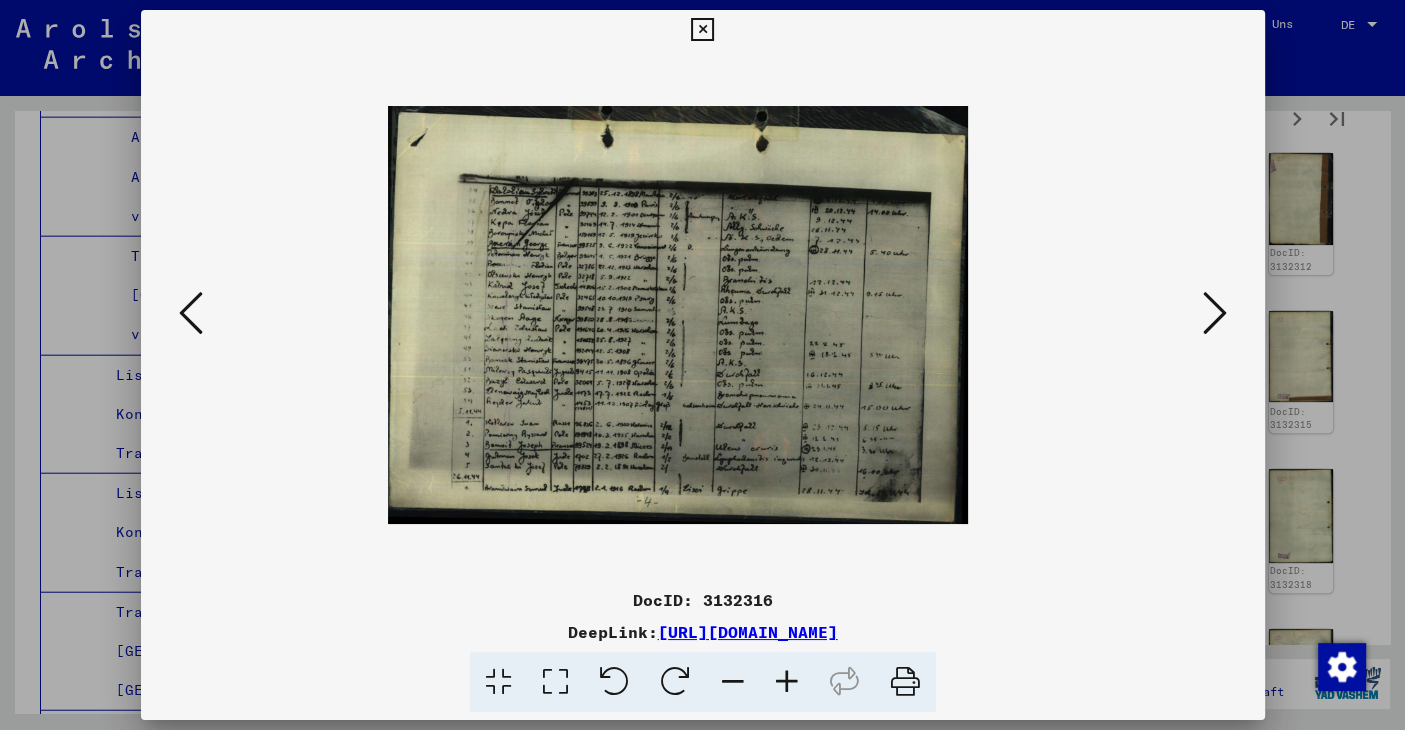 click at bounding box center (787, 682) 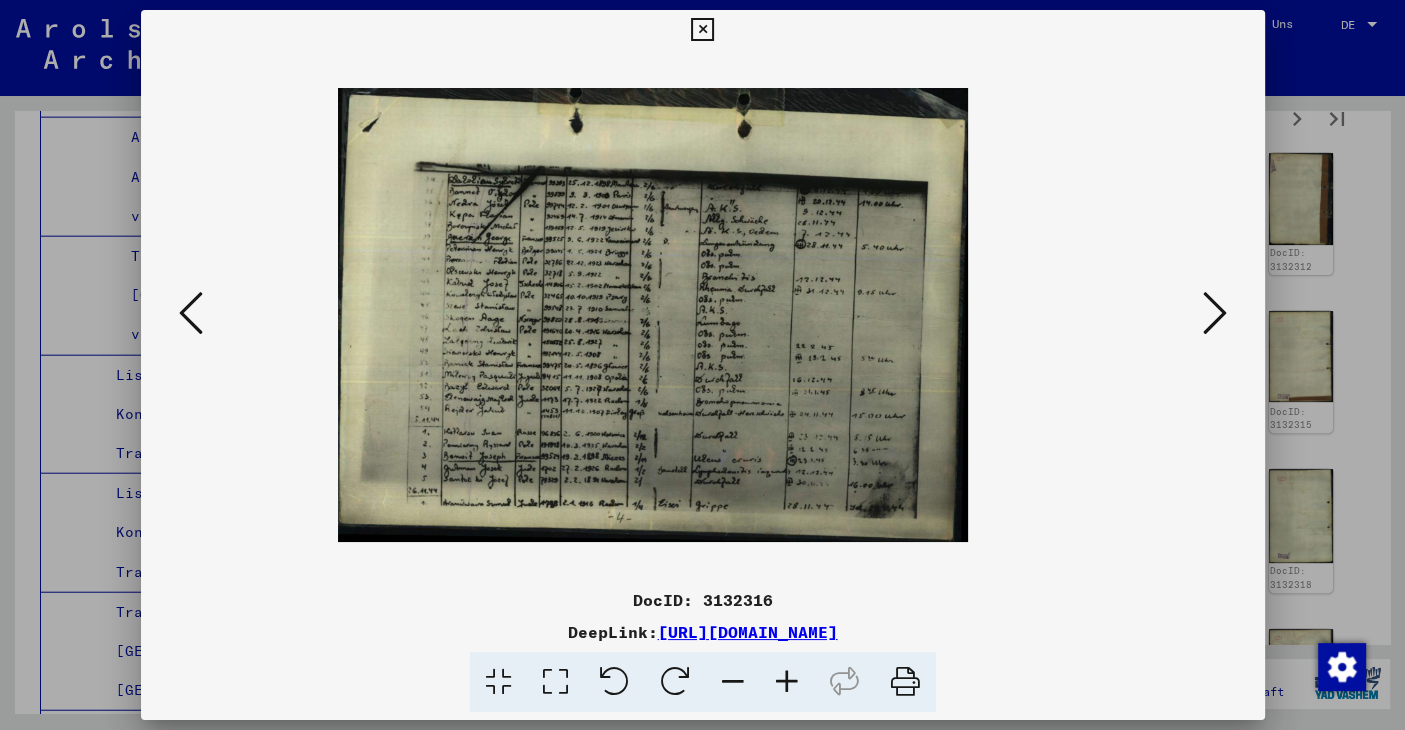 click at bounding box center [787, 682] 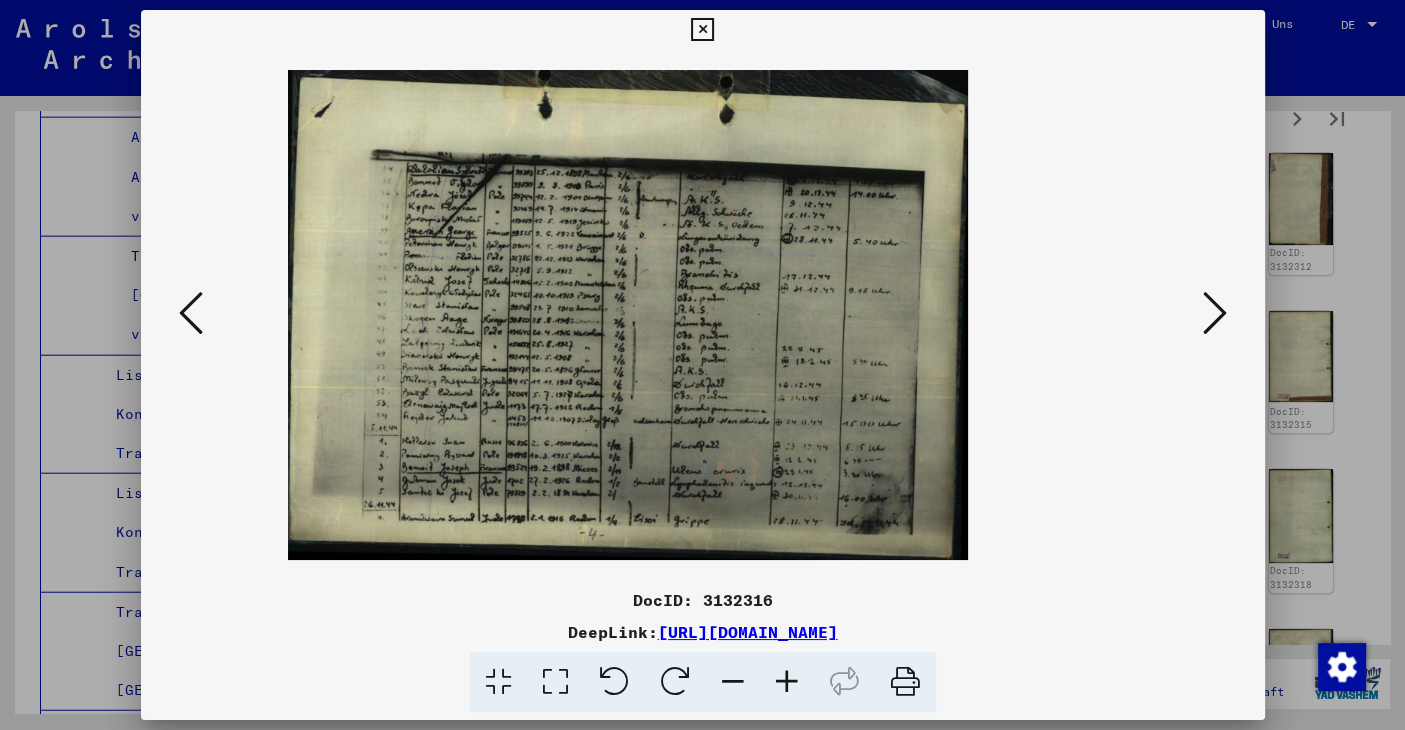 click at bounding box center (787, 682) 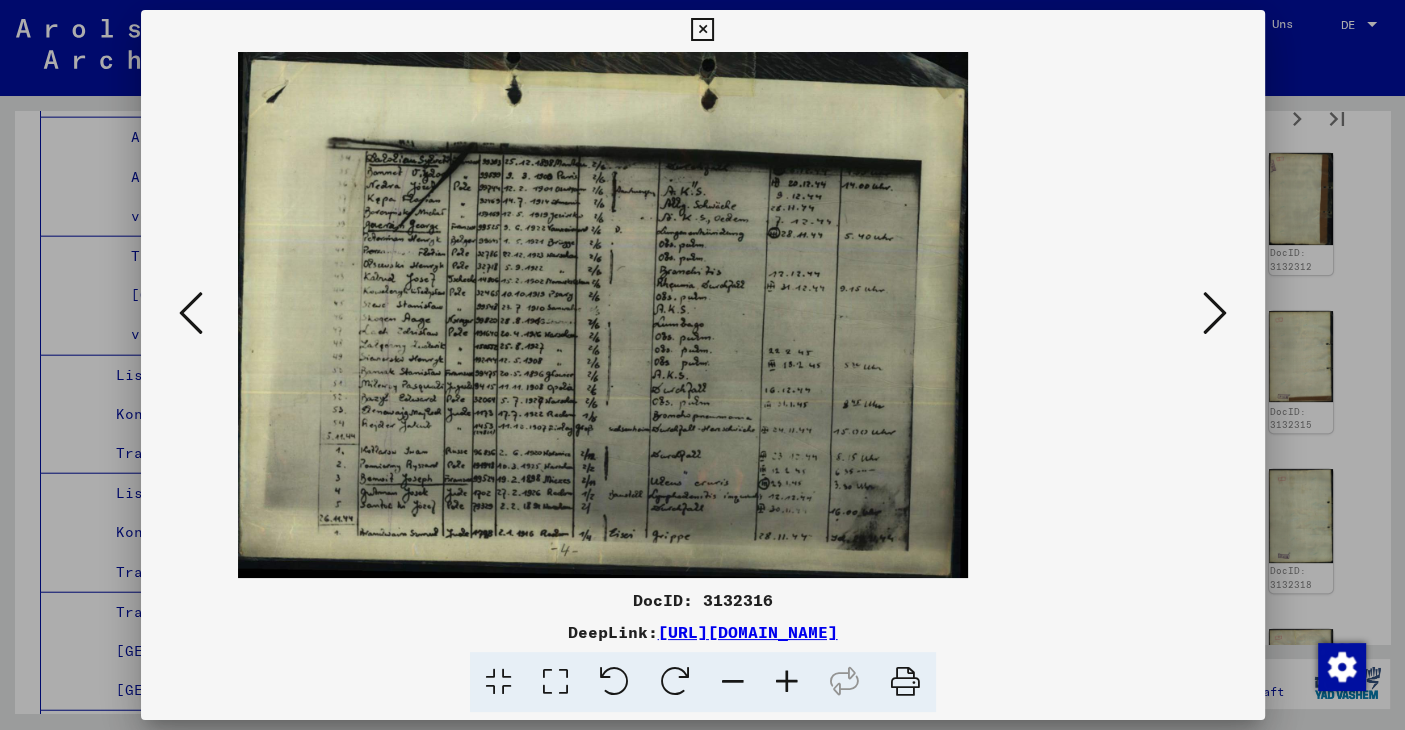 click at bounding box center [787, 682] 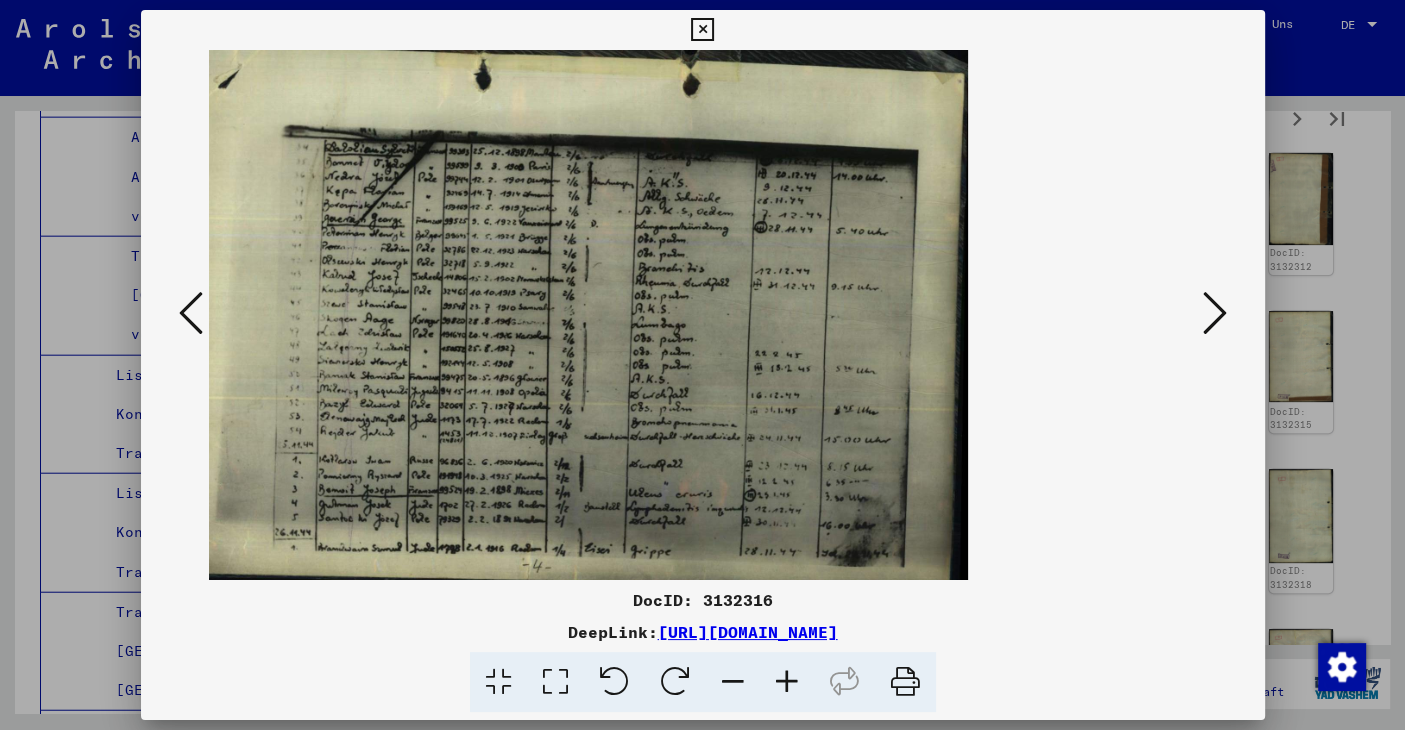 click at bounding box center (1215, 313) 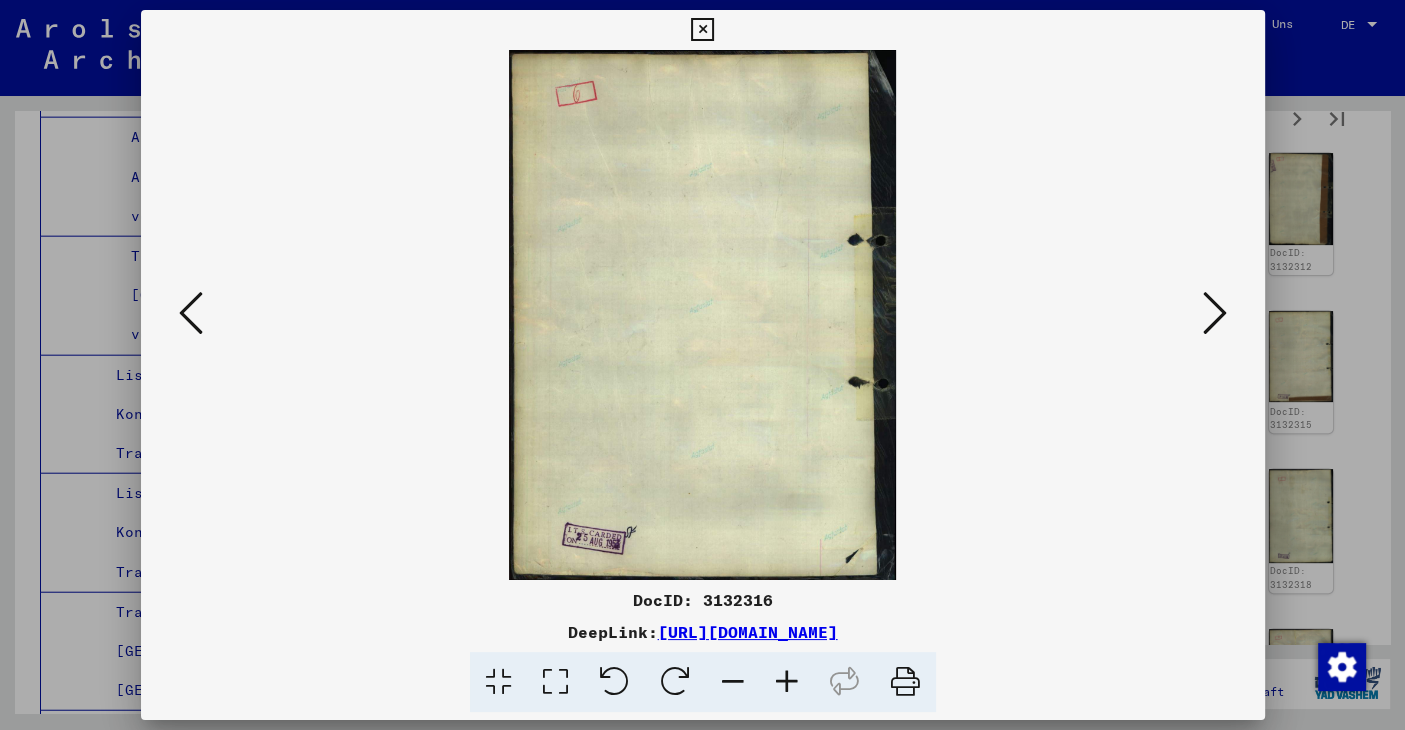 click at bounding box center (1215, 313) 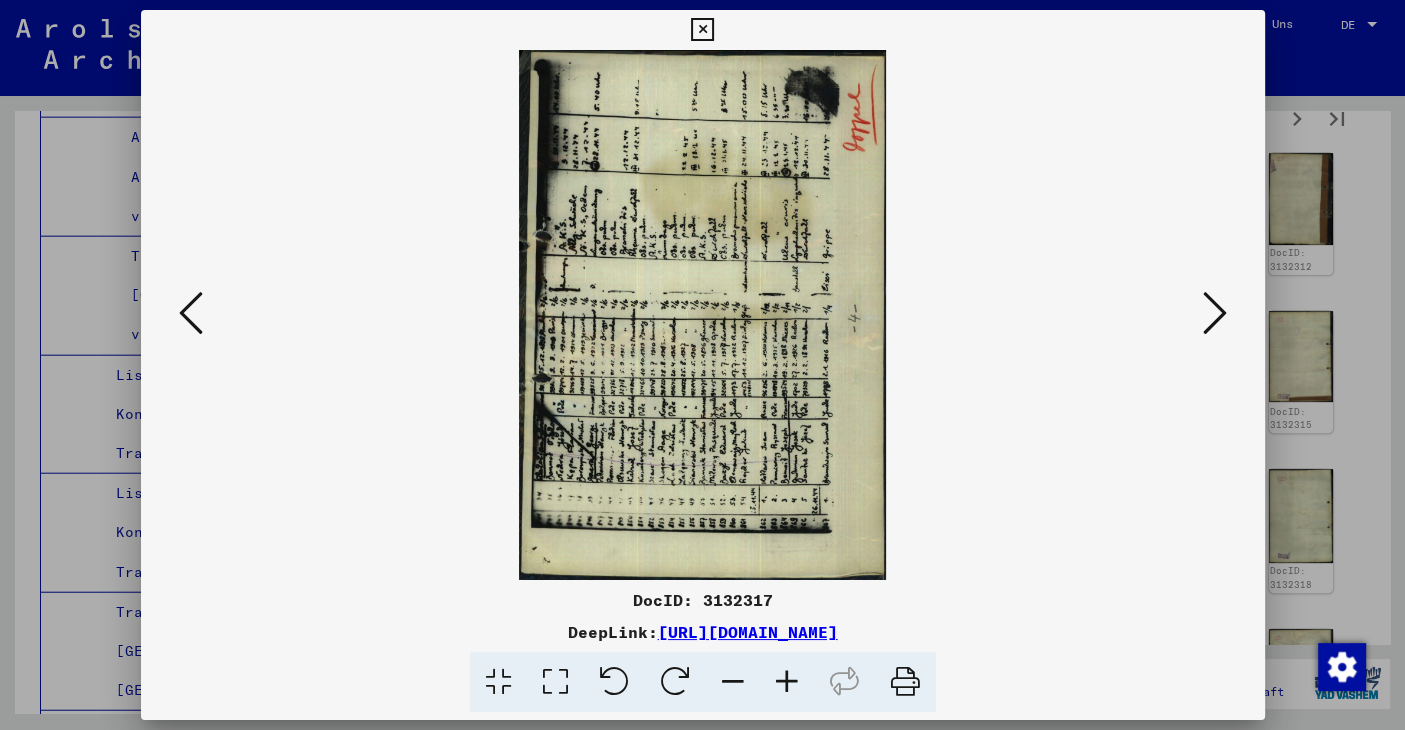 click at bounding box center (675, 682) 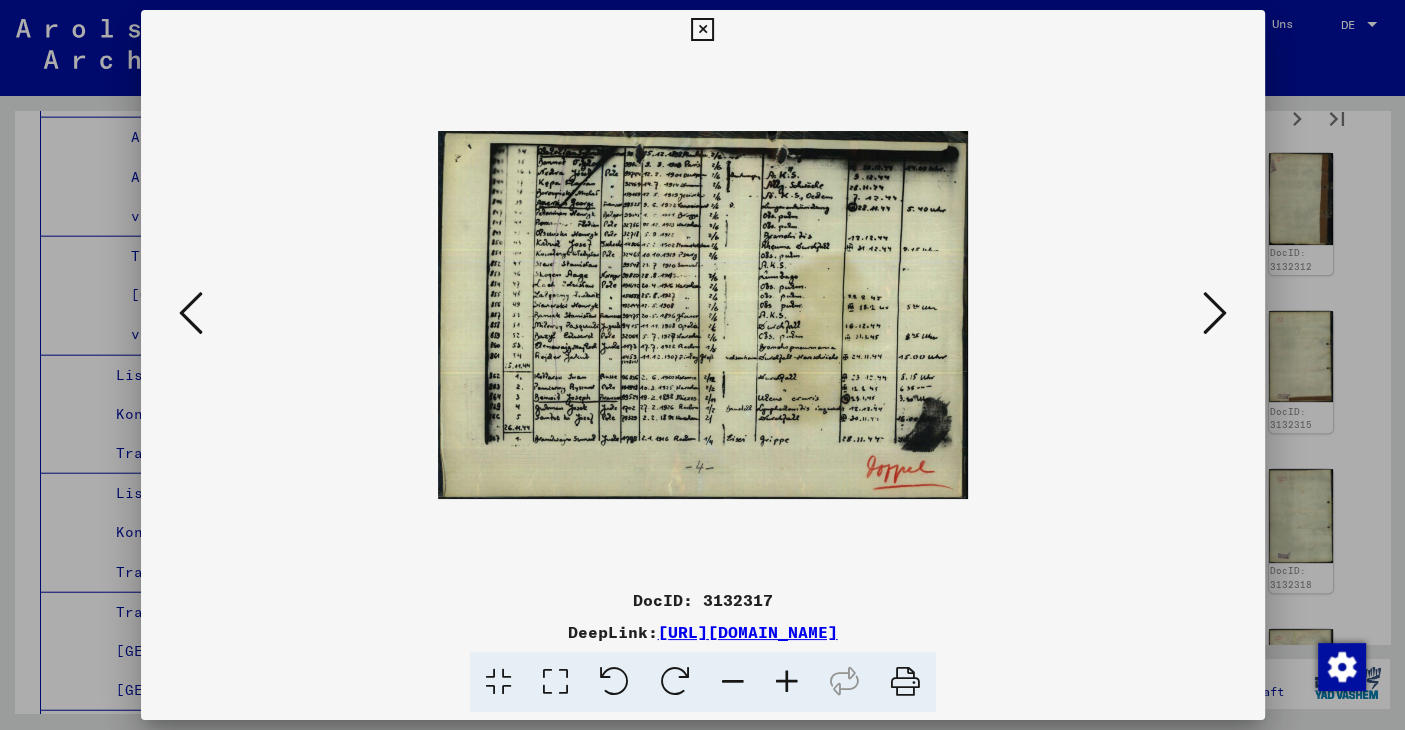 click at bounding box center (787, 682) 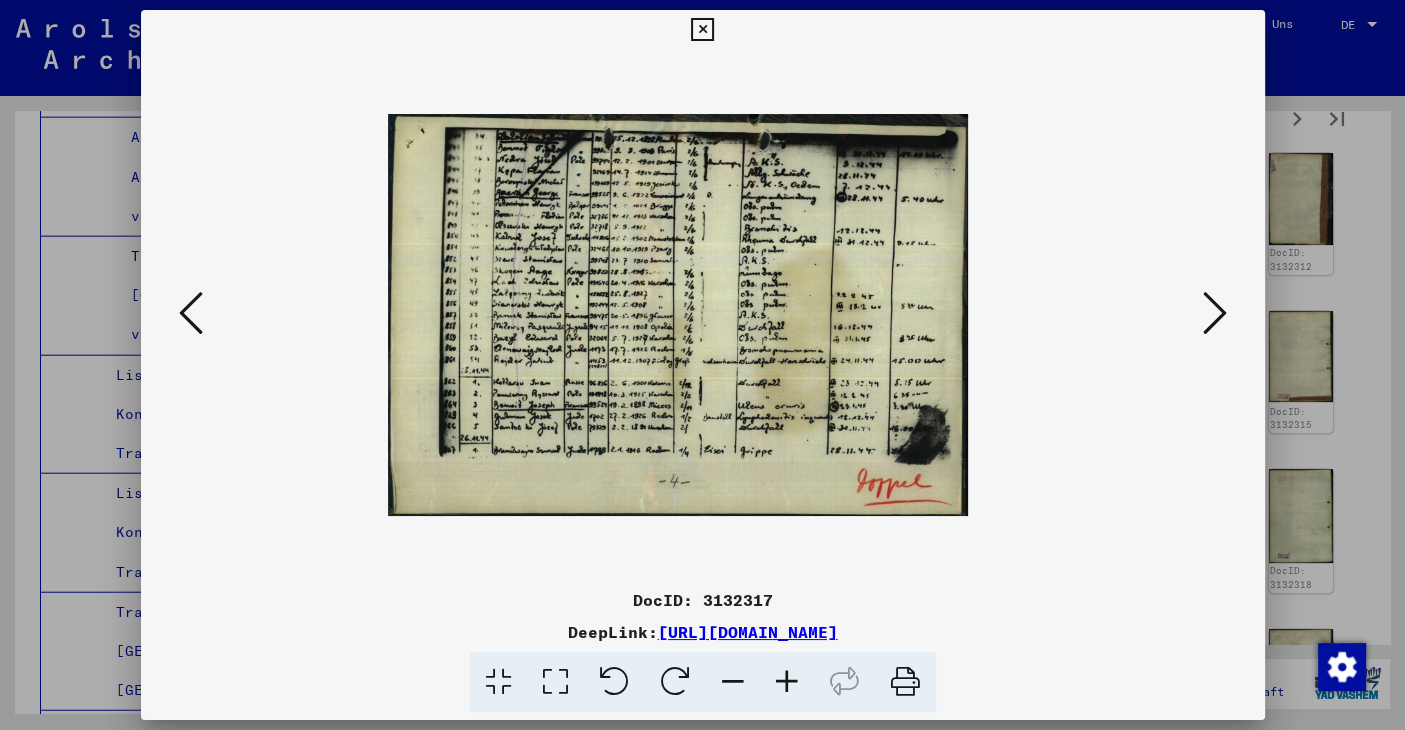 click at bounding box center (787, 682) 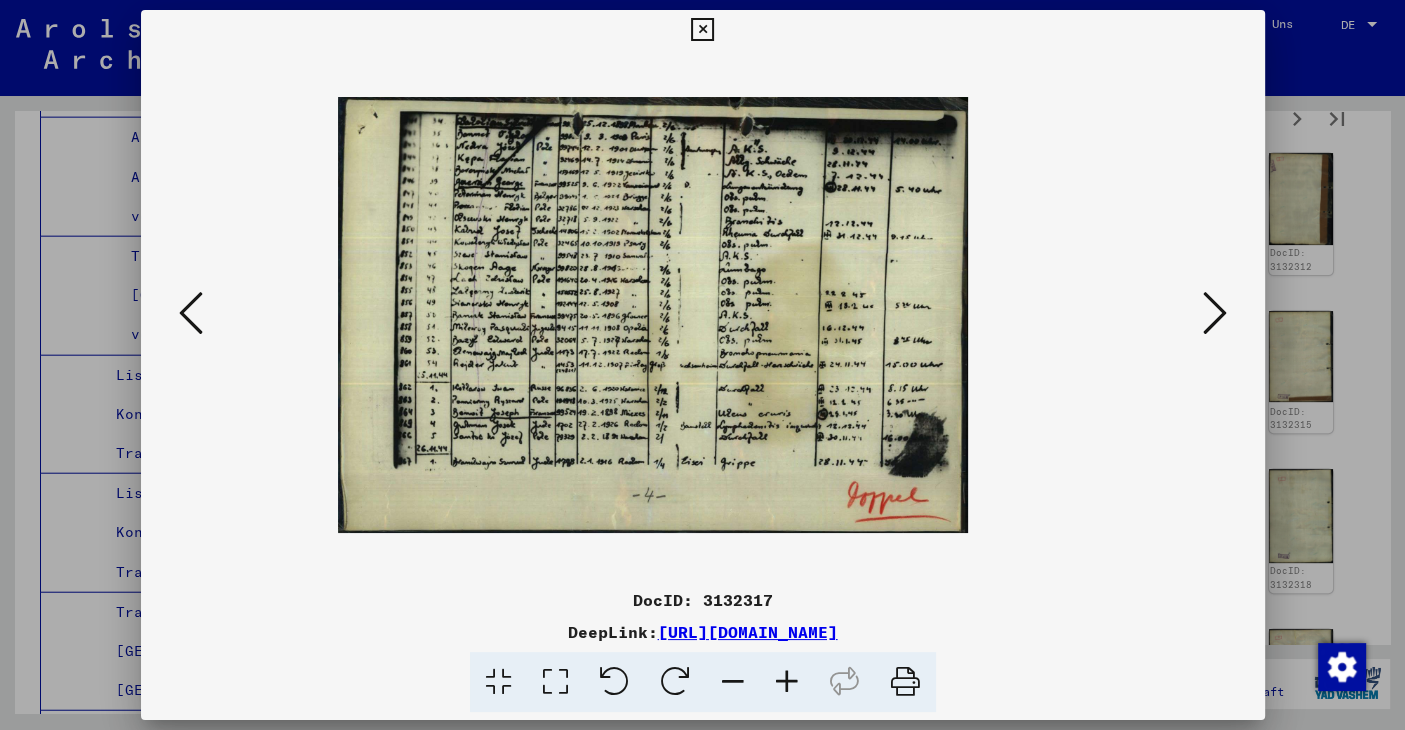 click at bounding box center [787, 682] 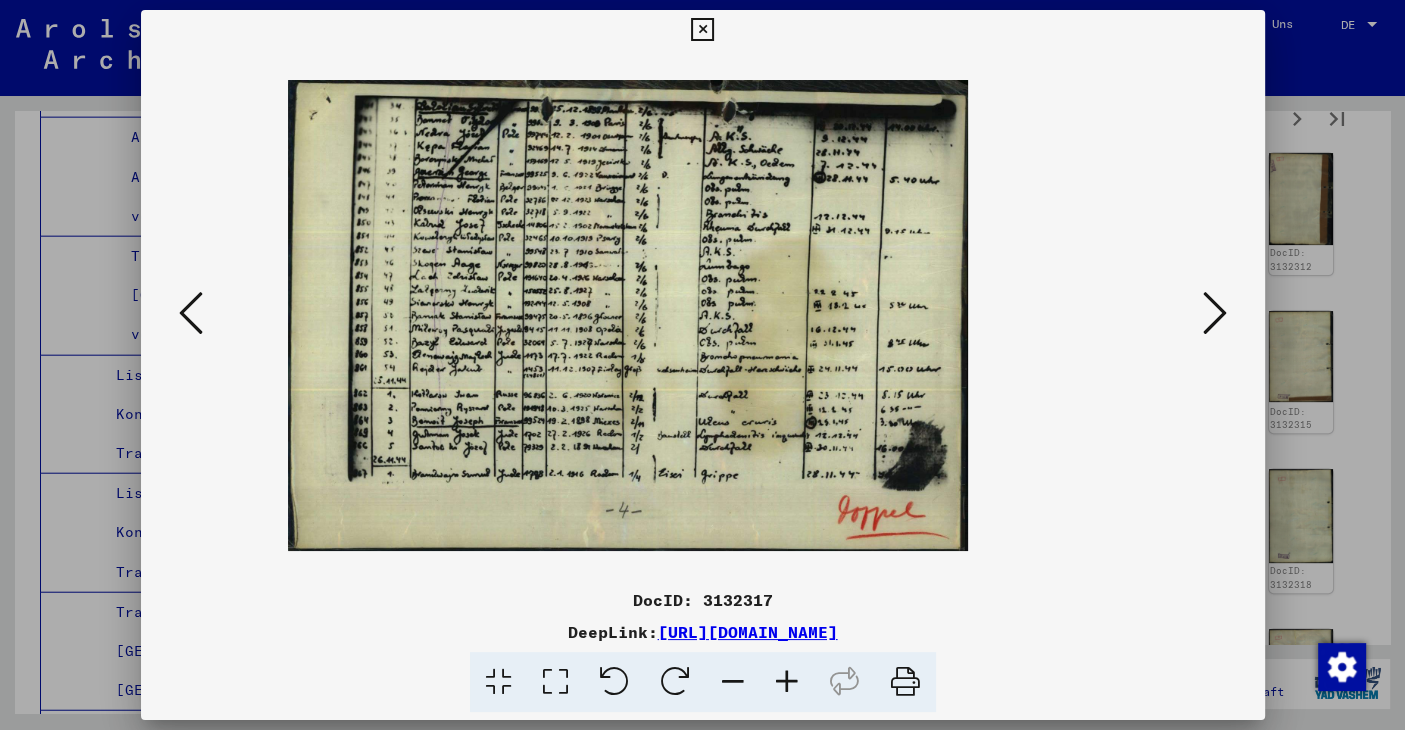 click at bounding box center [787, 682] 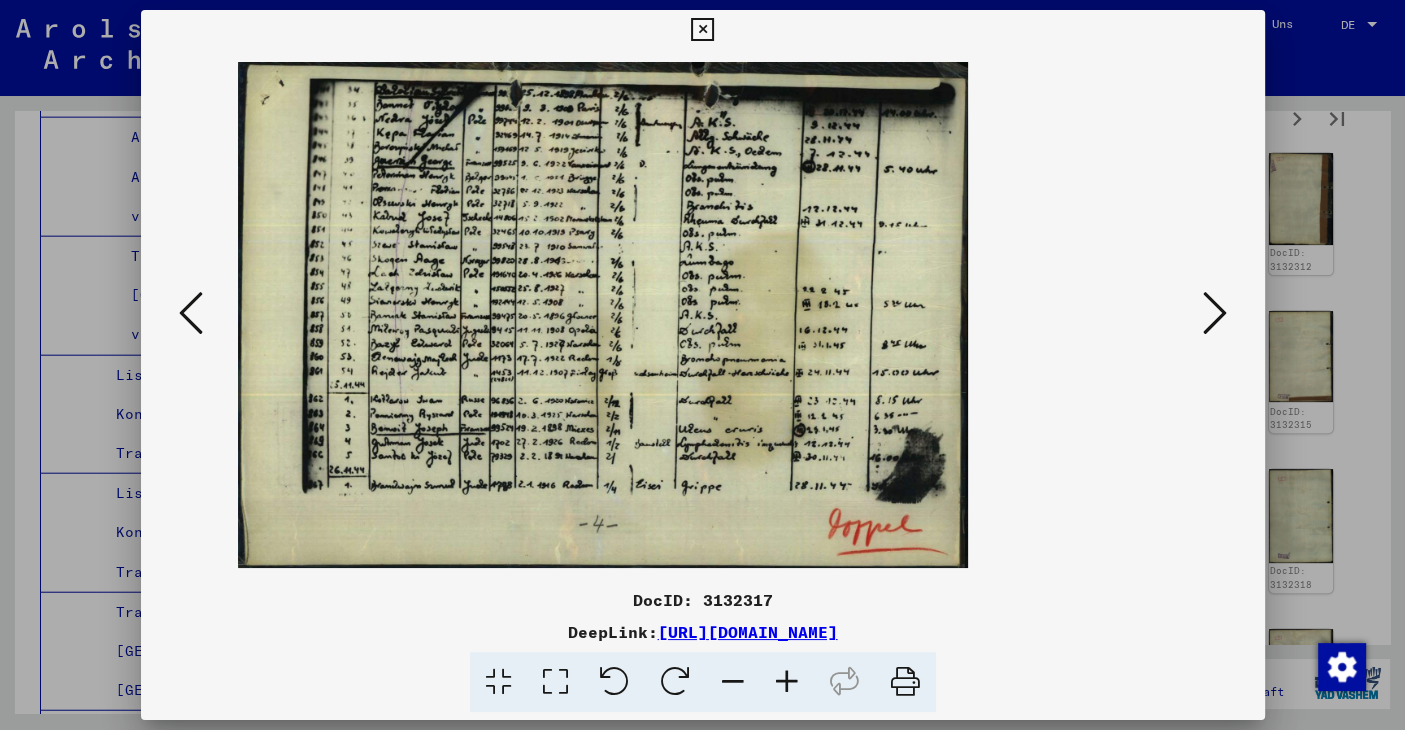 click at bounding box center [787, 682] 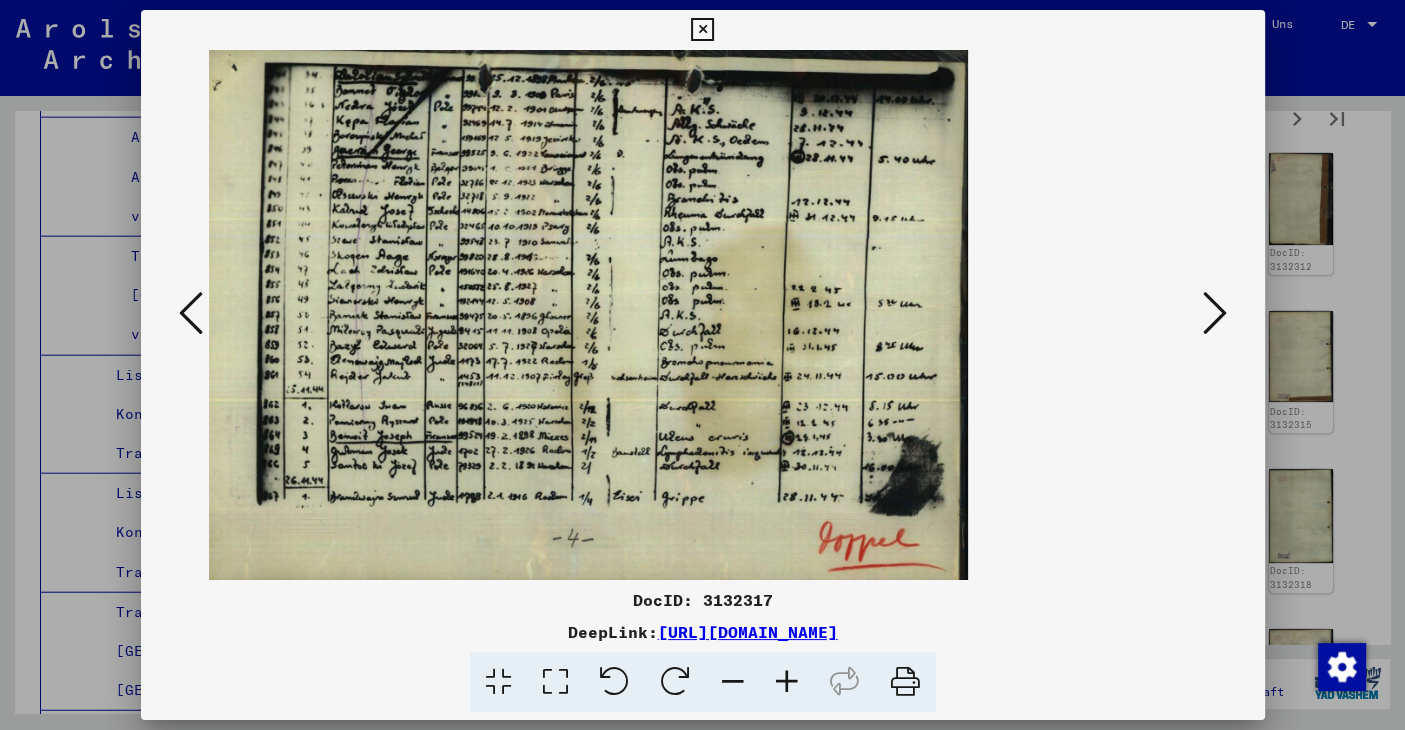 click at bounding box center (787, 682) 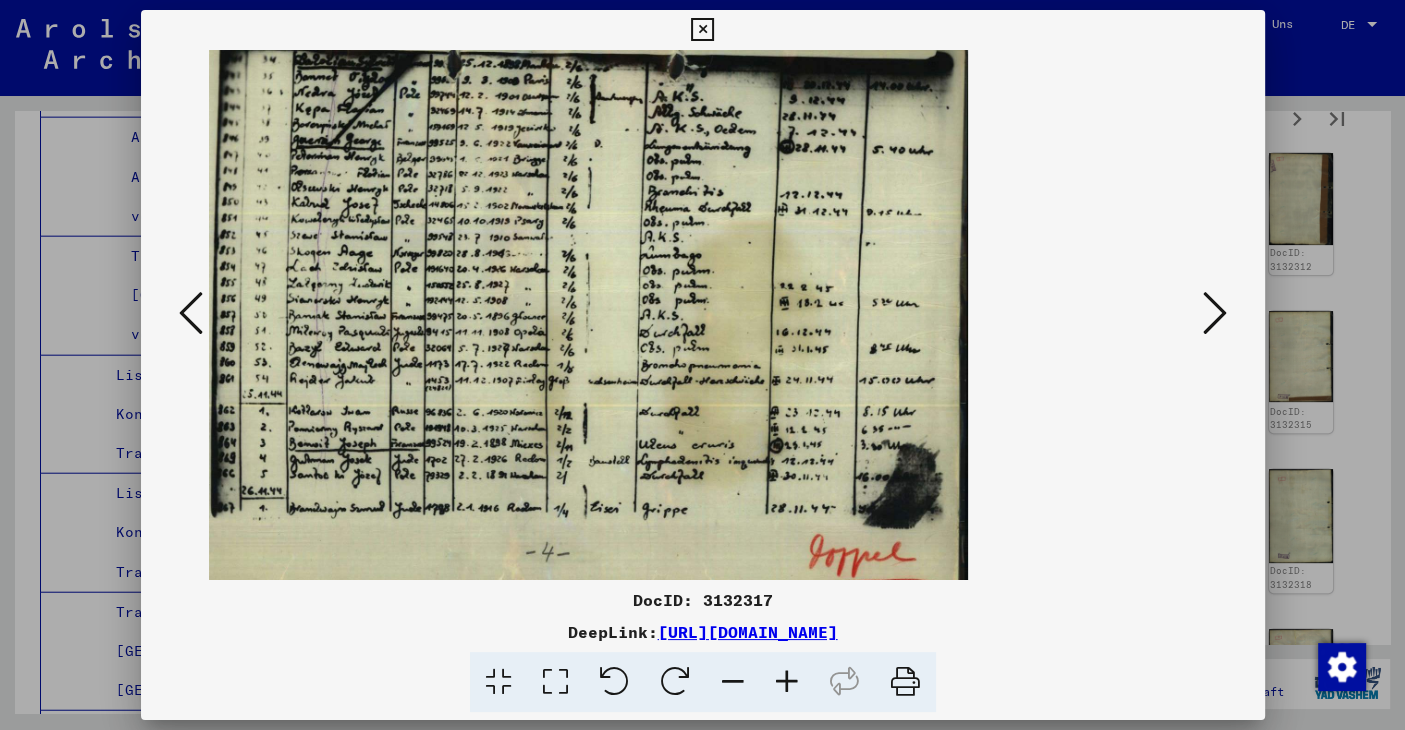 drag, startPoint x: 739, startPoint y: 382, endPoint x: 737, endPoint y: 493, distance: 111.01801 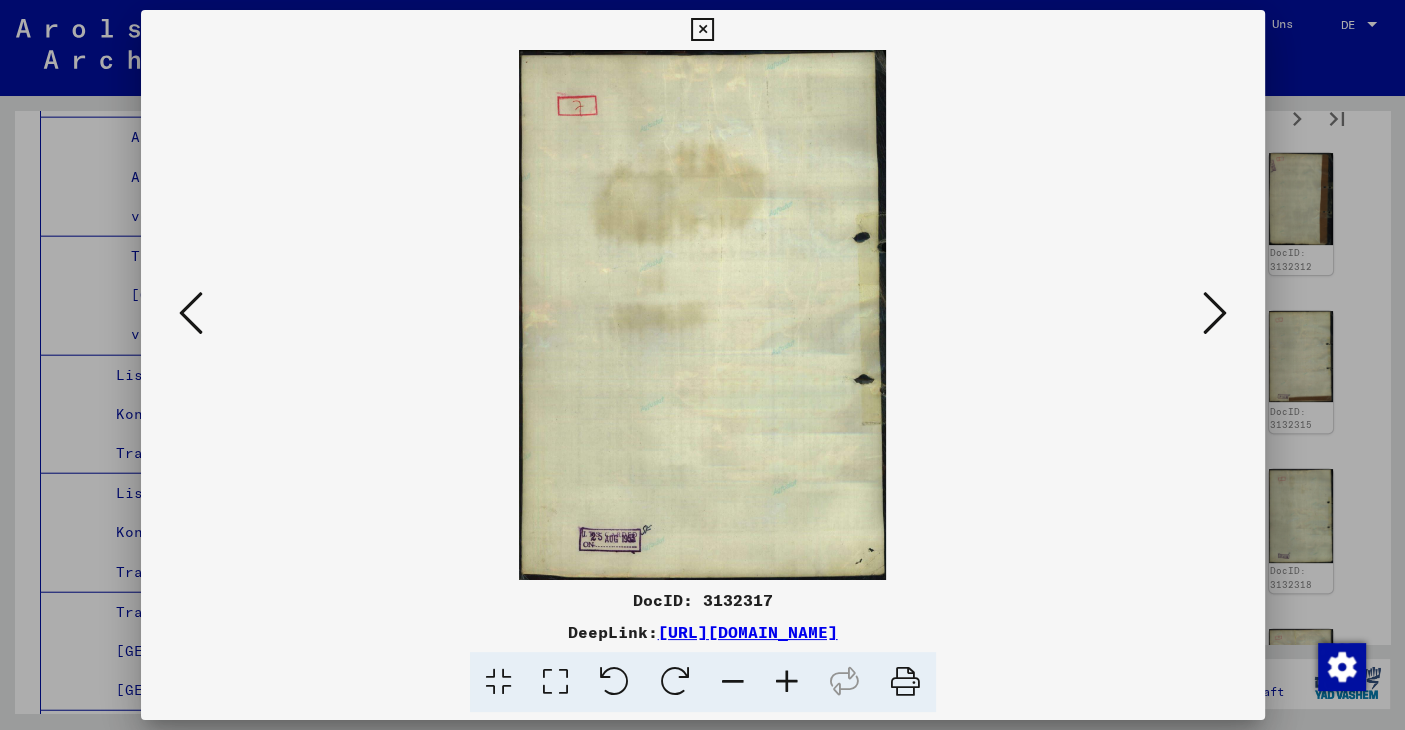 click at bounding box center [1215, 313] 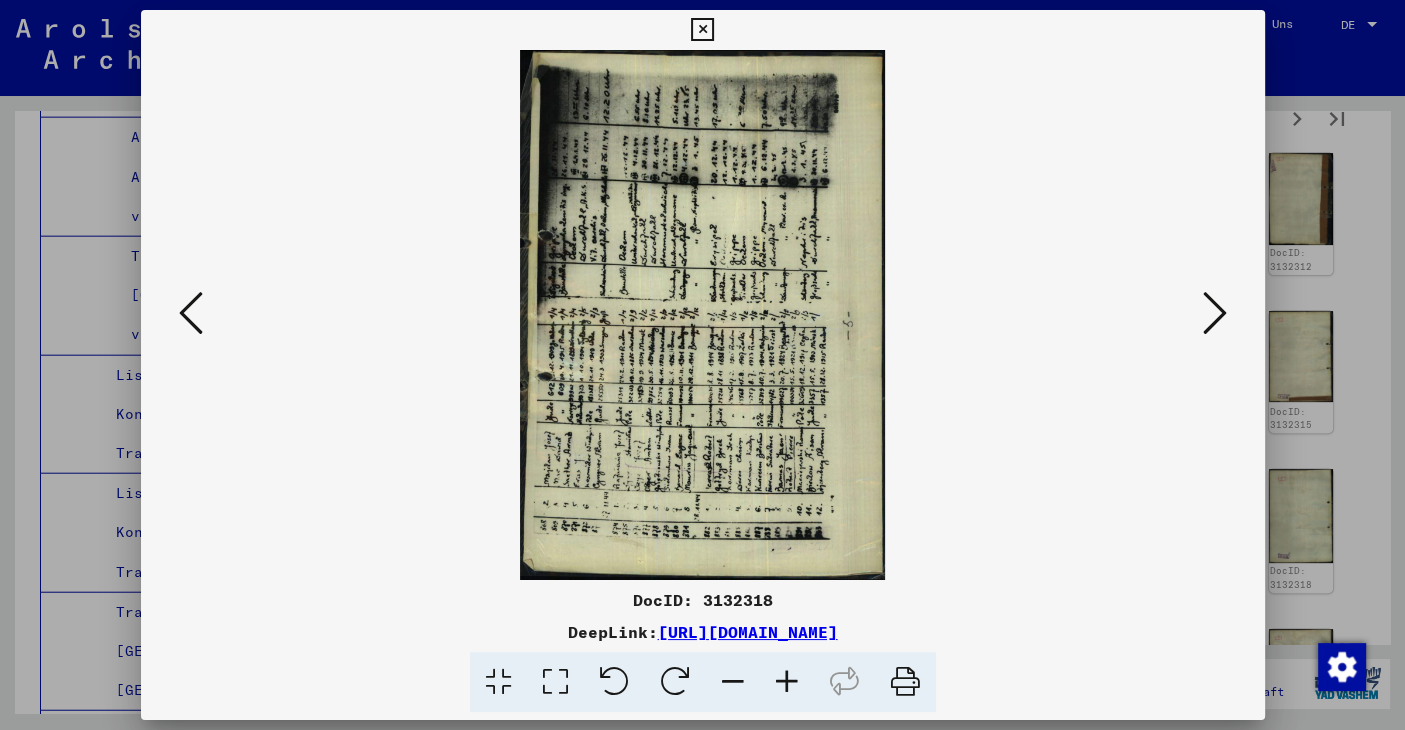 click at bounding box center (675, 682) 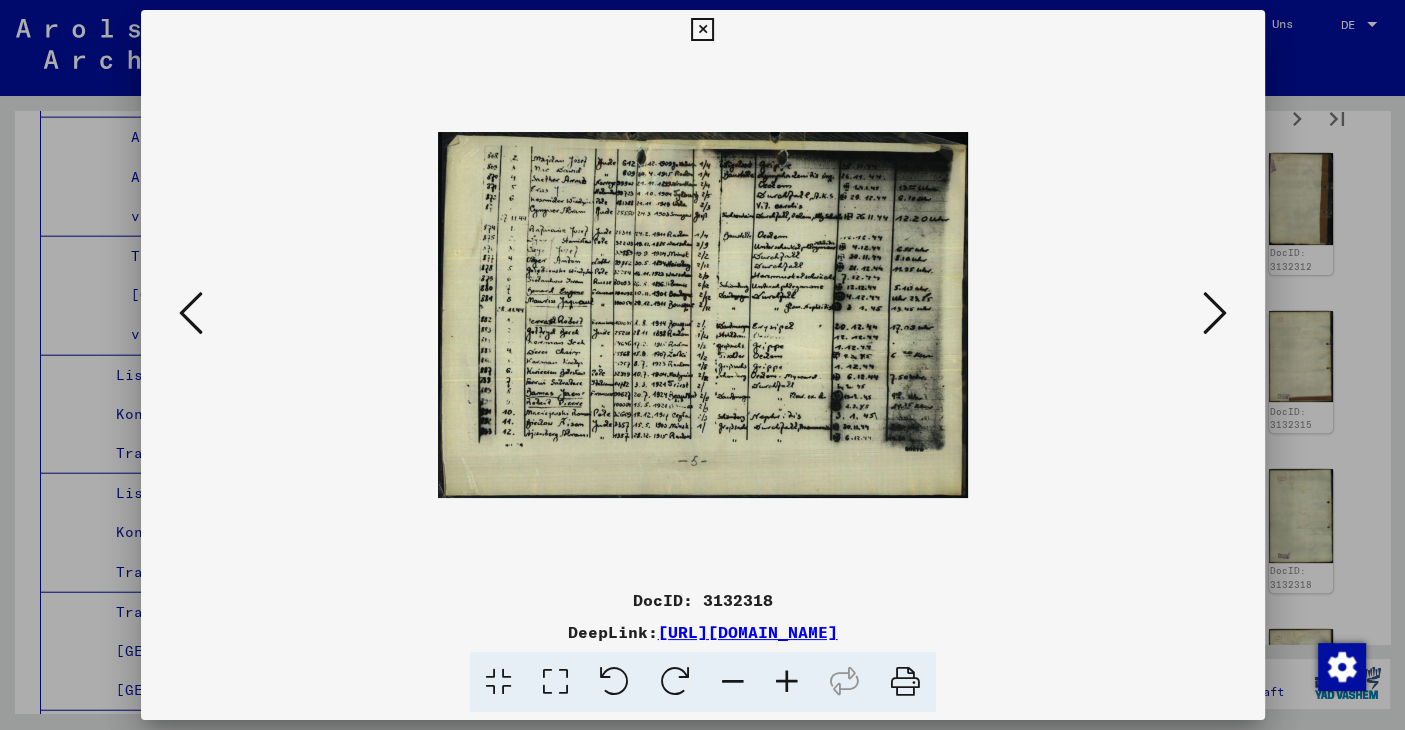 click at bounding box center (787, 682) 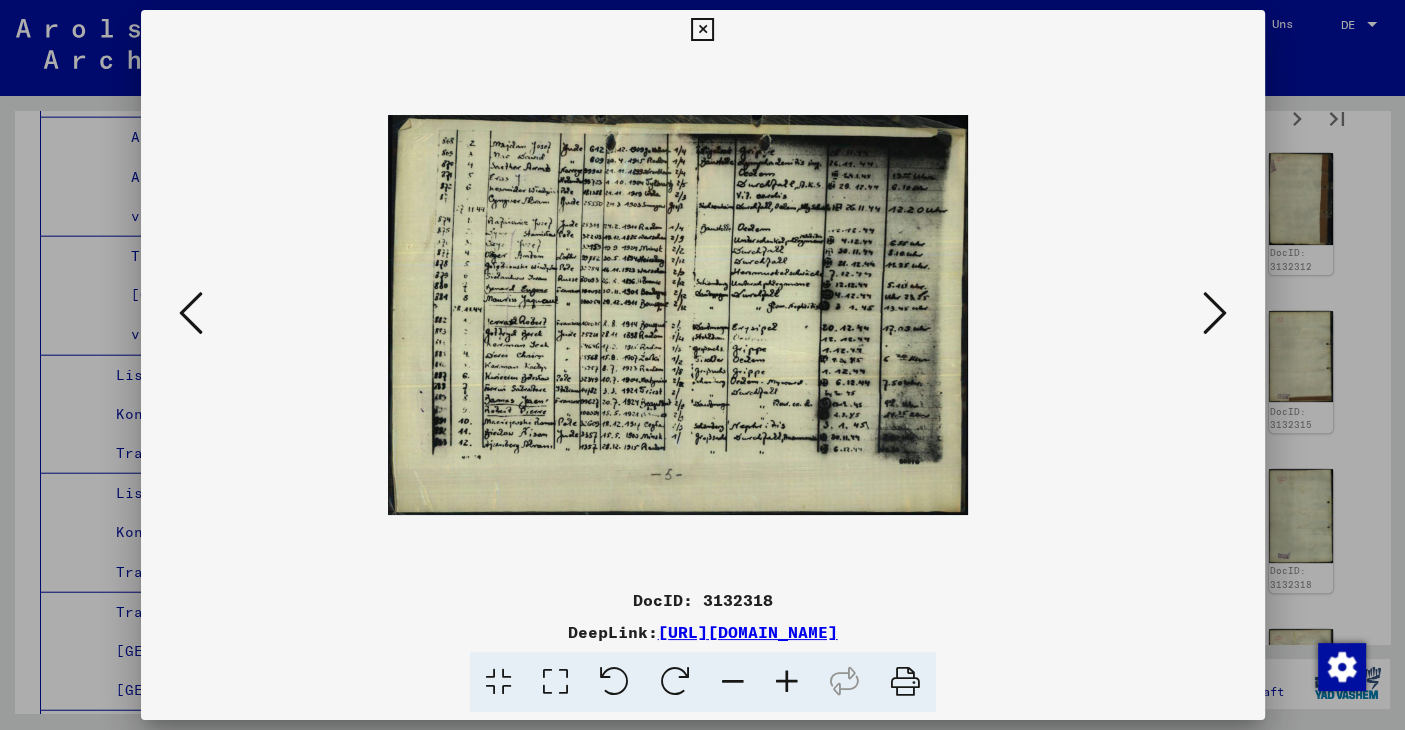 click at bounding box center (787, 682) 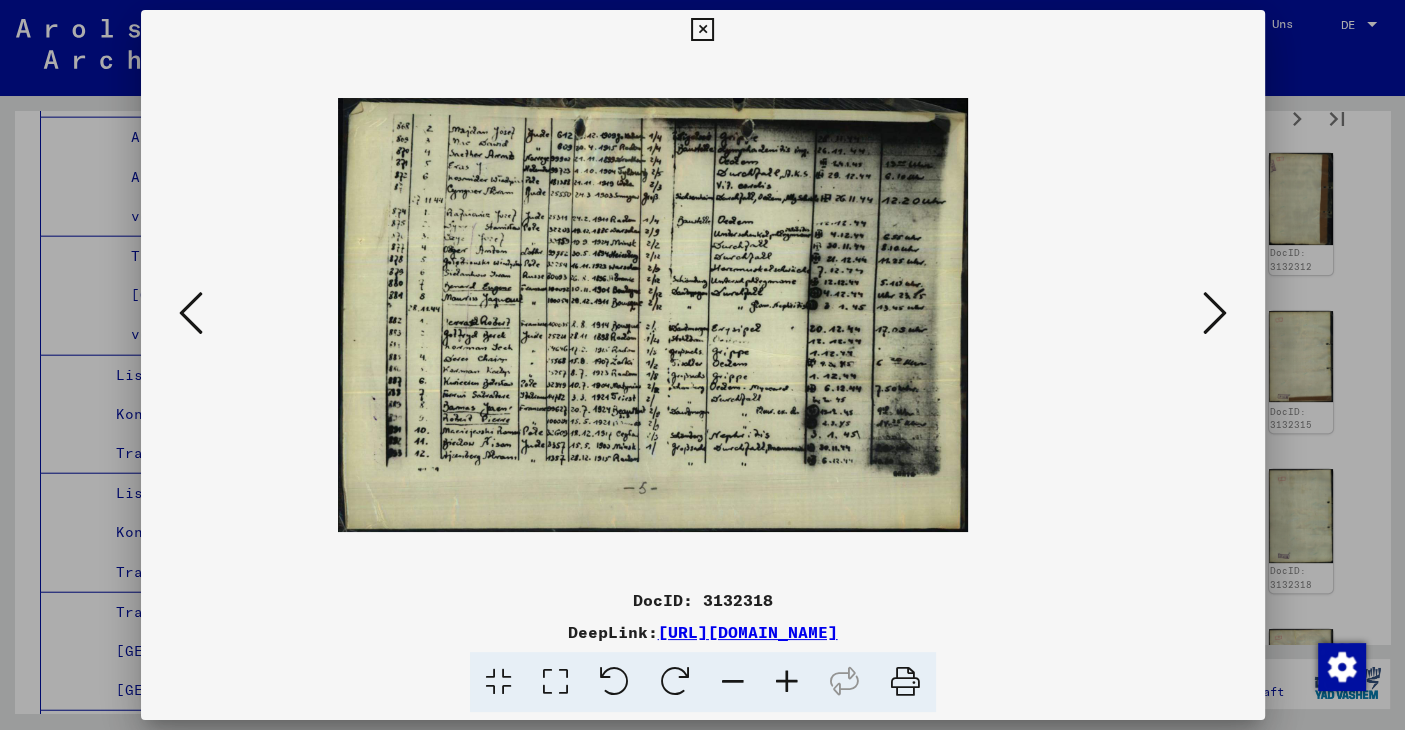 click at bounding box center [787, 682] 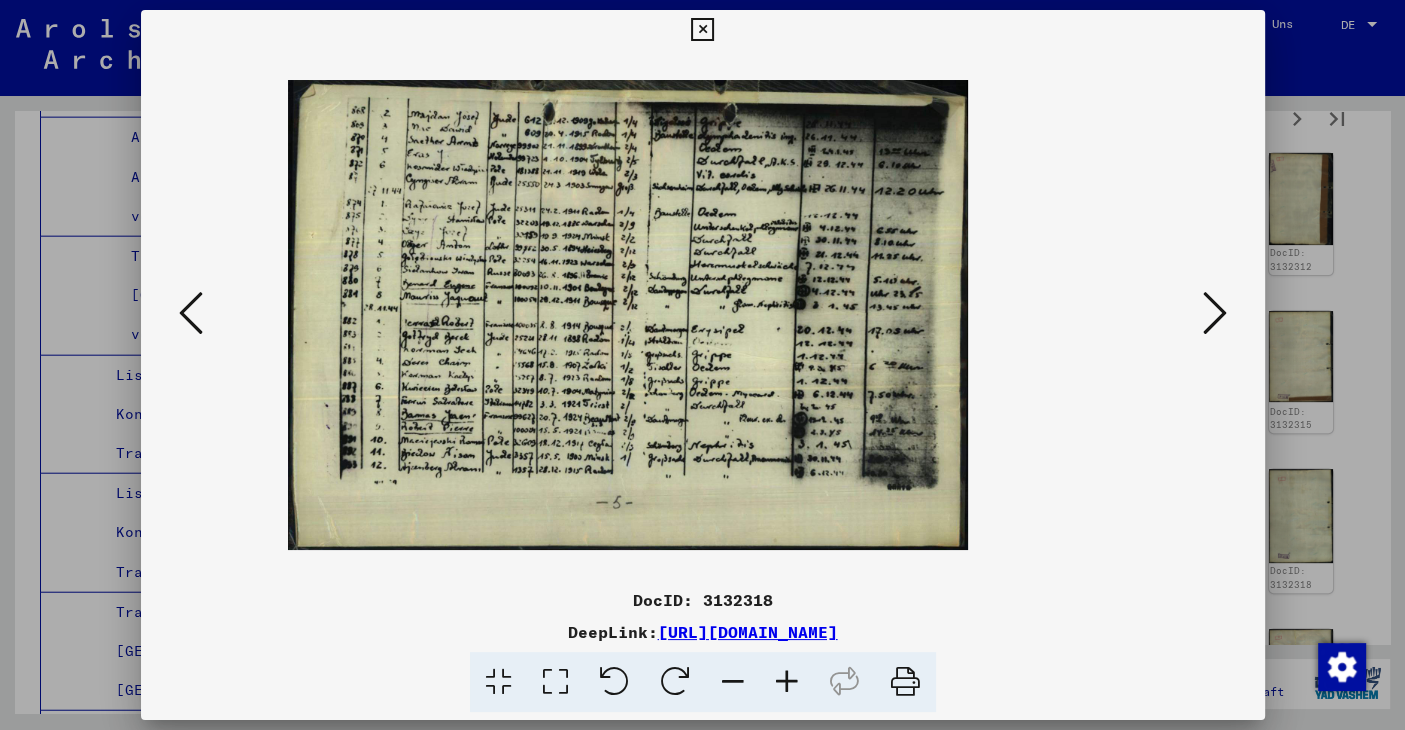 click at bounding box center (787, 682) 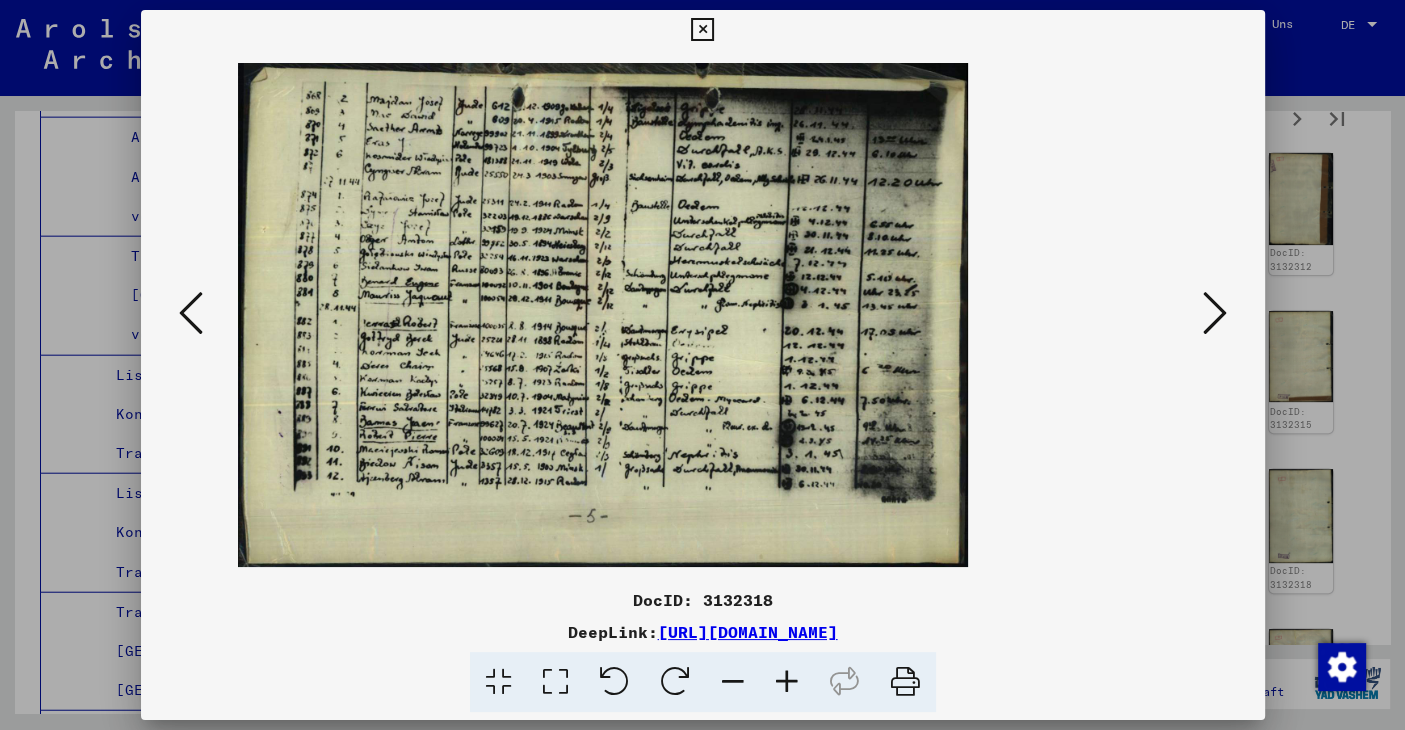 click at bounding box center (787, 682) 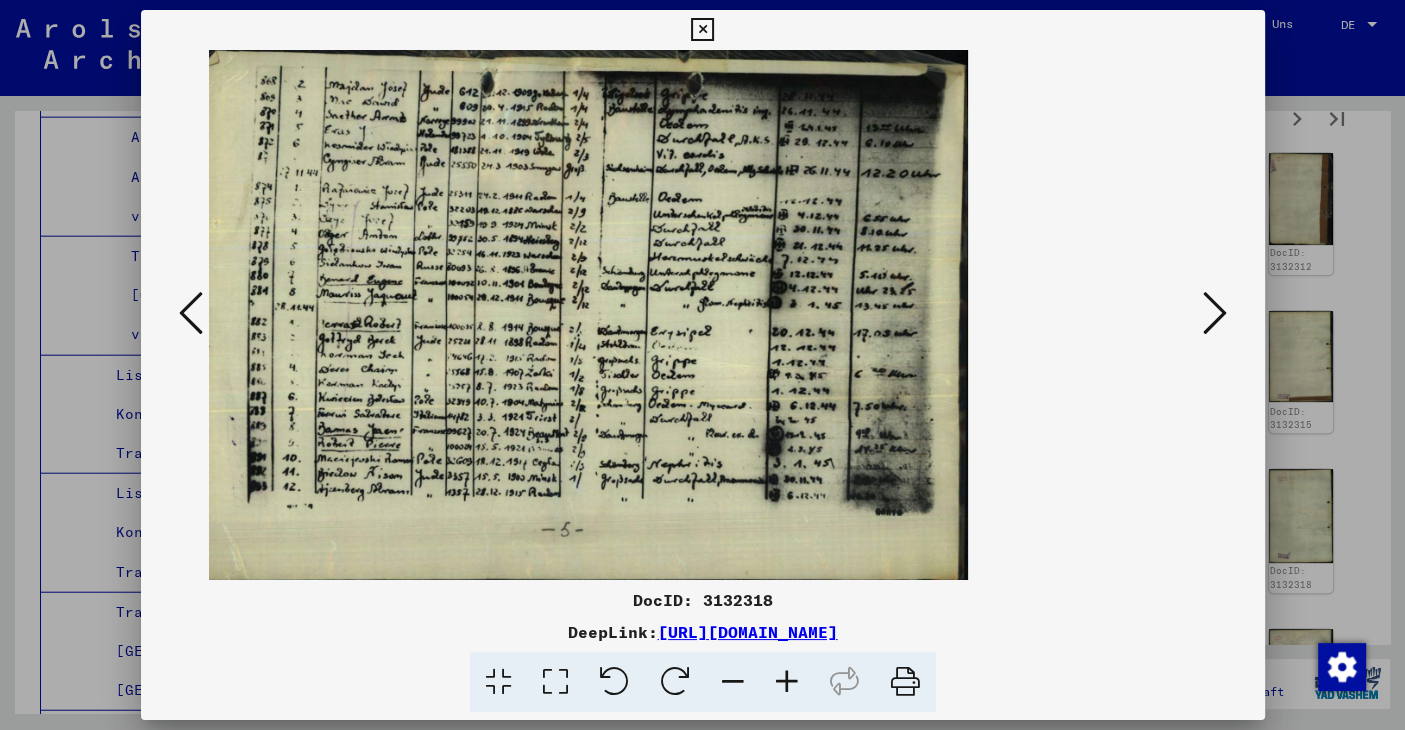 click at bounding box center [787, 682] 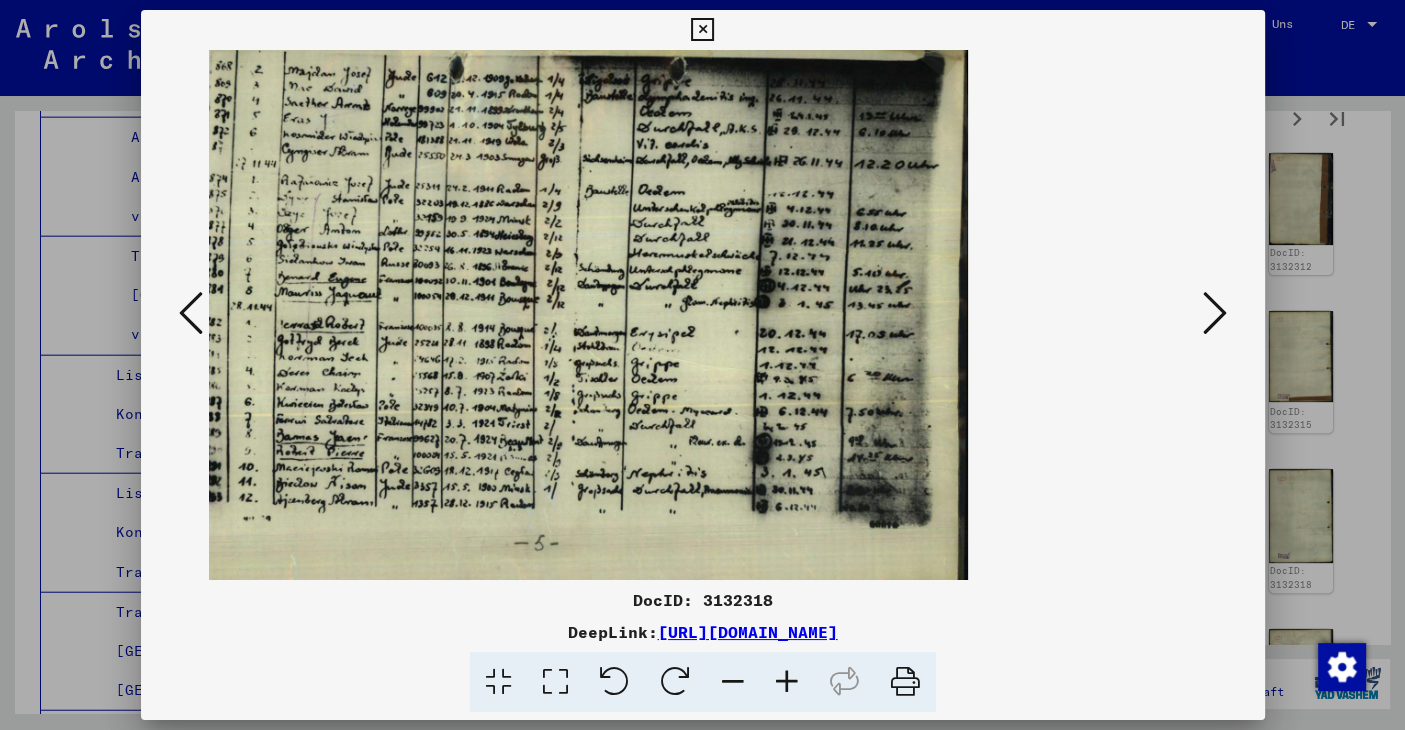 click at bounding box center [1215, 313] 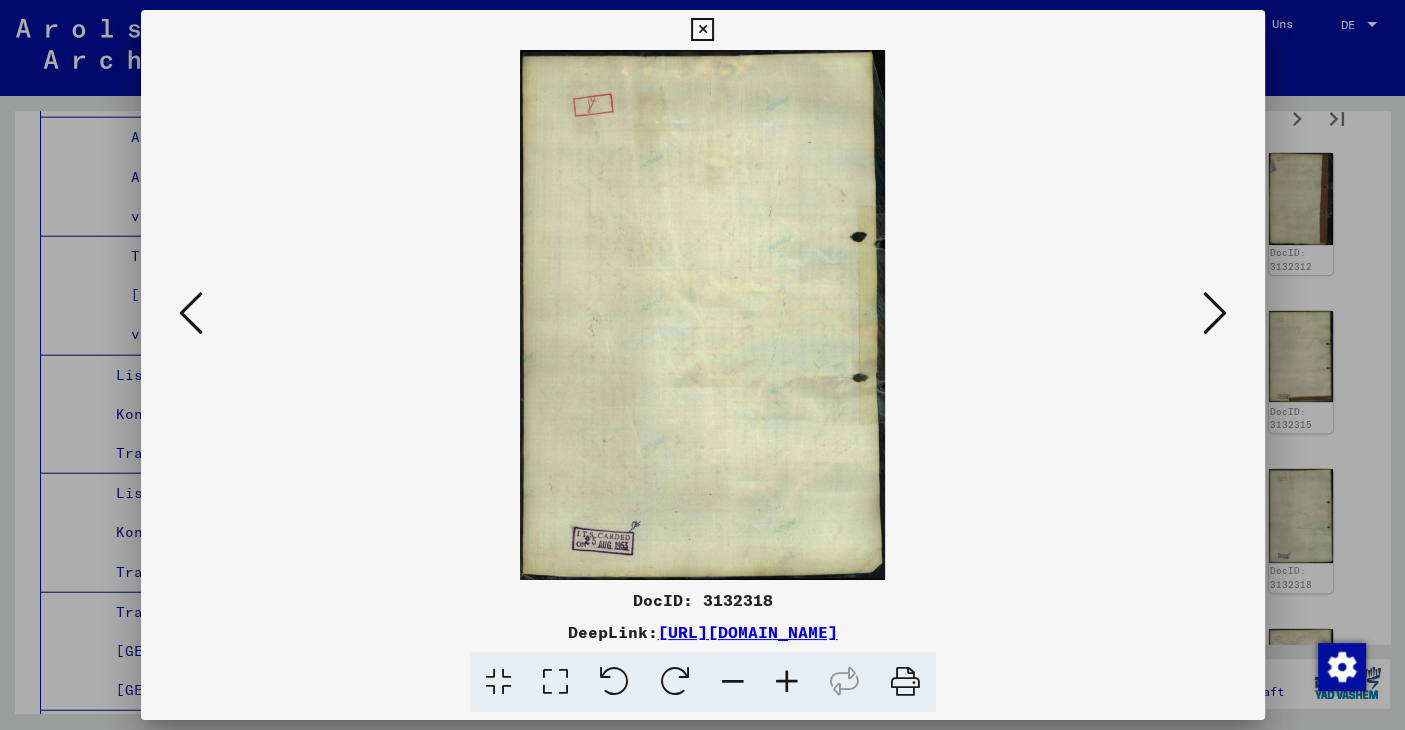 click at bounding box center (1215, 313) 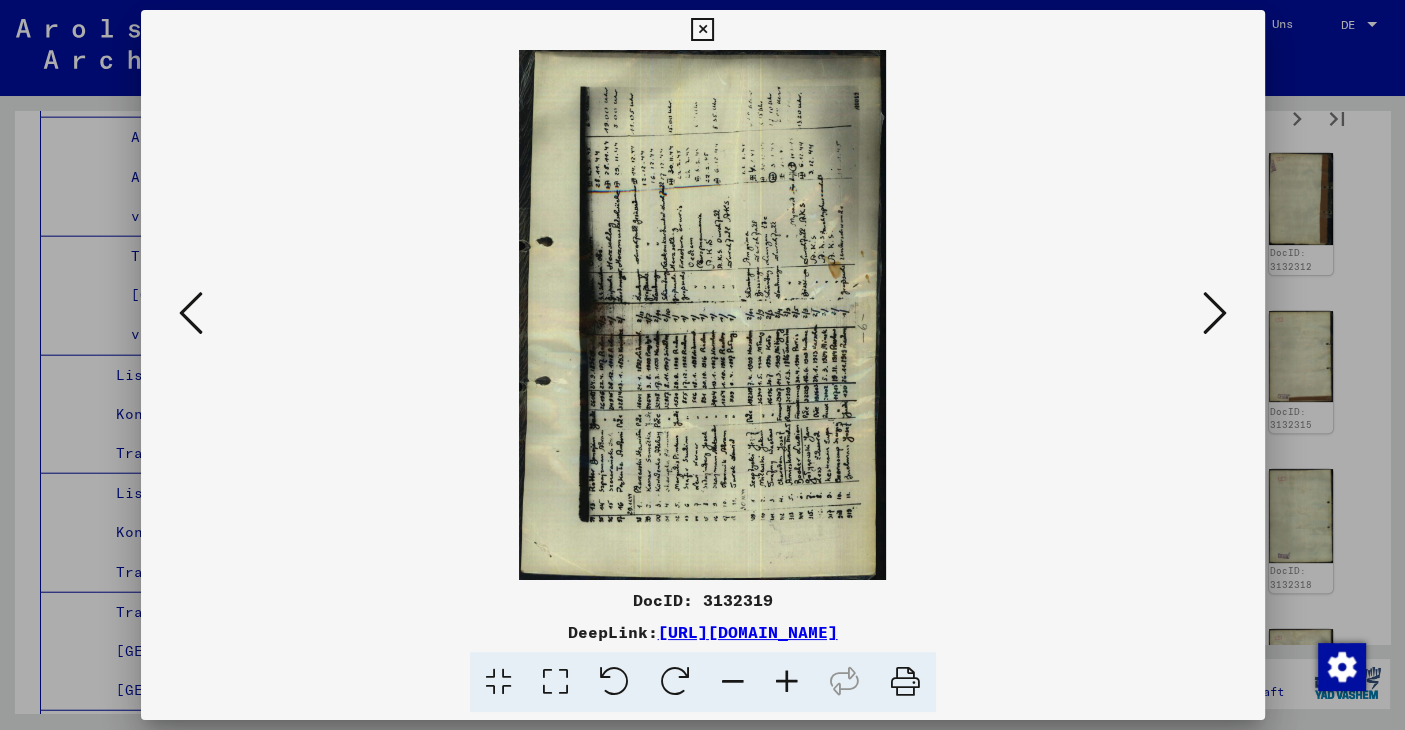 click at bounding box center [675, 682] 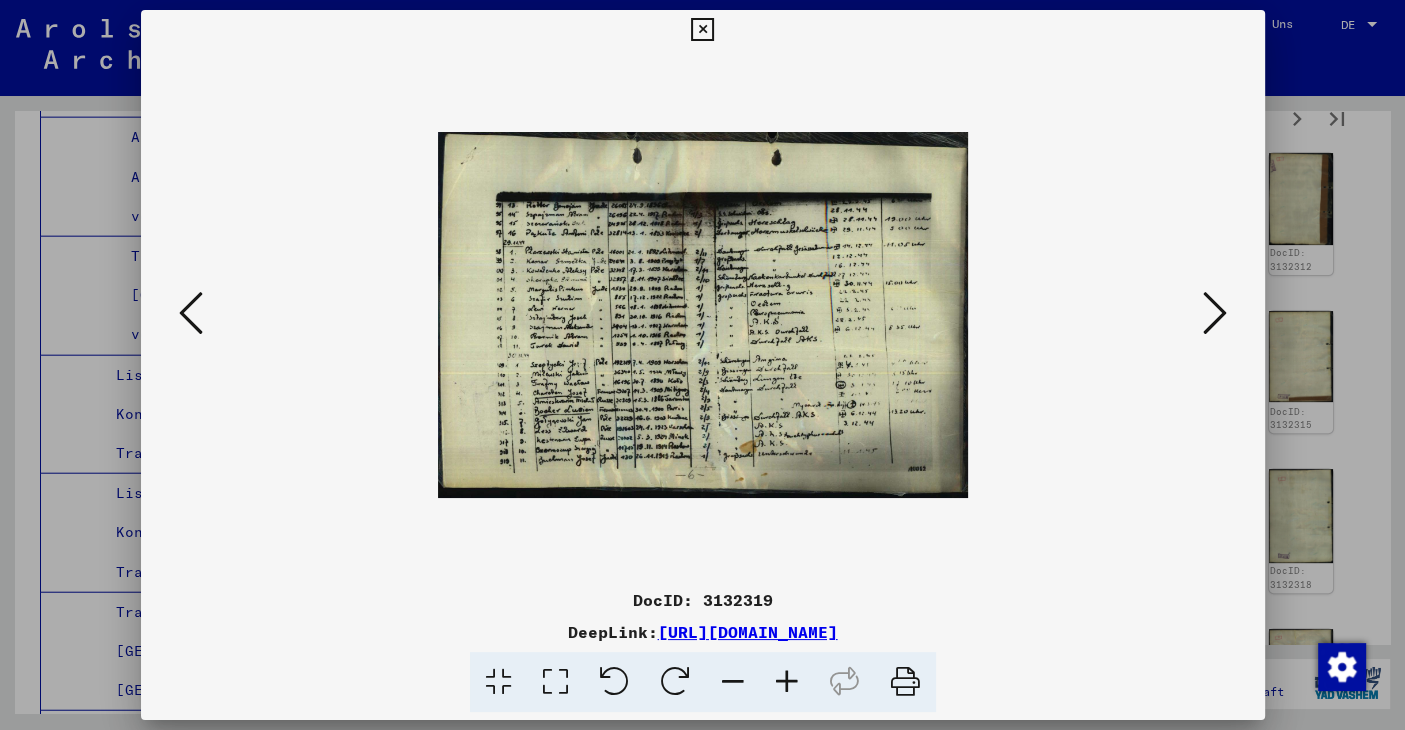 click at bounding box center (787, 682) 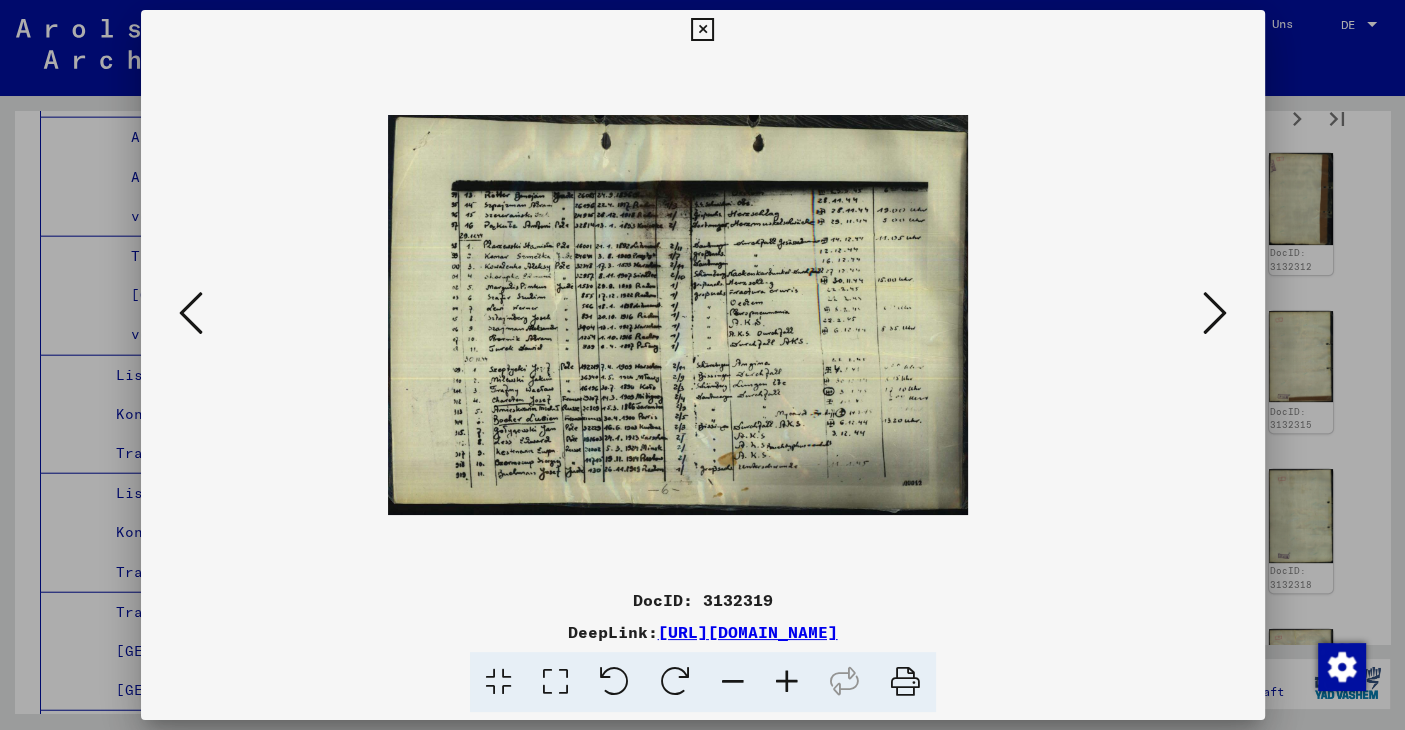 click at bounding box center (787, 682) 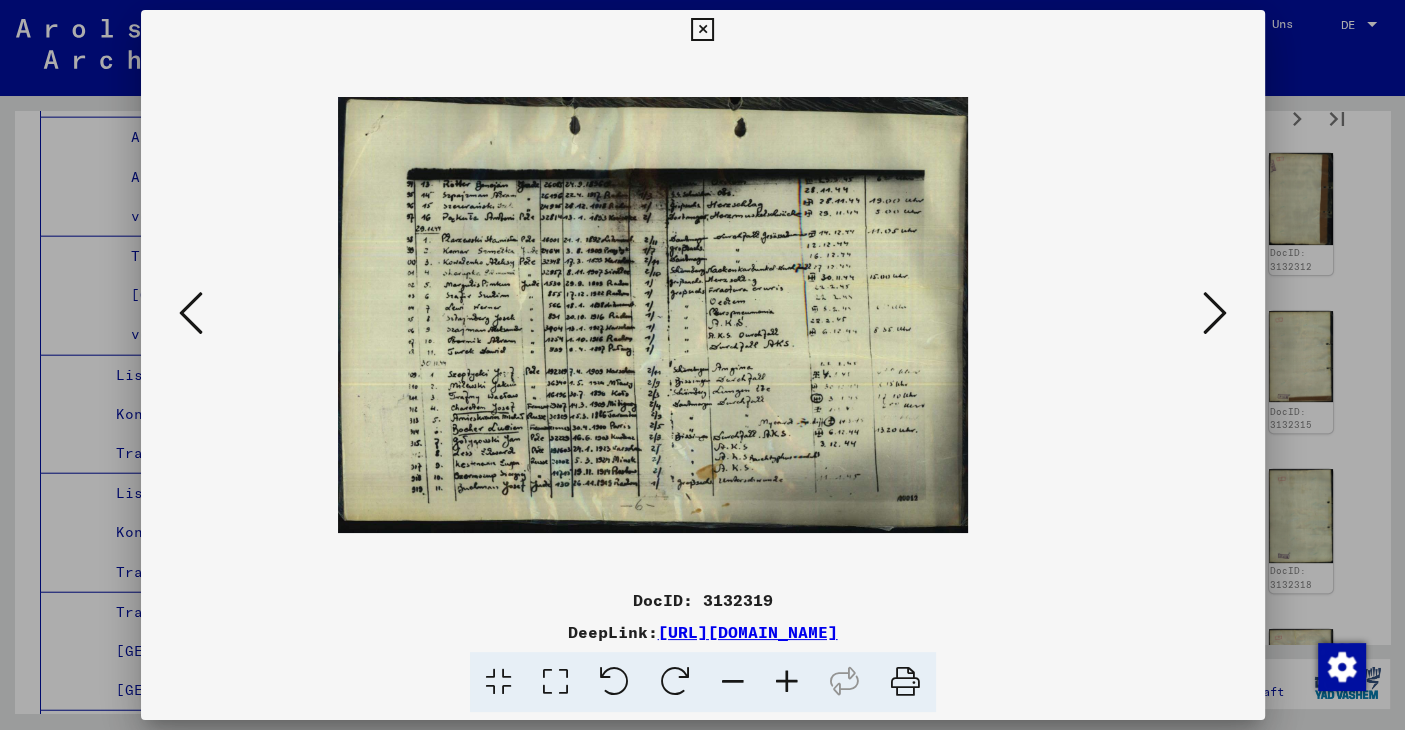 click at bounding box center (787, 682) 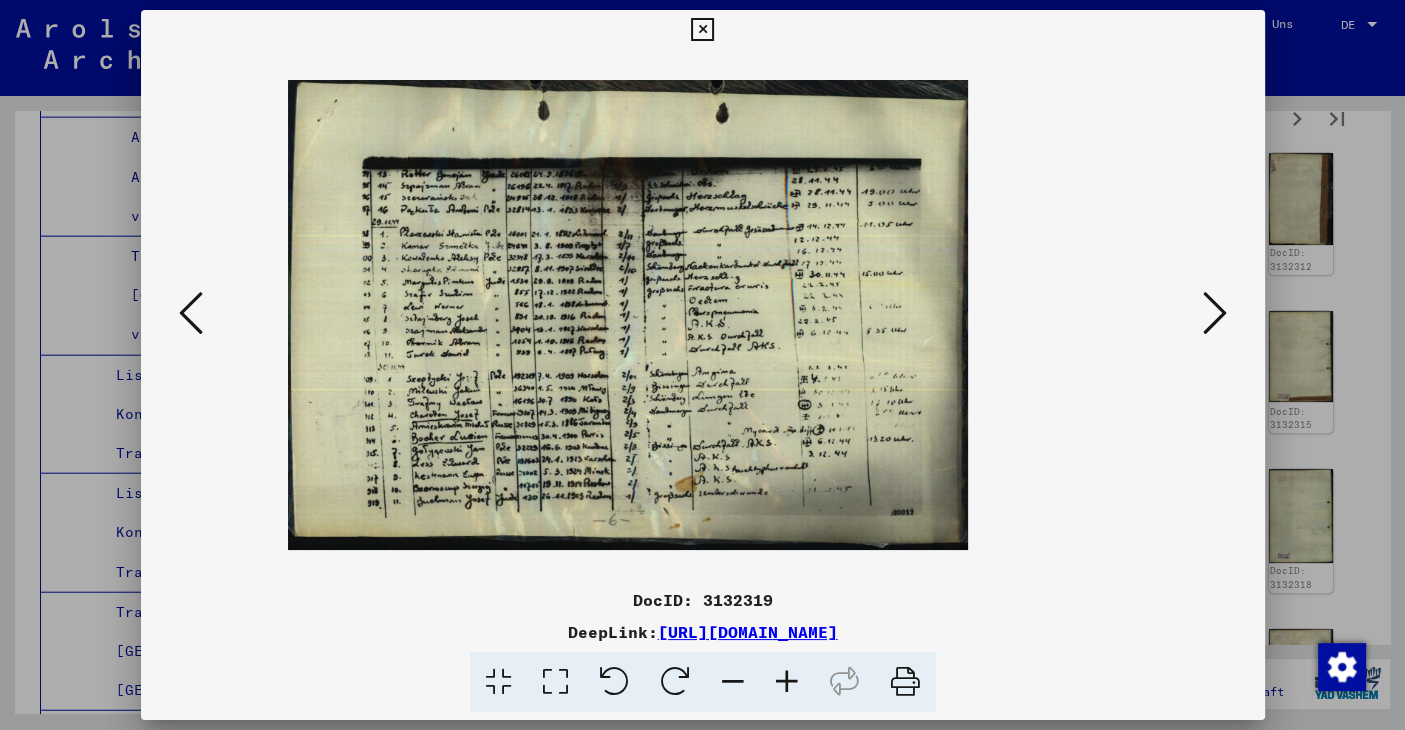 click at bounding box center (787, 682) 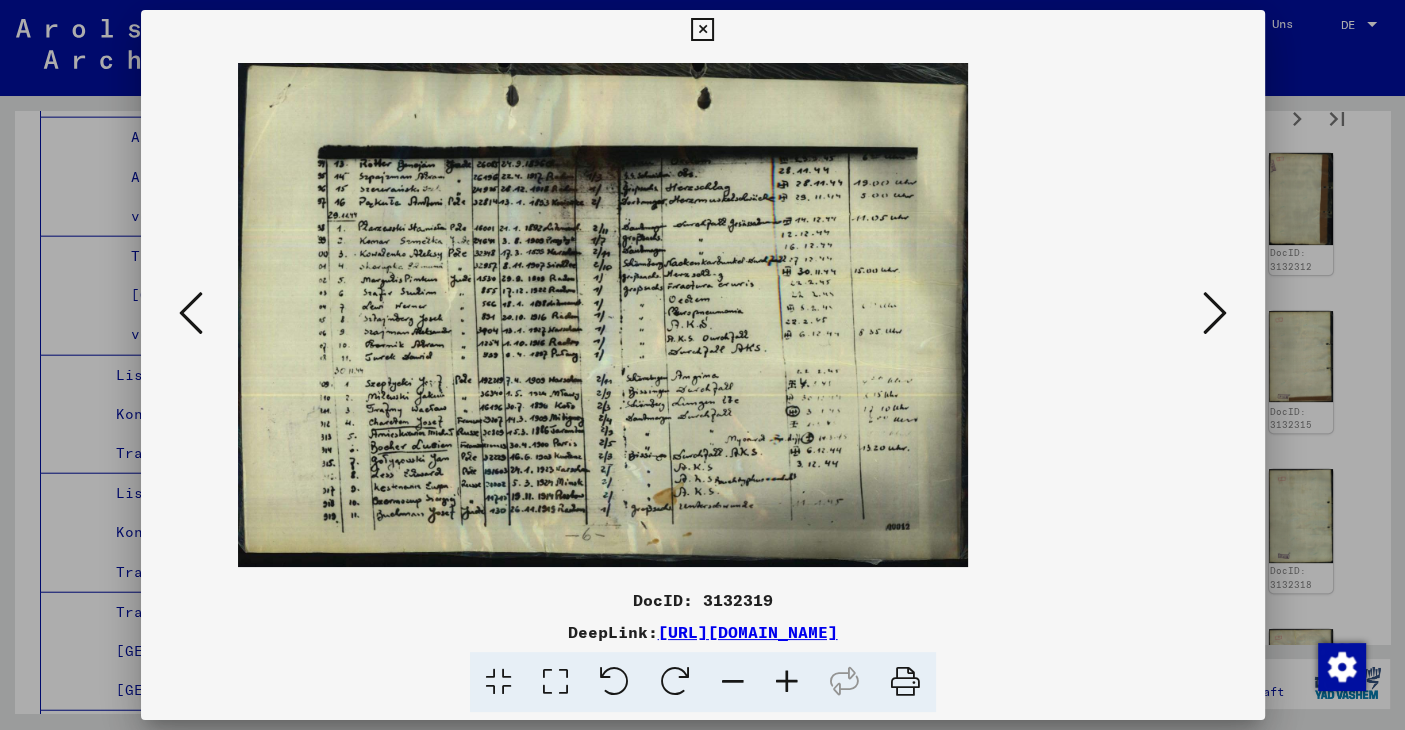 click at bounding box center (787, 682) 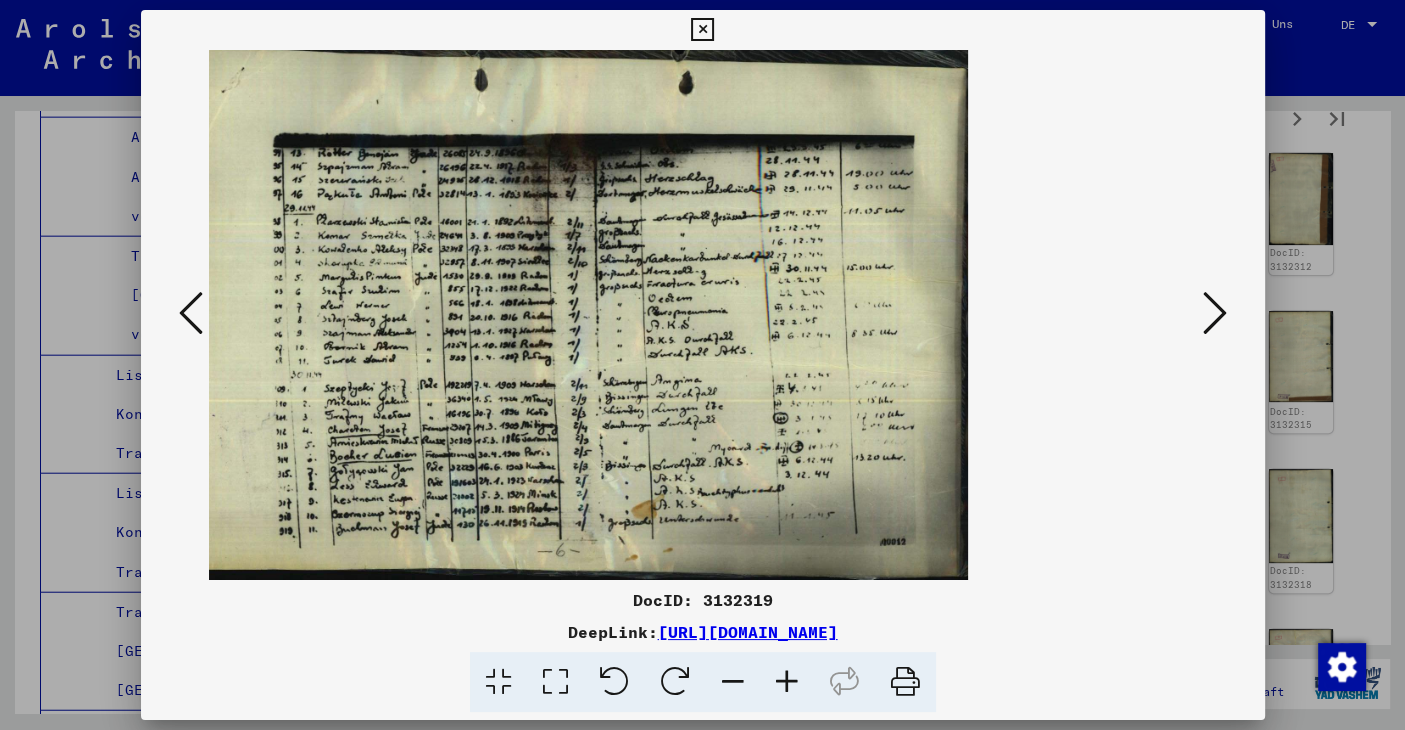 click at bounding box center (787, 682) 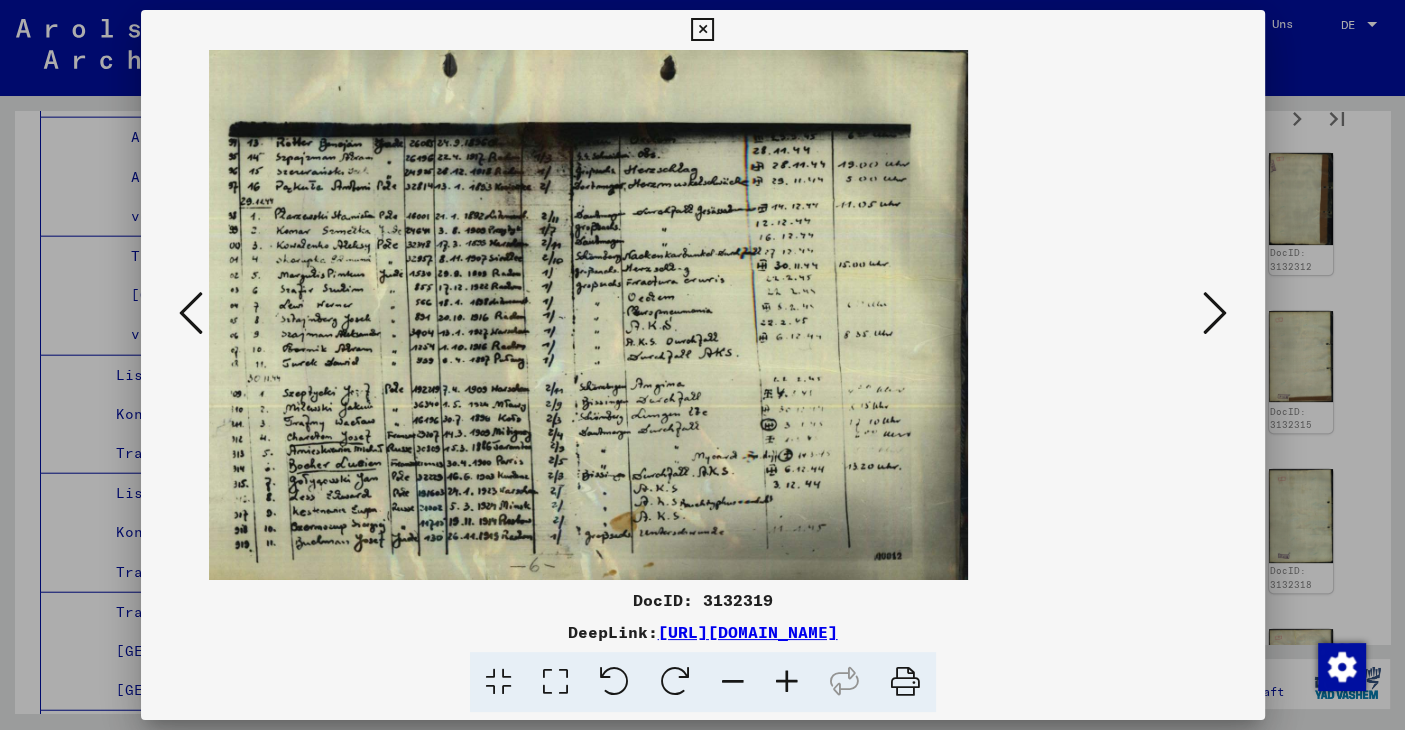 click at bounding box center (675, 682) 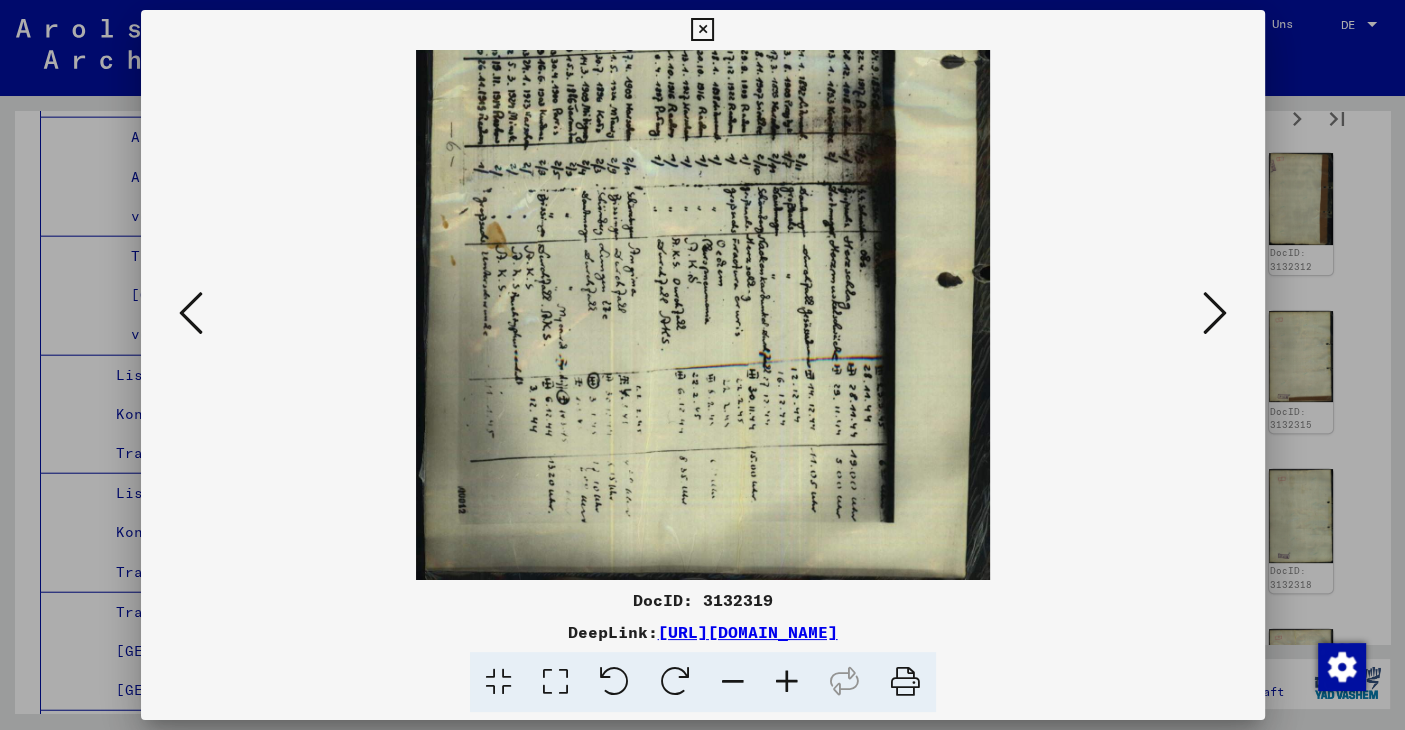 click at bounding box center [614, 682] 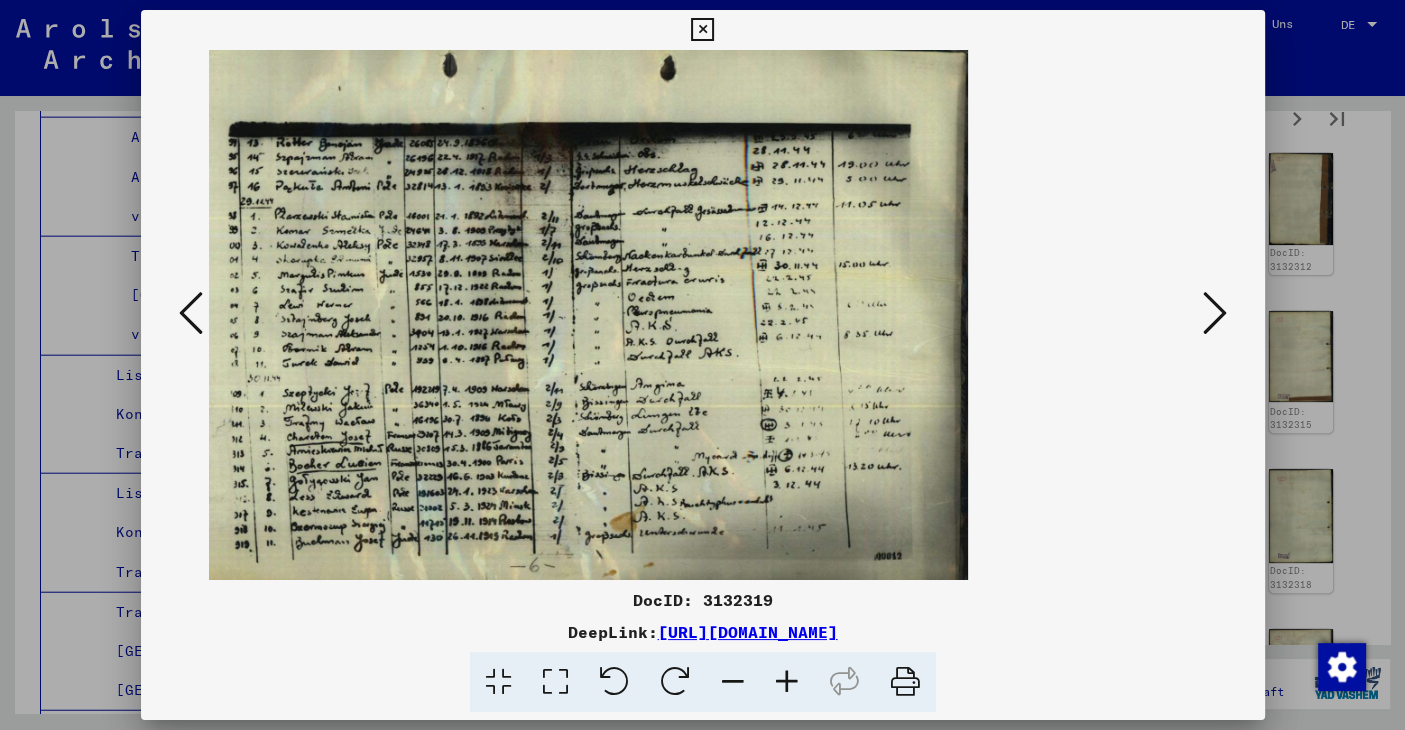 click at bounding box center (1215, 313) 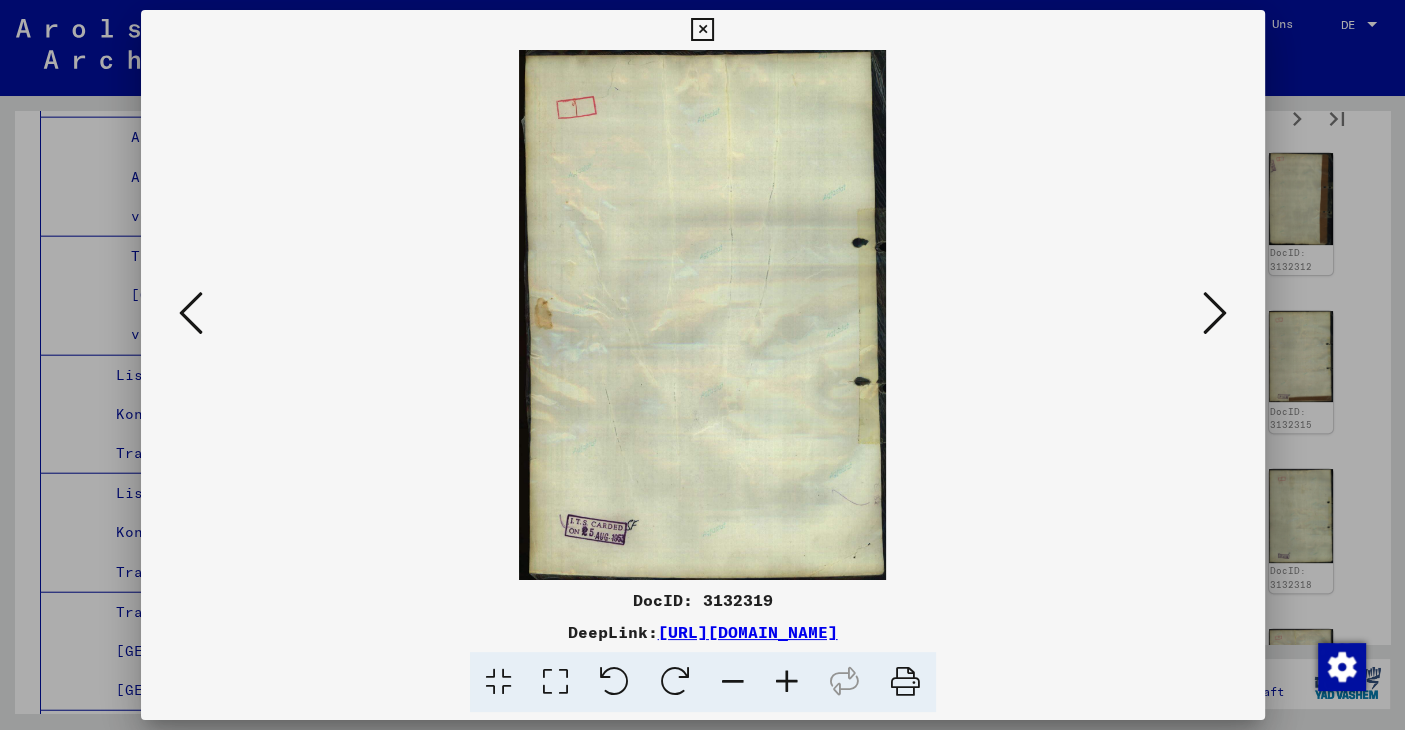 click at bounding box center (1215, 313) 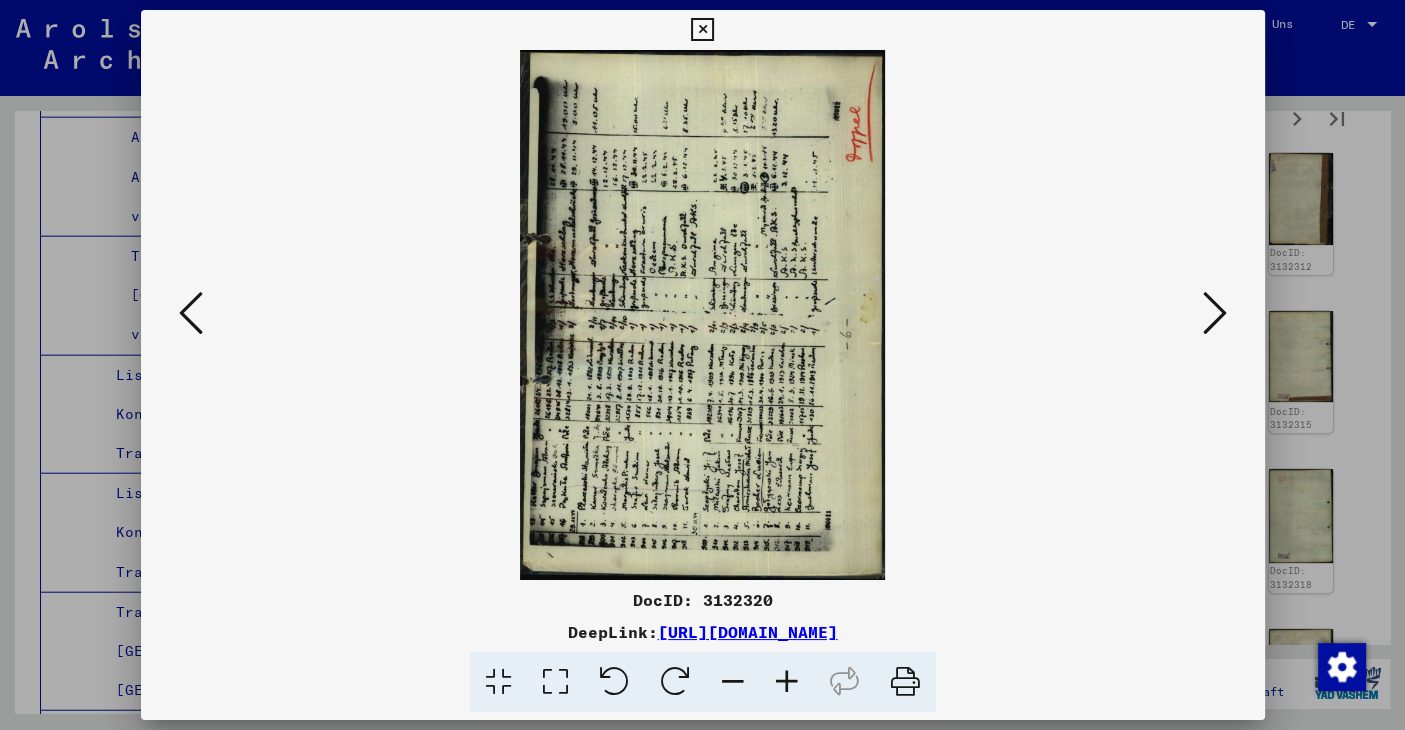 click at bounding box center [675, 682] 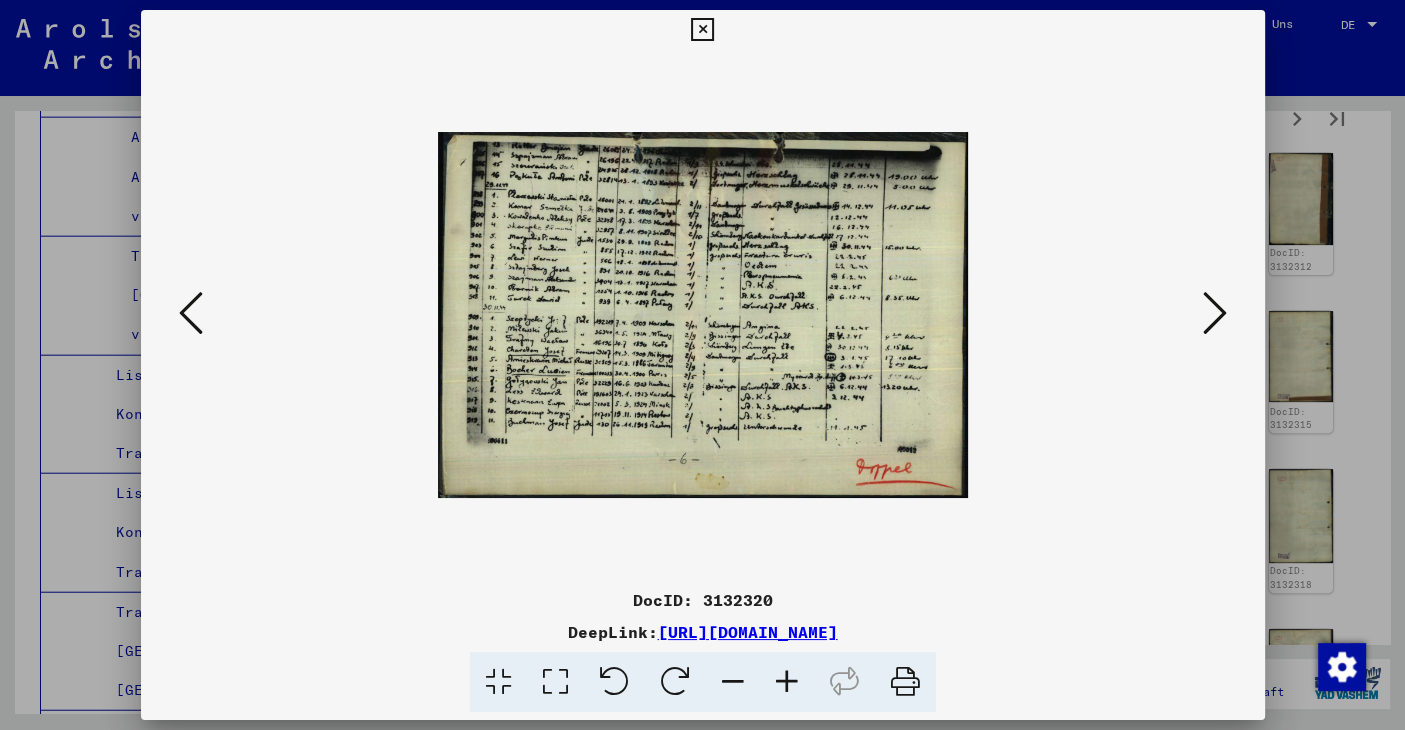 click at bounding box center (787, 682) 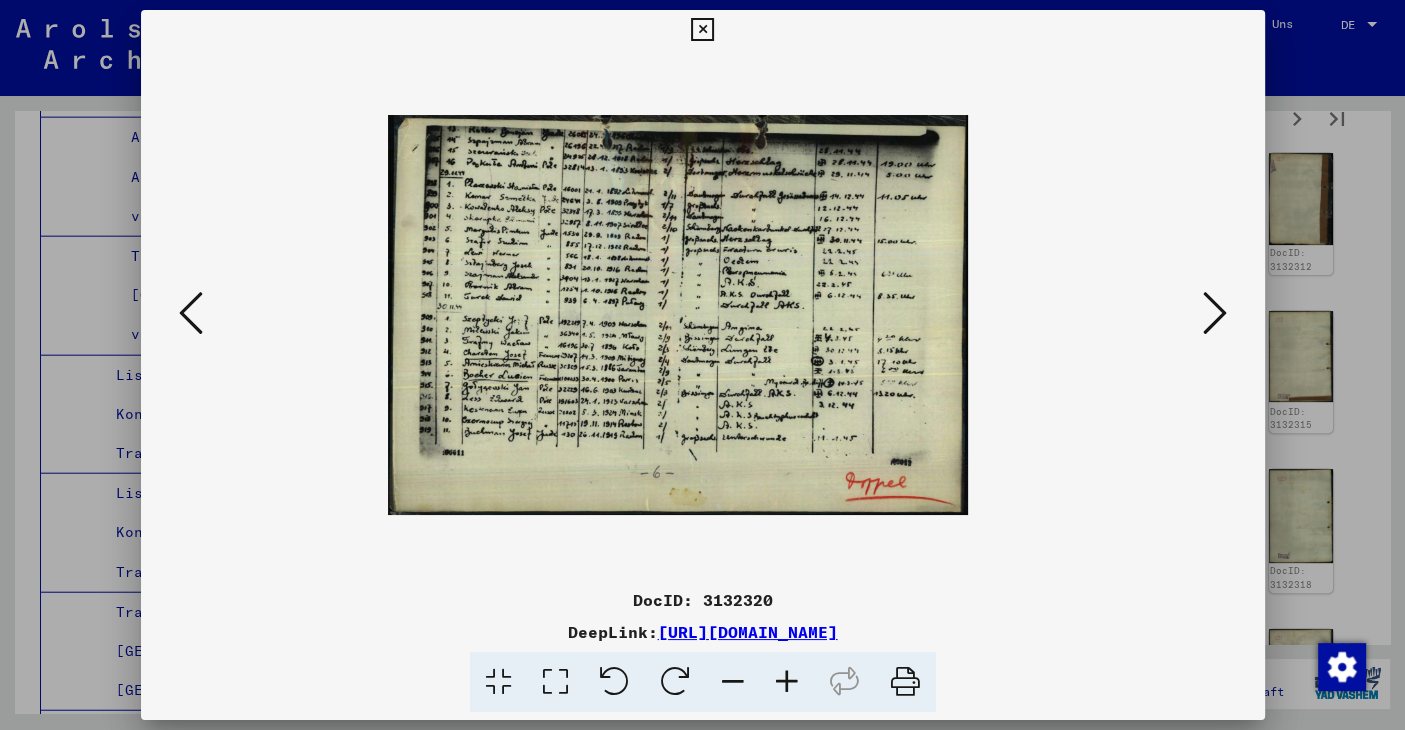click at bounding box center [787, 682] 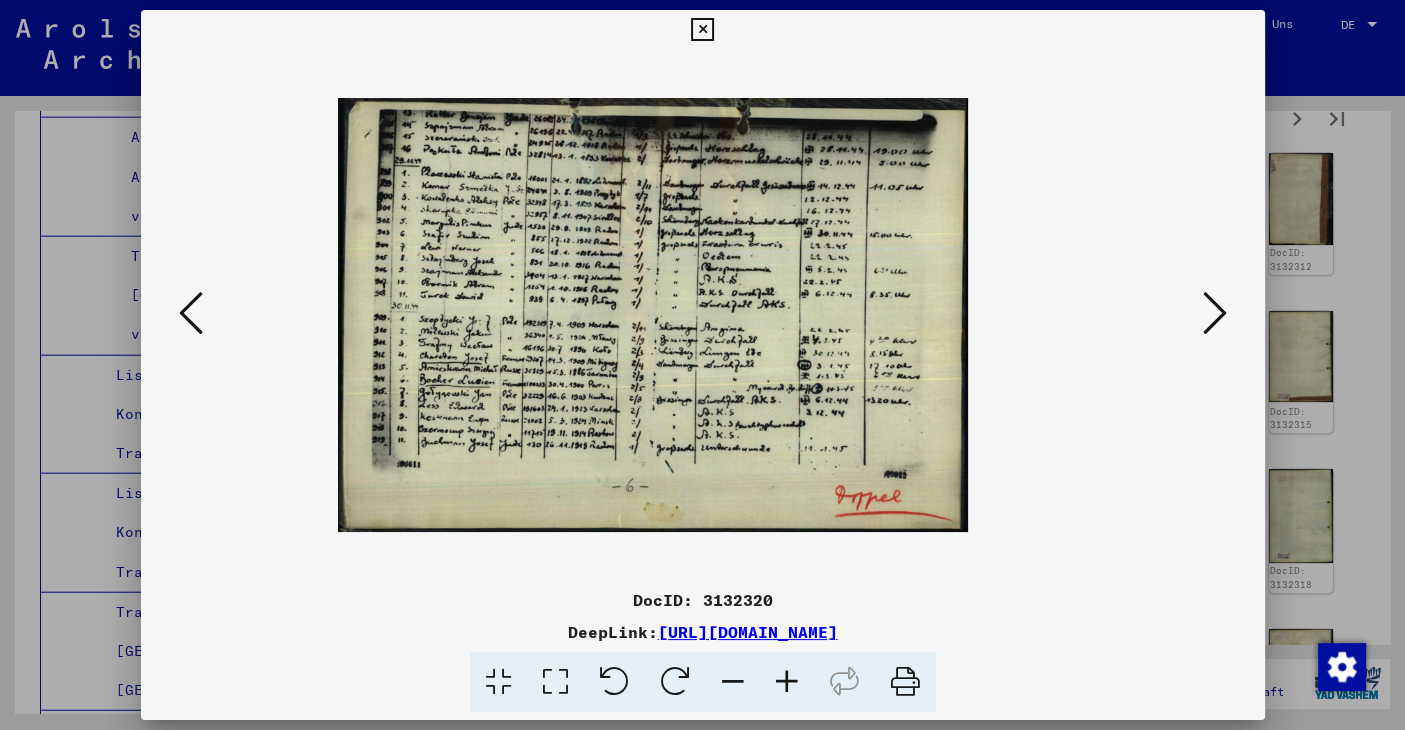 click at bounding box center [787, 682] 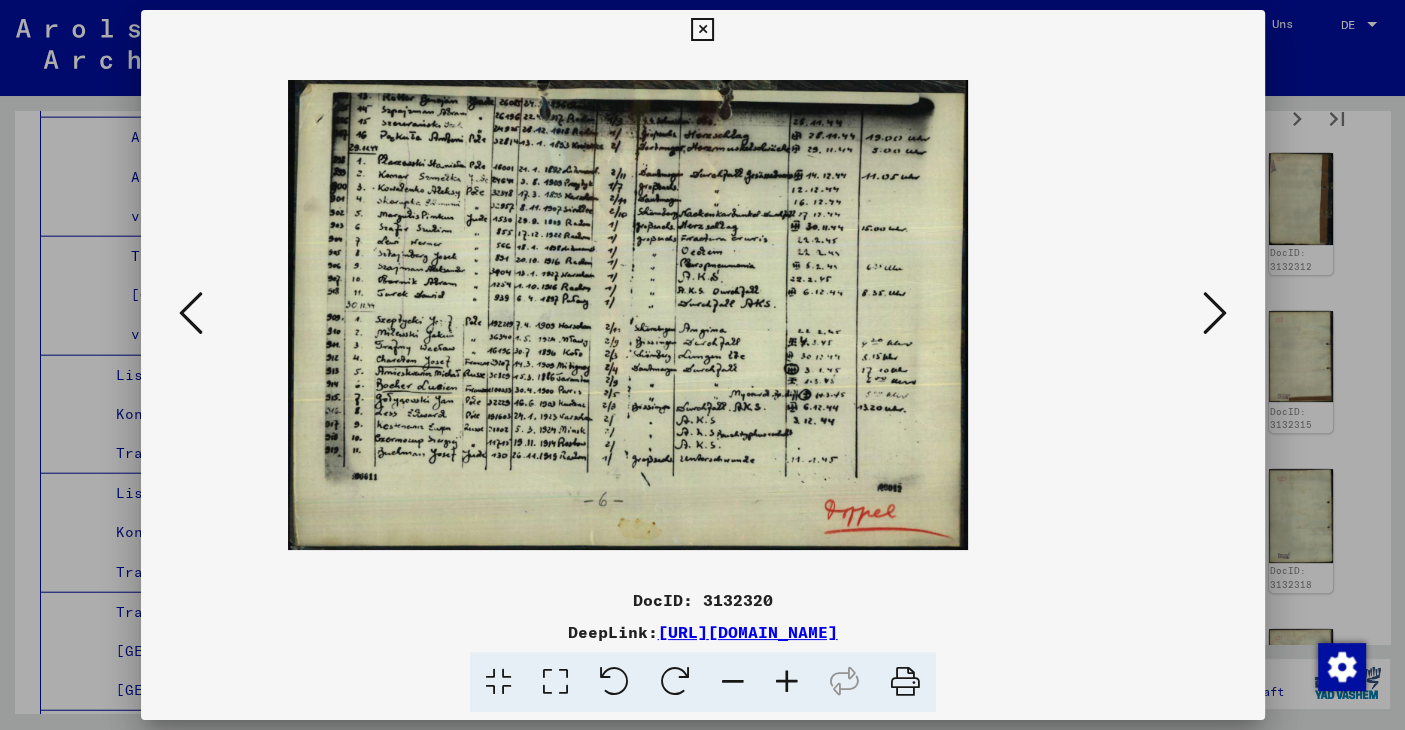 click at bounding box center [787, 682] 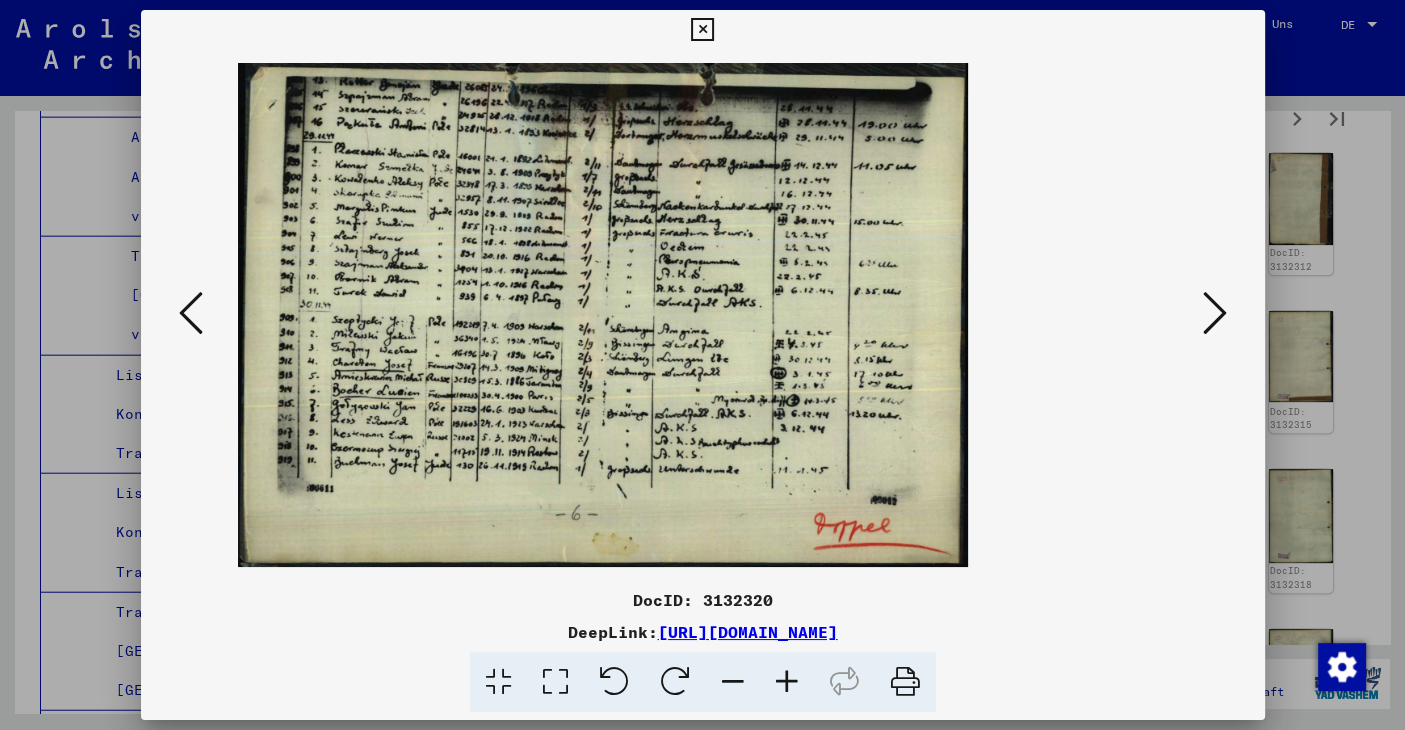 click at bounding box center (1215, 313) 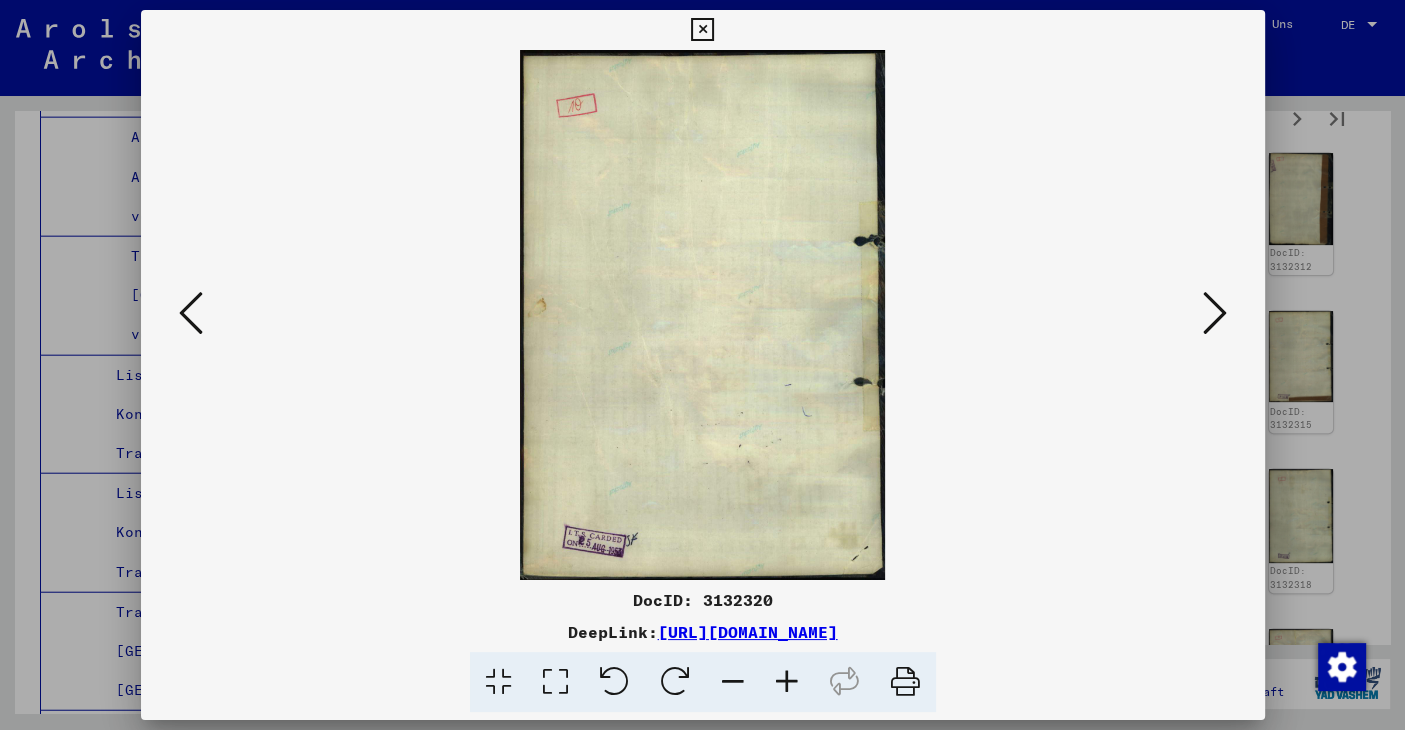 click at bounding box center (1215, 313) 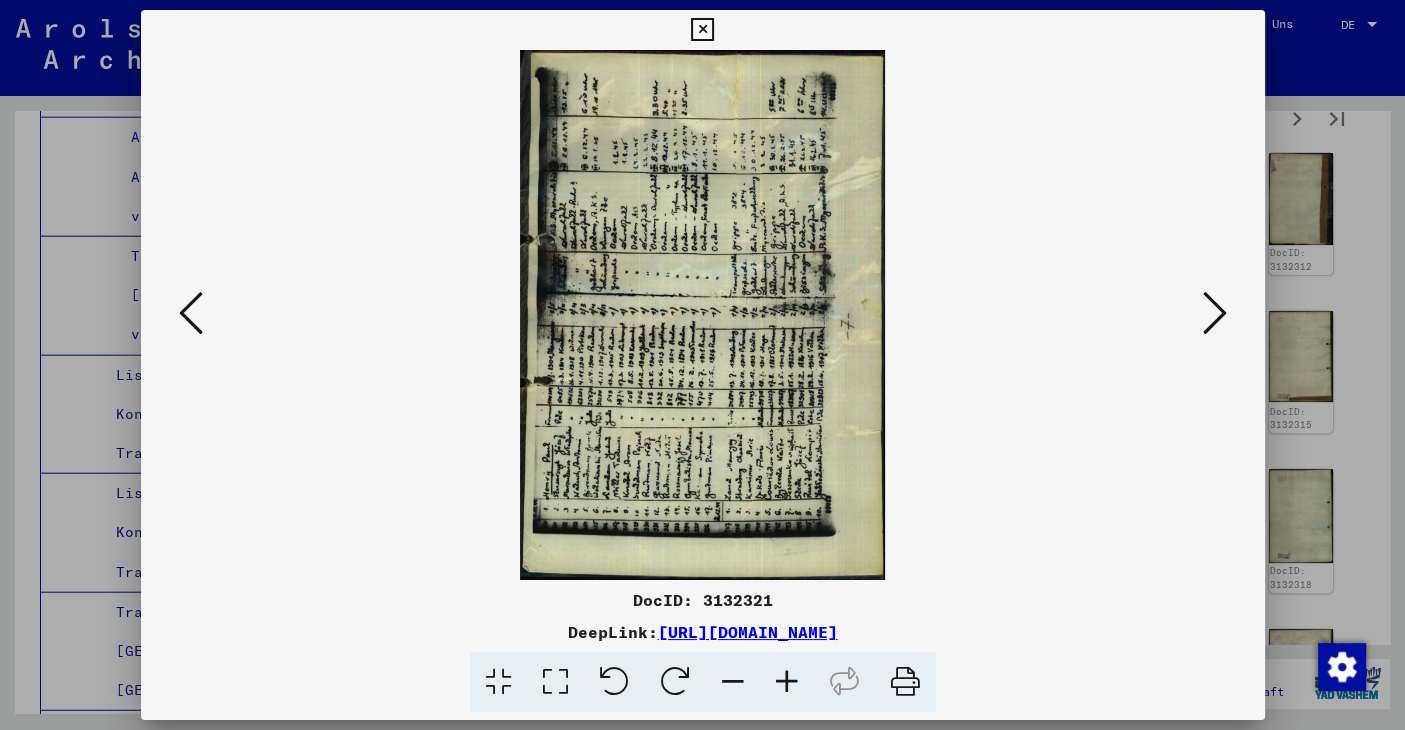 click at bounding box center (1215, 313) 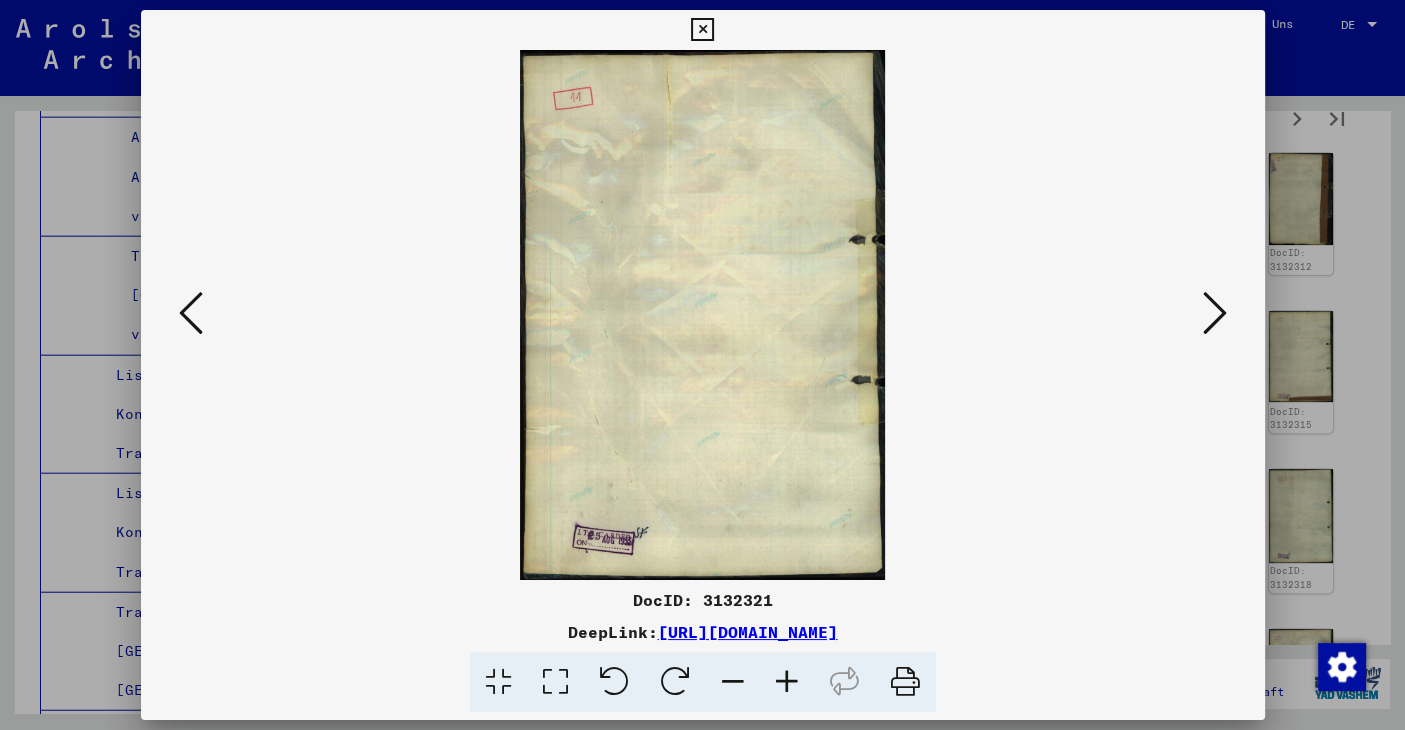 click at bounding box center (1215, 313) 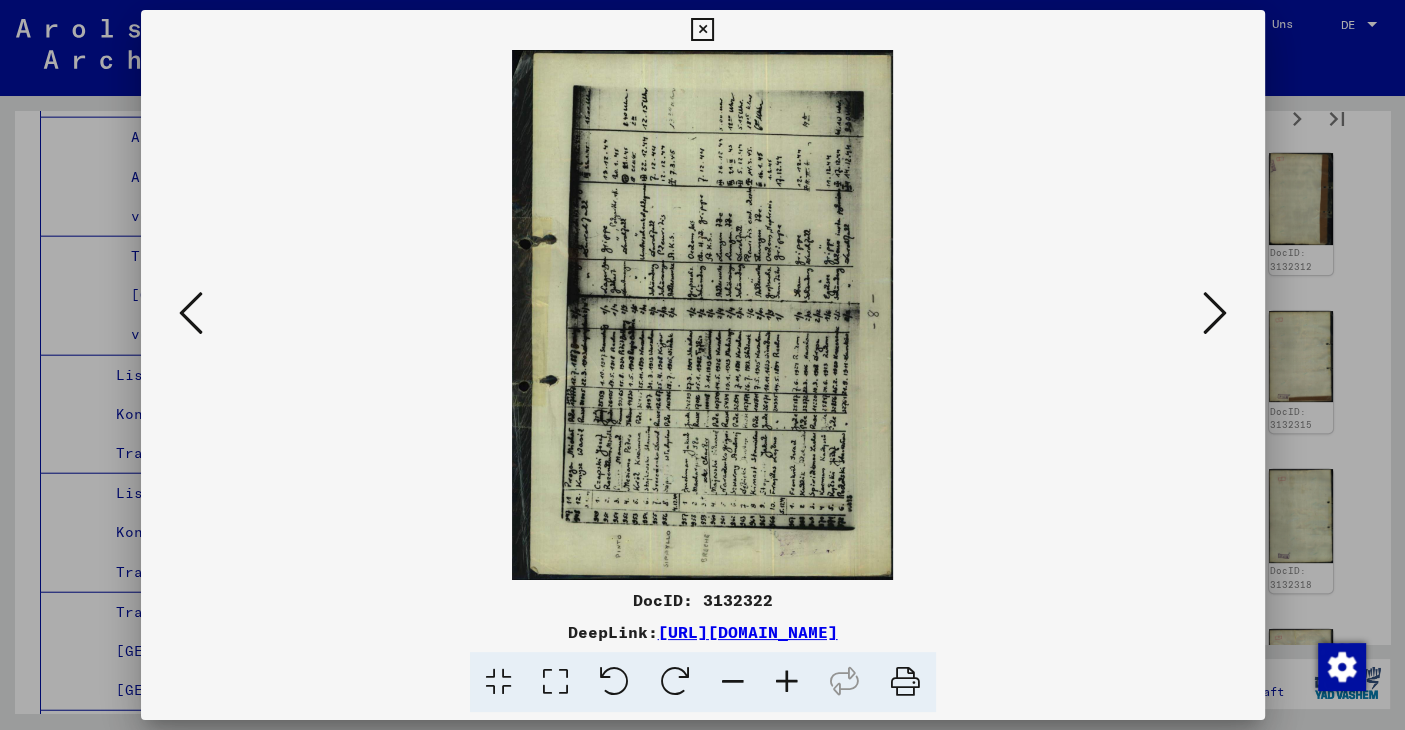 click at bounding box center [1215, 313] 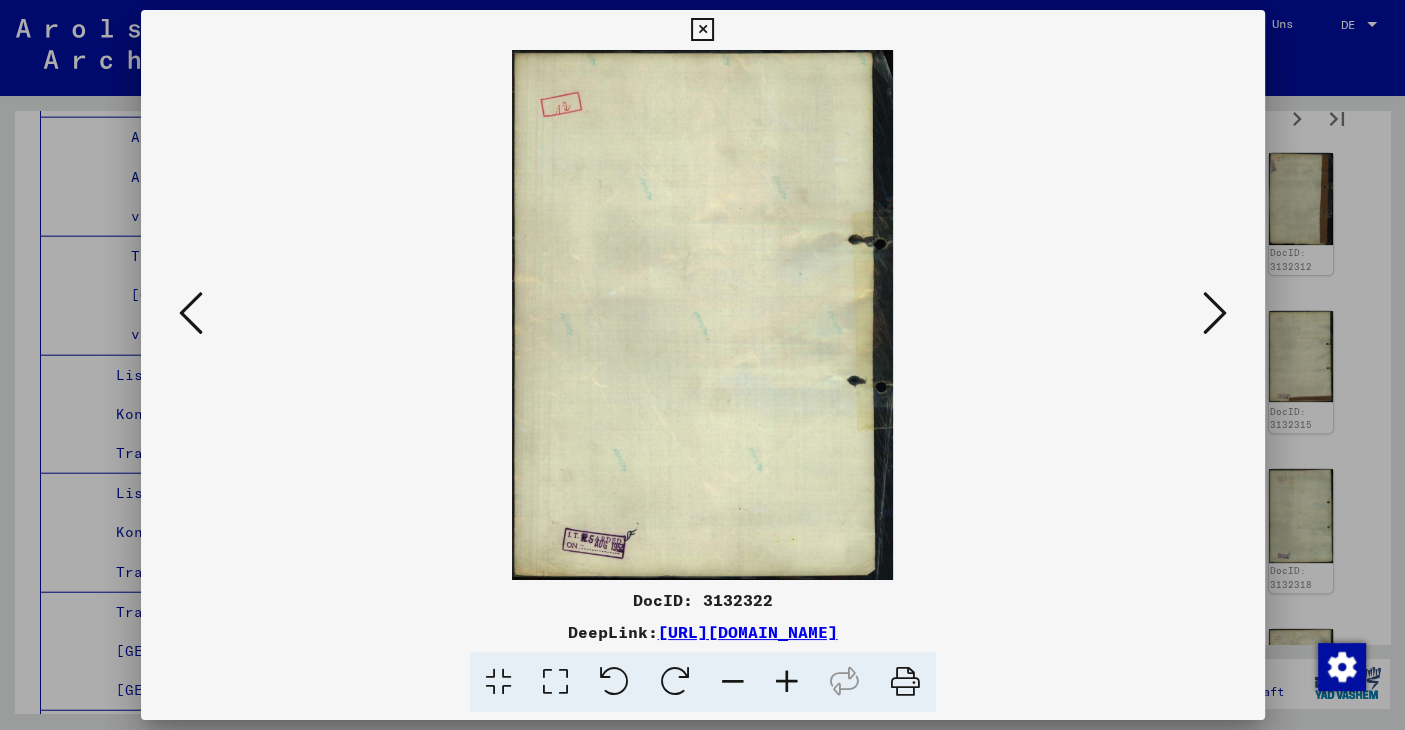 click at bounding box center (1215, 313) 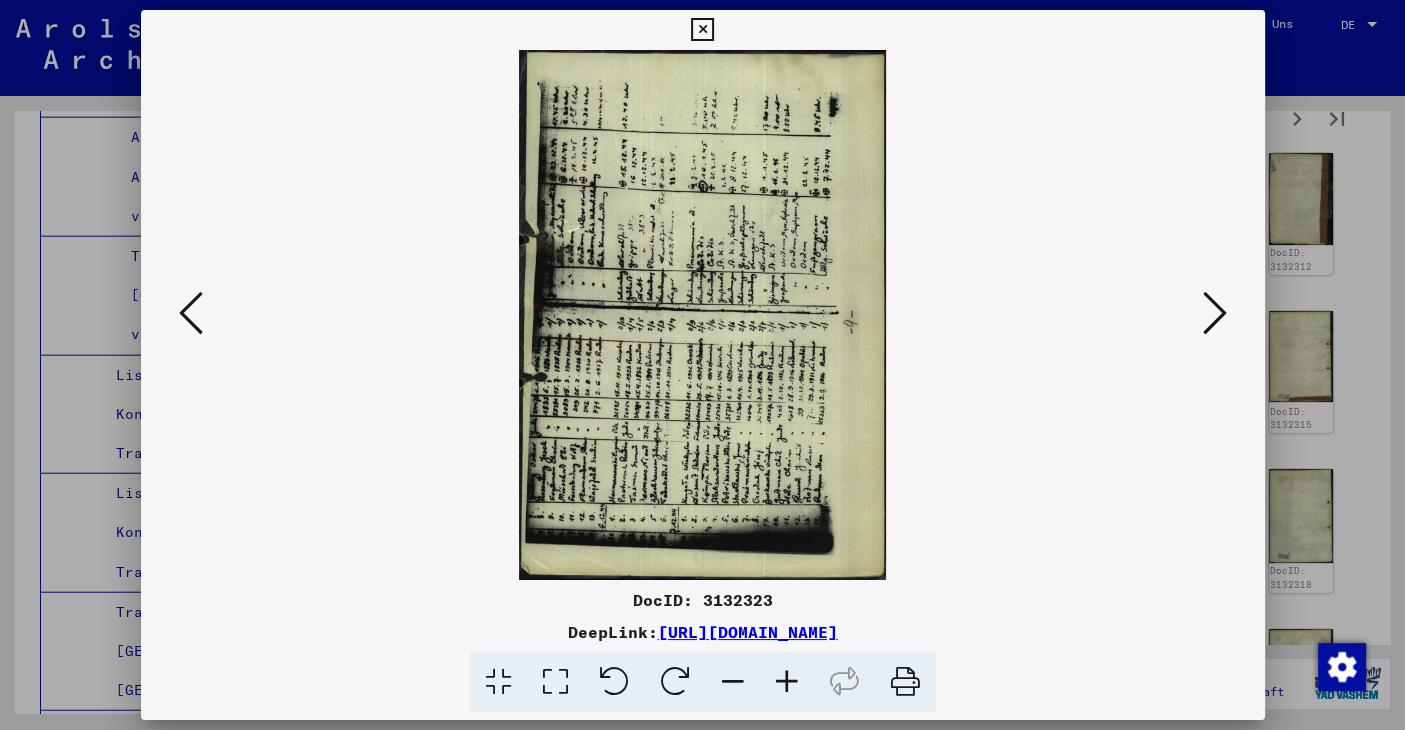 click at bounding box center (1215, 313) 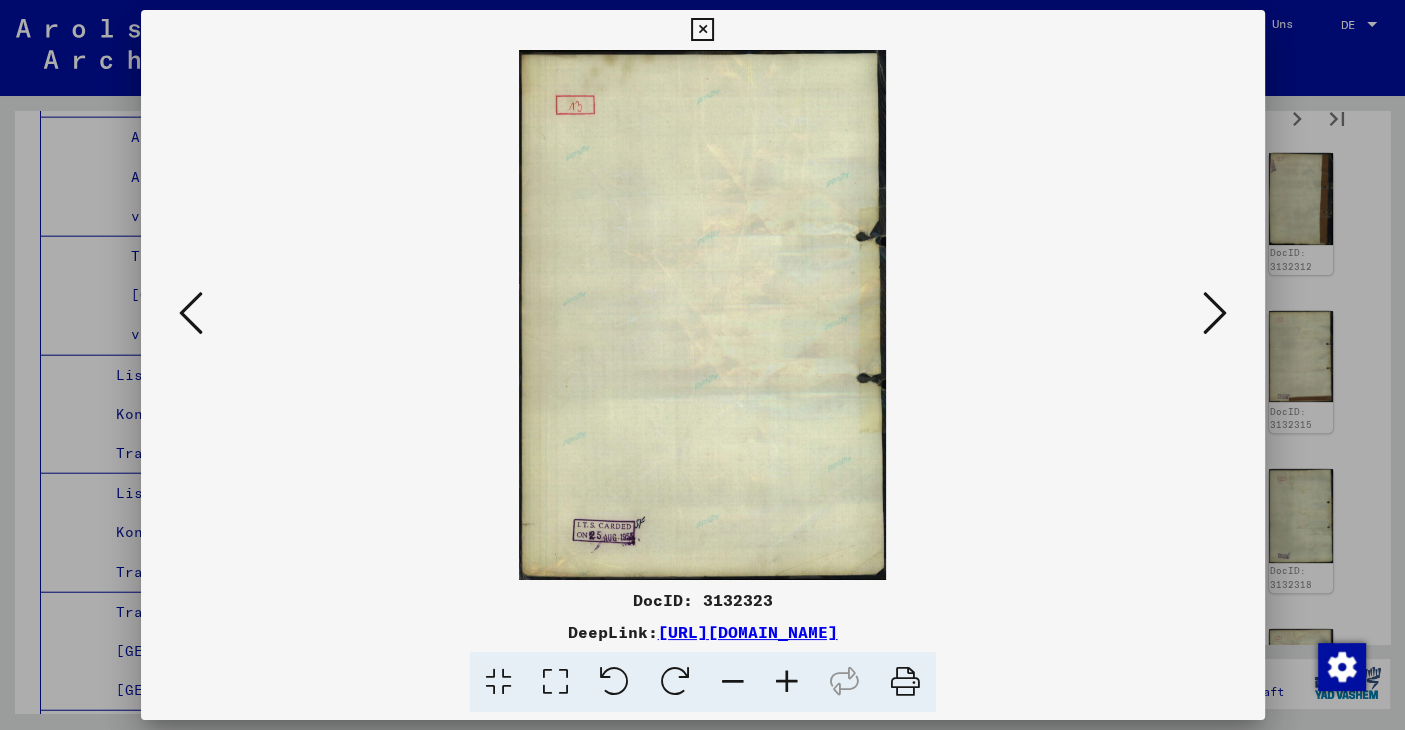 click at bounding box center [1215, 313] 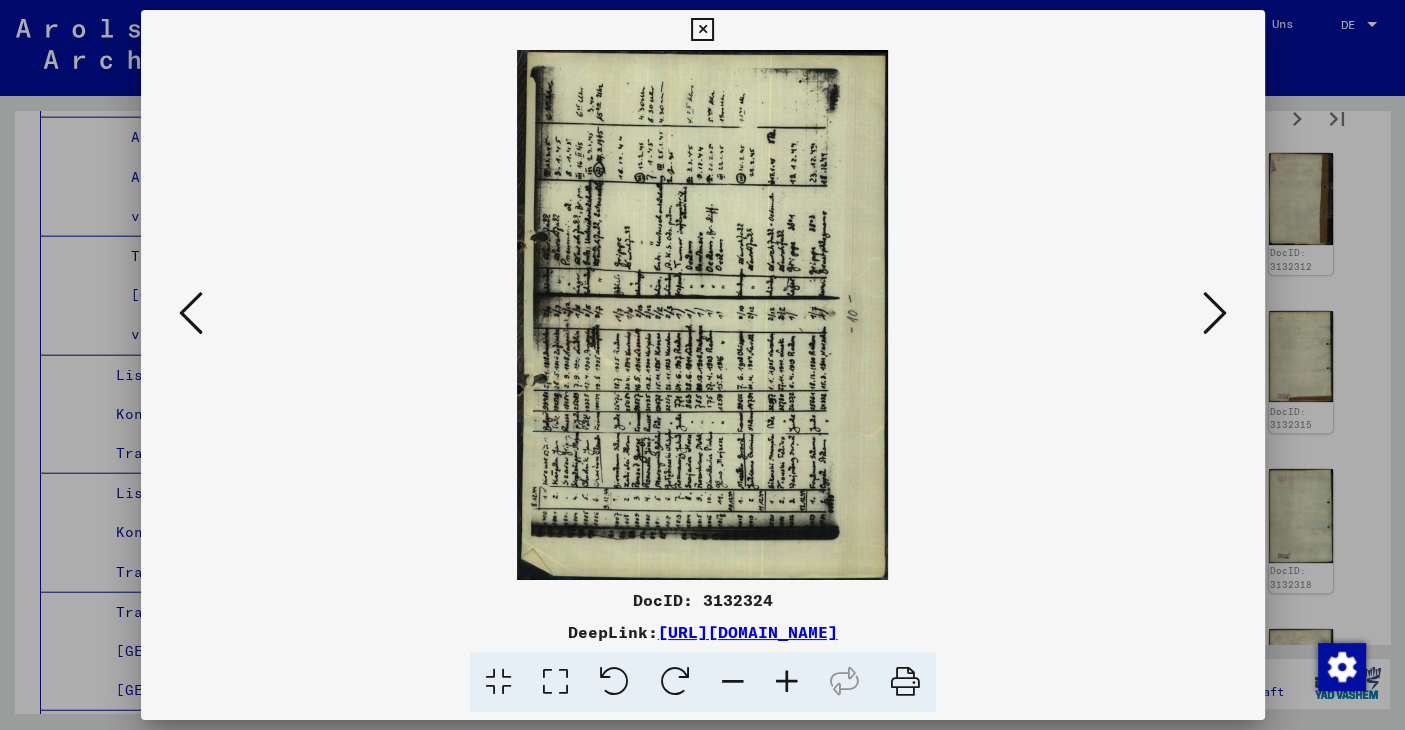 click at bounding box center [1215, 313] 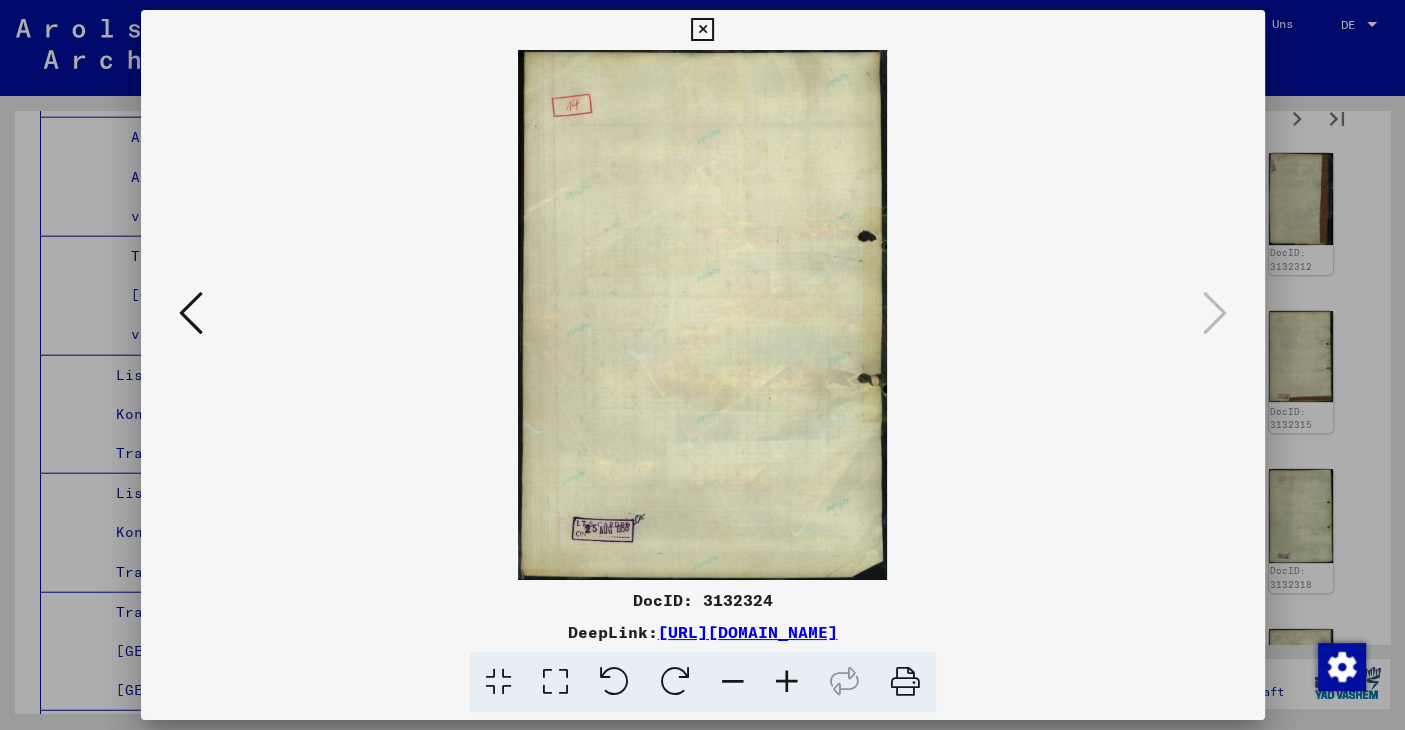 click at bounding box center (191, 313) 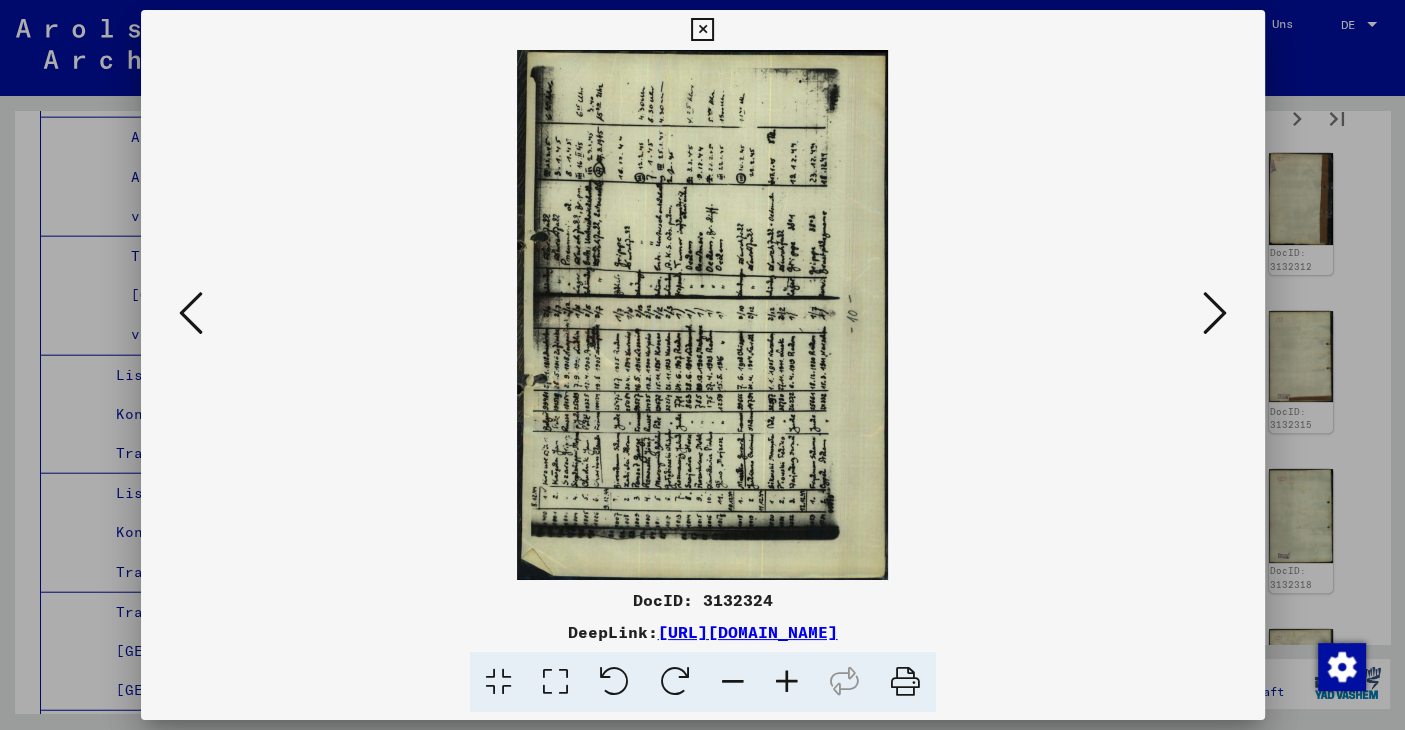 click at bounding box center (675, 682) 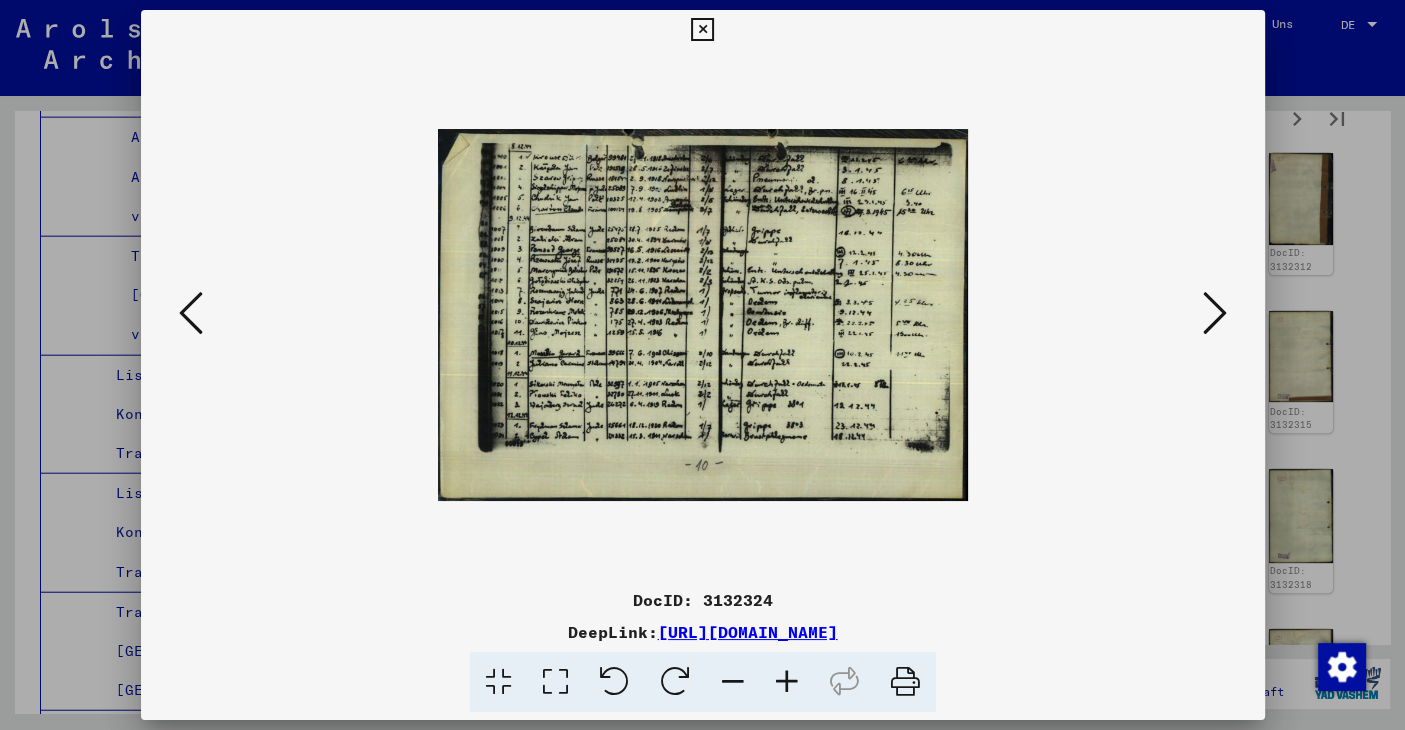 click at bounding box center (787, 682) 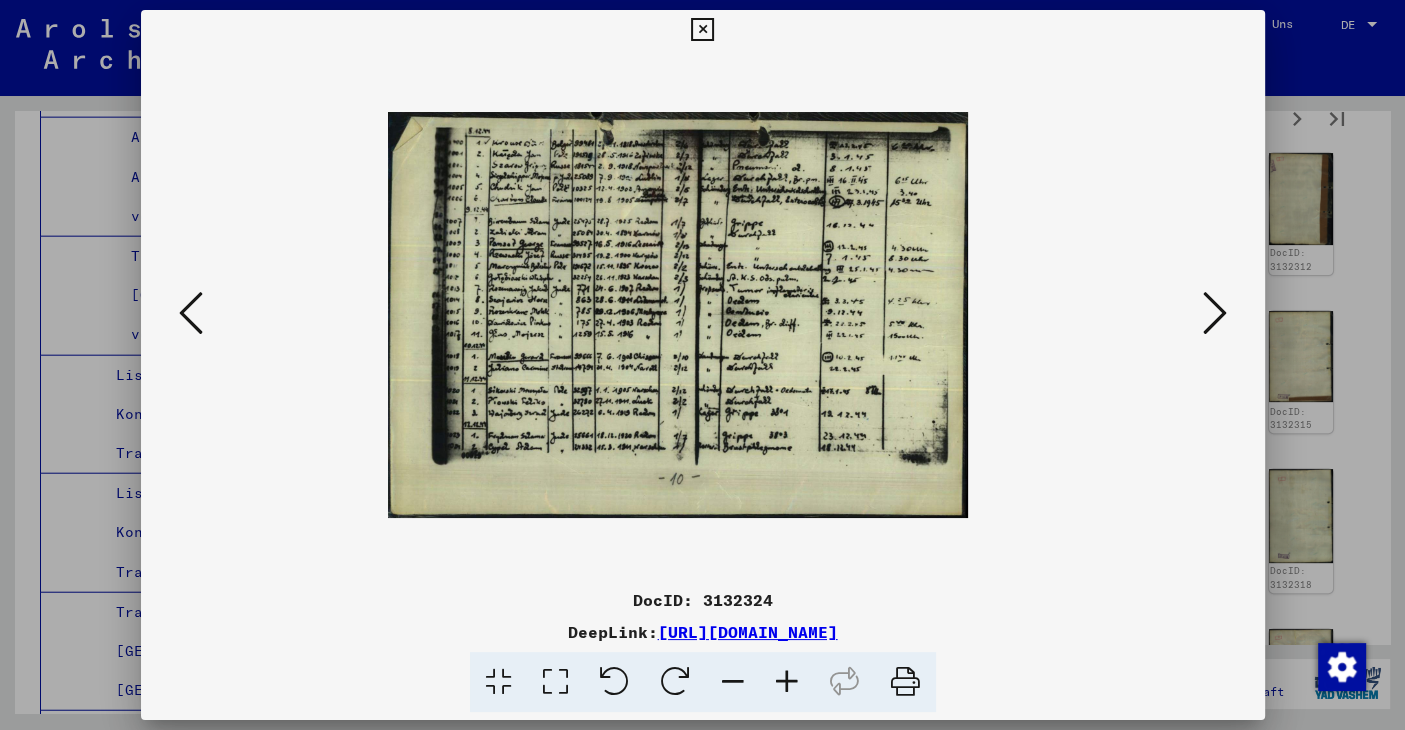 click at bounding box center [787, 682] 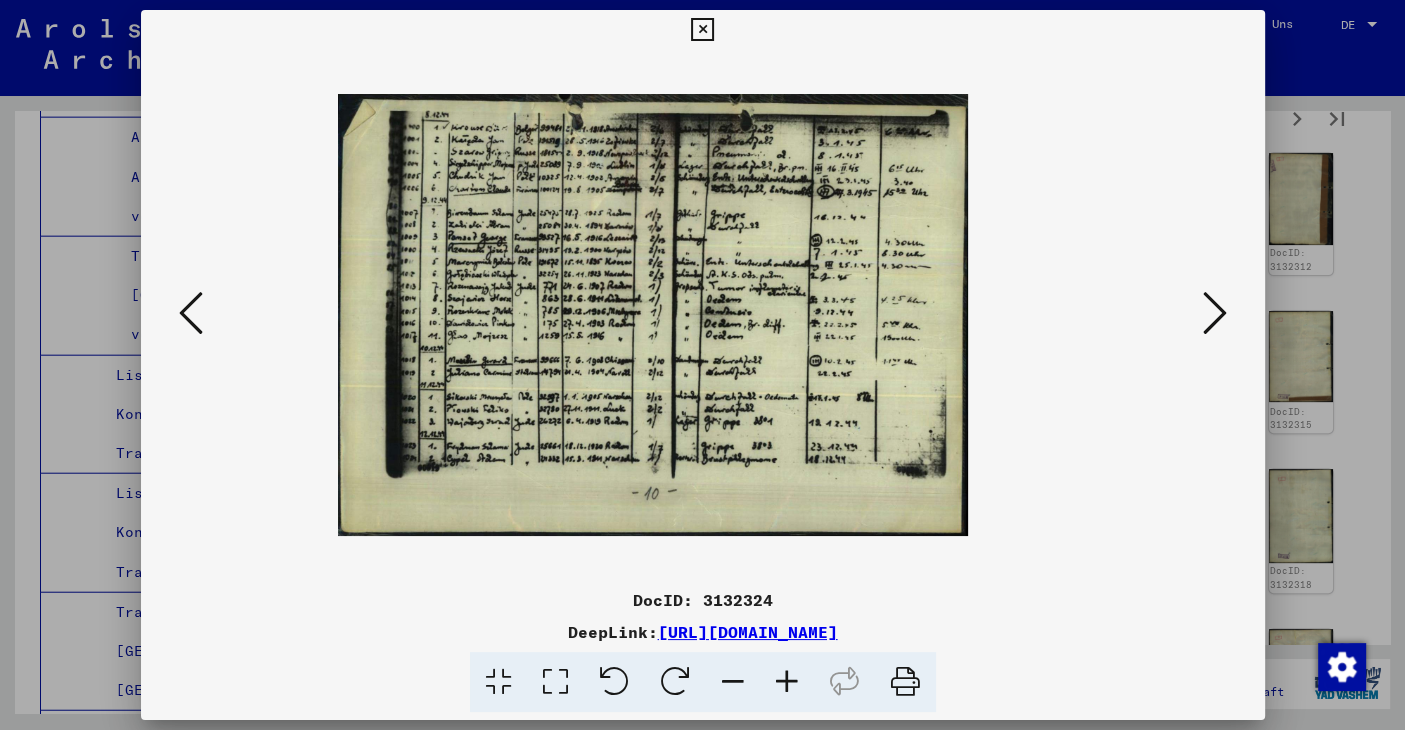 click at bounding box center (787, 682) 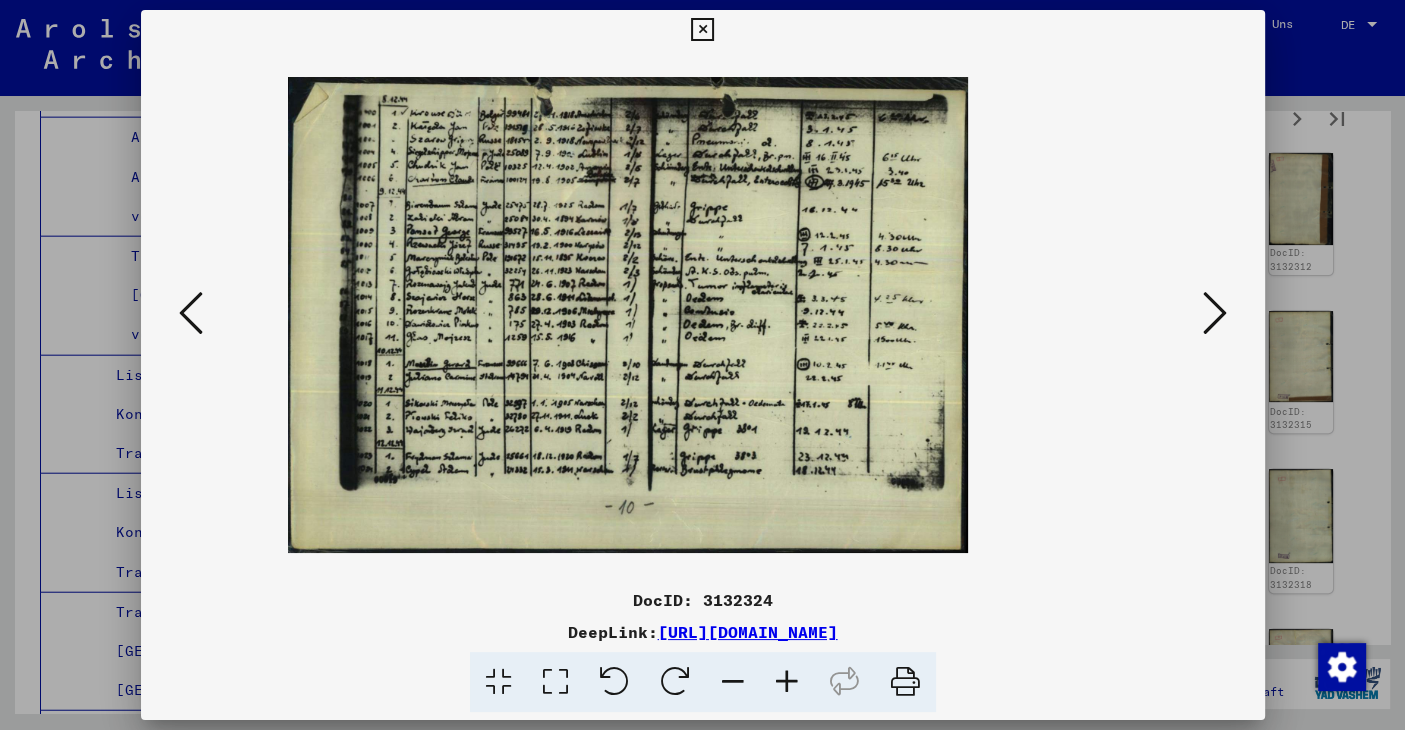 click at bounding box center [787, 682] 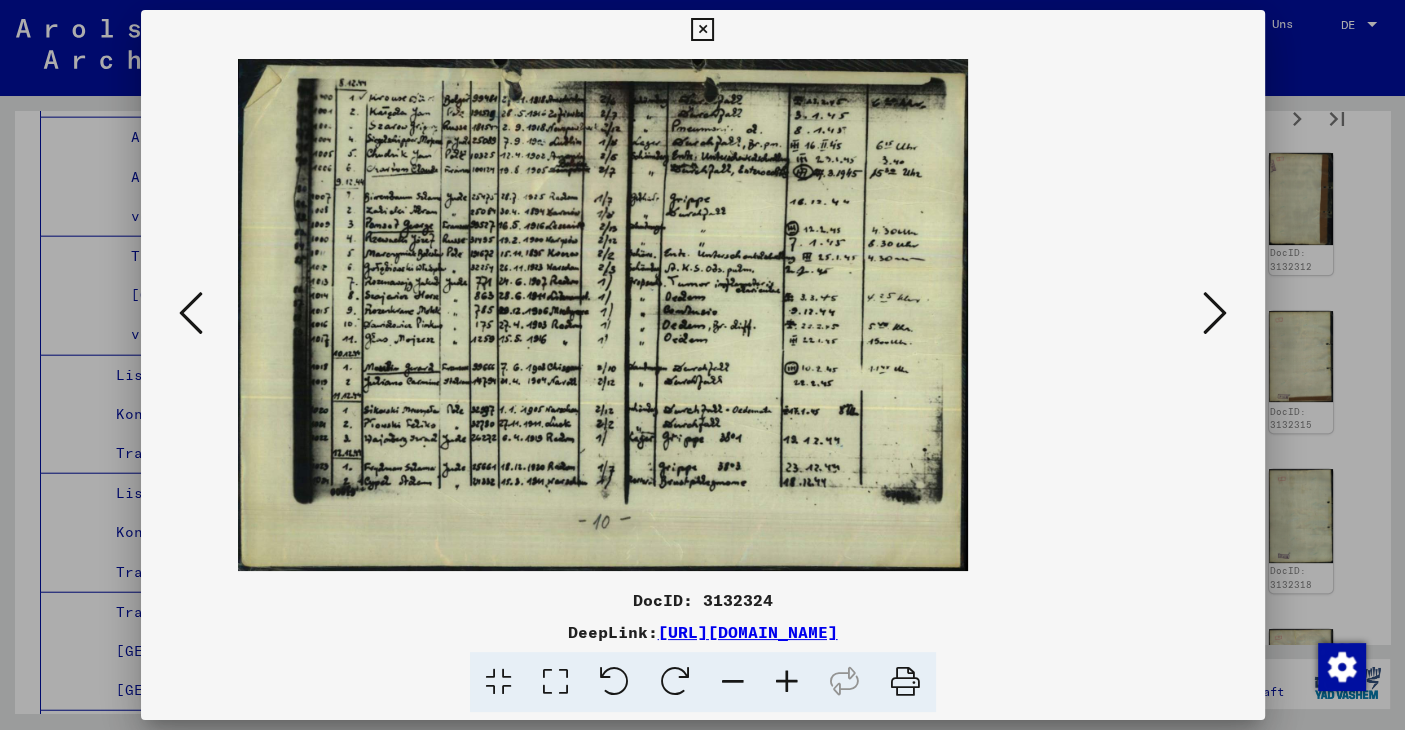 click at bounding box center [787, 682] 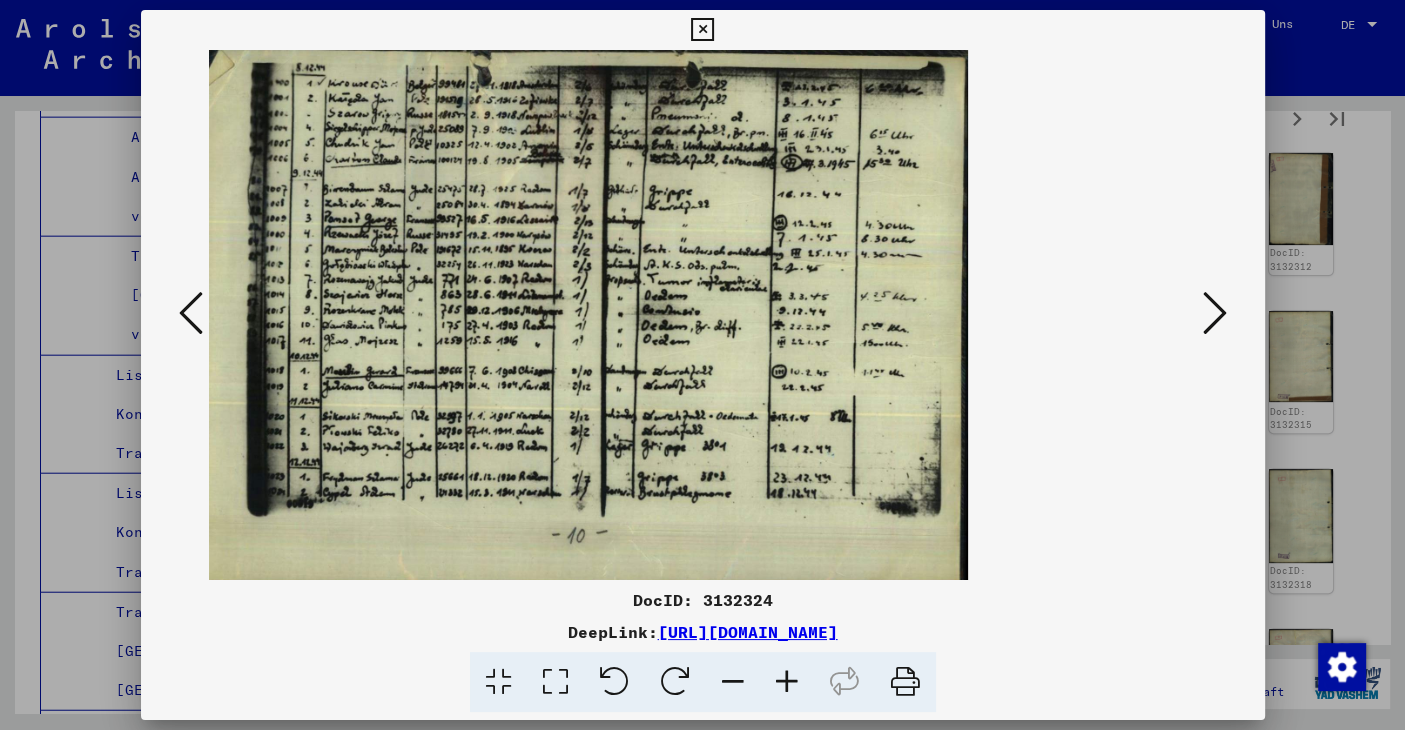 click at bounding box center (702, 30) 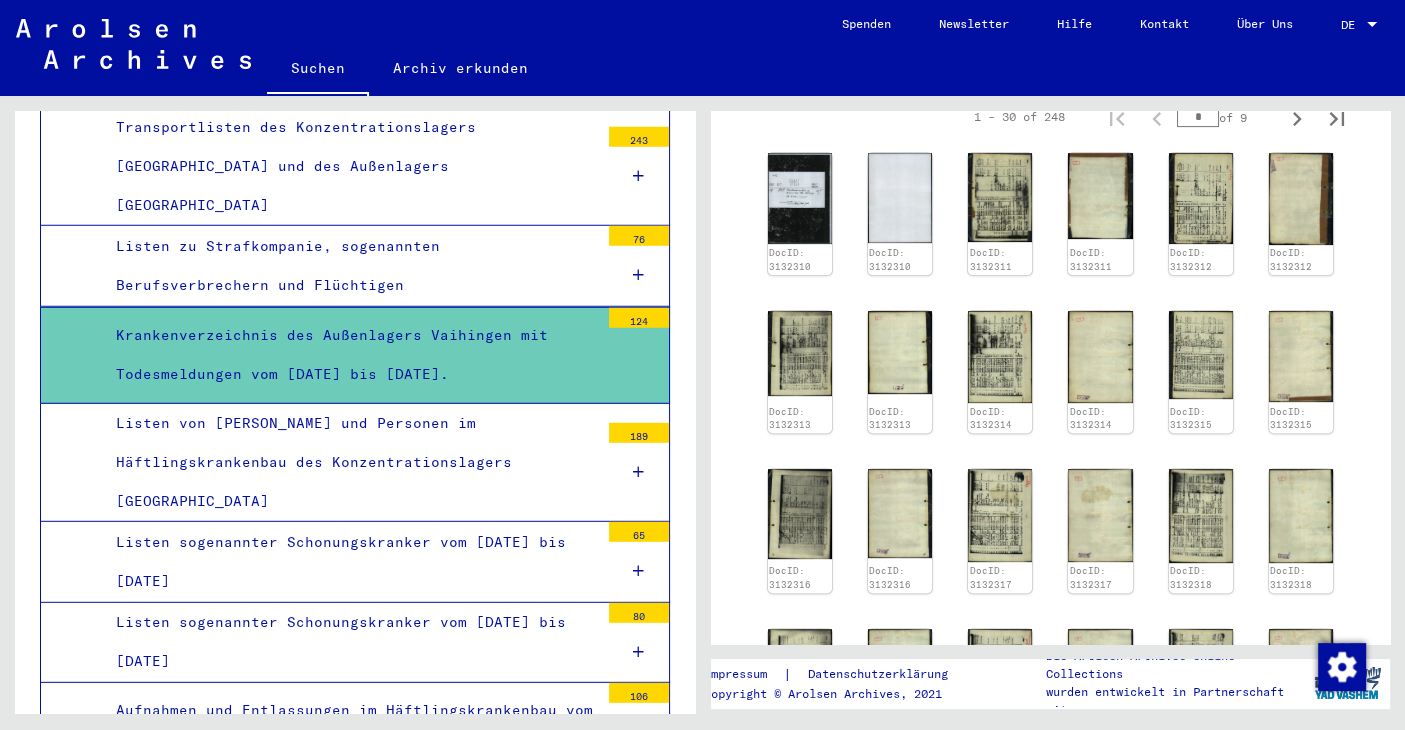scroll, scrollTop: 5297, scrollLeft: 0, axis: vertical 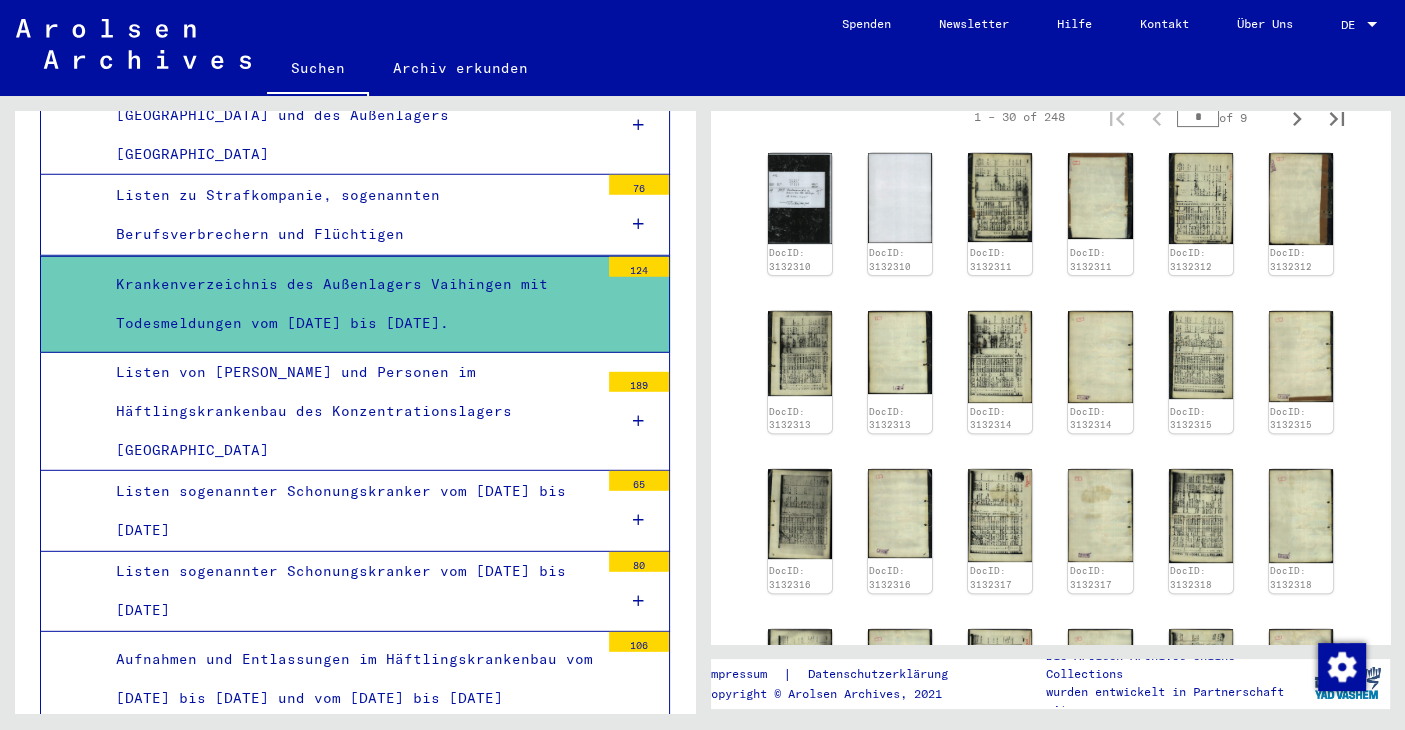 click on "Alphabetisches Häftlingsverzeichnis A-Z (Poststelle)" at bounding box center [350, 1046] 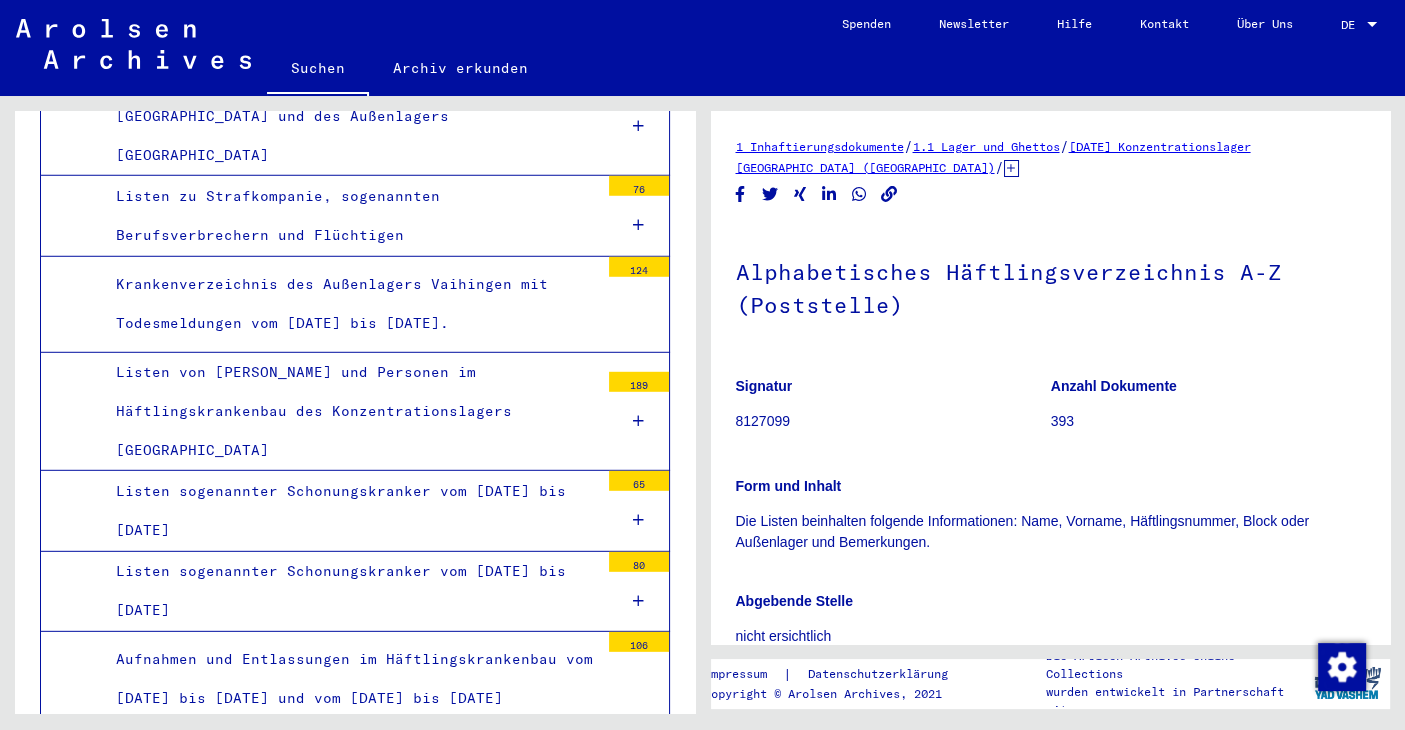 click on "Teil 1: A-K" at bounding box center [357, 1135] 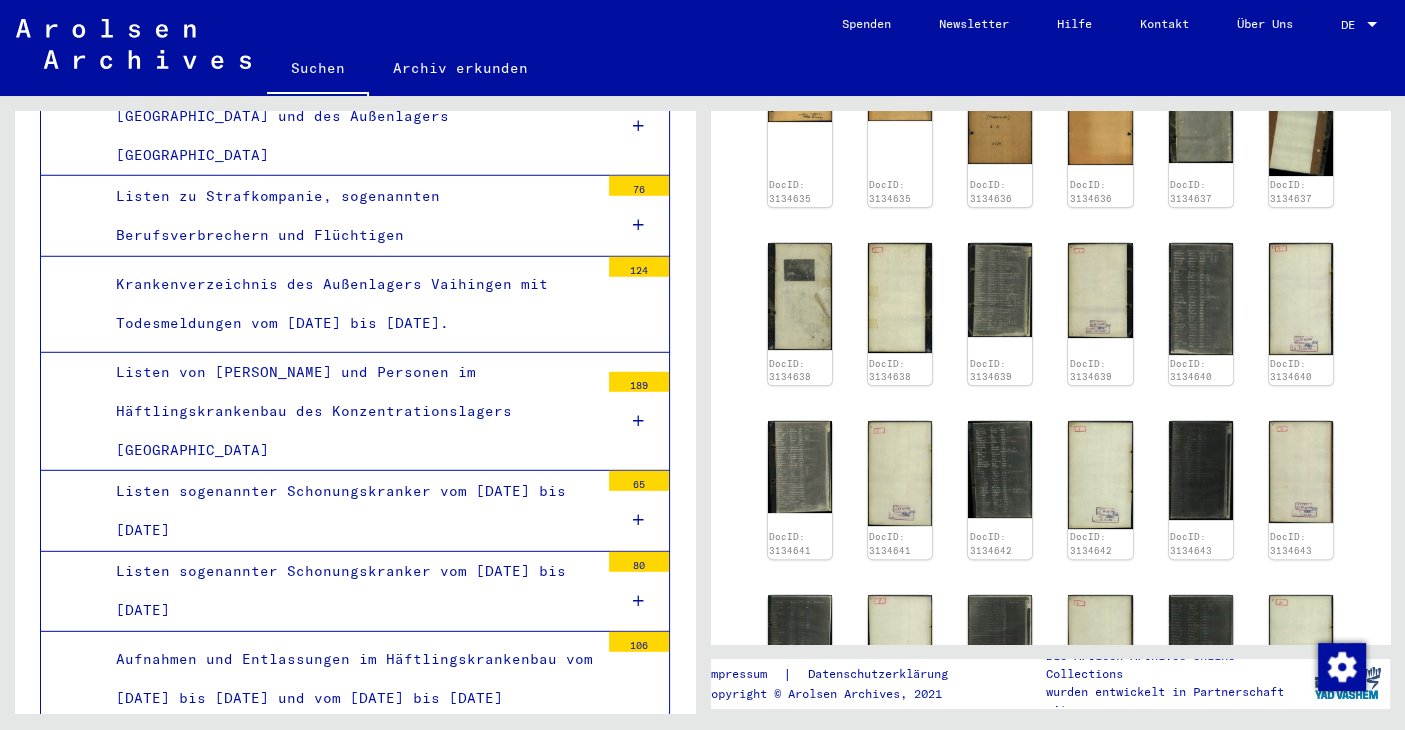 scroll, scrollTop: 1214, scrollLeft: 0, axis: vertical 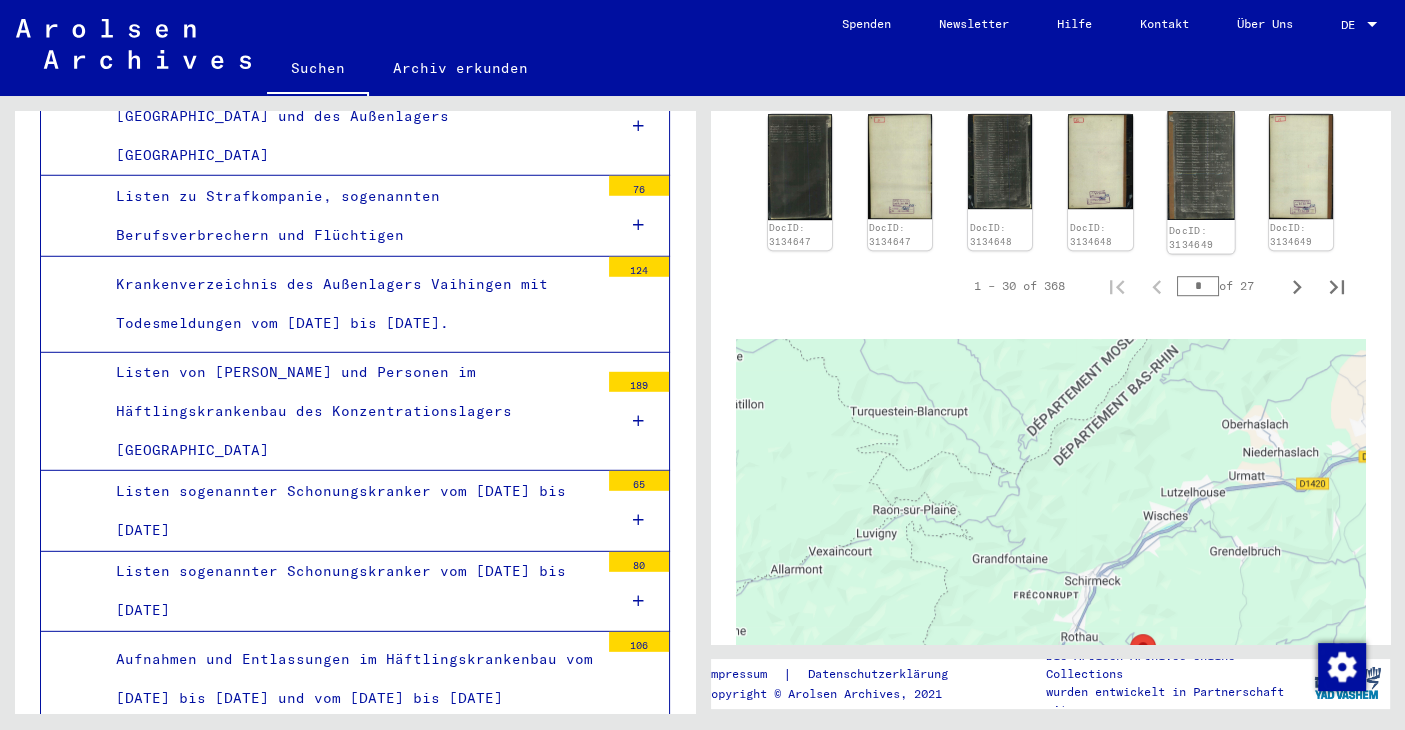 click 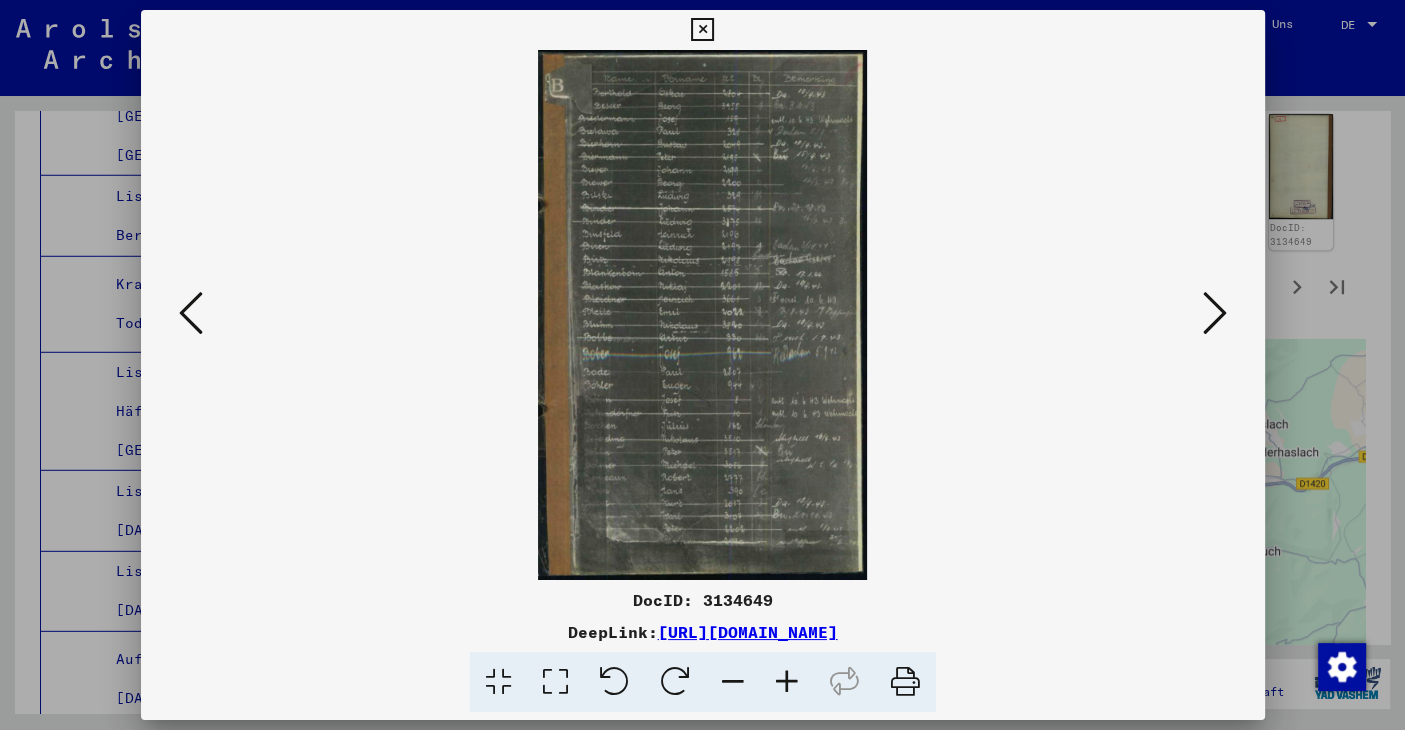click at bounding box center (787, 682) 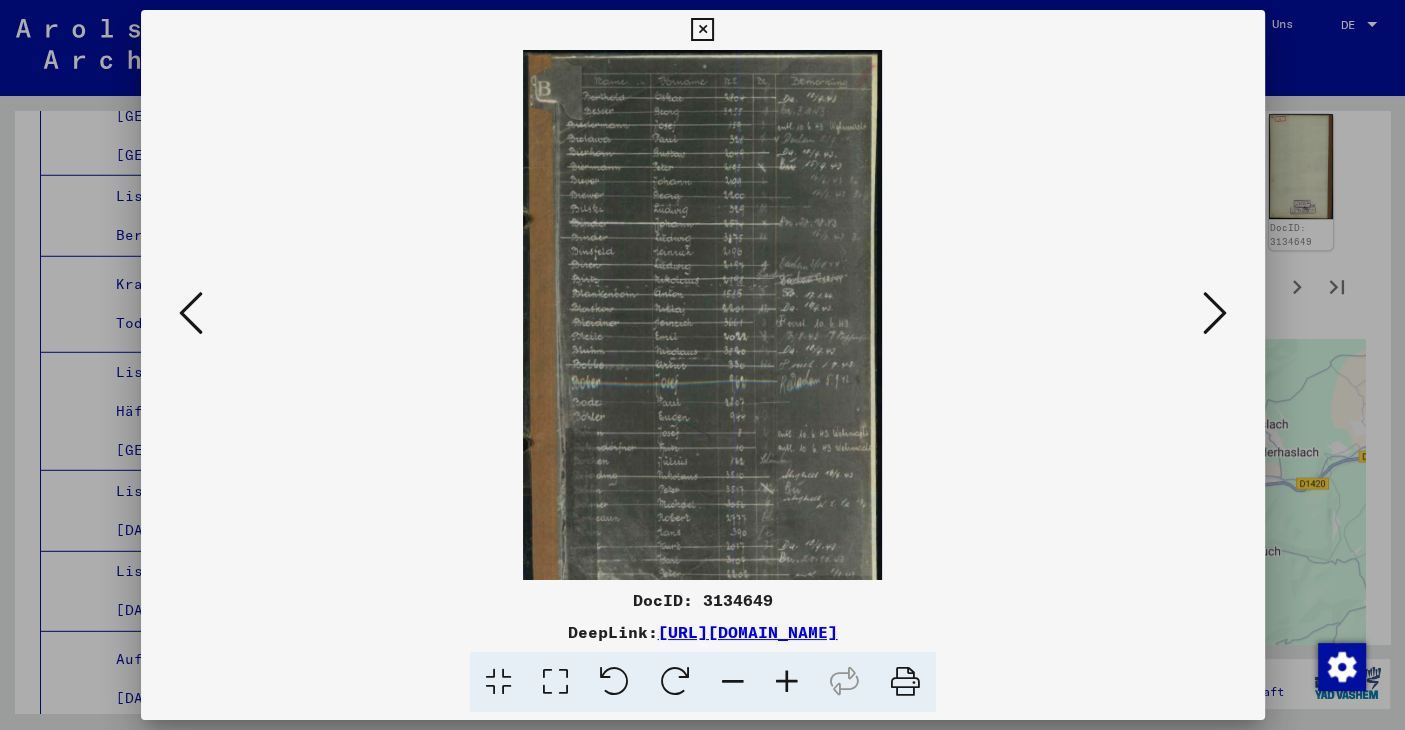 click at bounding box center (787, 682) 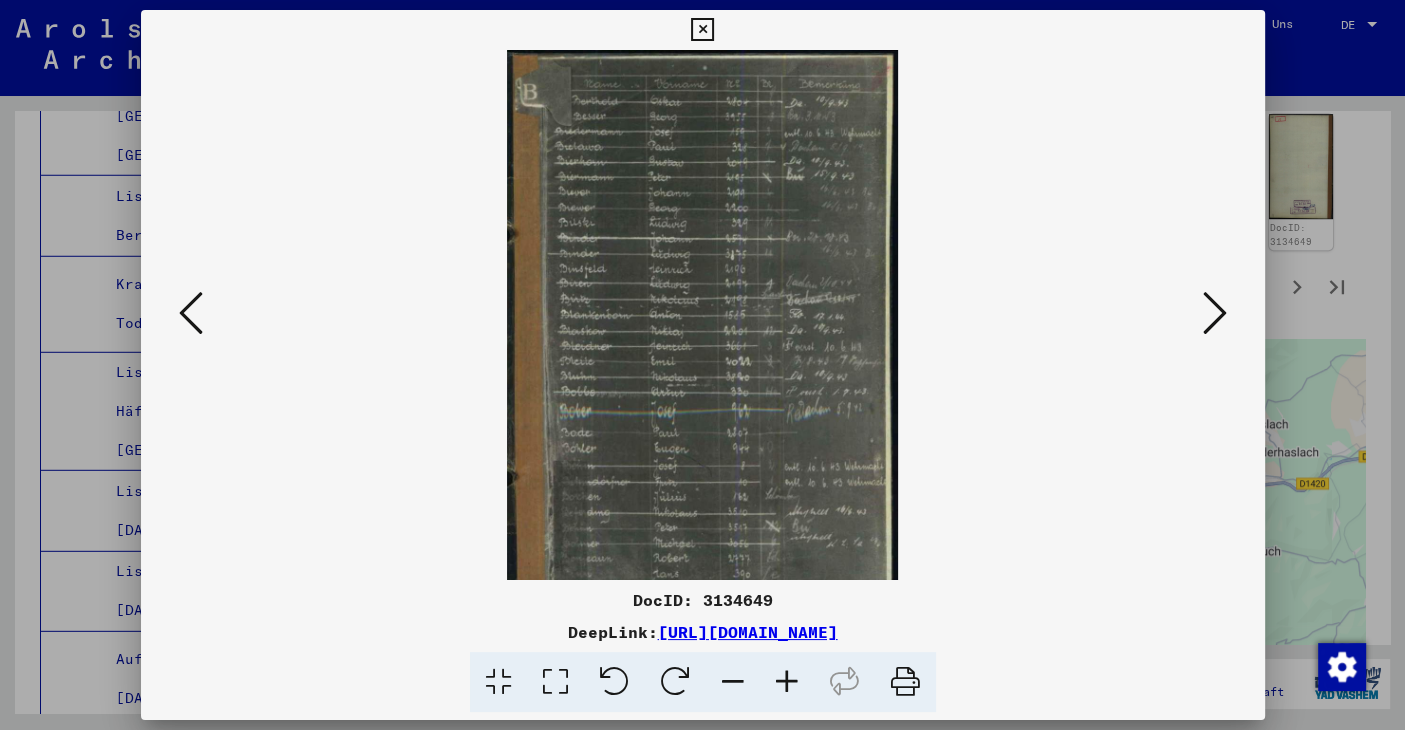 click at bounding box center (787, 682) 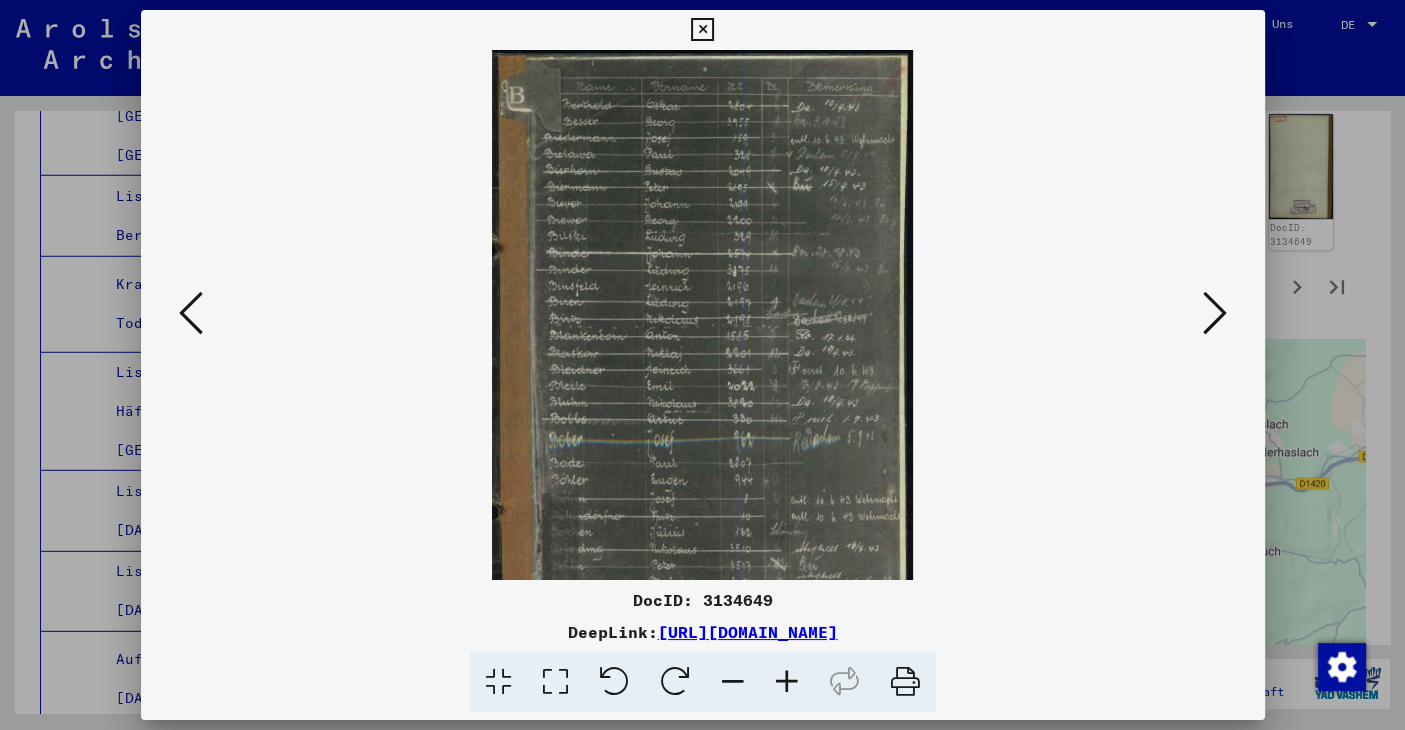 click at bounding box center (787, 682) 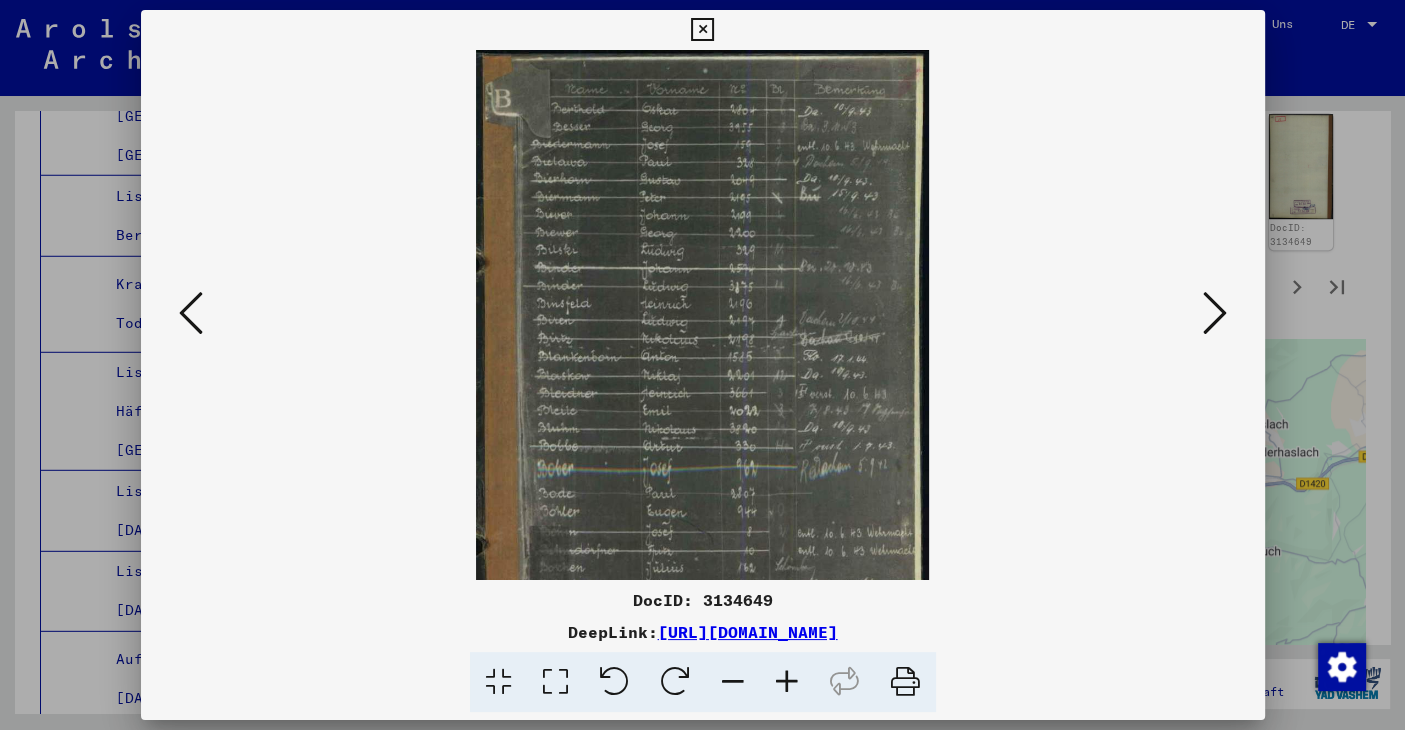 click at bounding box center [787, 682] 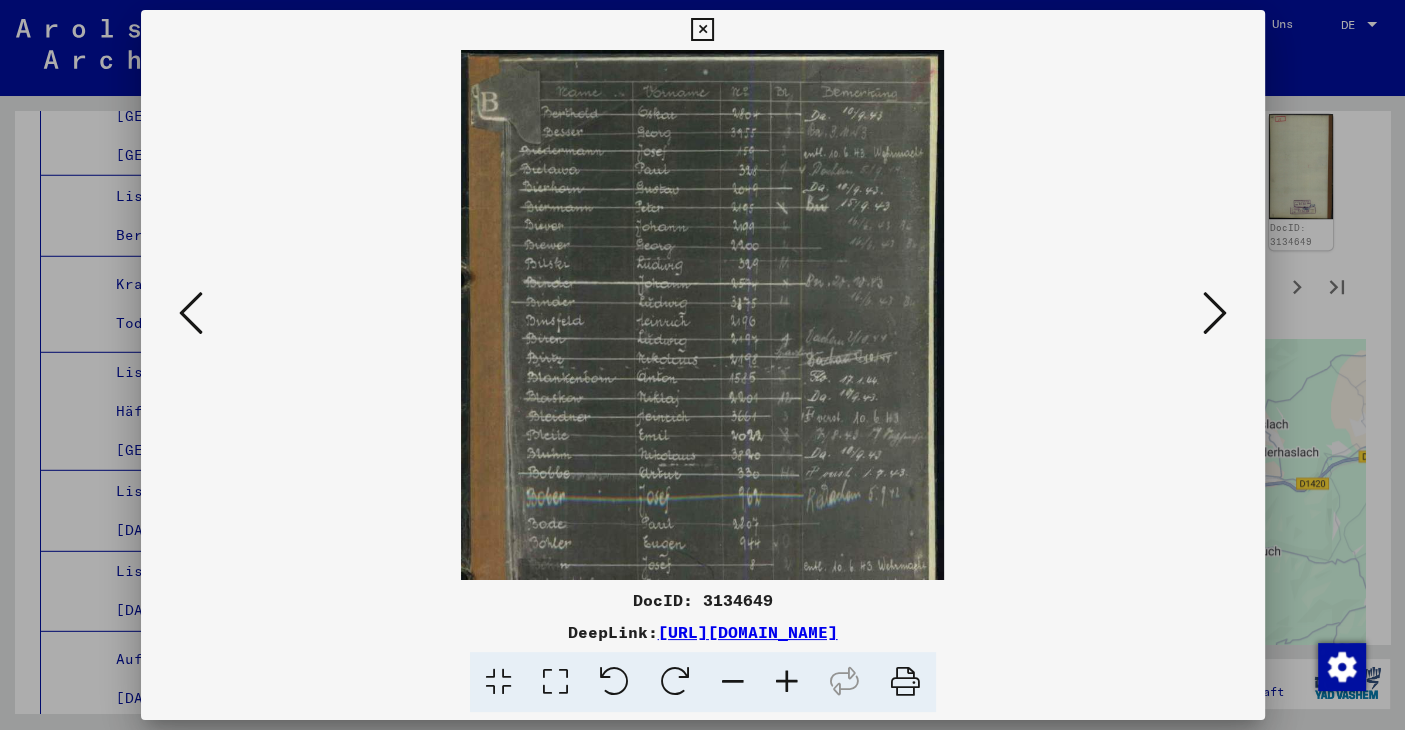 click at bounding box center [787, 682] 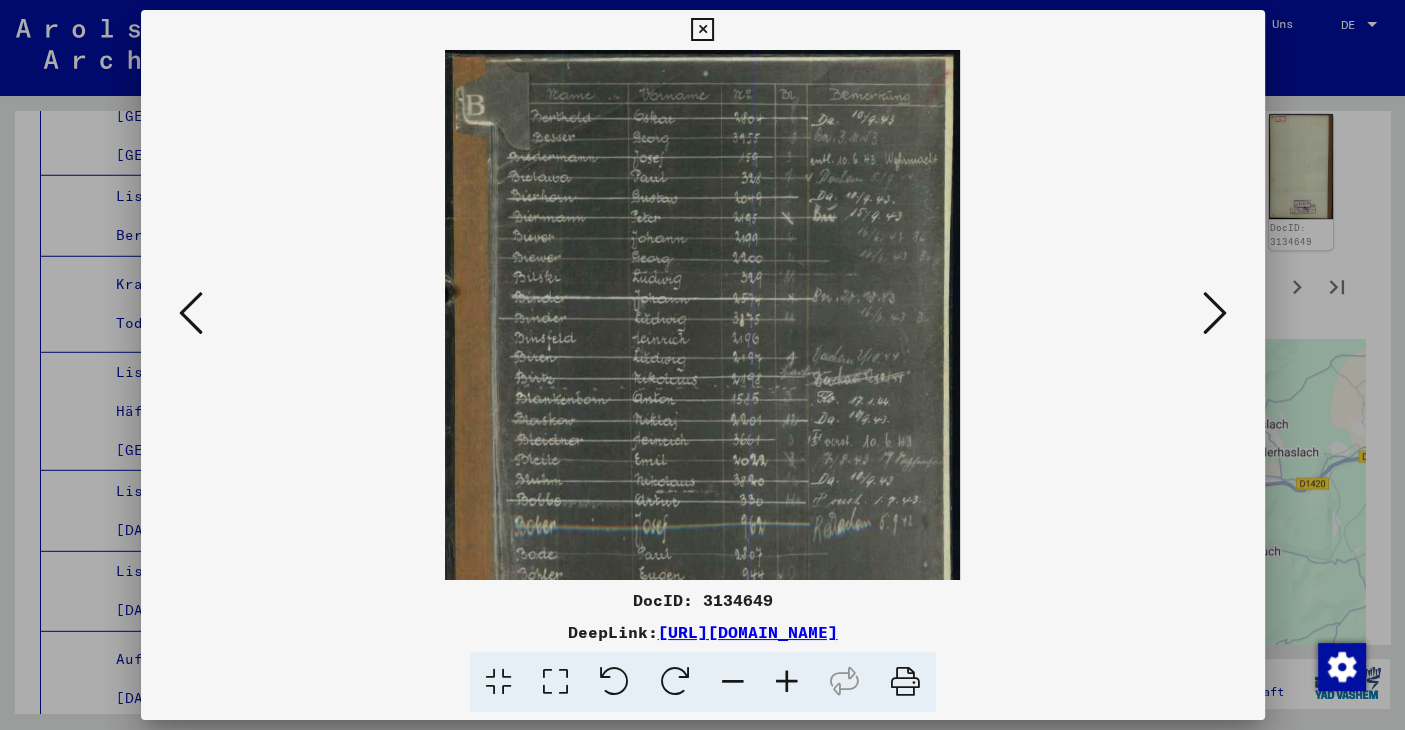 click at bounding box center (787, 682) 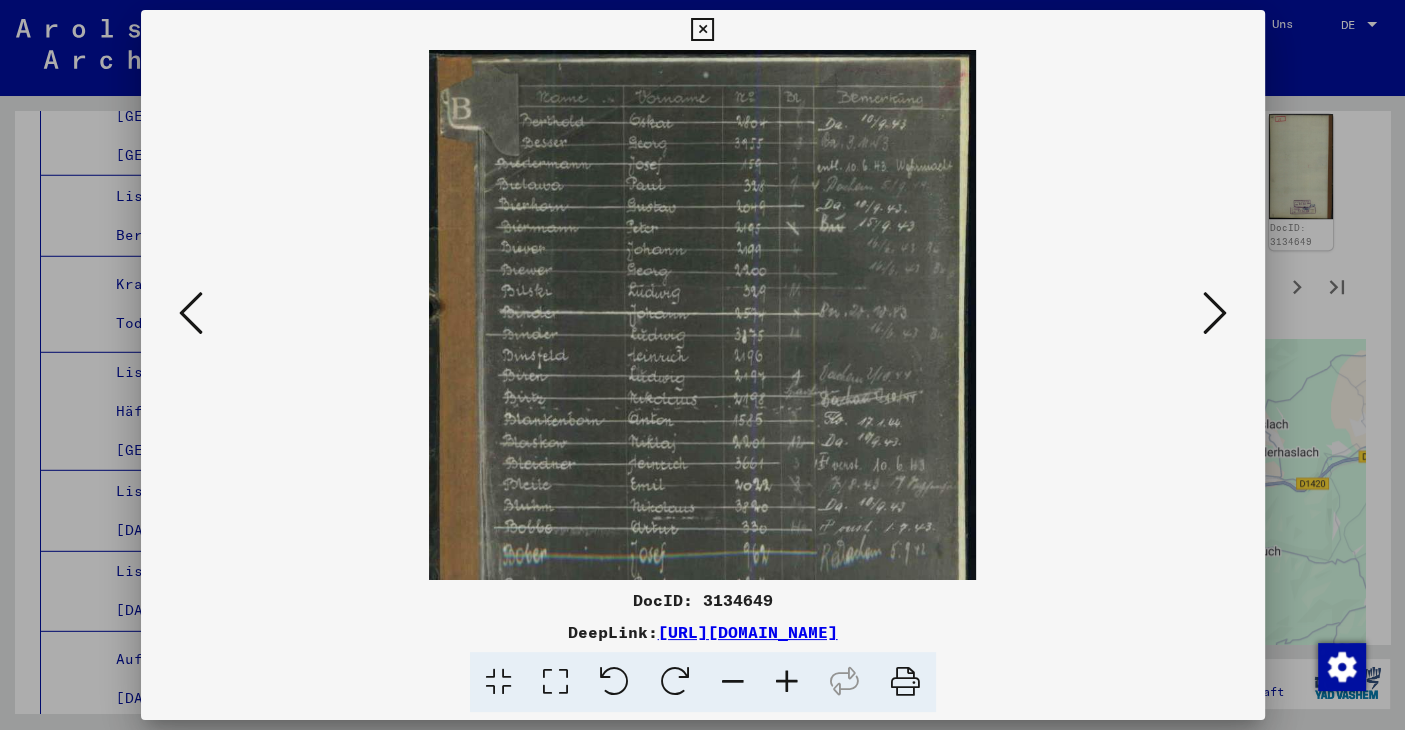 click at bounding box center [1215, 313] 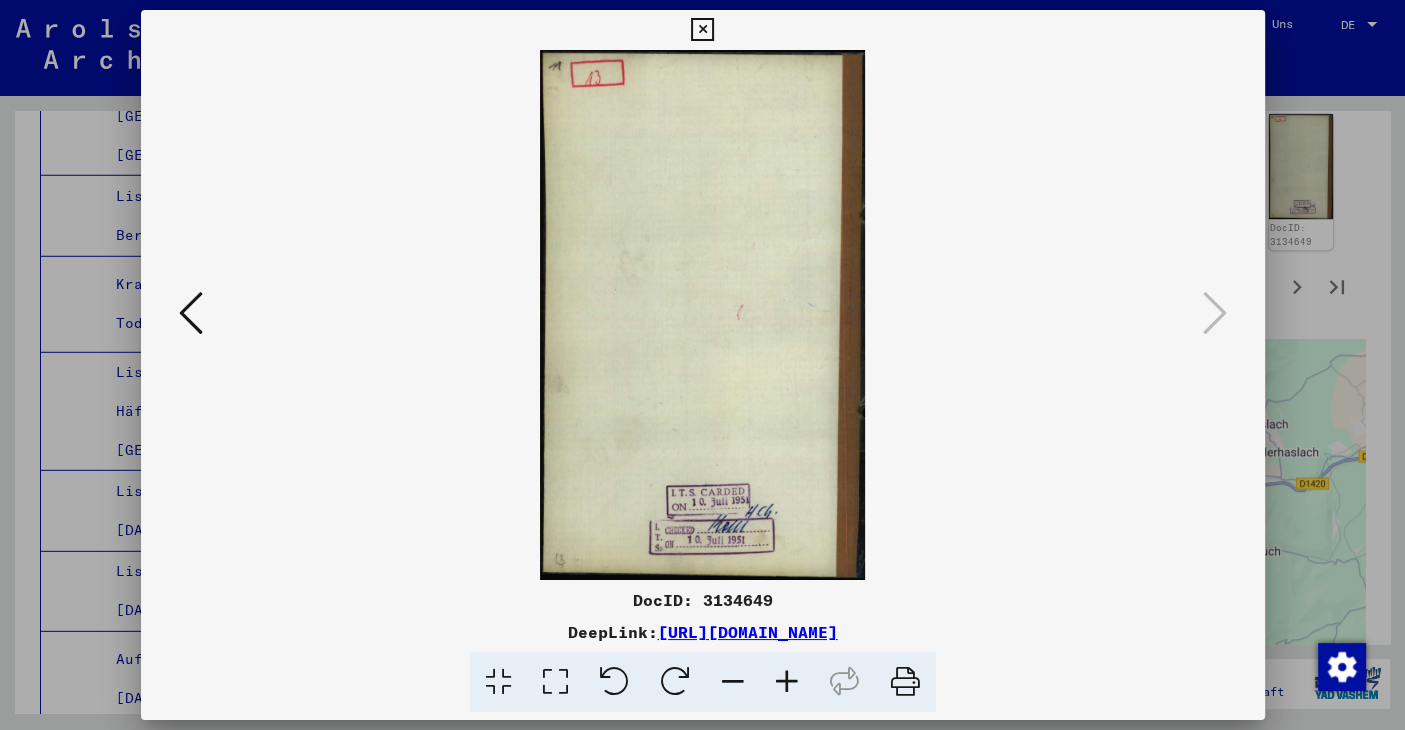 click at bounding box center [702, 30] 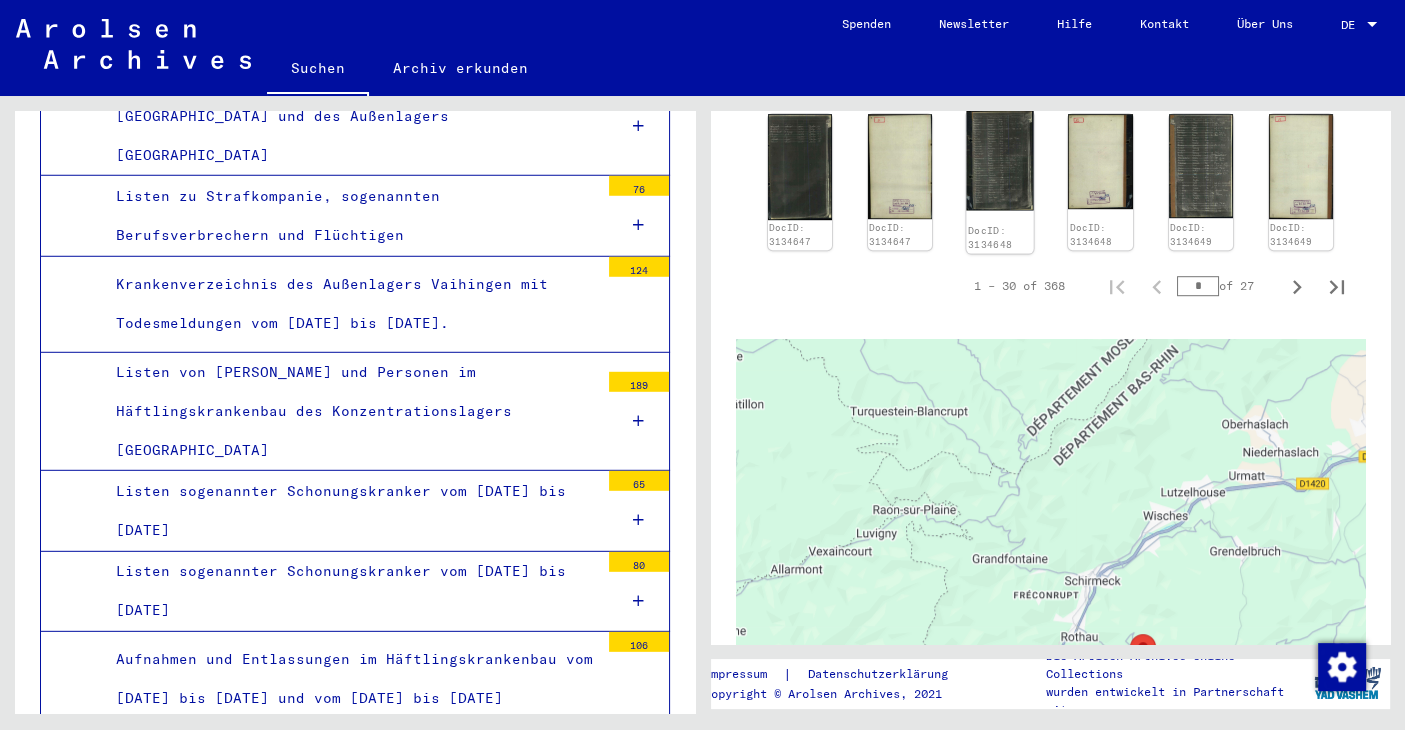click 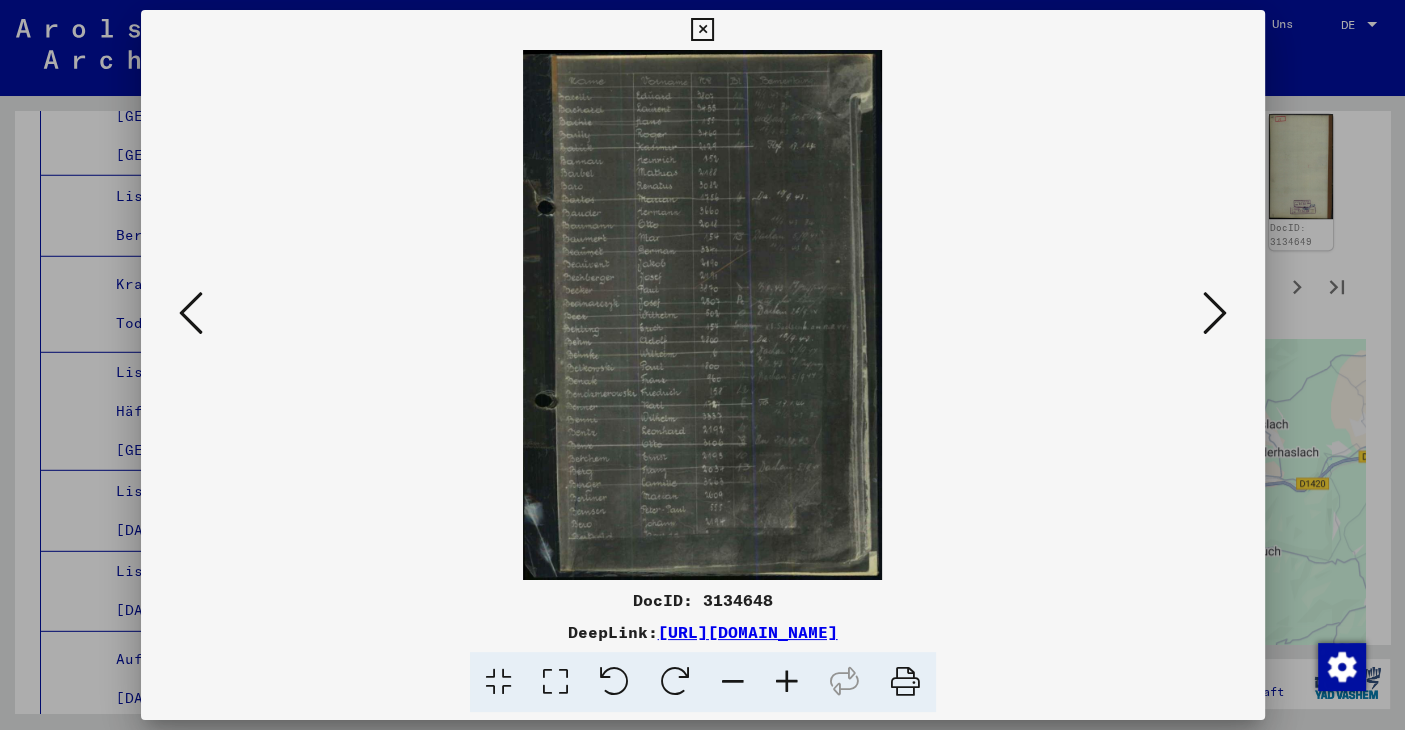 click at bounding box center [787, 682] 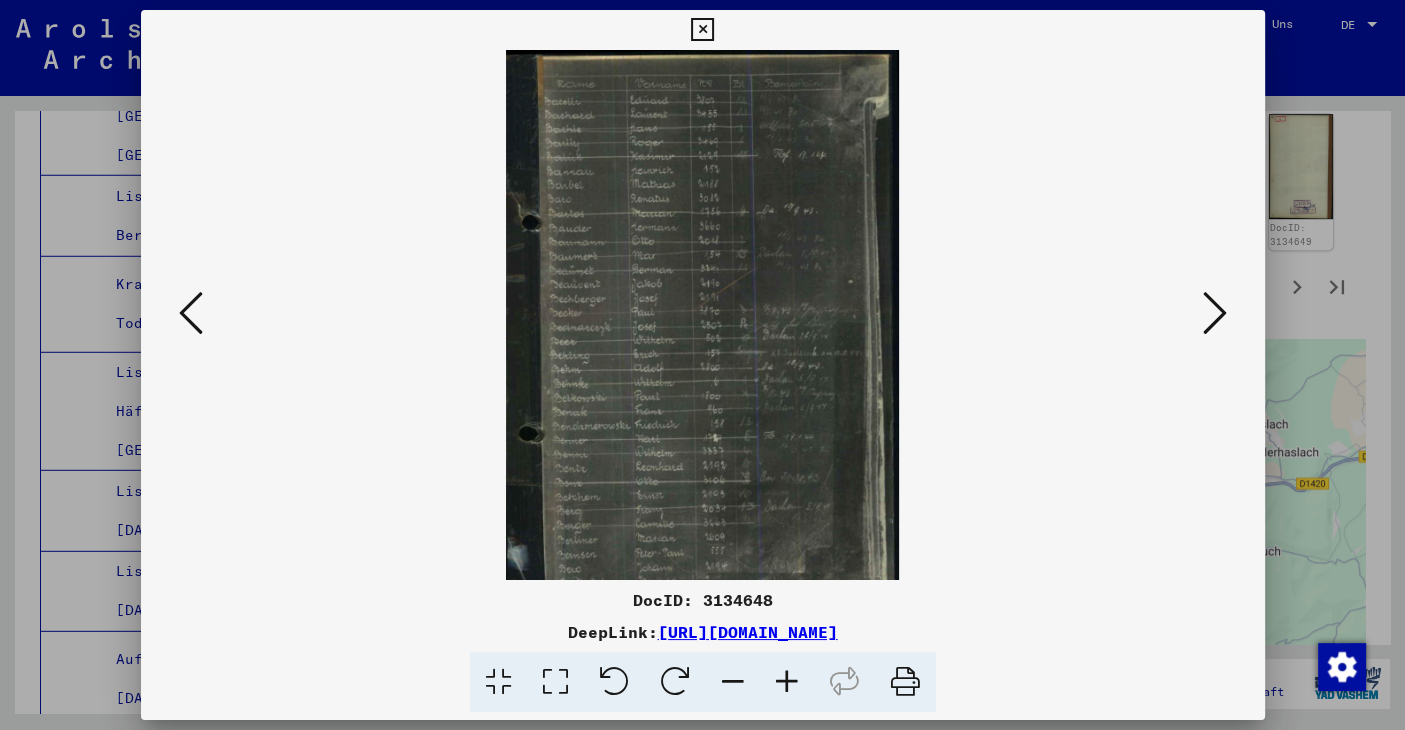 click at bounding box center [787, 682] 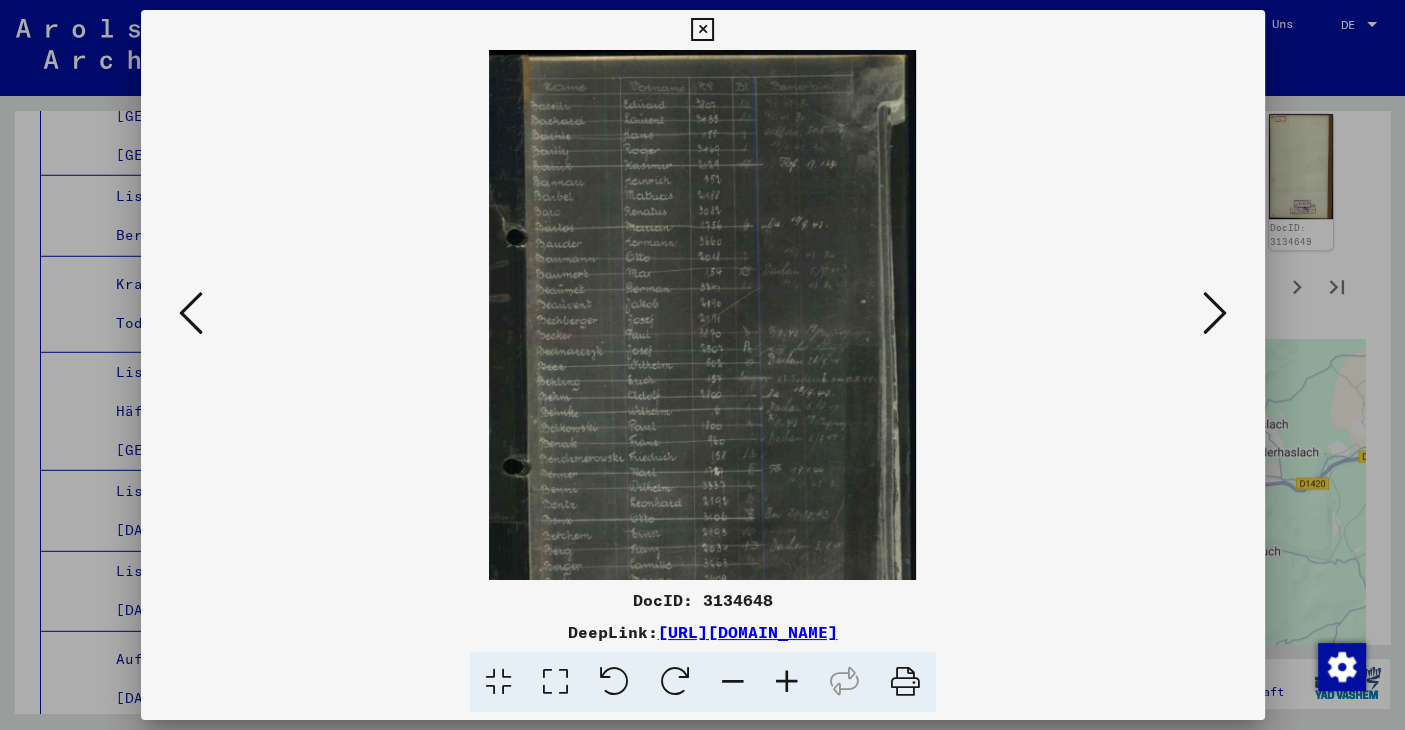 click at bounding box center (787, 682) 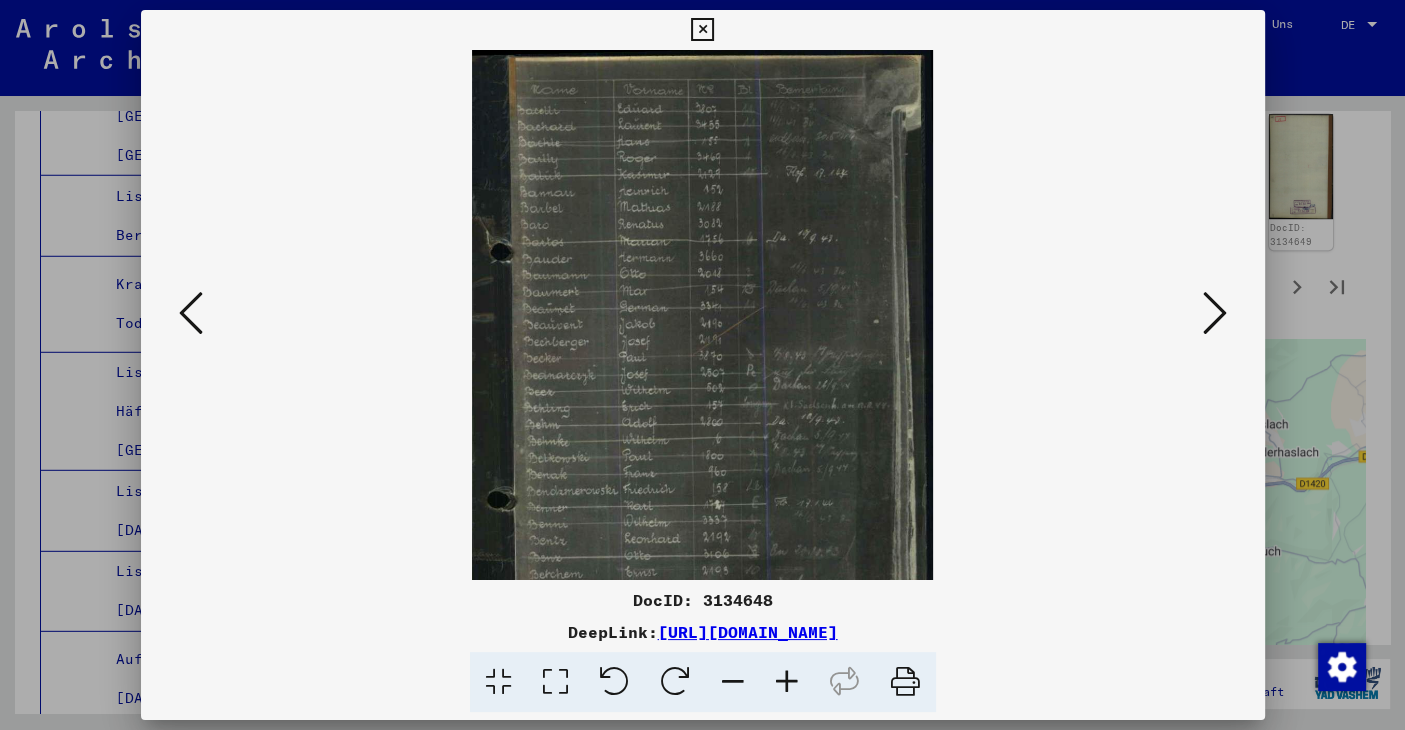 click at bounding box center [787, 682] 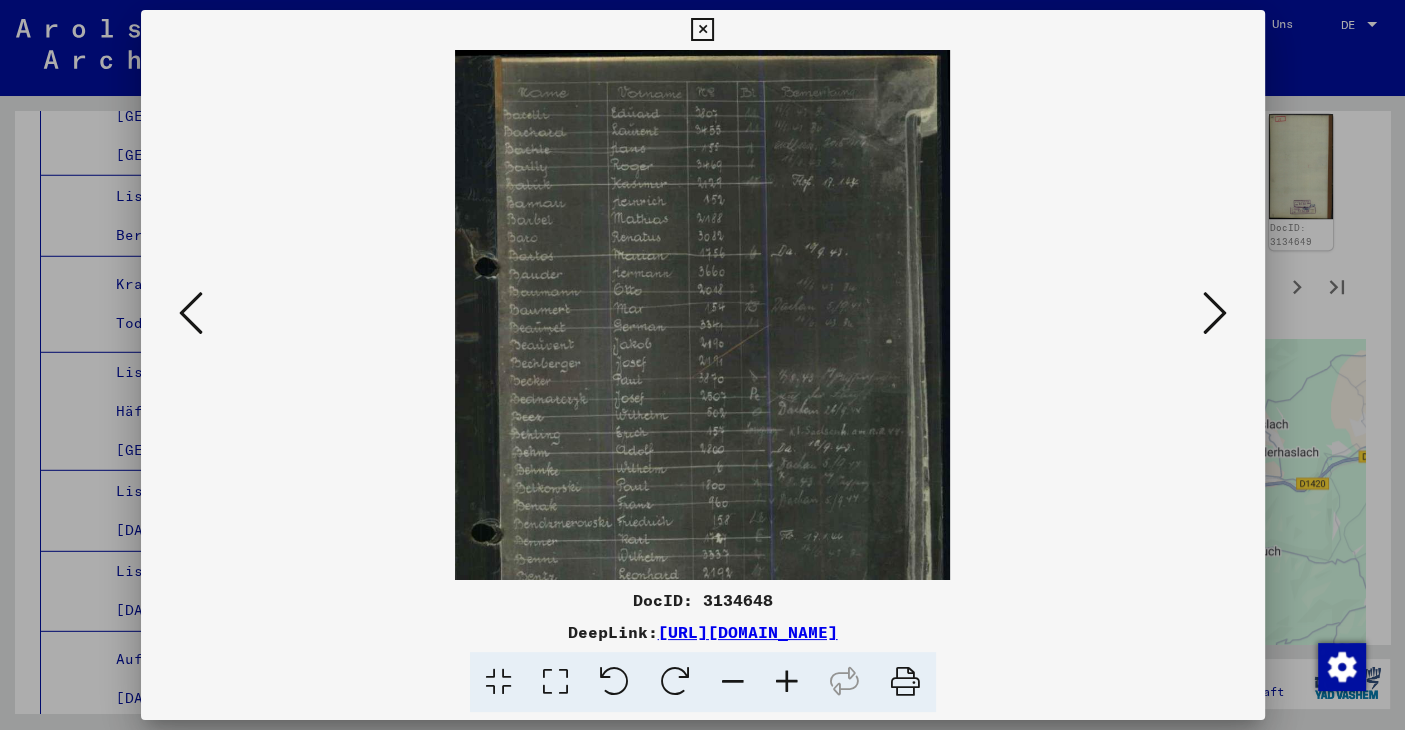 click at bounding box center [787, 682] 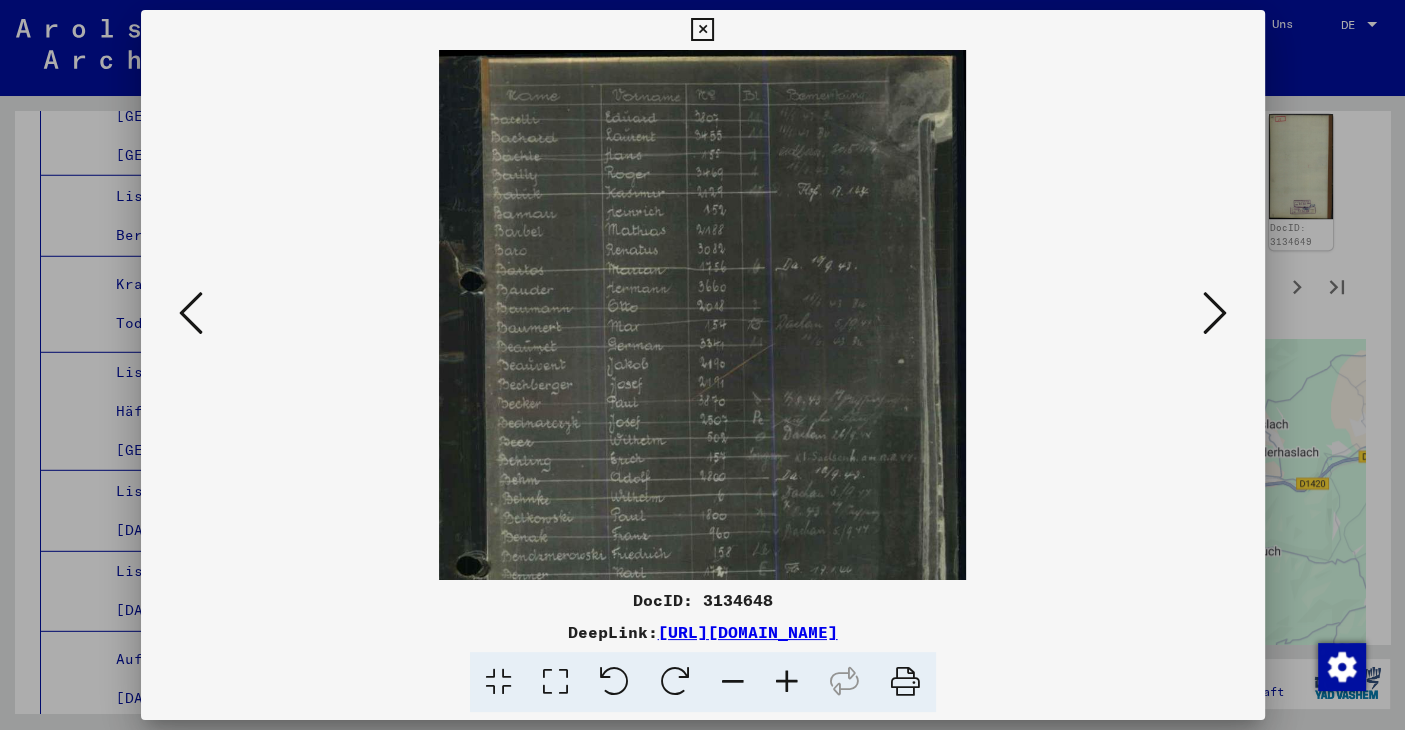 click at bounding box center (787, 682) 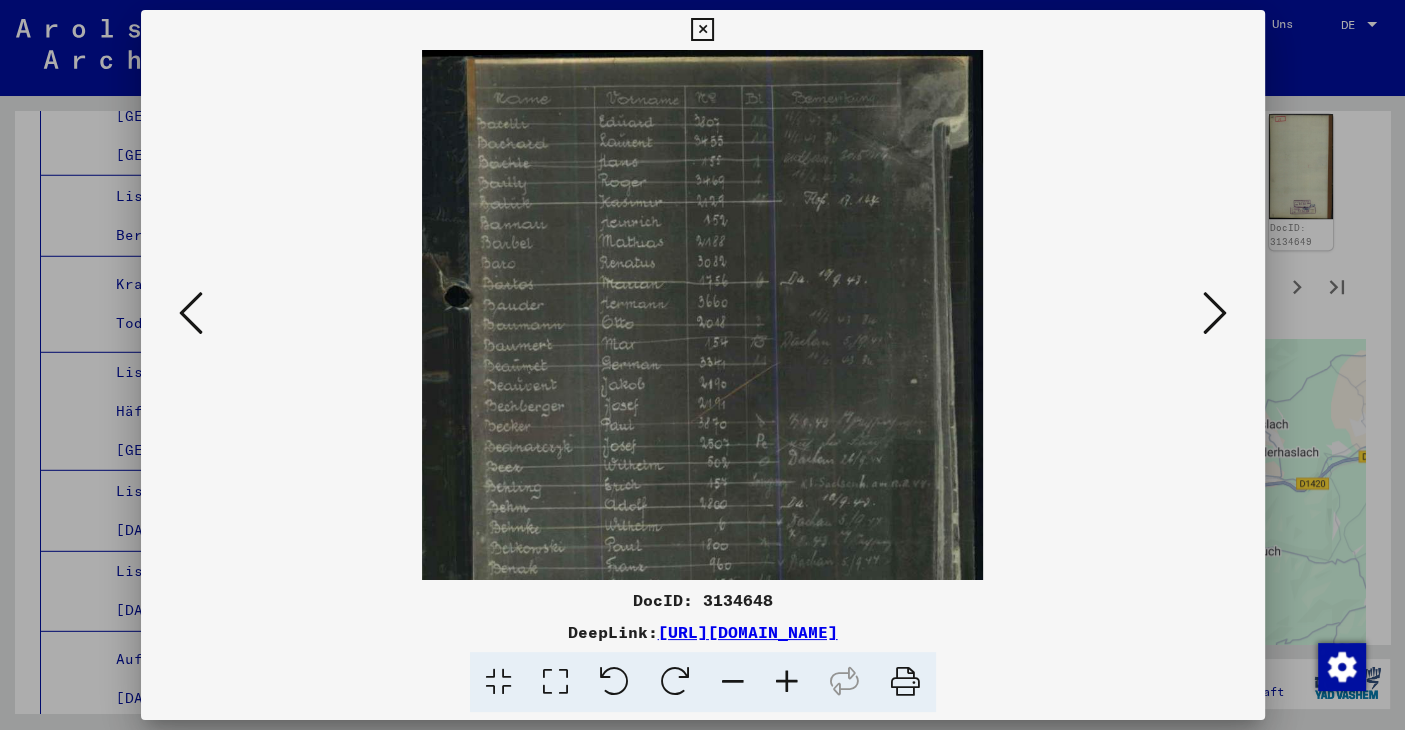 click at bounding box center (191, 313) 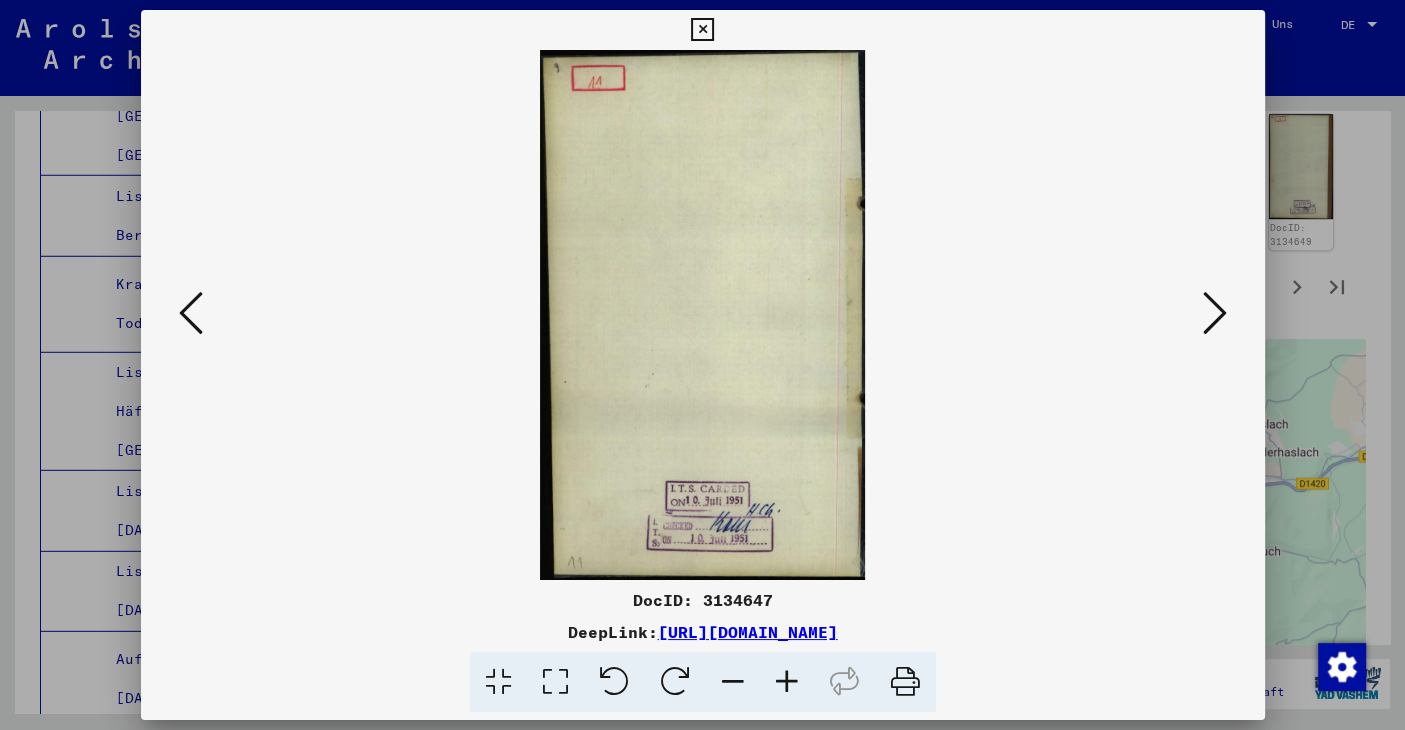 click at bounding box center (191, 313) 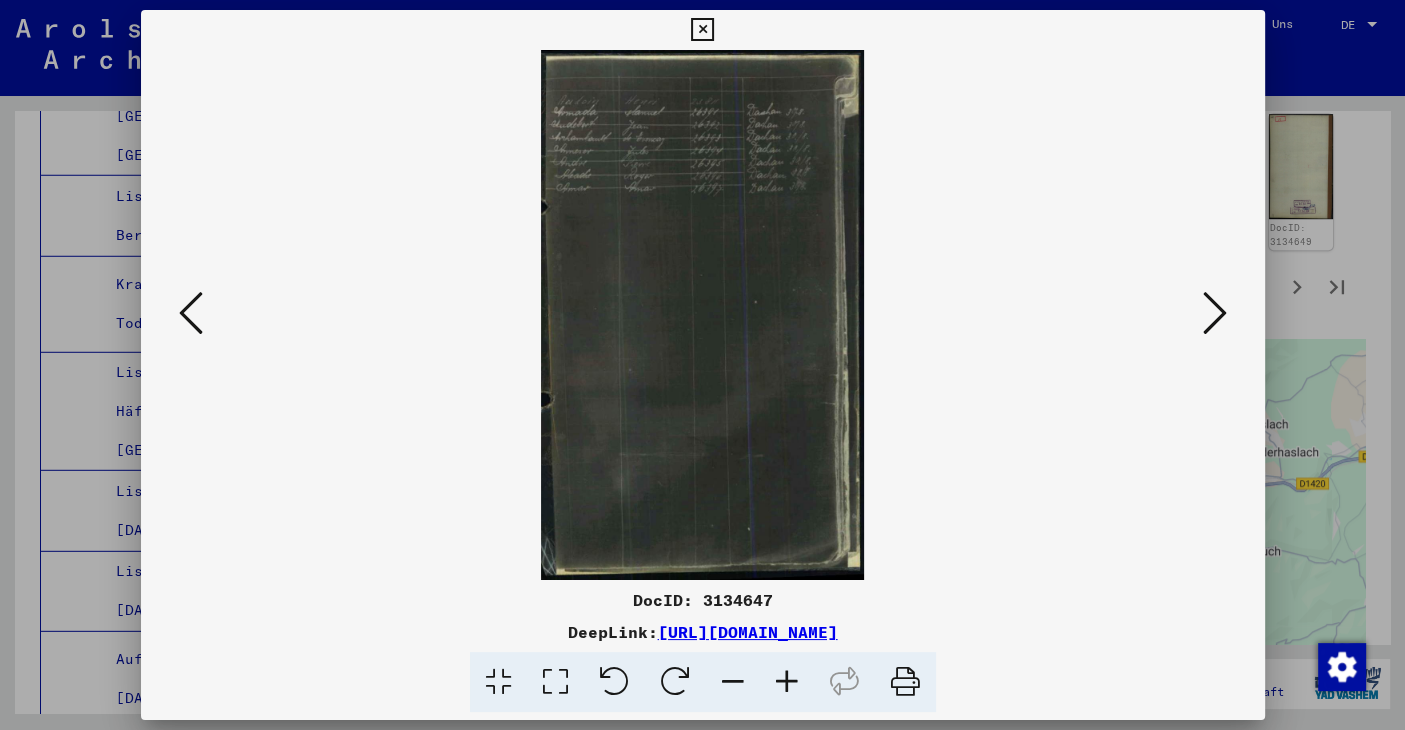 click at bounding box center [787, 682] 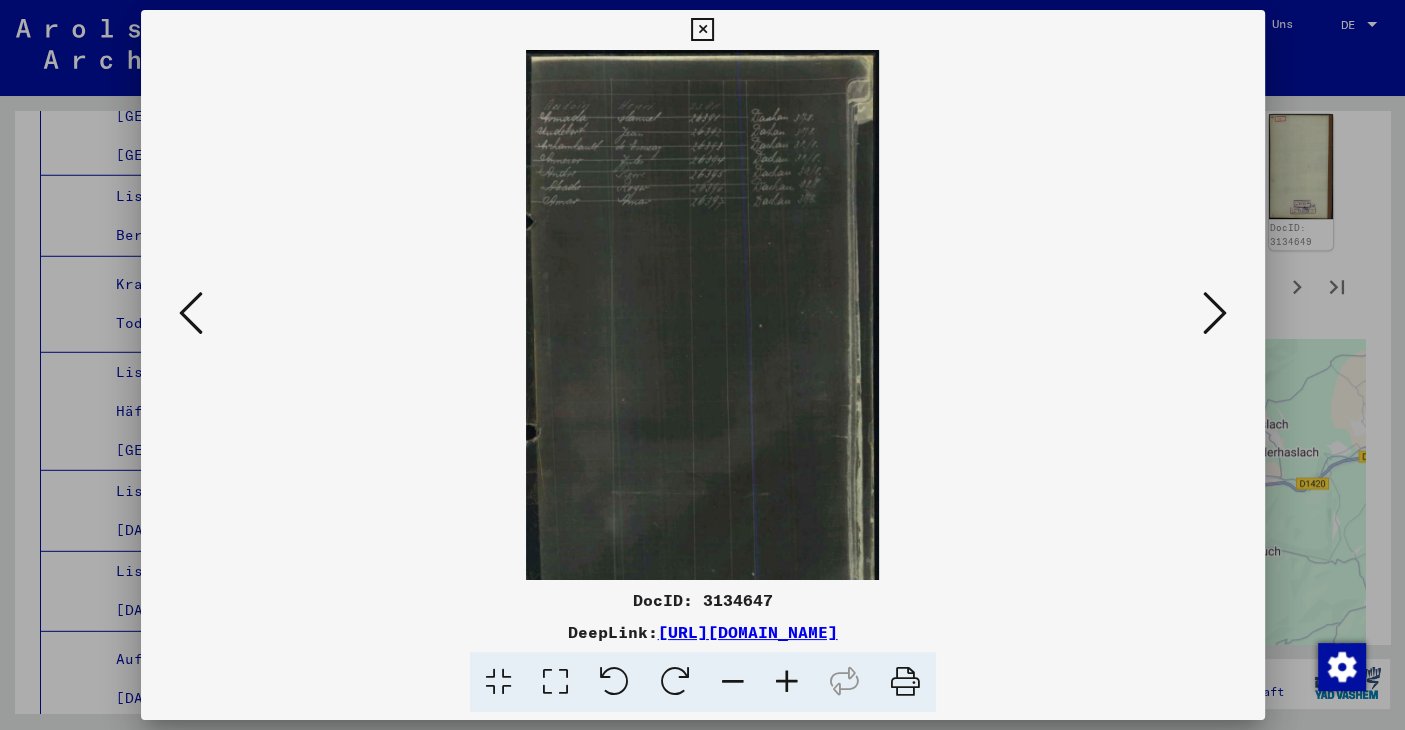 click at bounding box center (787, 682) 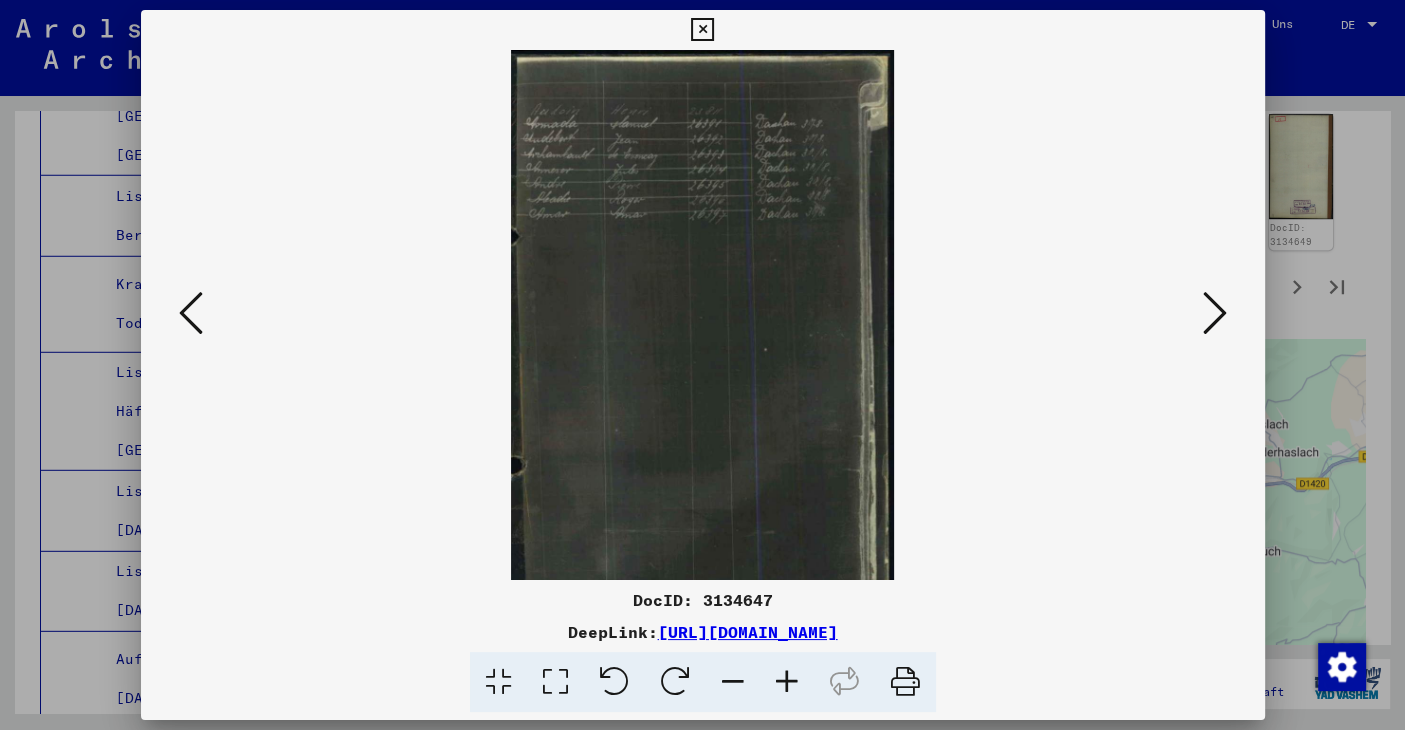 click at bounding box center [787, 682] 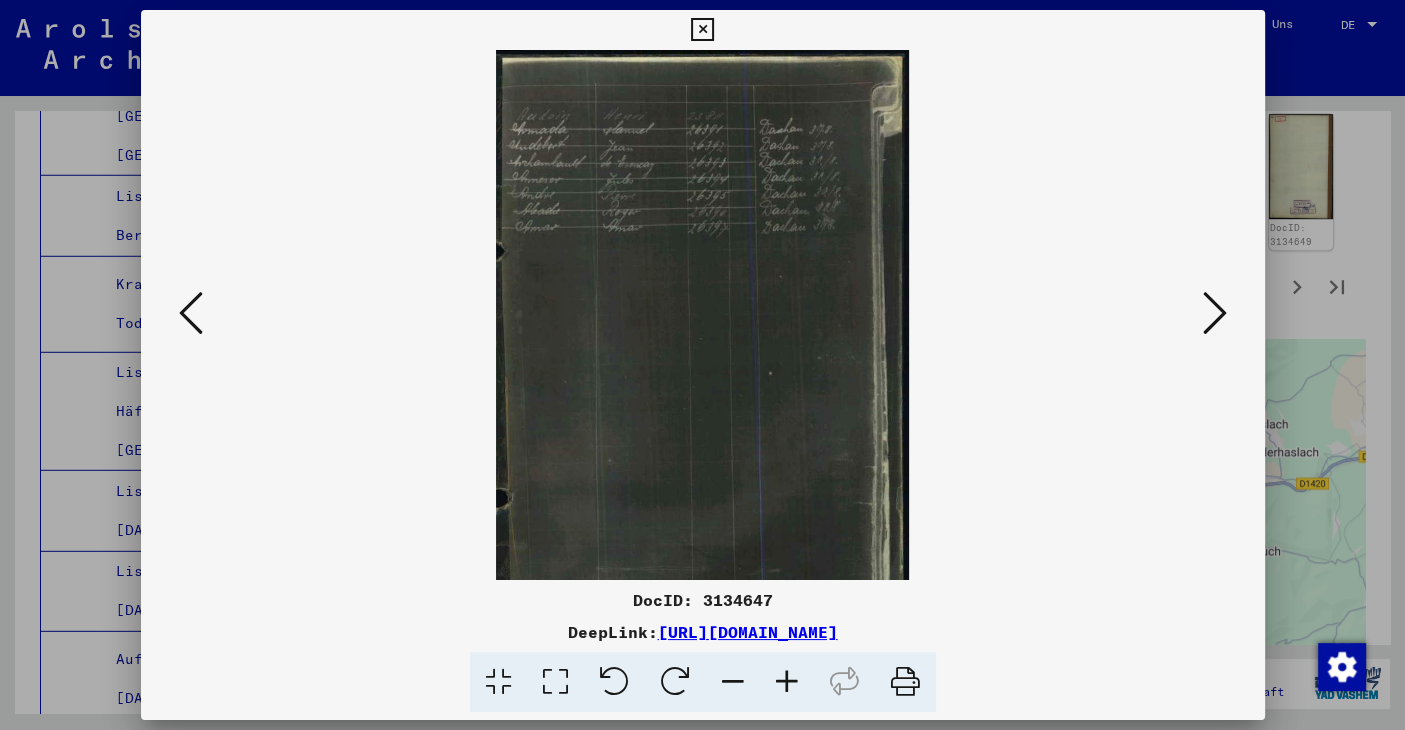 click at bounding box center (787, 682) 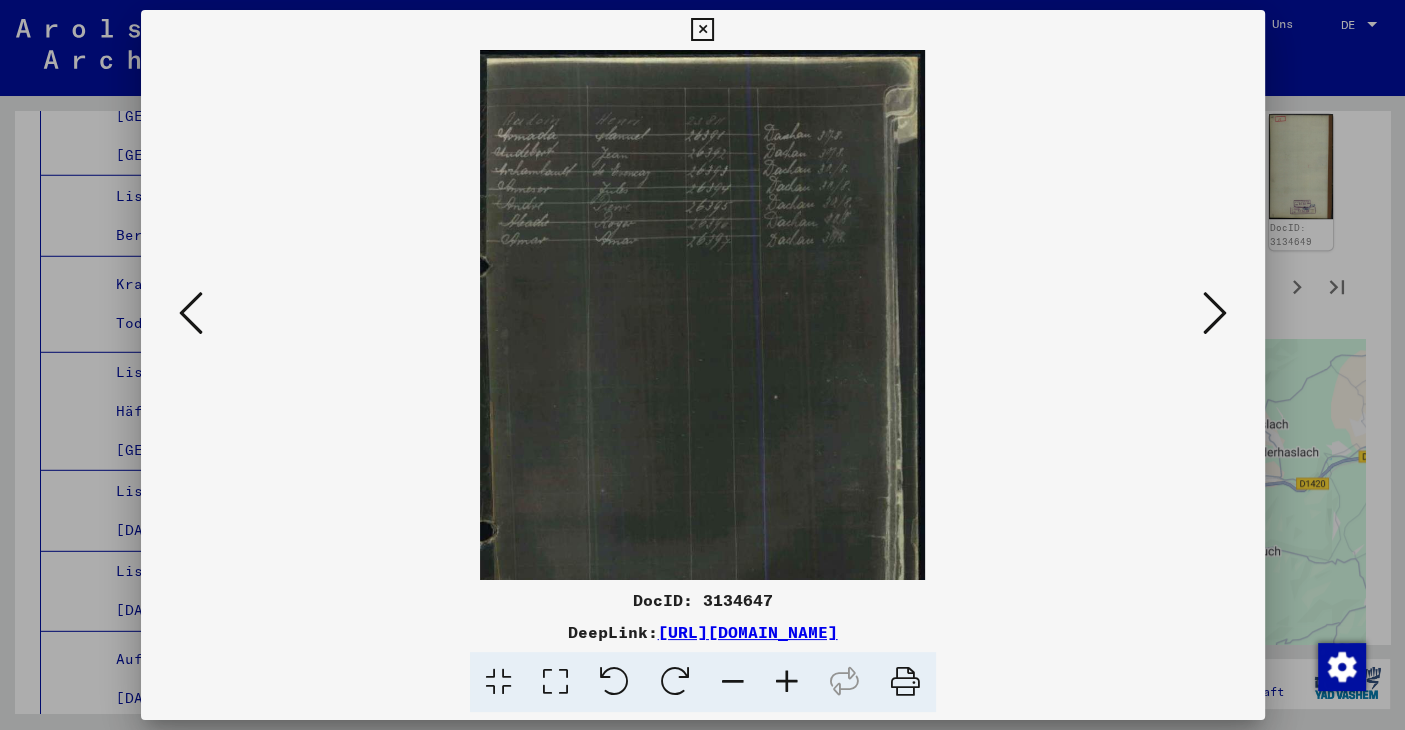 click at bounding box center [787, 682] 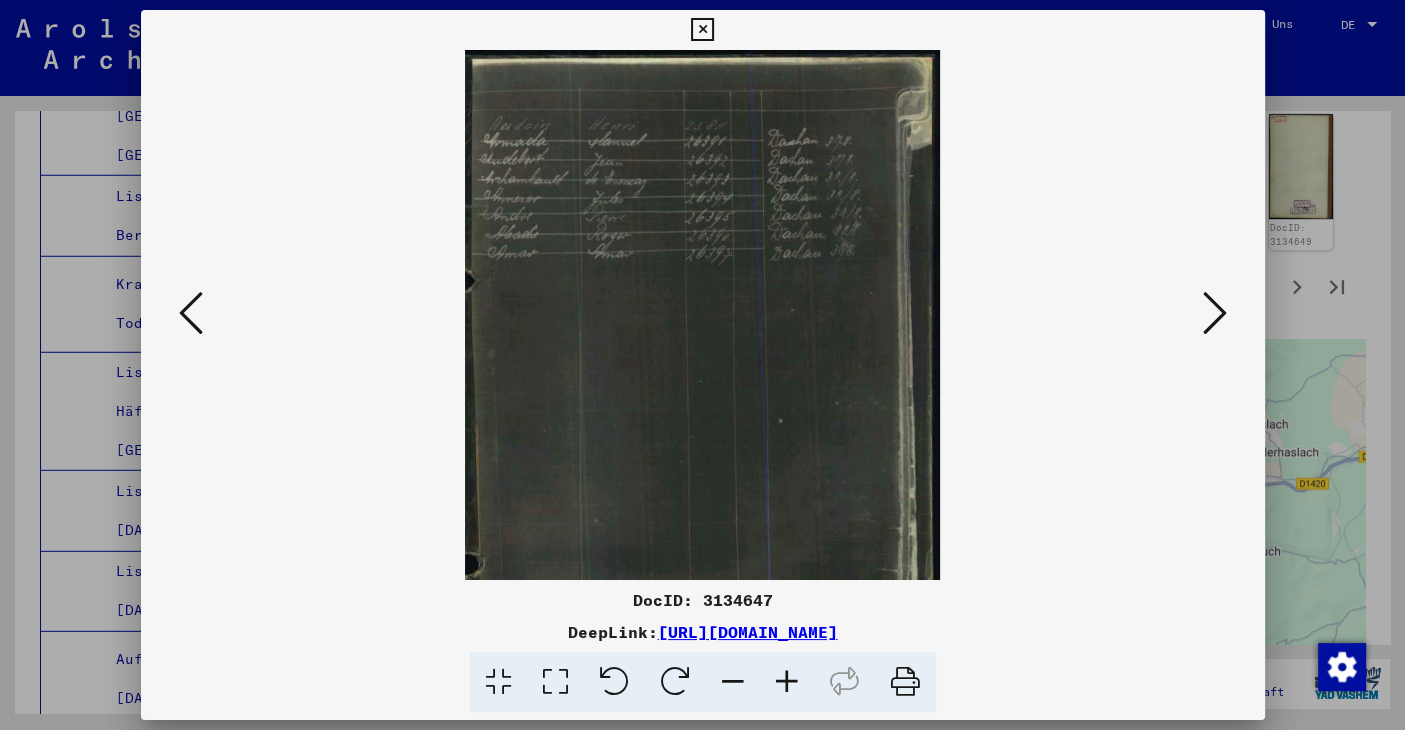 click at bounding box center (787, 682) 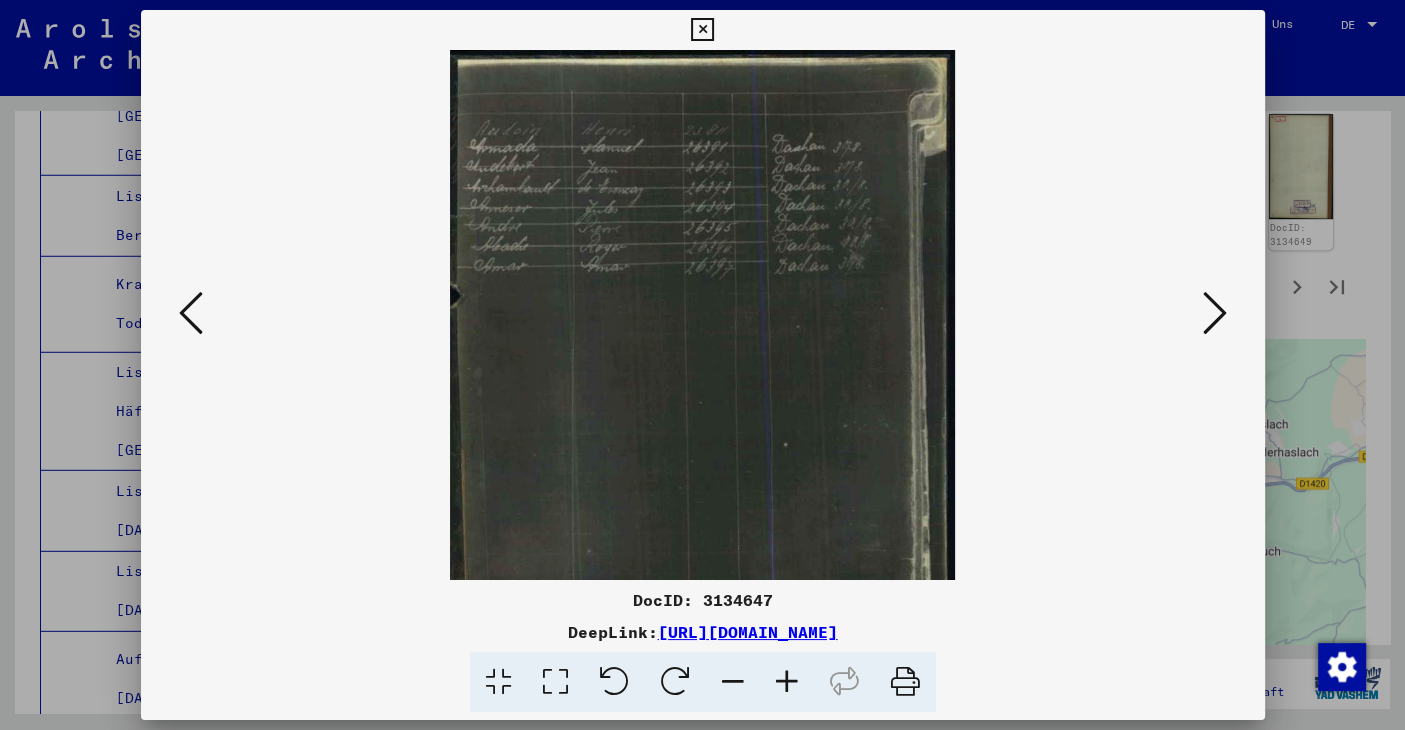 click at bounding box center (191, 313) 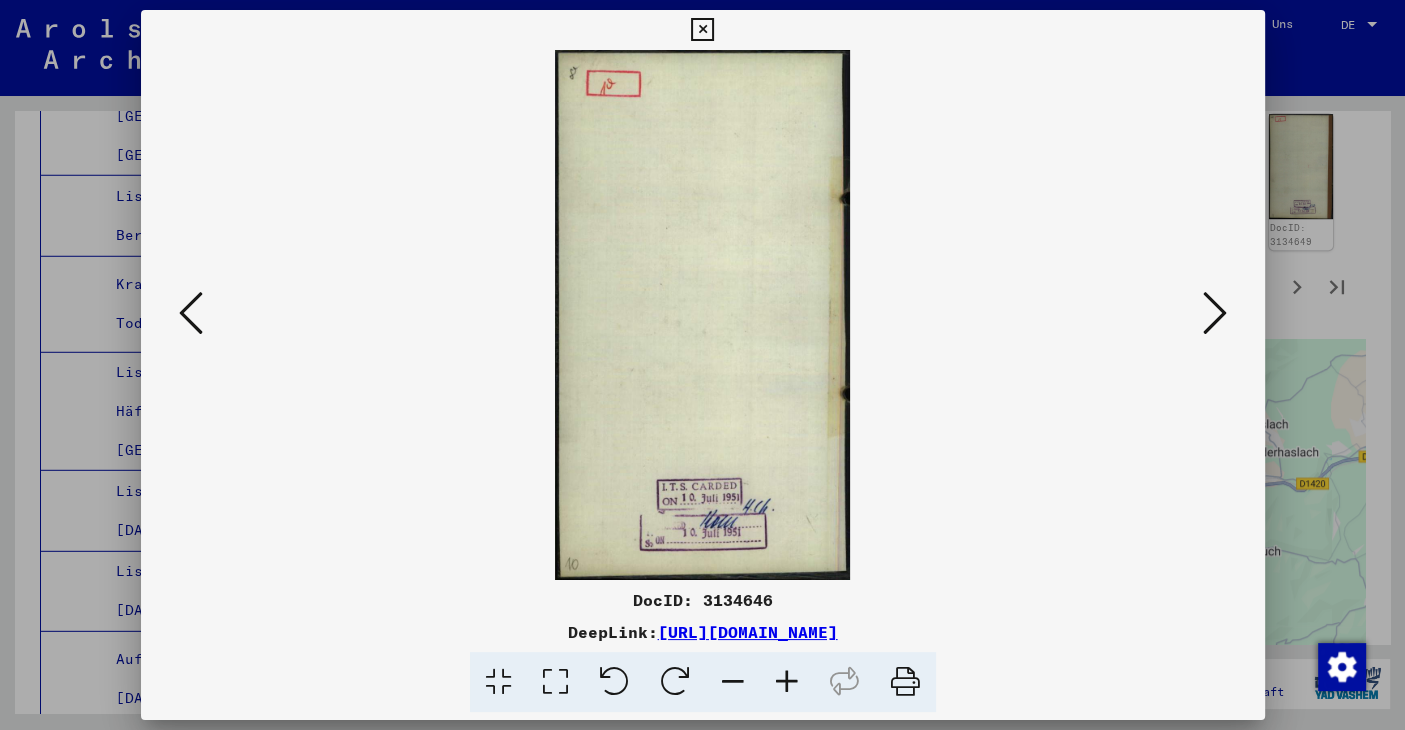 click at bounding box center [191, 313] 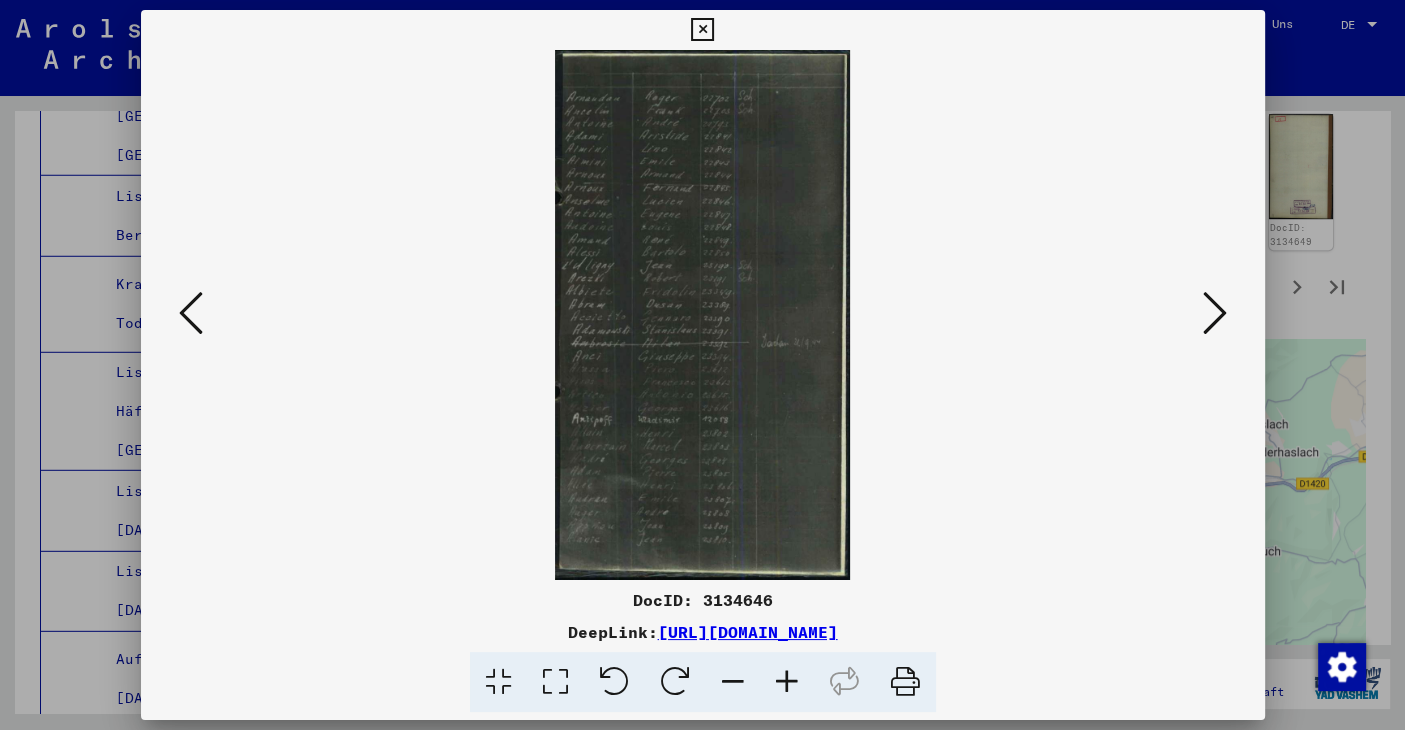 click at bounding box center (787, 682) 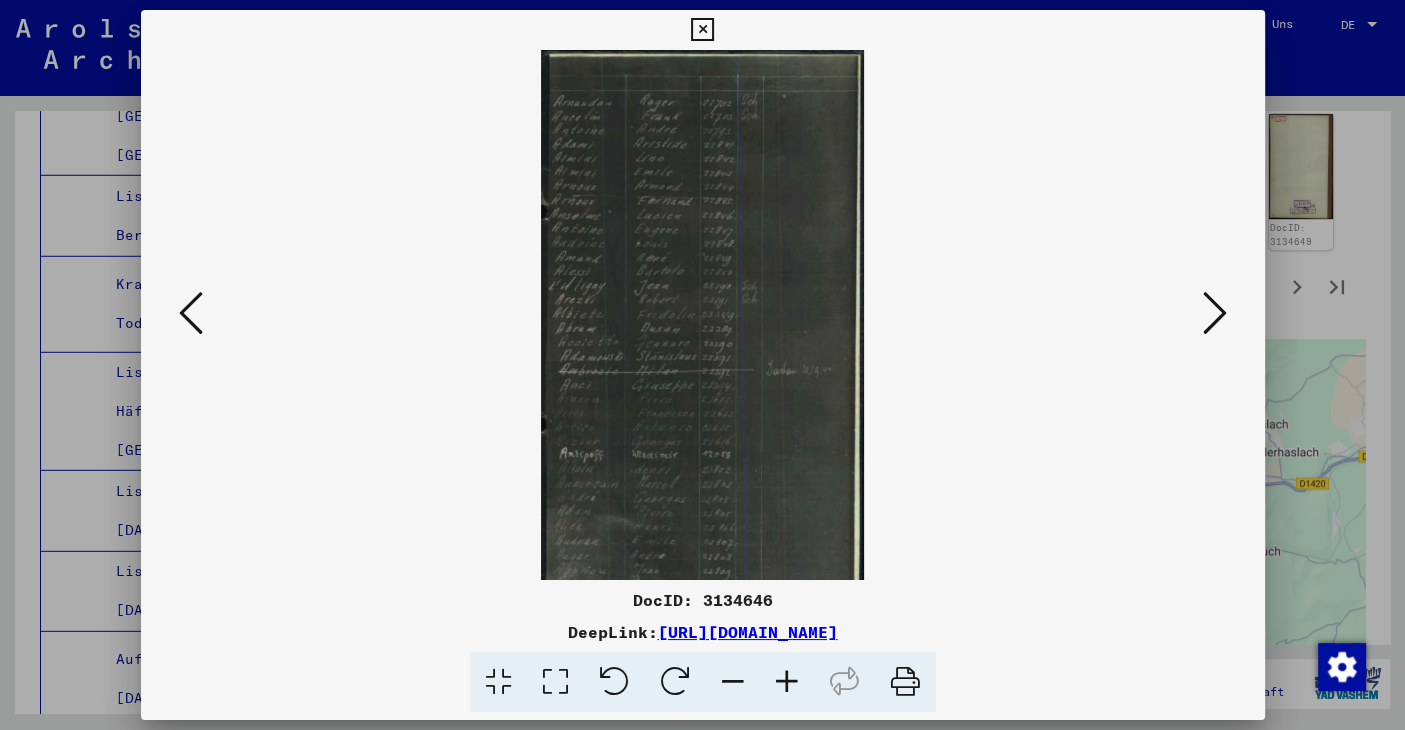 click at bounding box center [787, 682] 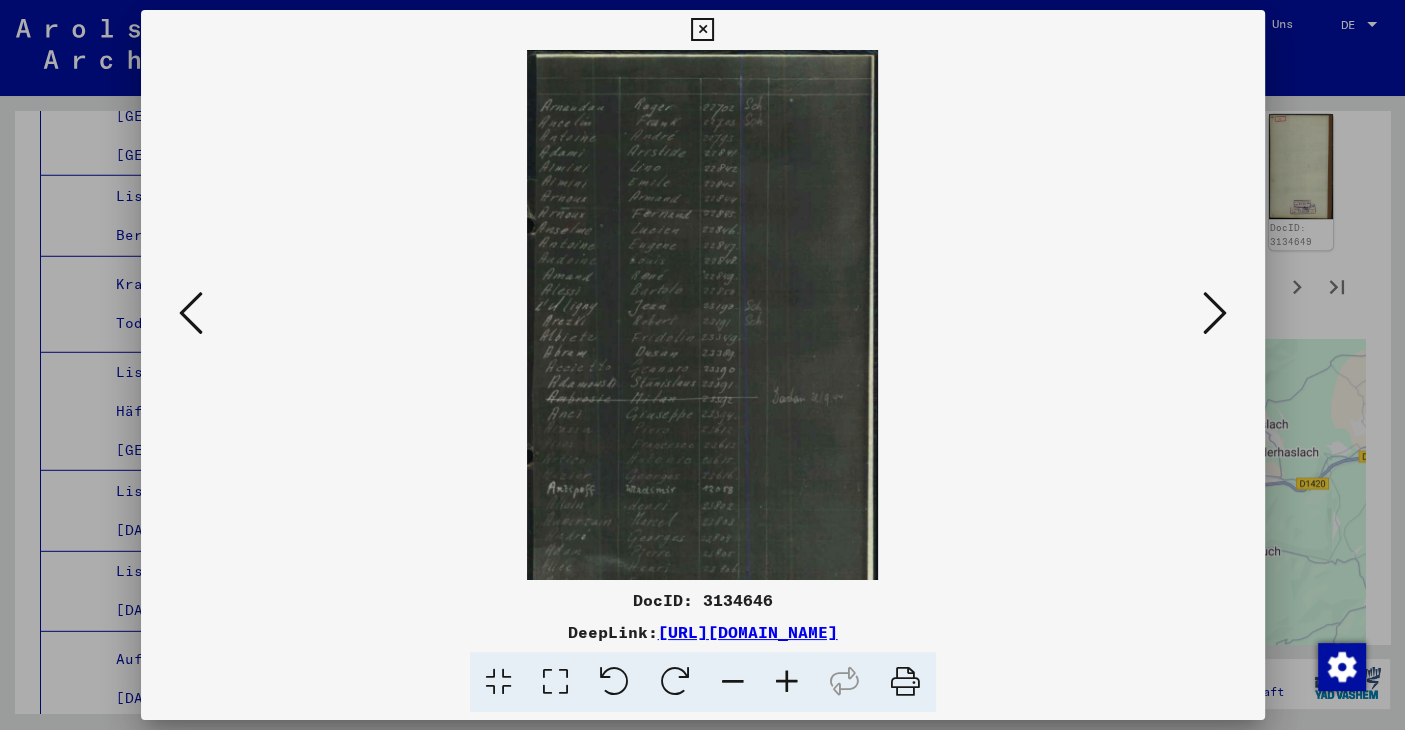 click at bounding box center (787, 682) 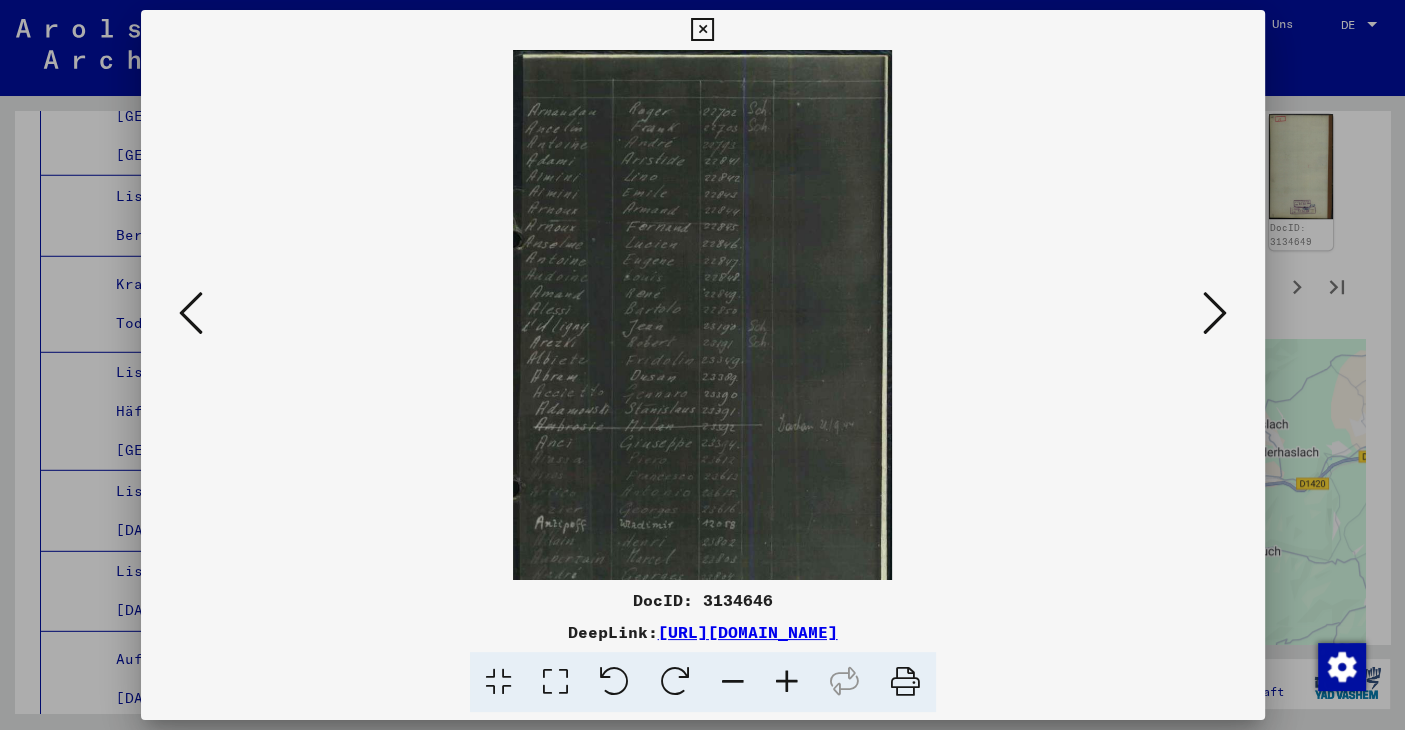 click at bounding box center [787, 682] 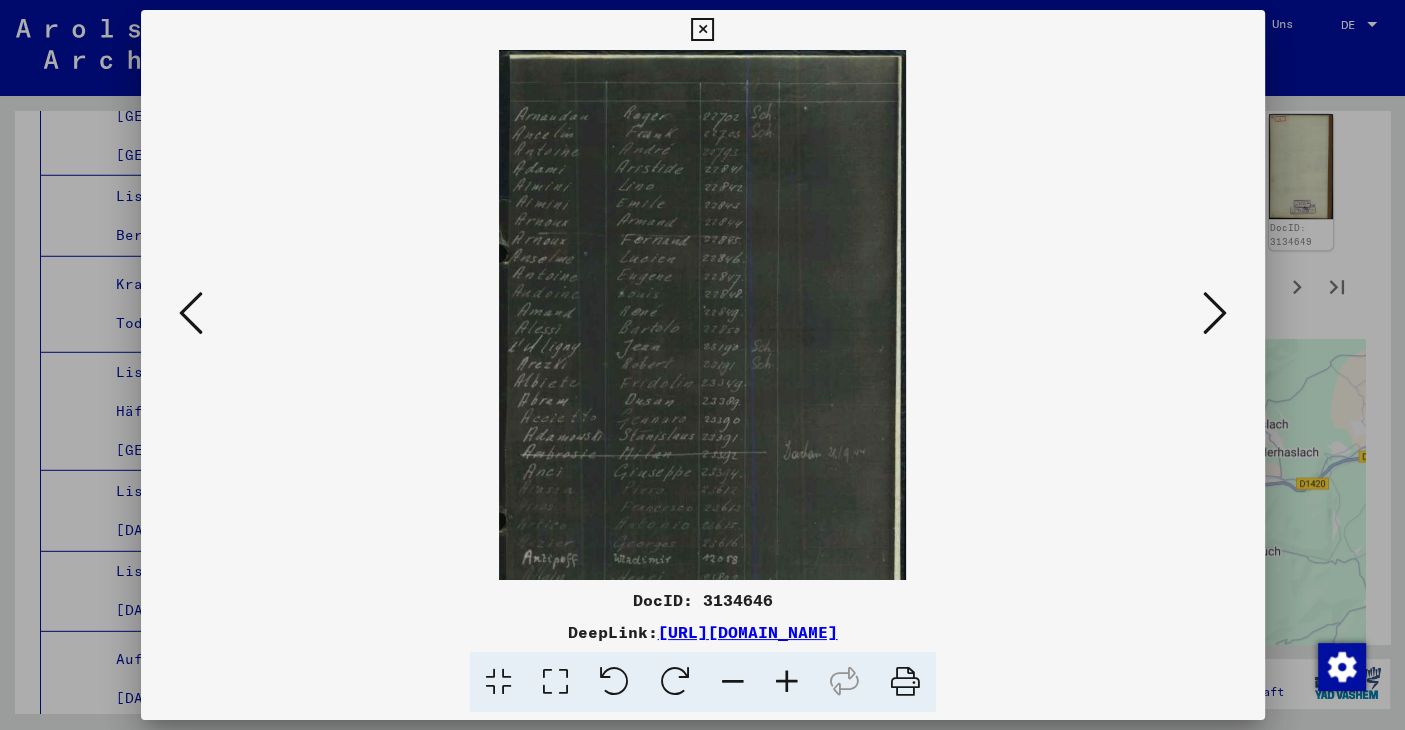 click at bounding box center (787, 682) 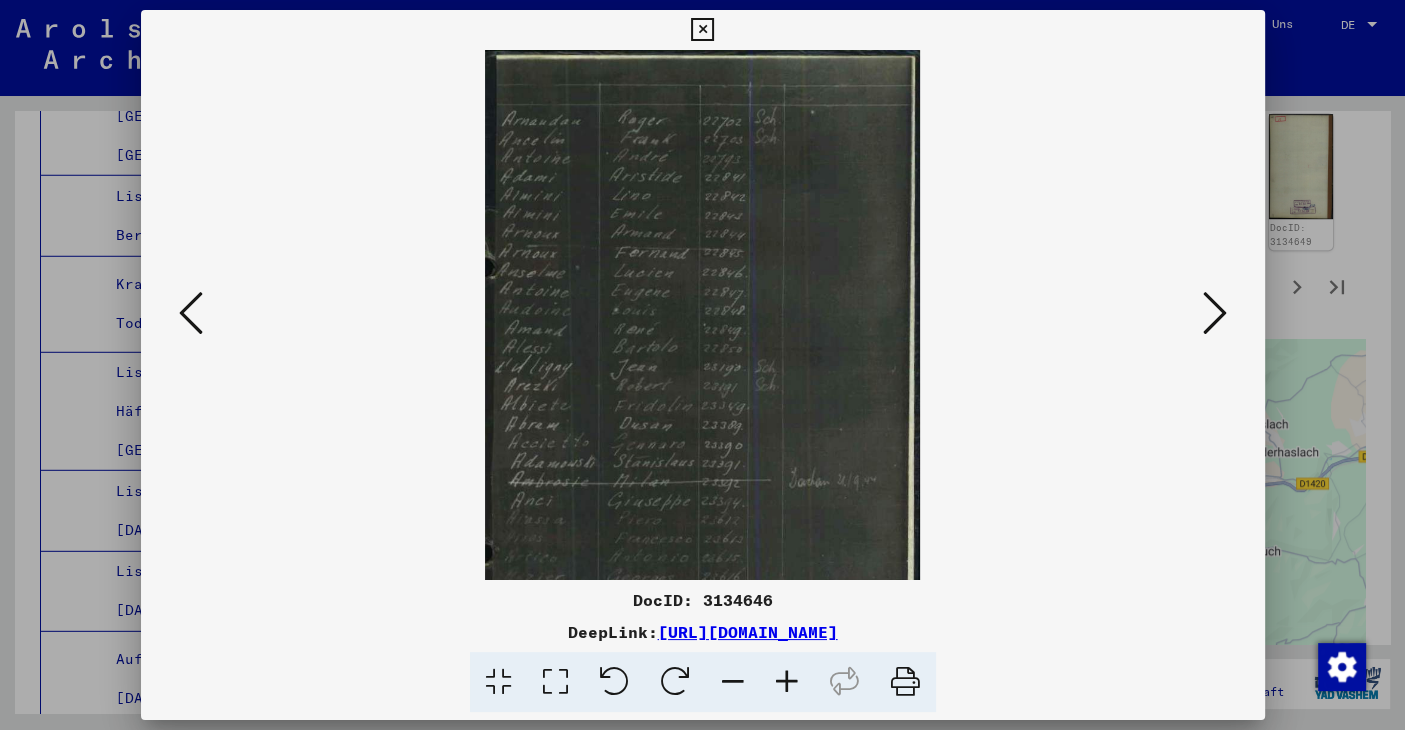 click at bounding box center (787, 682) 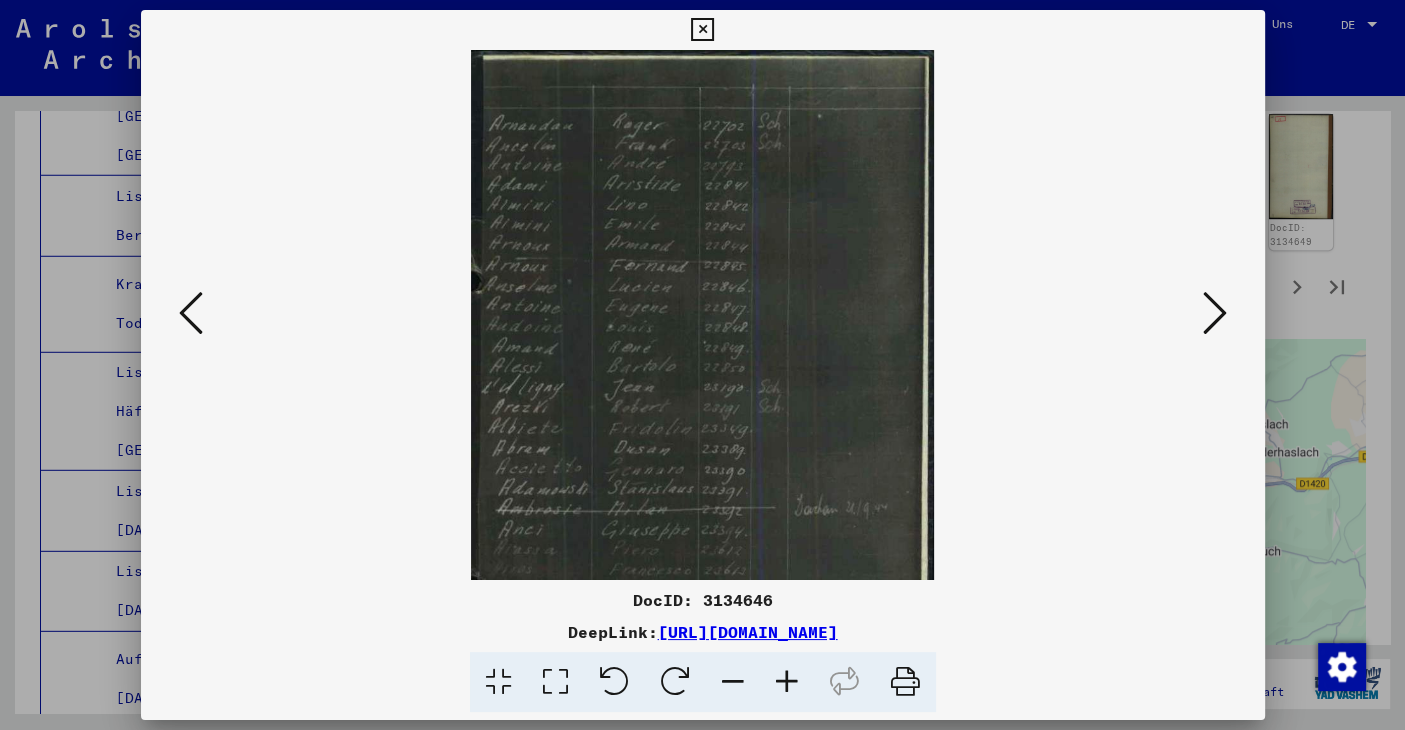 click at bounding box center [787, 682] 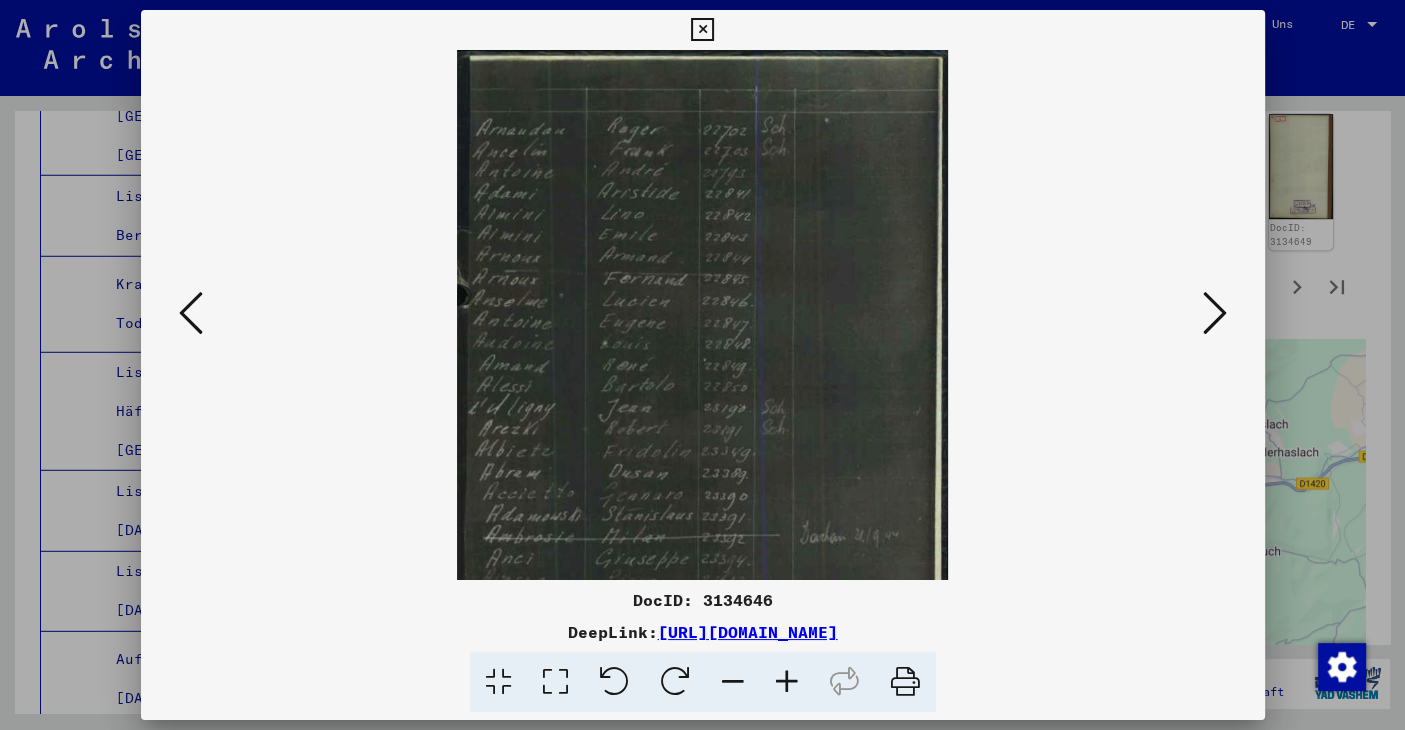click at bounding box center (191, 313) 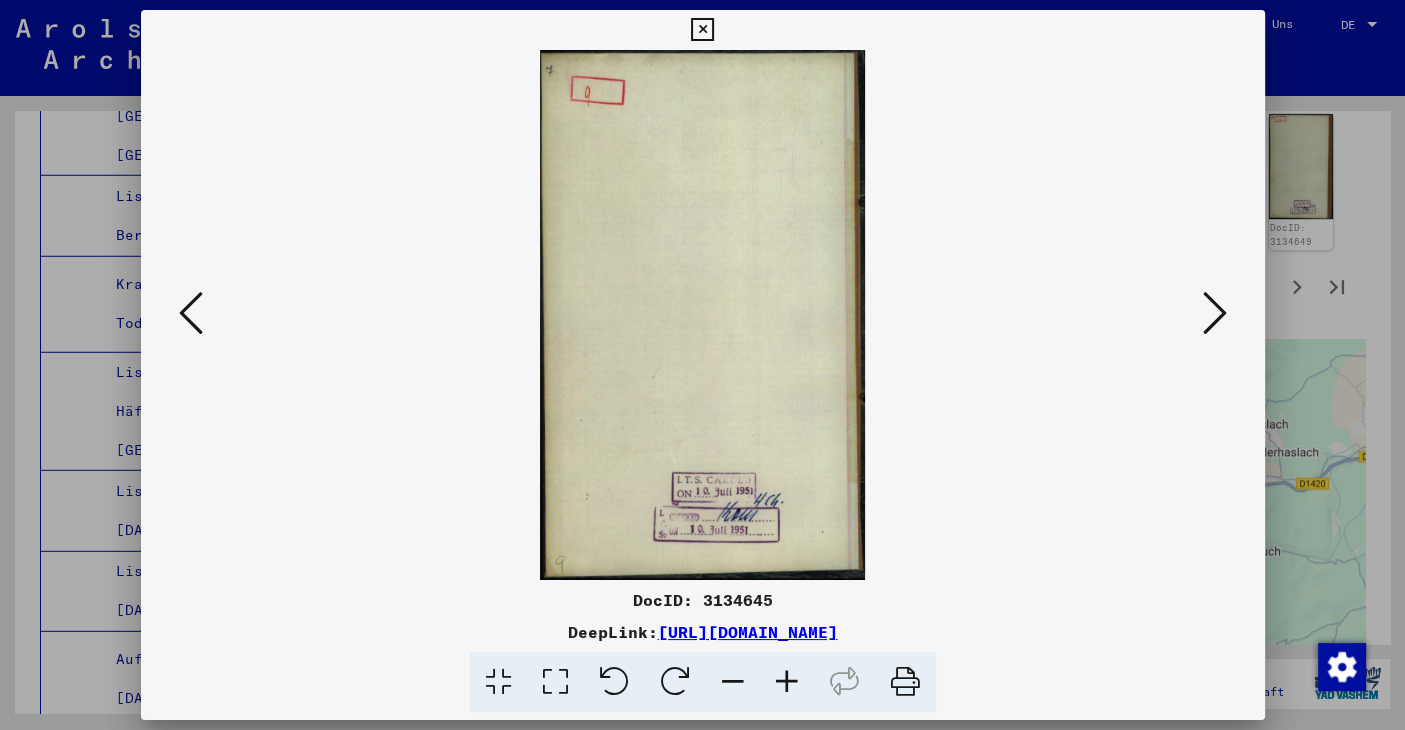 click at bounding box center (191, 313) 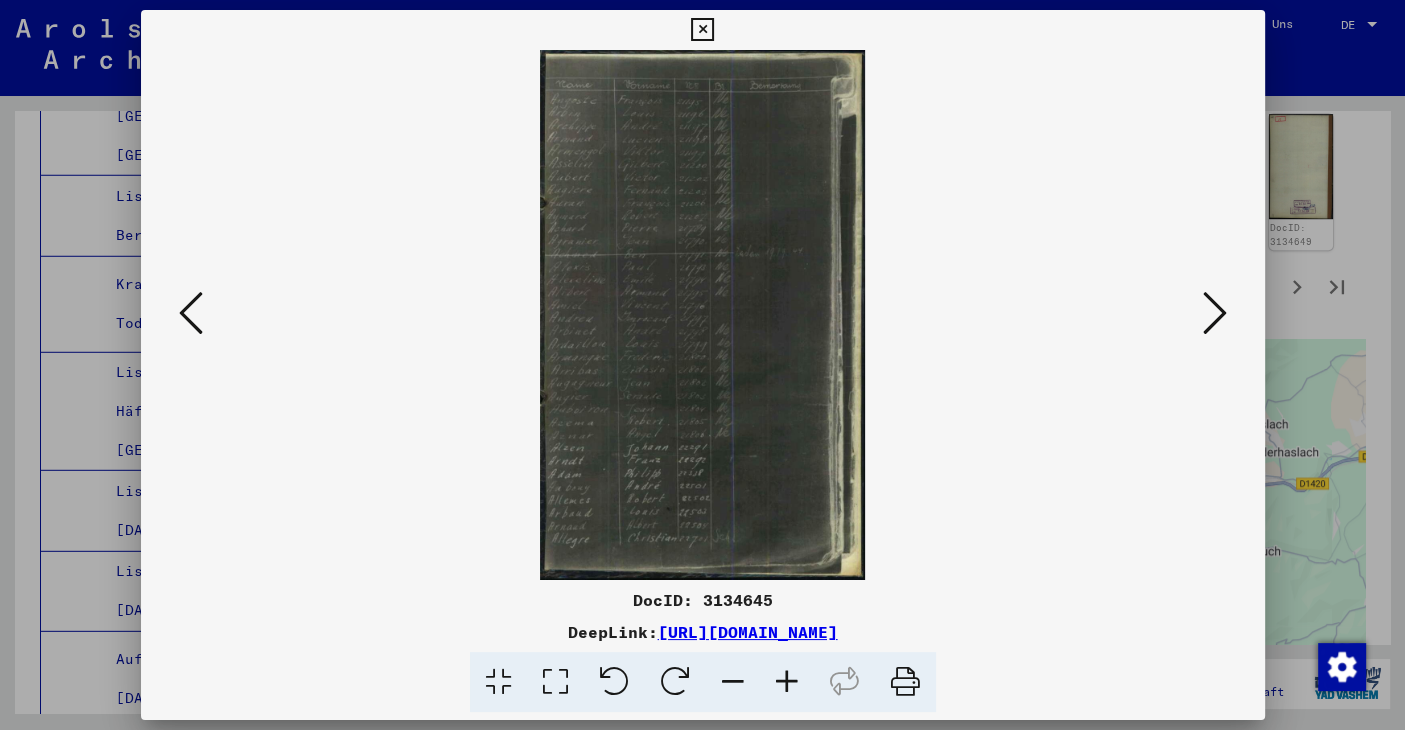 click at bounding box center (787, 682) 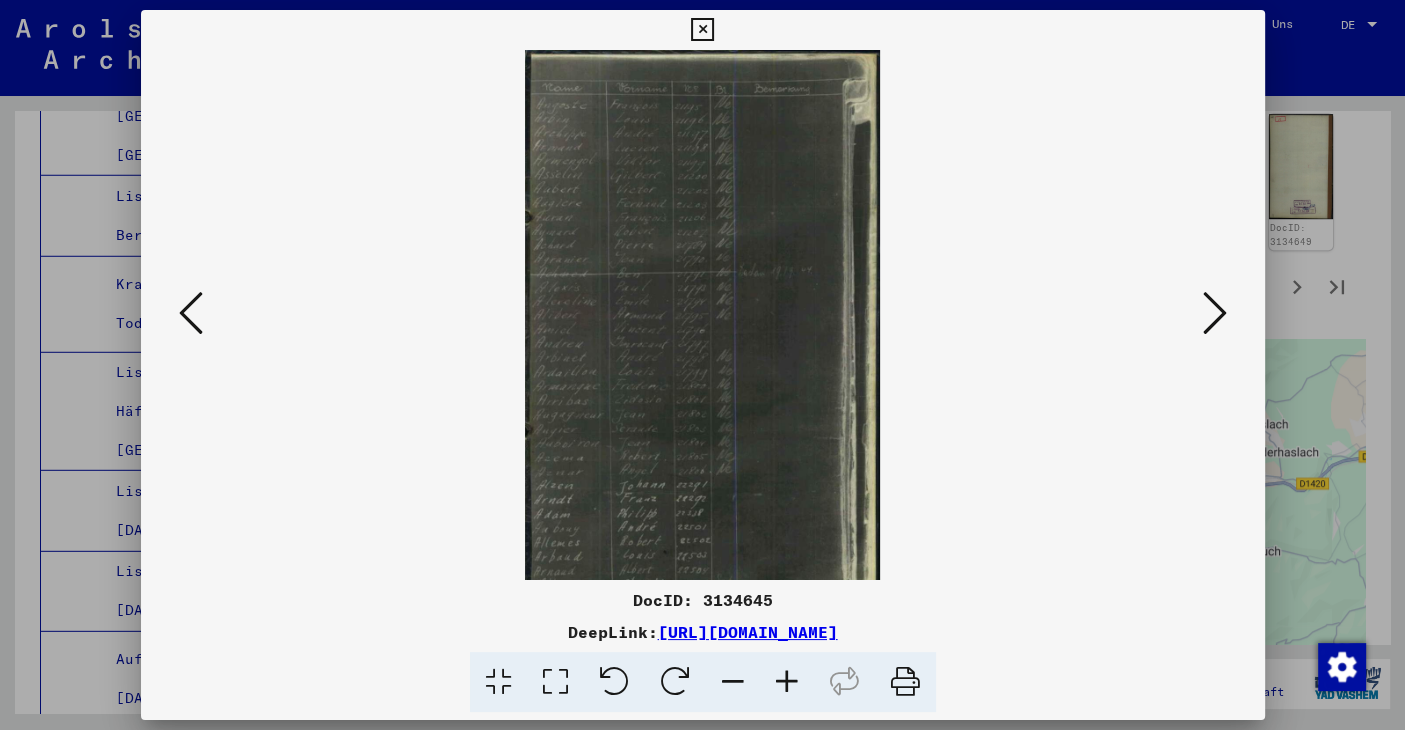click at bounding box center (787, 682) 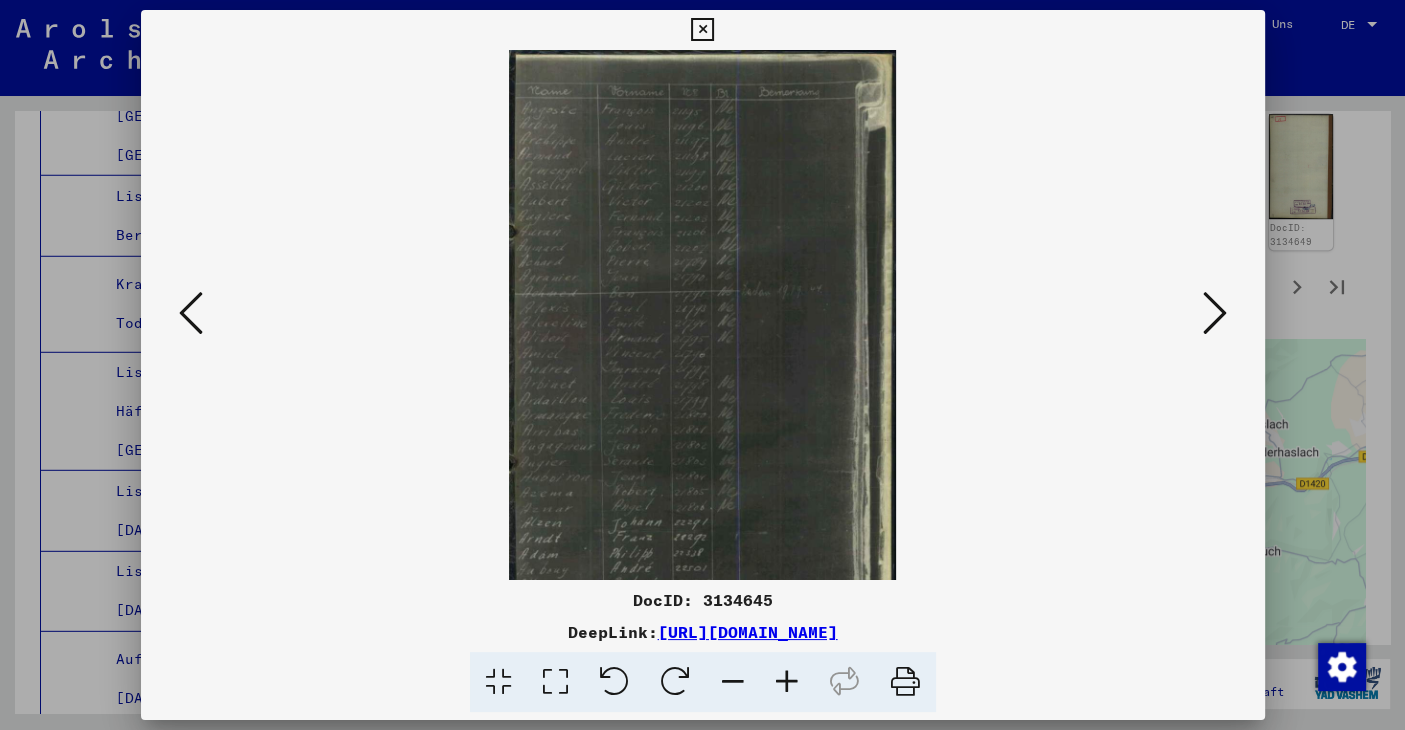 click at bounding box center (787, 682) 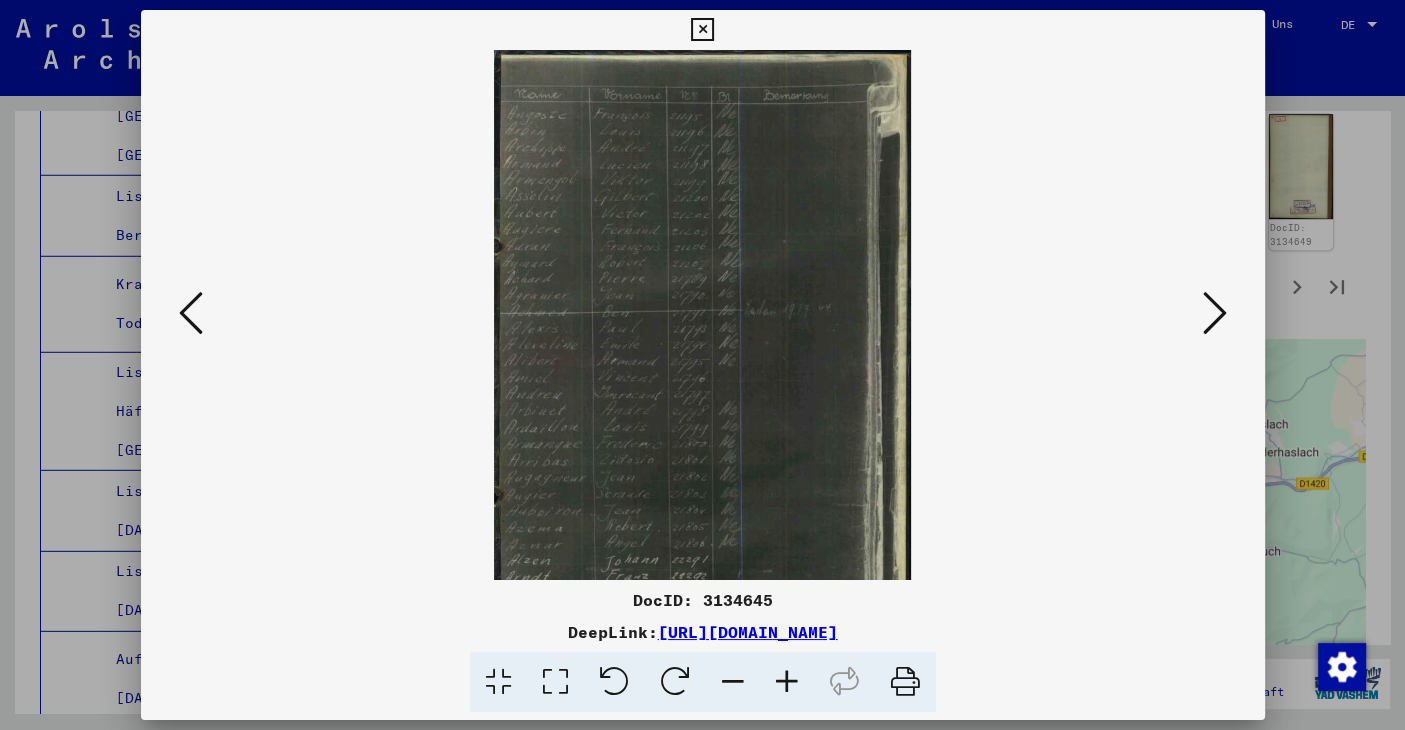 click at bounding box center (787, 682) 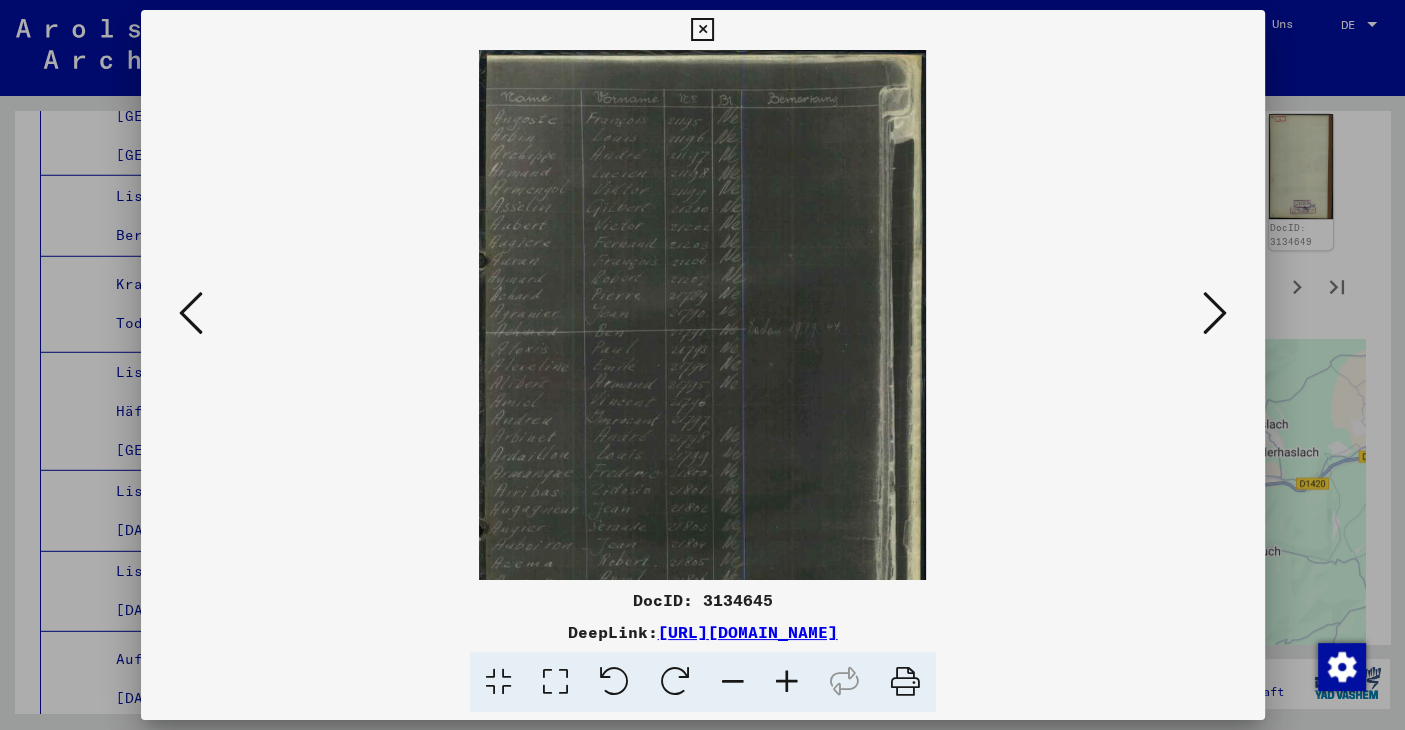 click at bounding box center (787, 682) 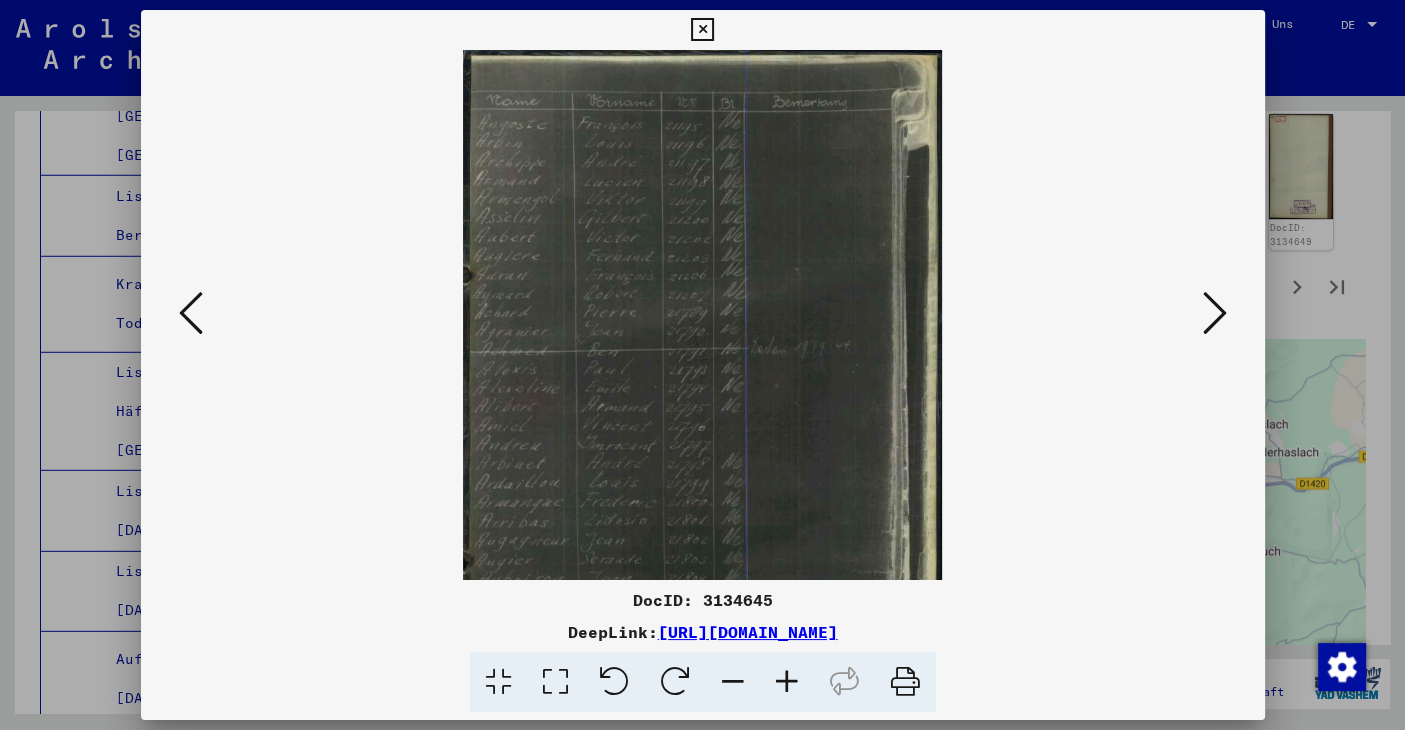 click at bounding box center [787, 682] 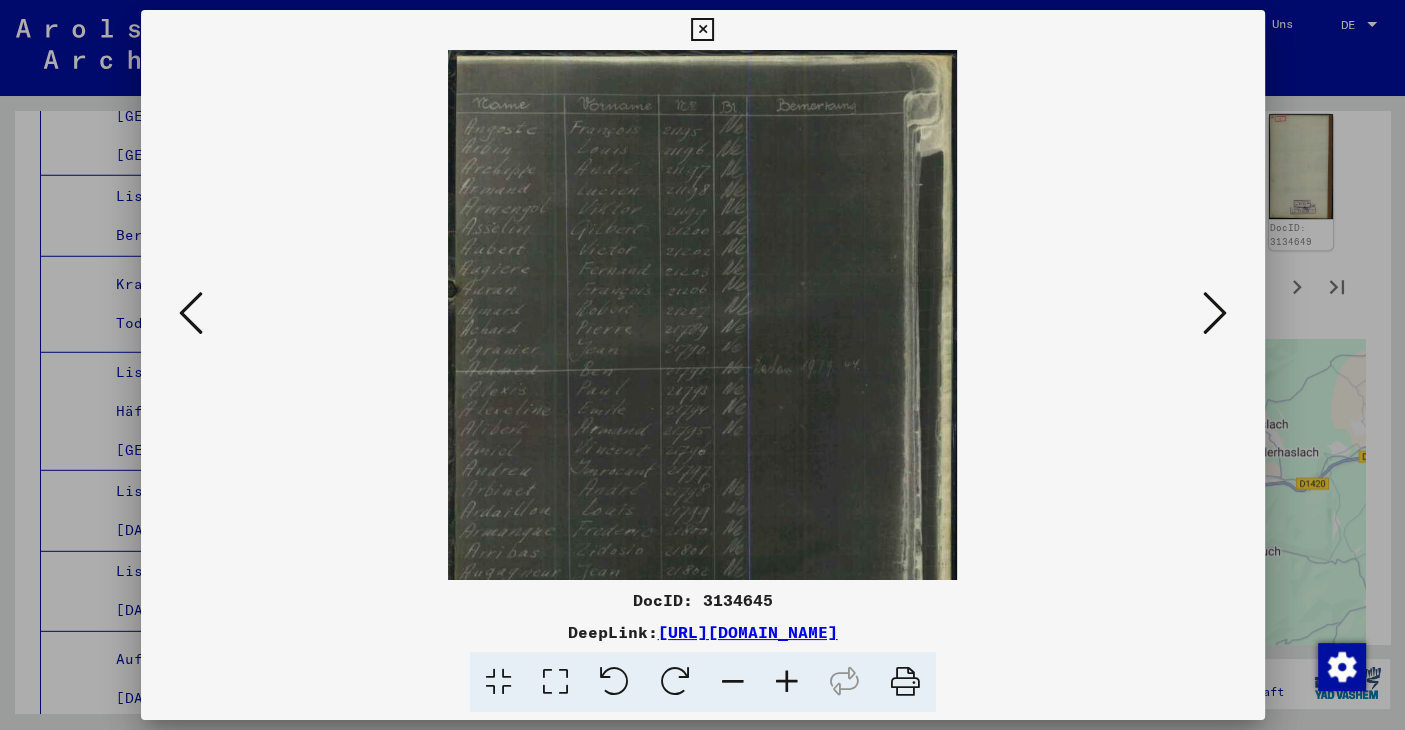 click at bounding box center [191, 314] 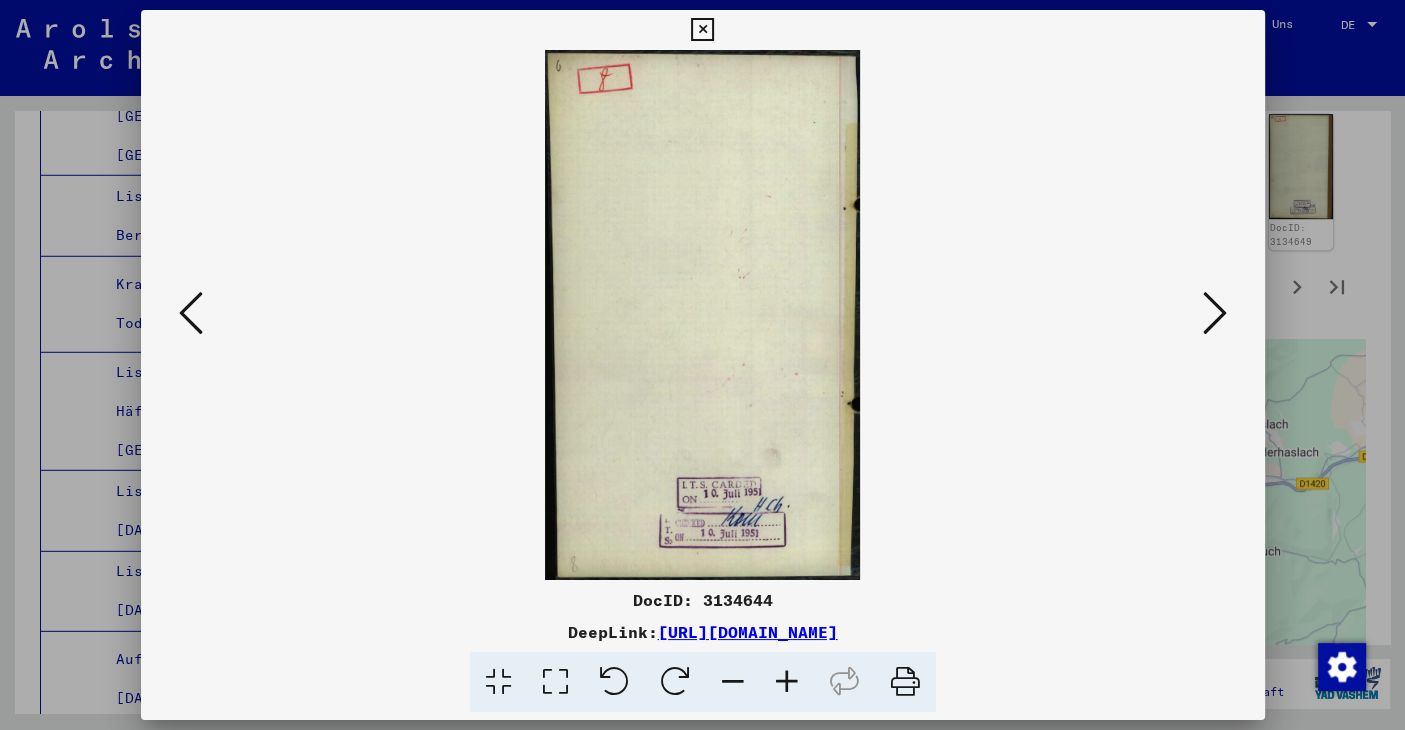 click at bounding box center (191, 314) 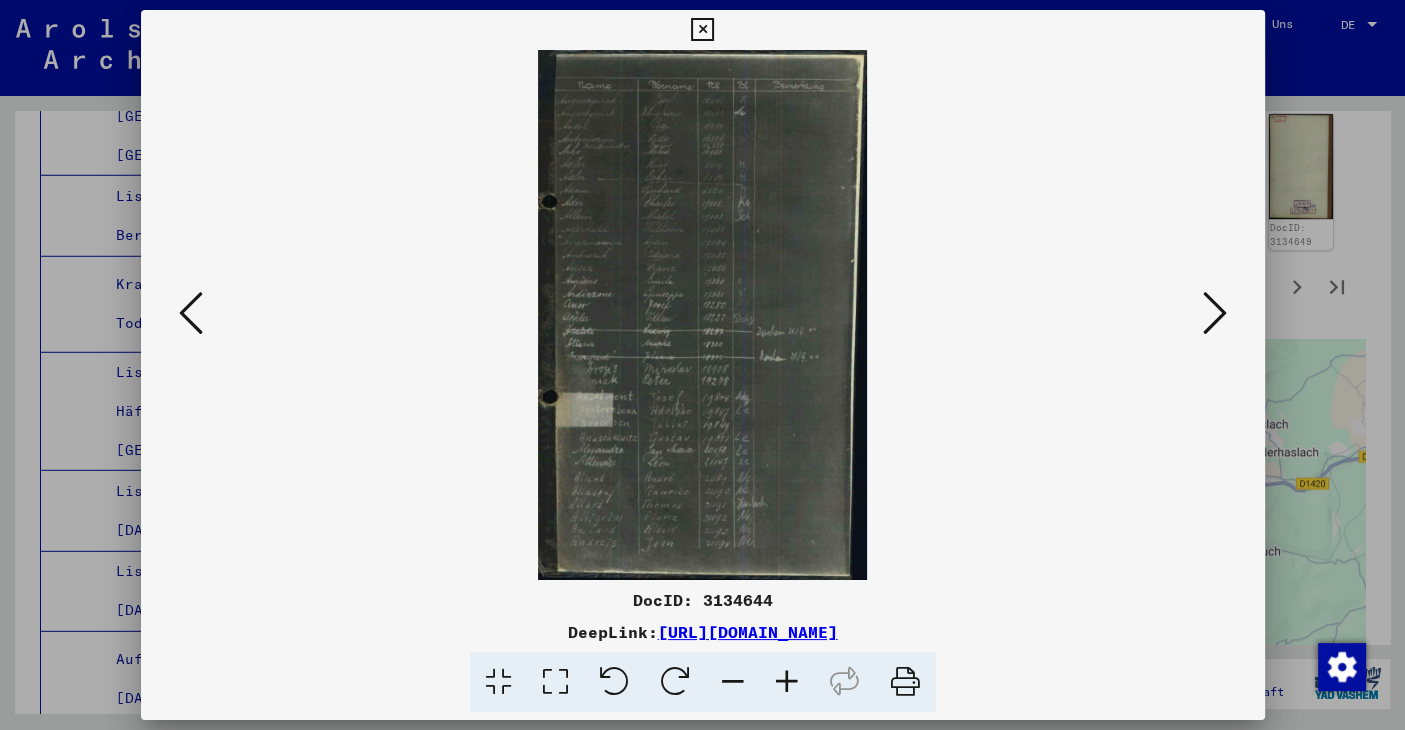 click at bounding box center [191, 313] 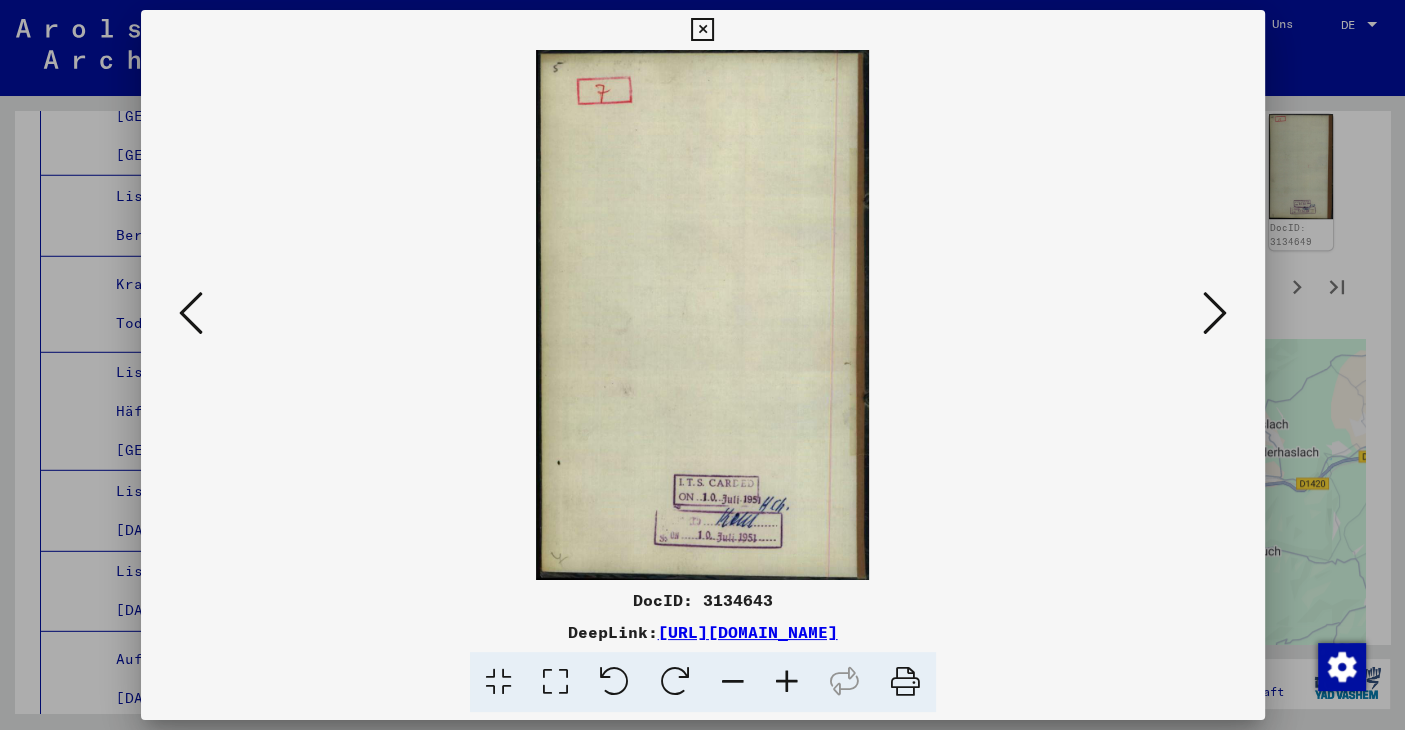 click at bounding box center (191, 313) 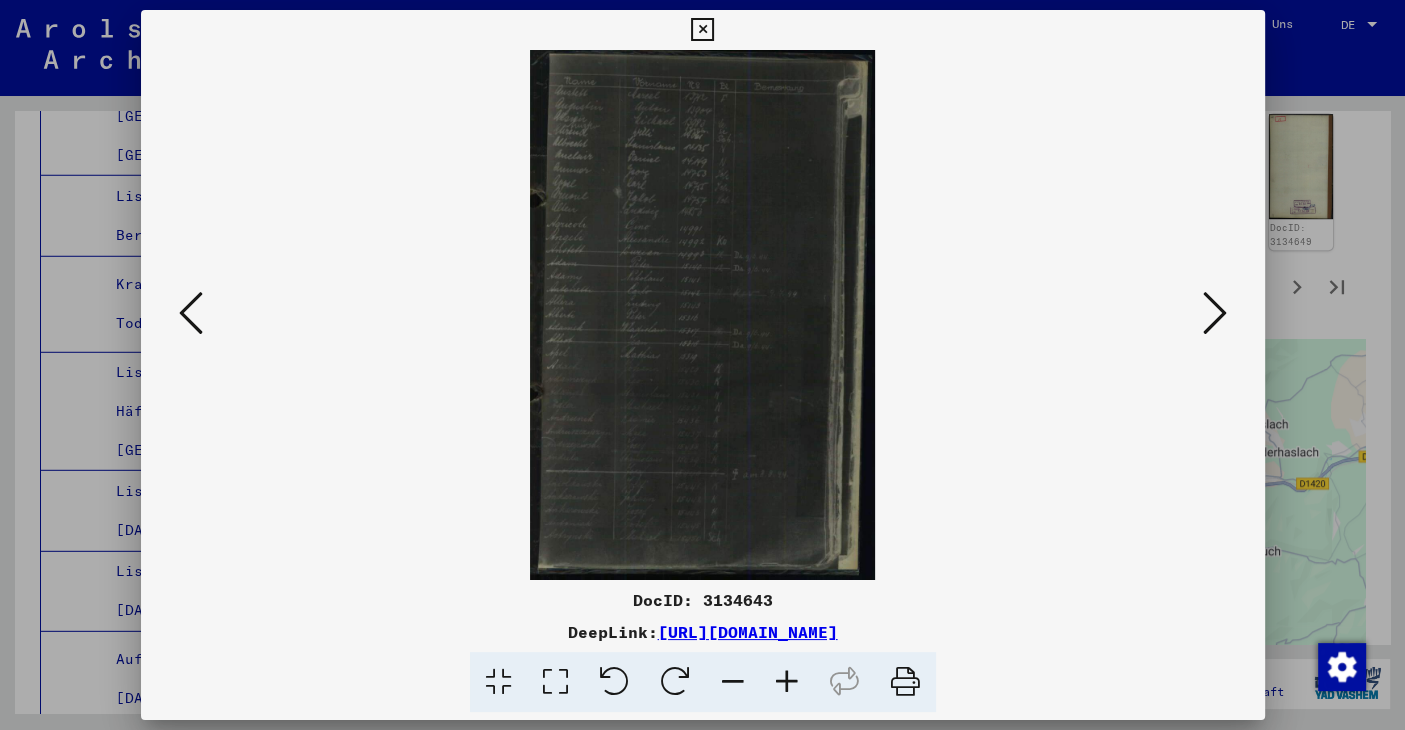 click at bounding box center [787, 682] 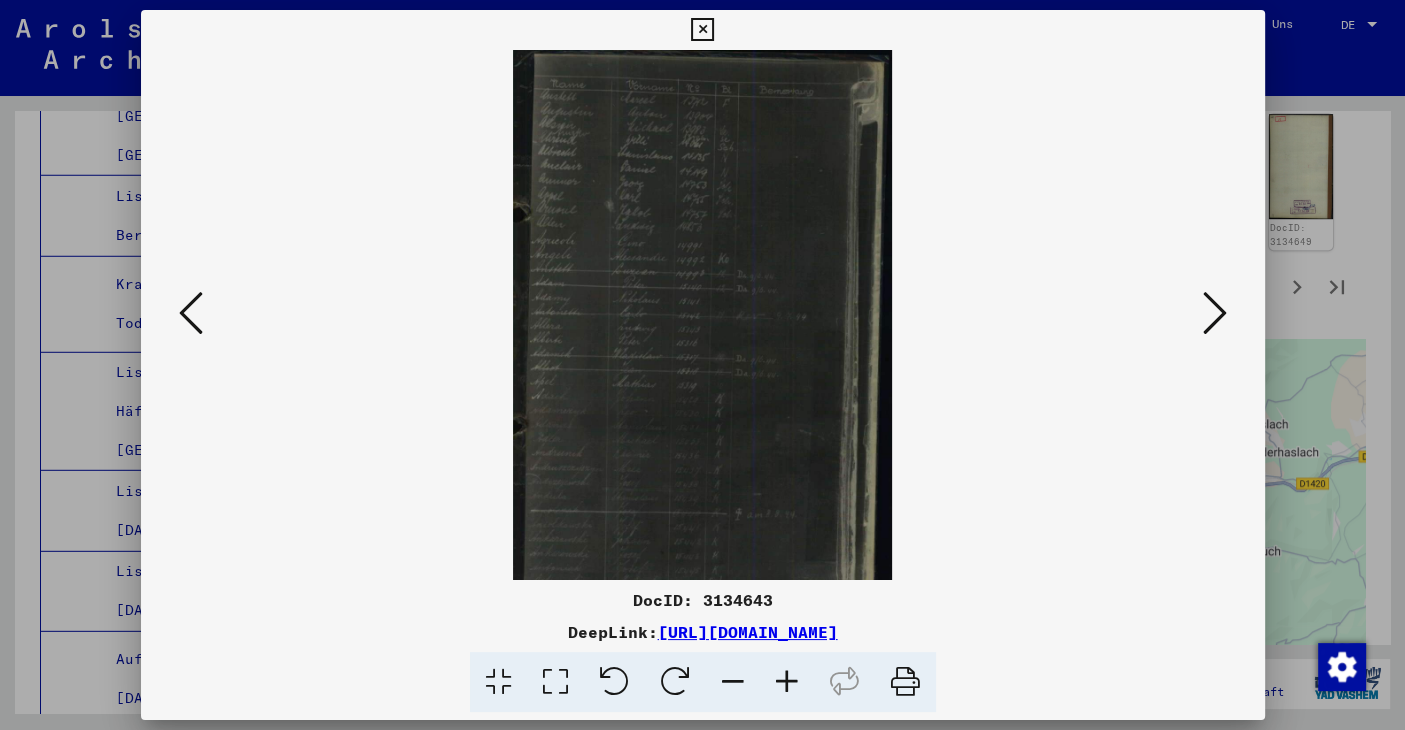 click at bounding box center [787, 682] 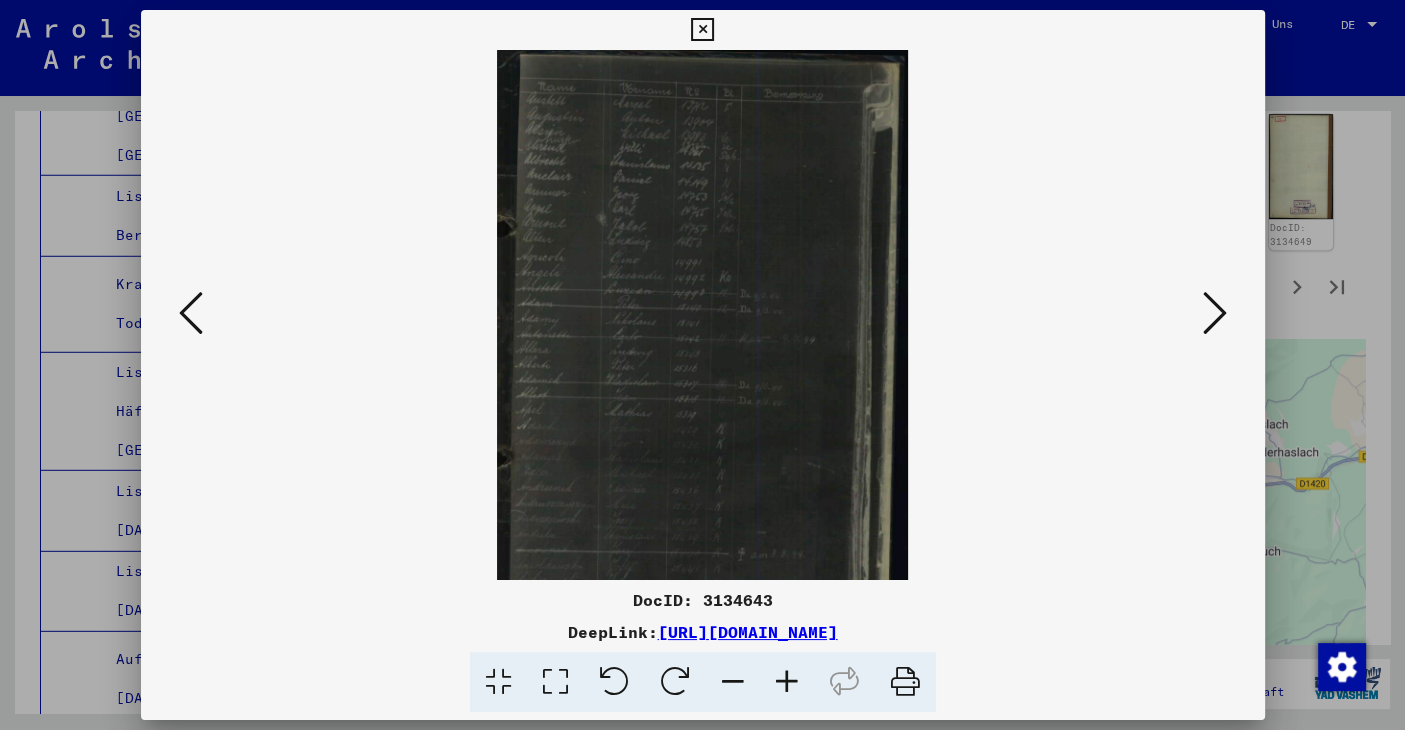 click at bounding box center [787, 682] 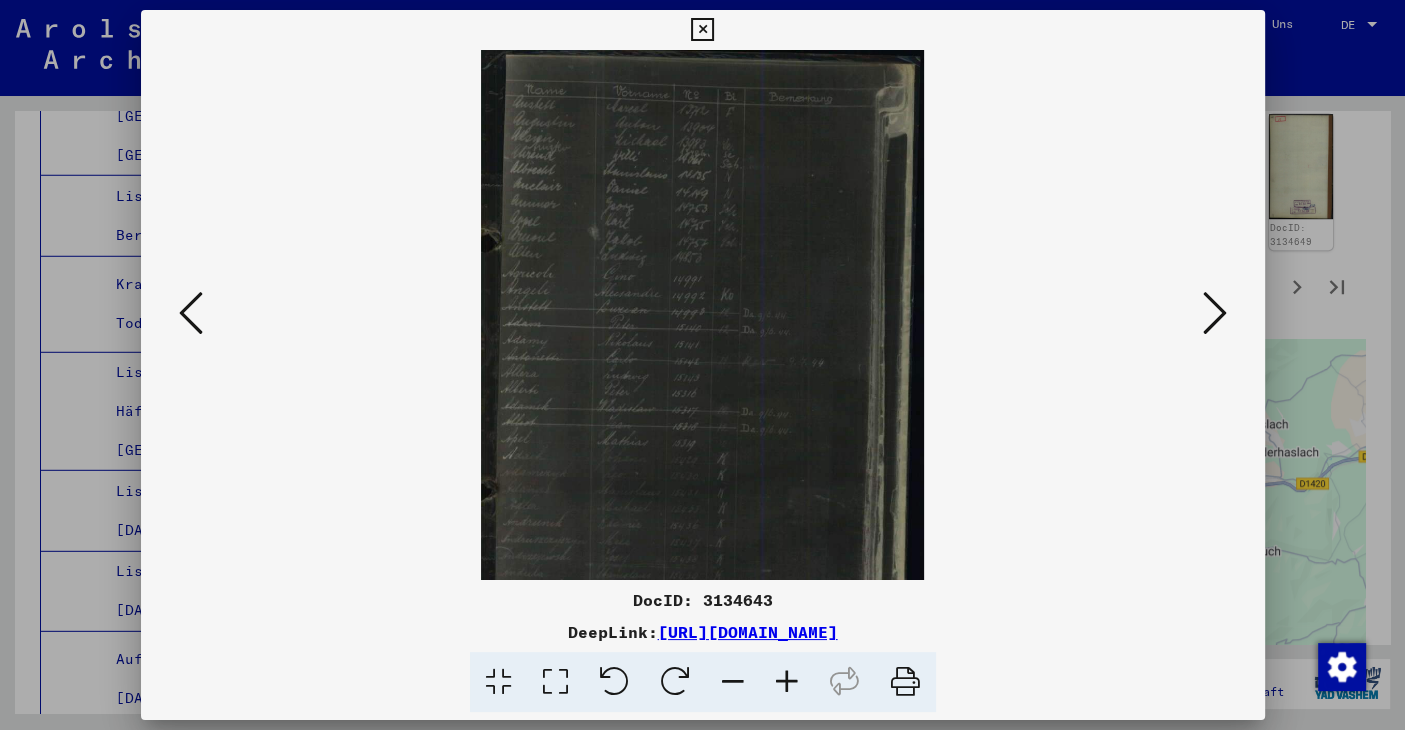 click at bounding box center [787, 682] 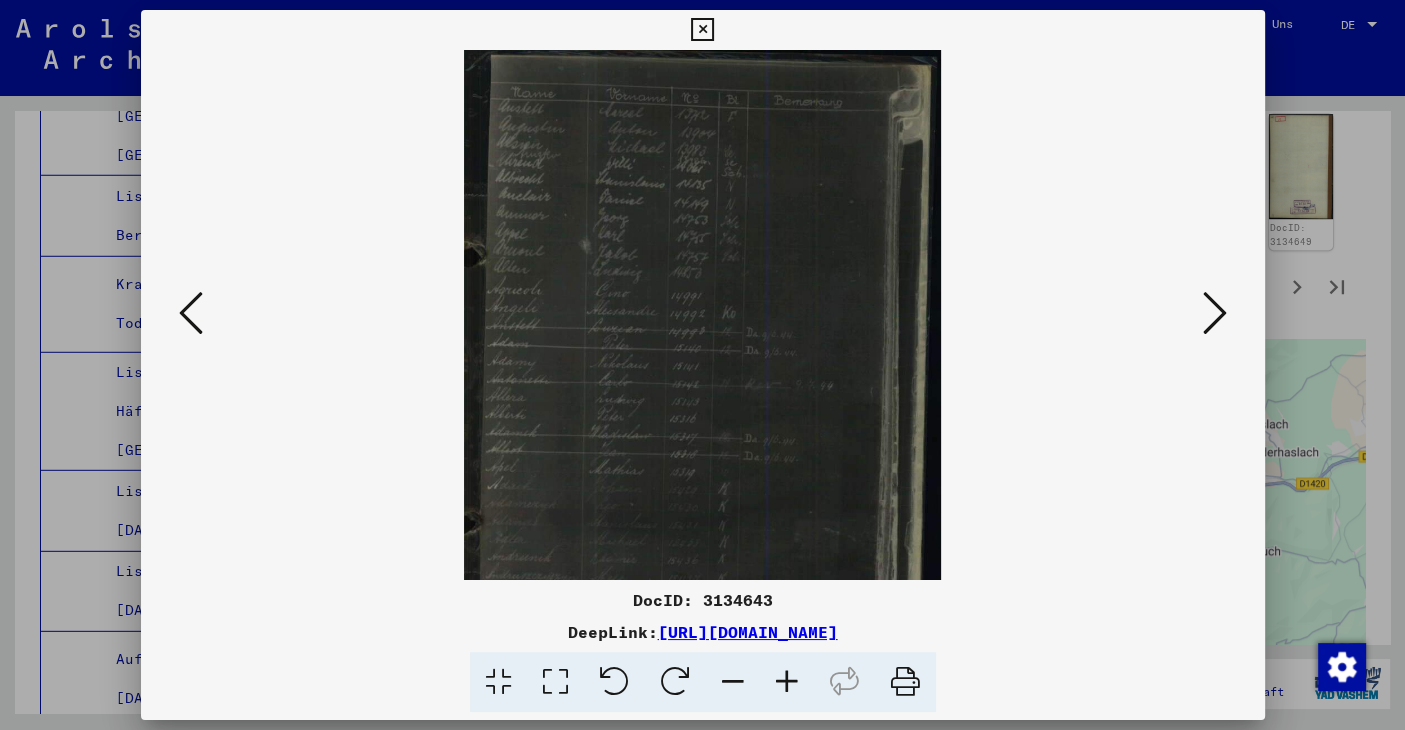 click at bounding box center (787, 682) 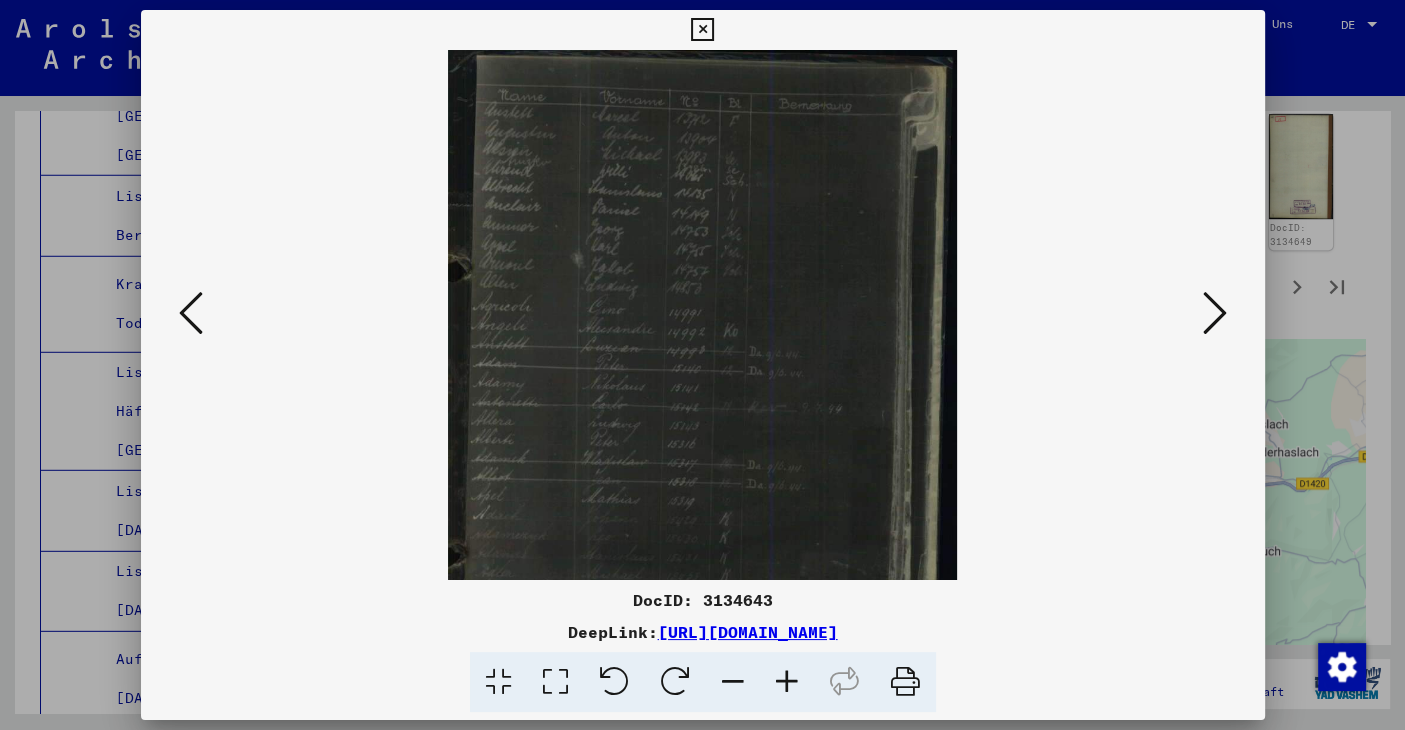 click at bounding box center [702, 30] 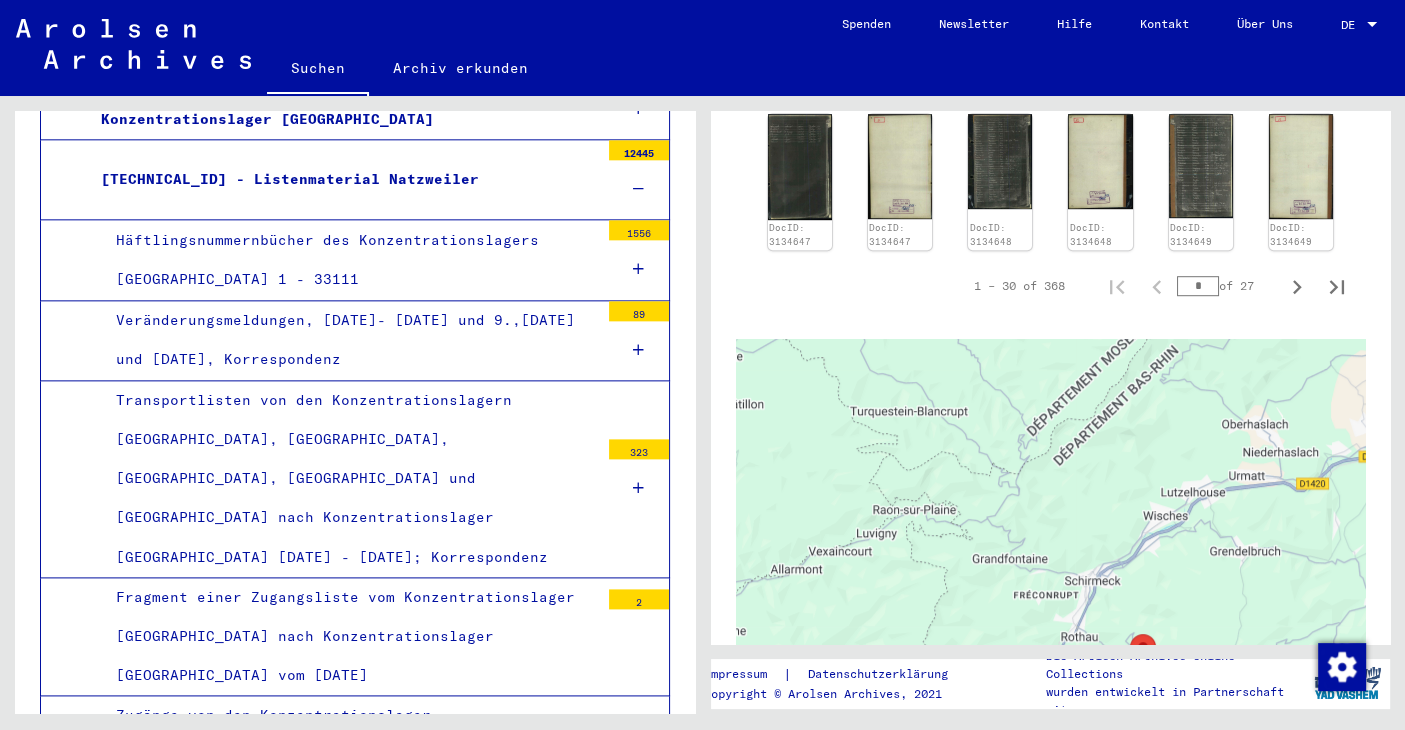 scroll, scrollTop: 2315, scrollLeft: 0, axis: vertical 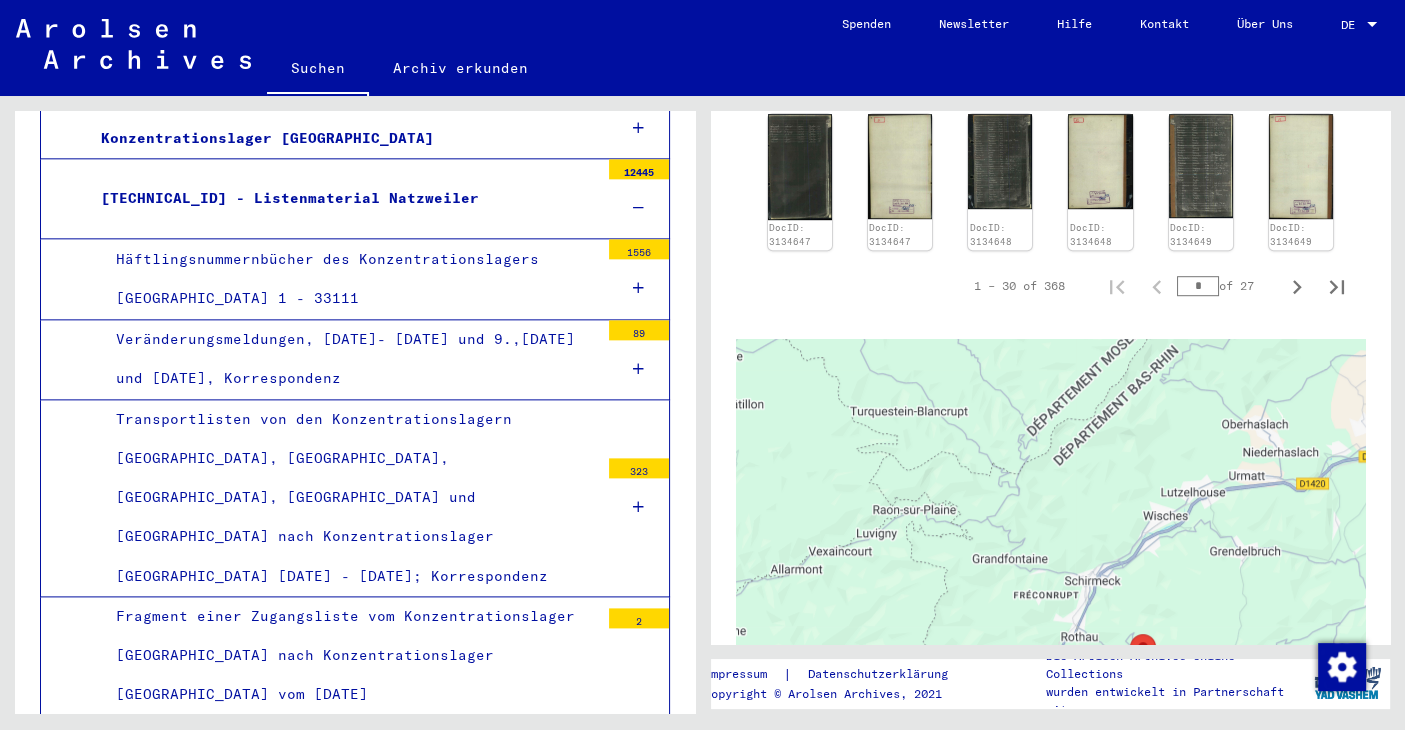 click on "323" at bounding box center [639, 468] 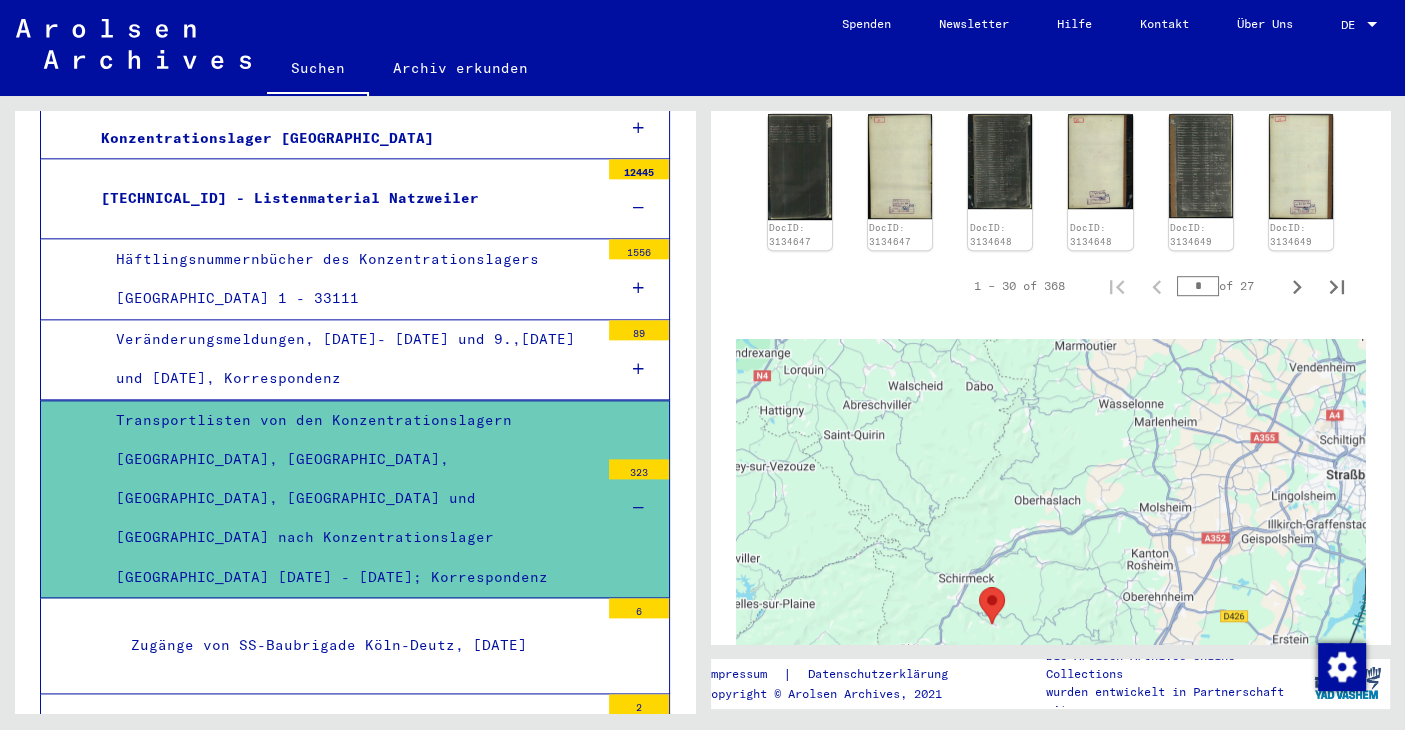 click on "323" at bounding box center [639, 469] 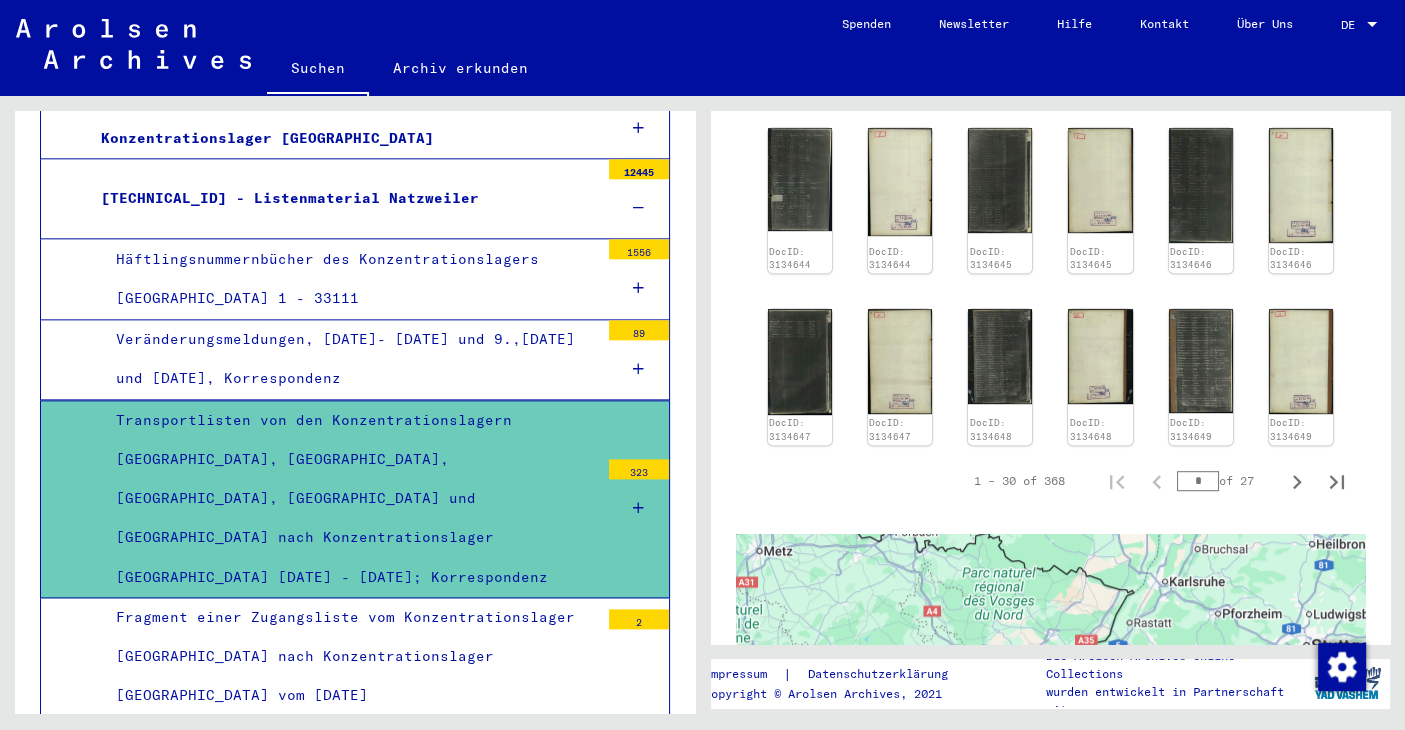 scroll, scrollTop: 1032, scrollLeft: 0, axis: vertical 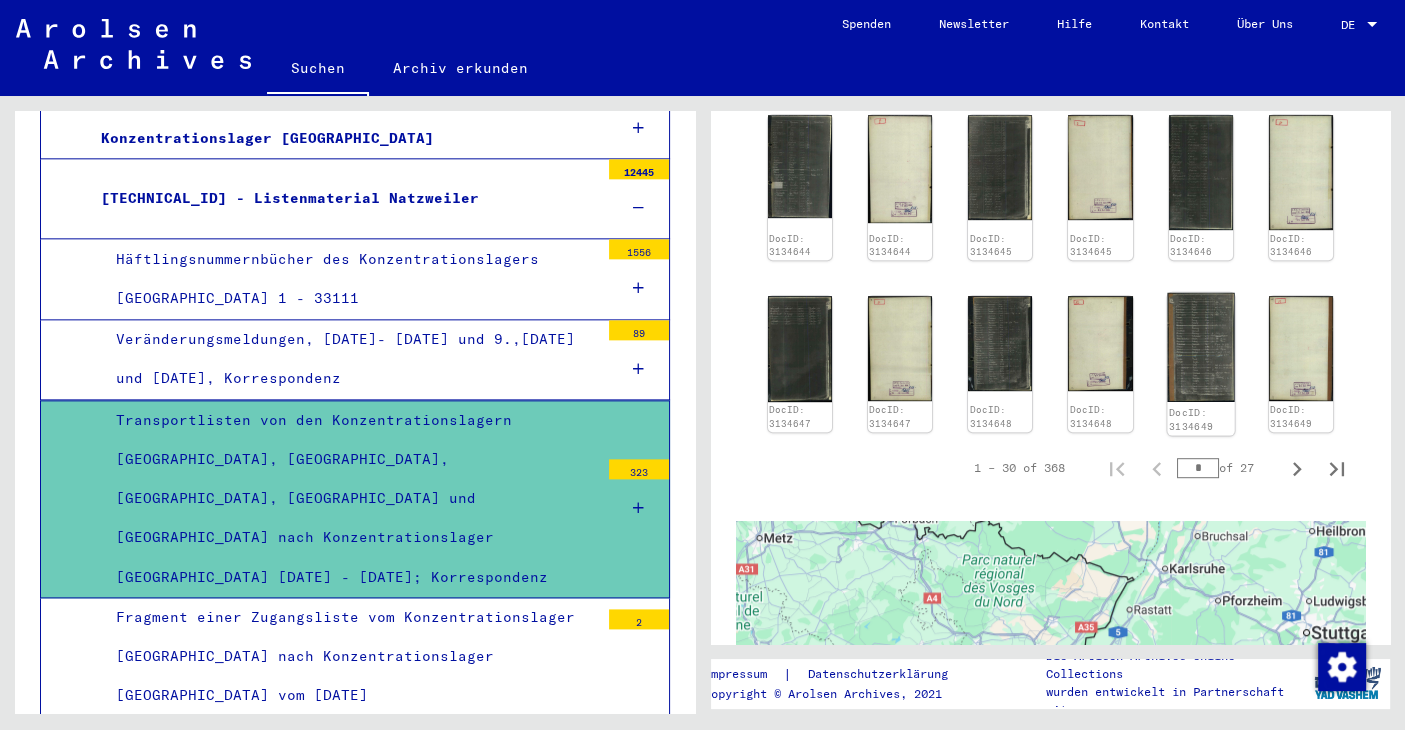 click 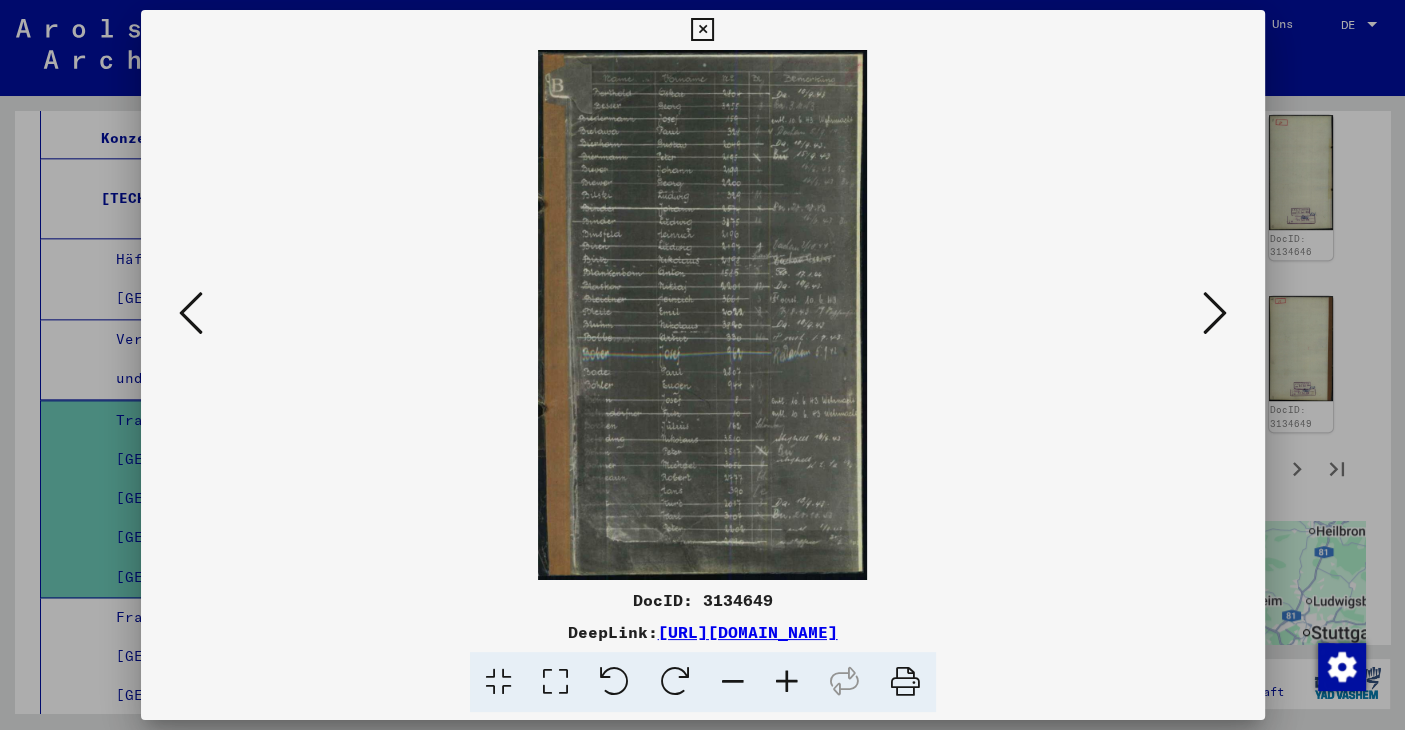 click at bounding box center [787, 682] 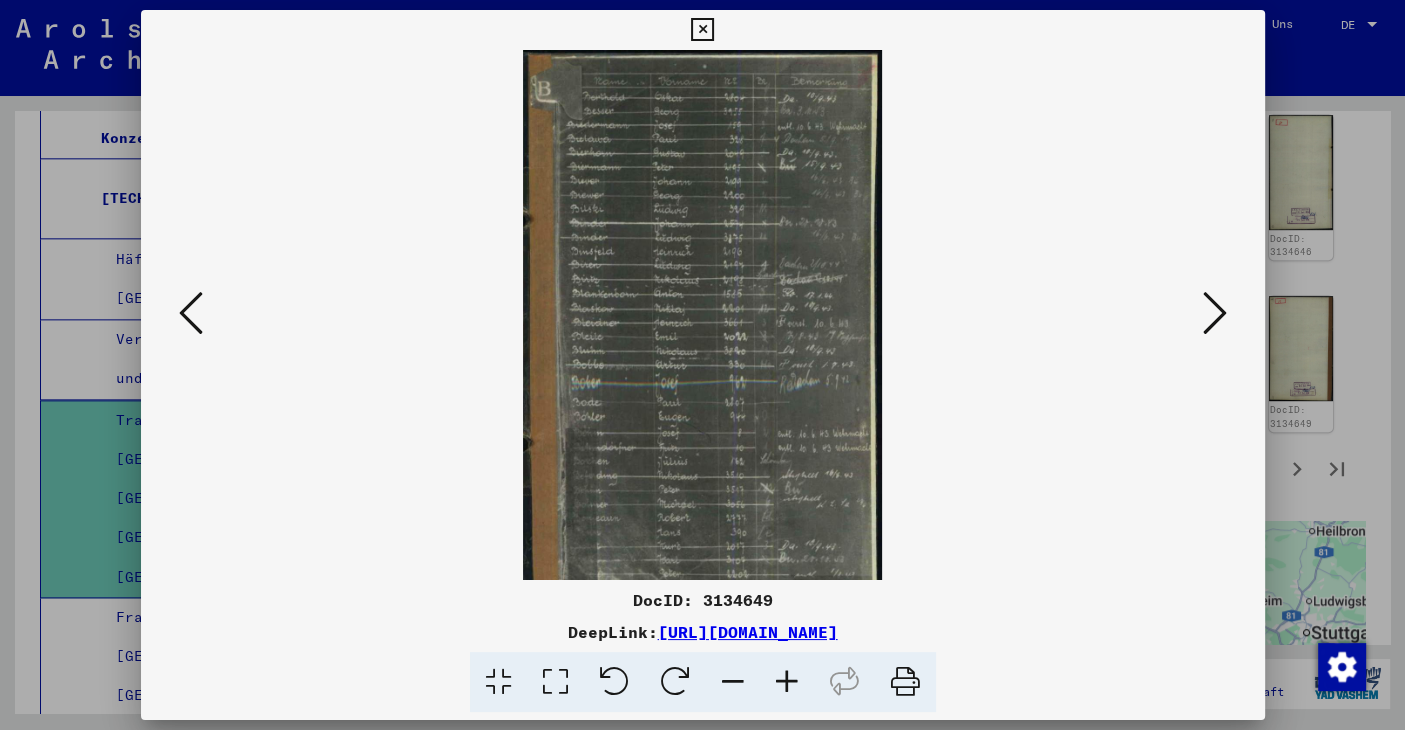click at bounding box center (787, 682) 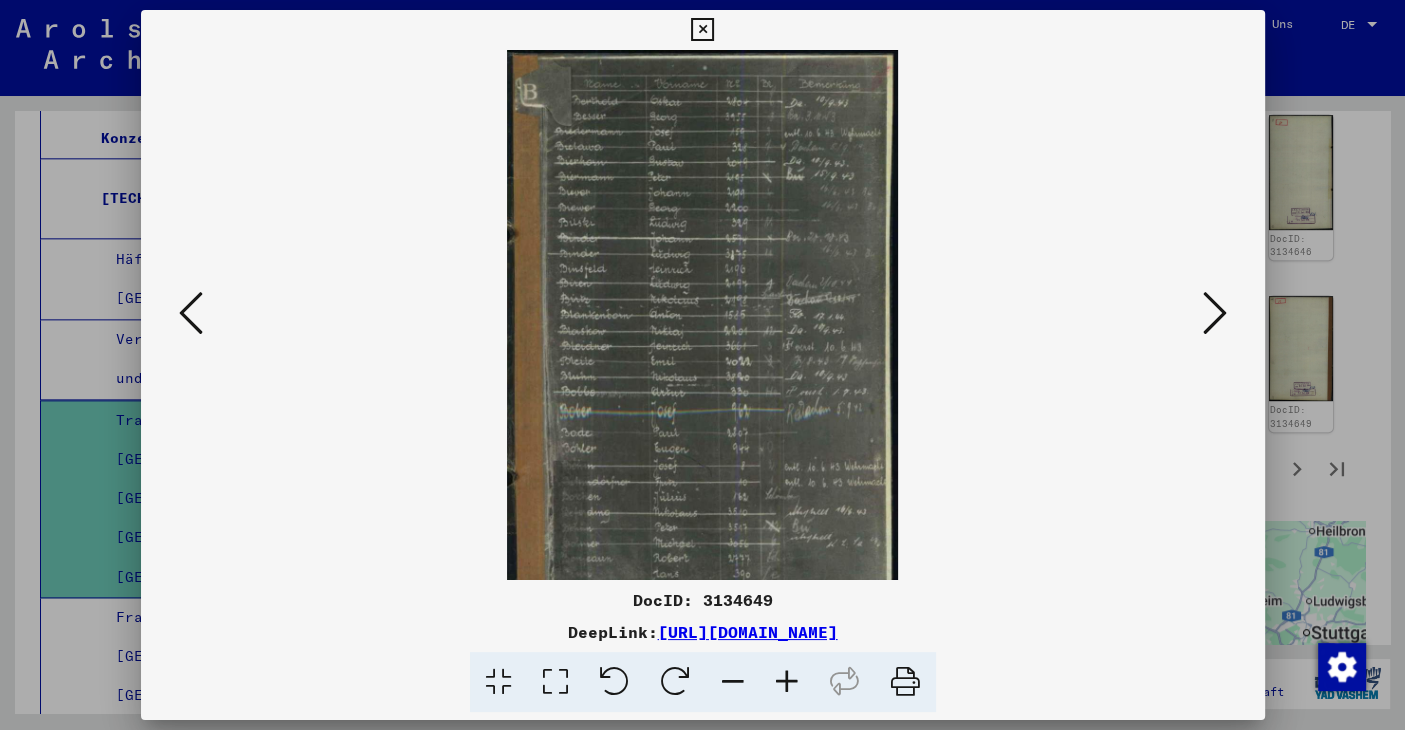 click at bounding box center (787, 682) 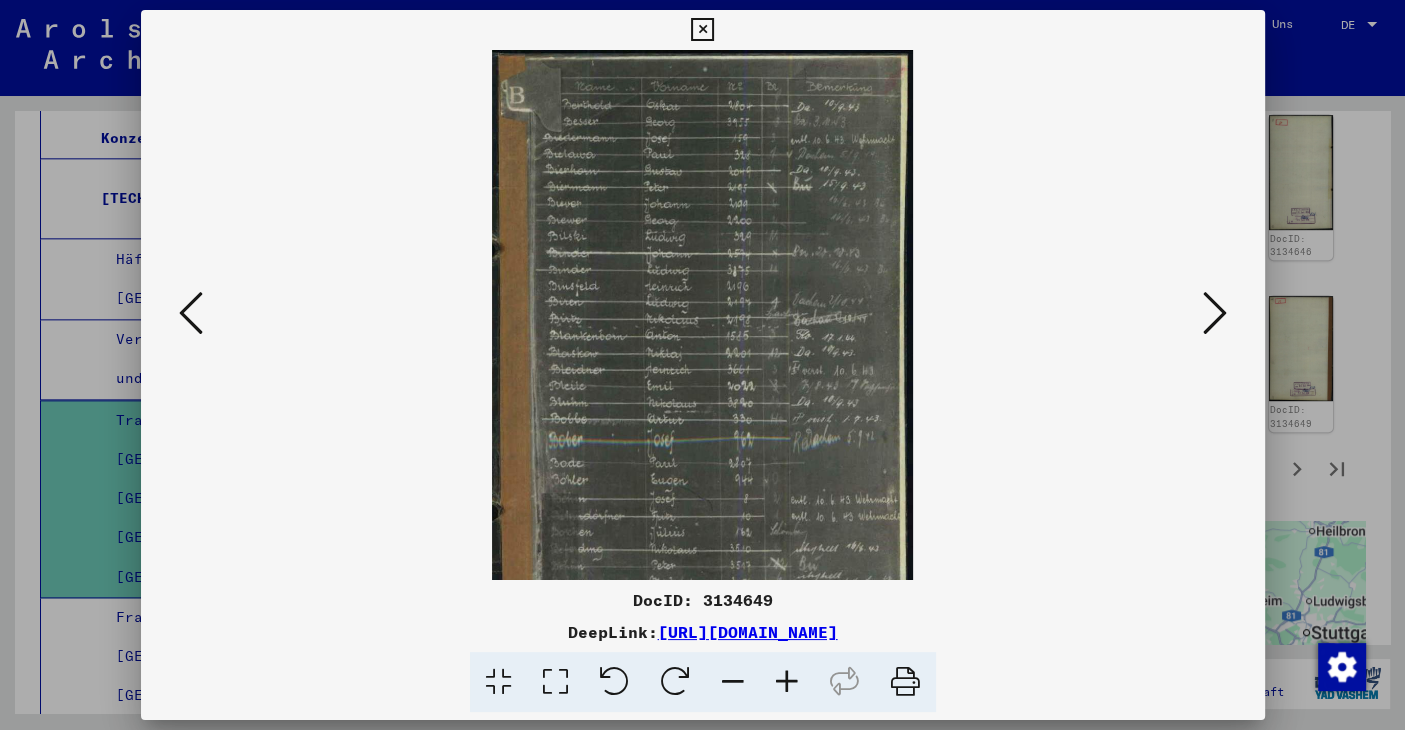 click at bounding box center [787, 682] 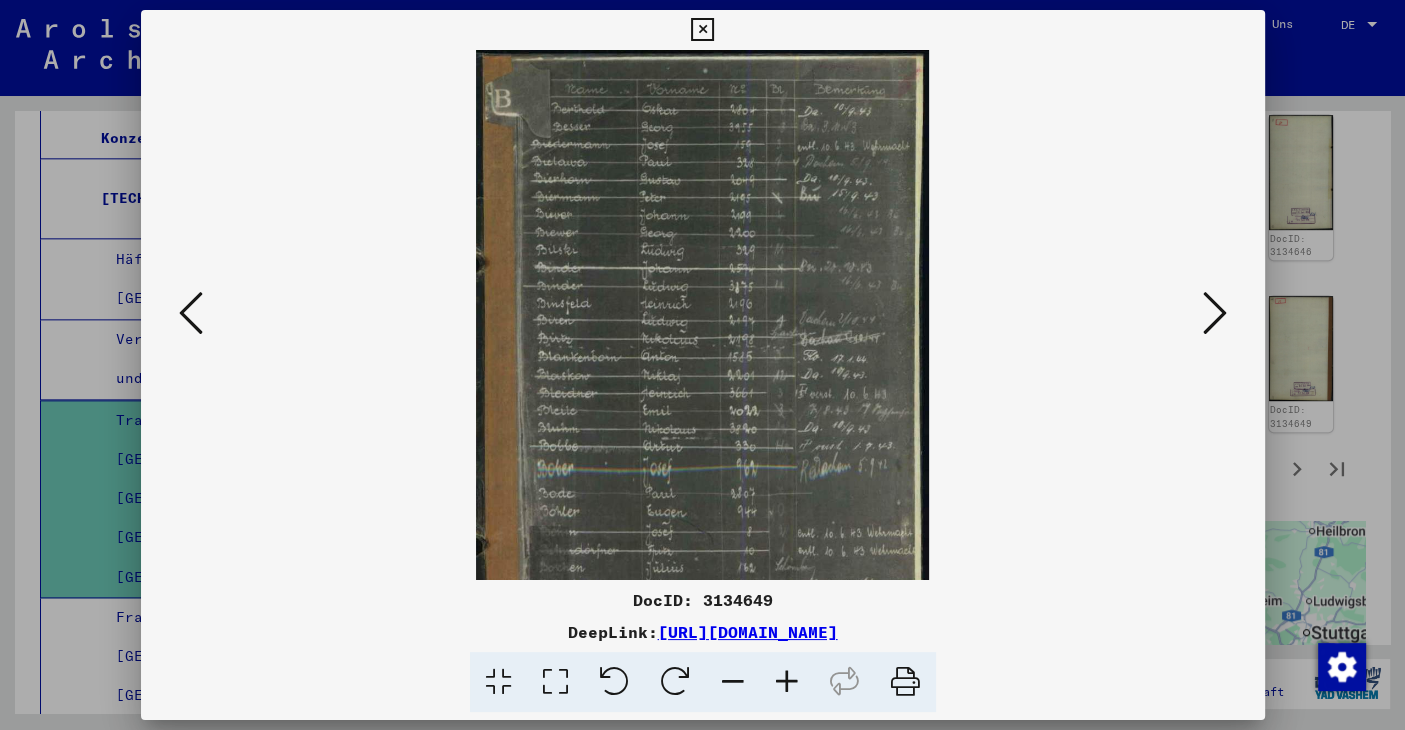 click at bounding box center (787, 682) 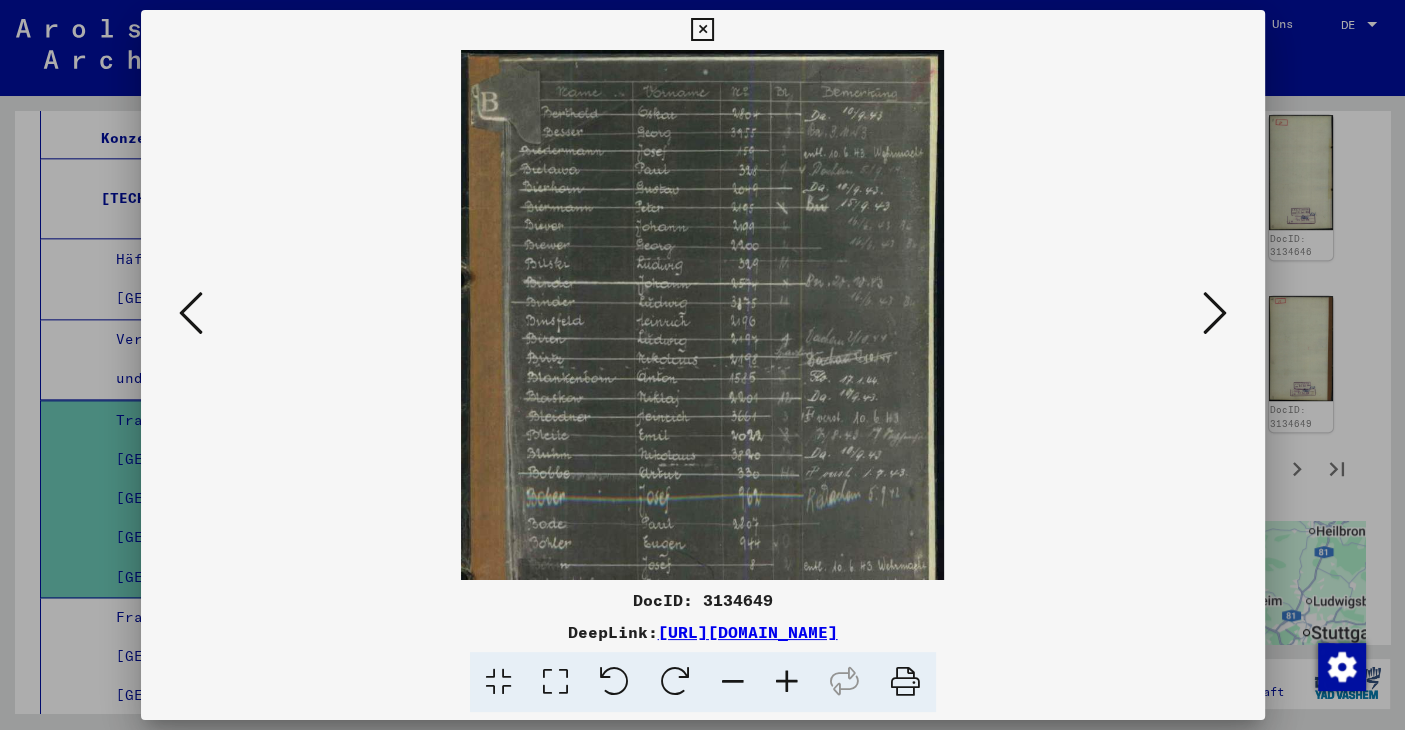 click at bounding box center [787, 682] 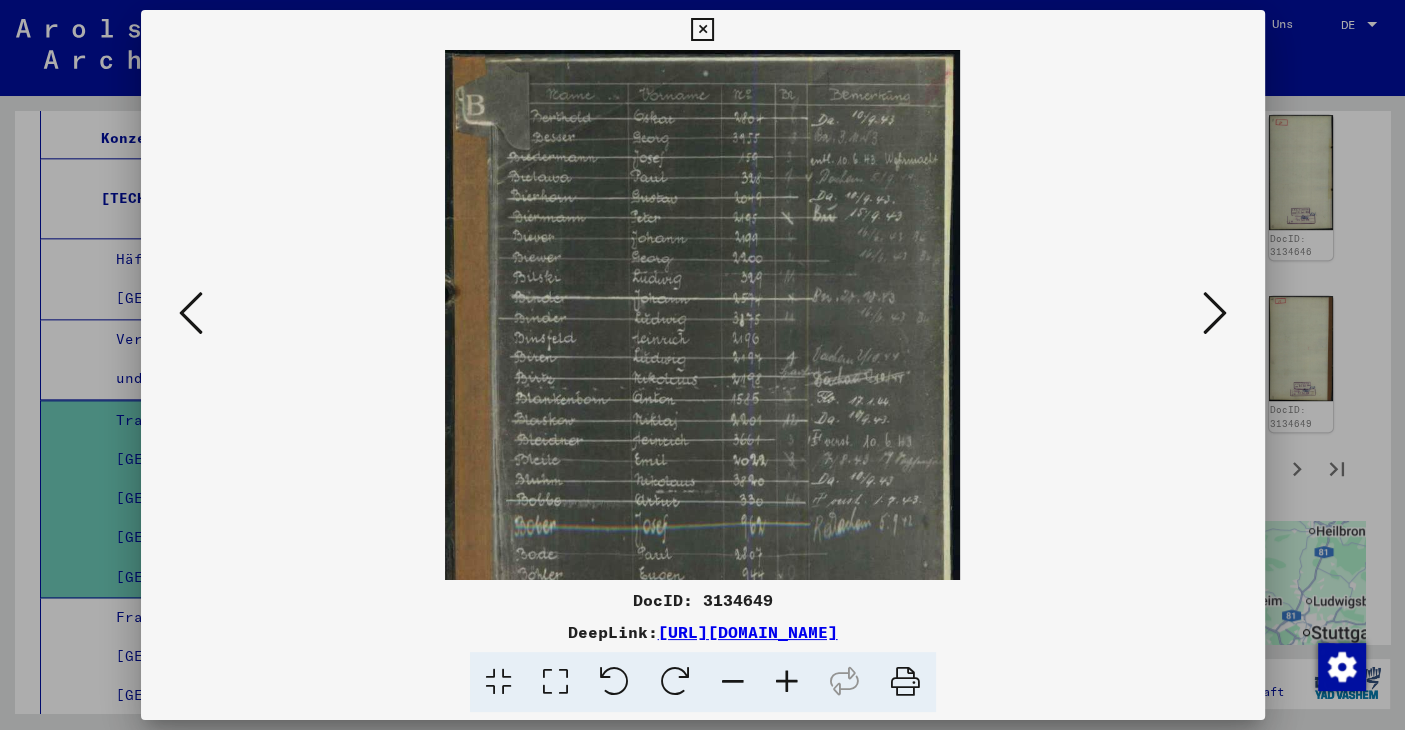 click at bounding box center (1215, 313) 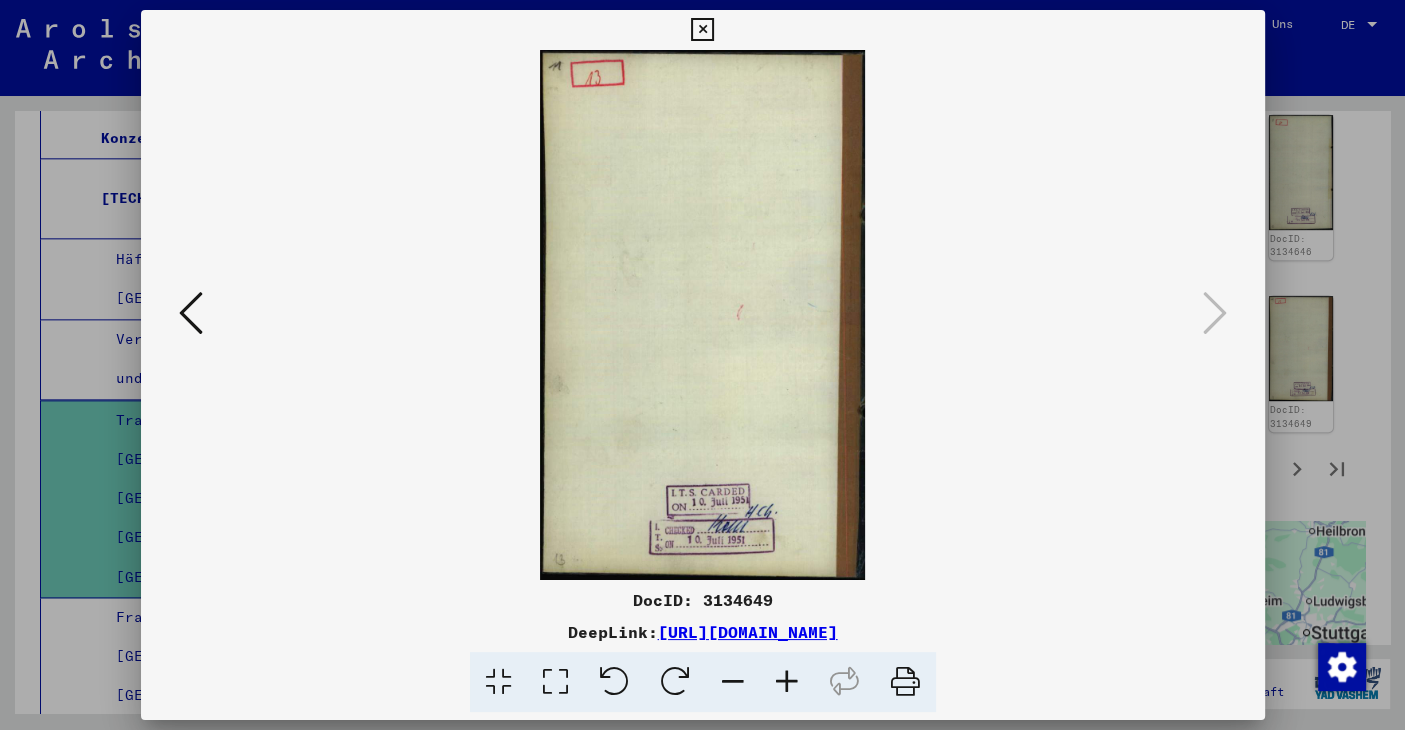 click at bounding box center [702, 30] 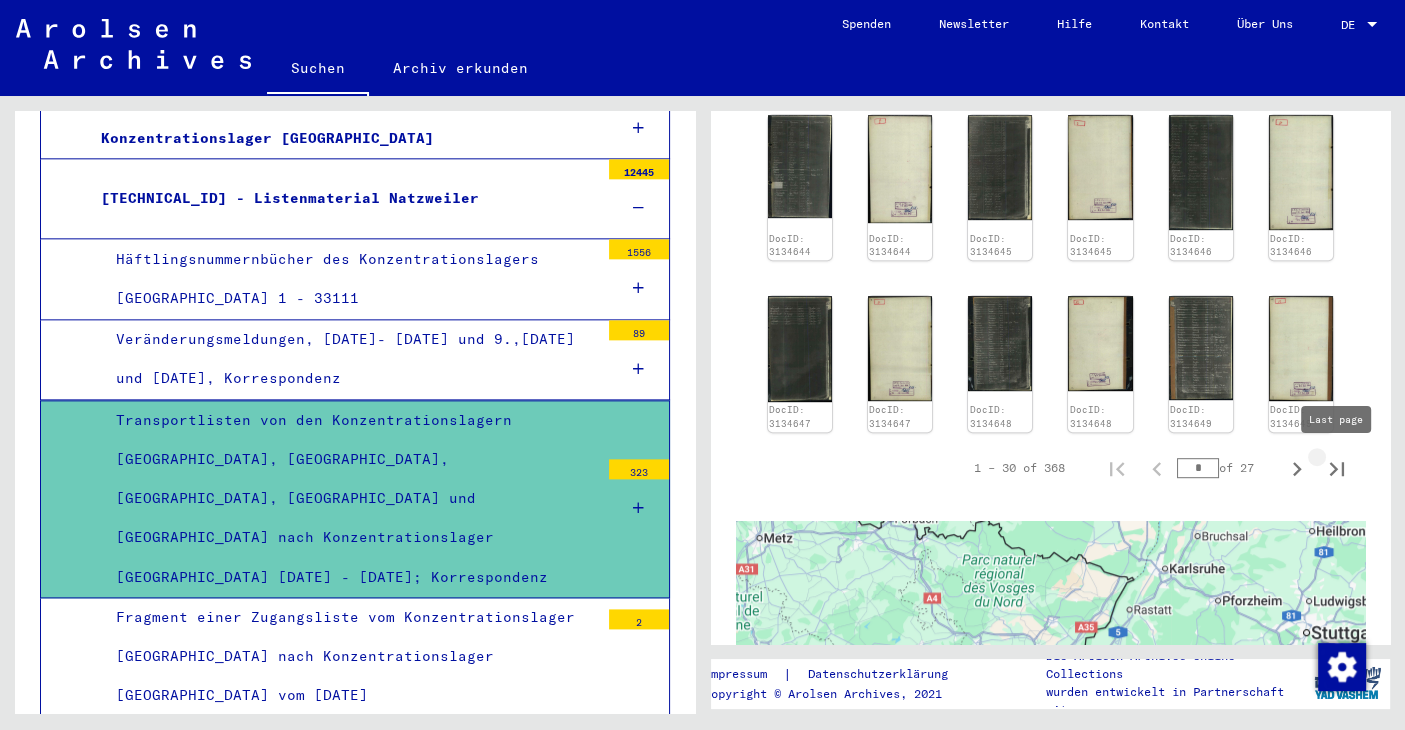 click 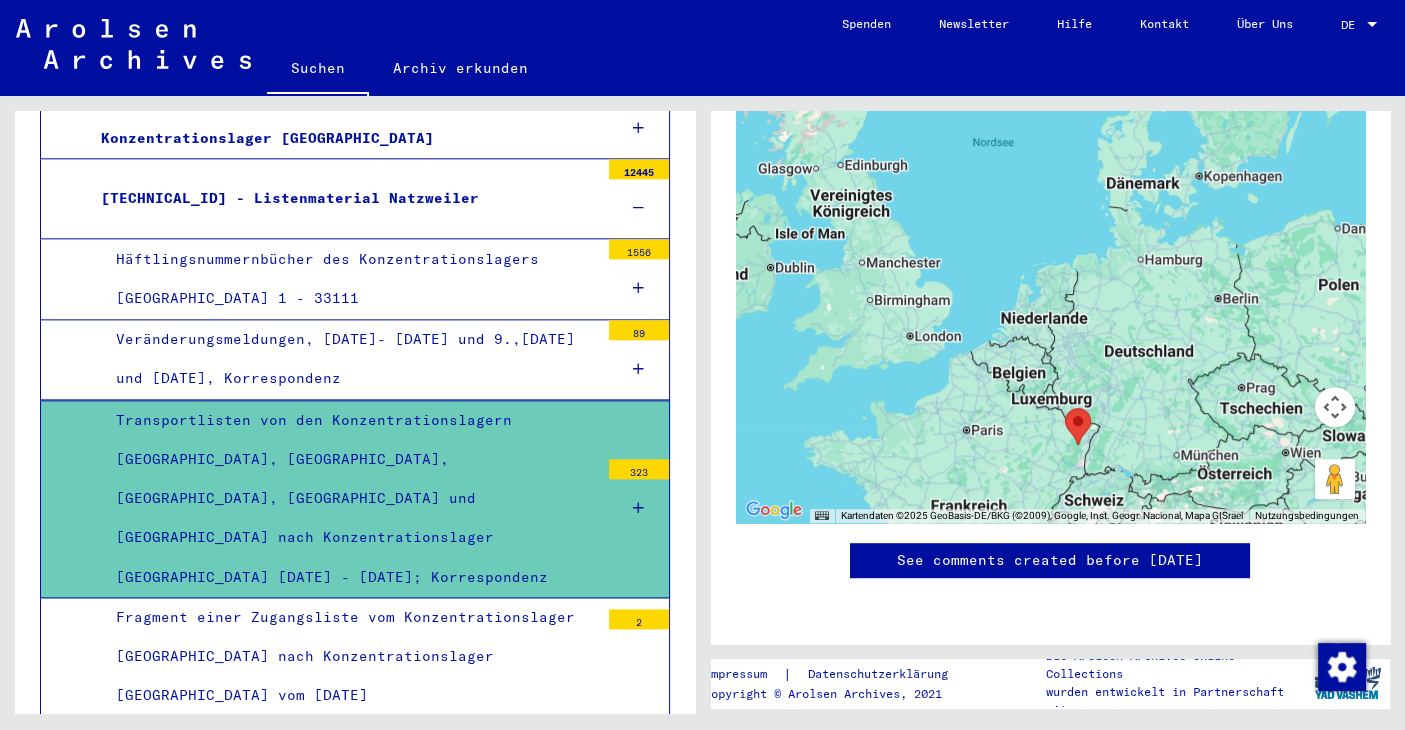 scroll, scrollTop: 425, scrollLeft: 0, axis: vertical 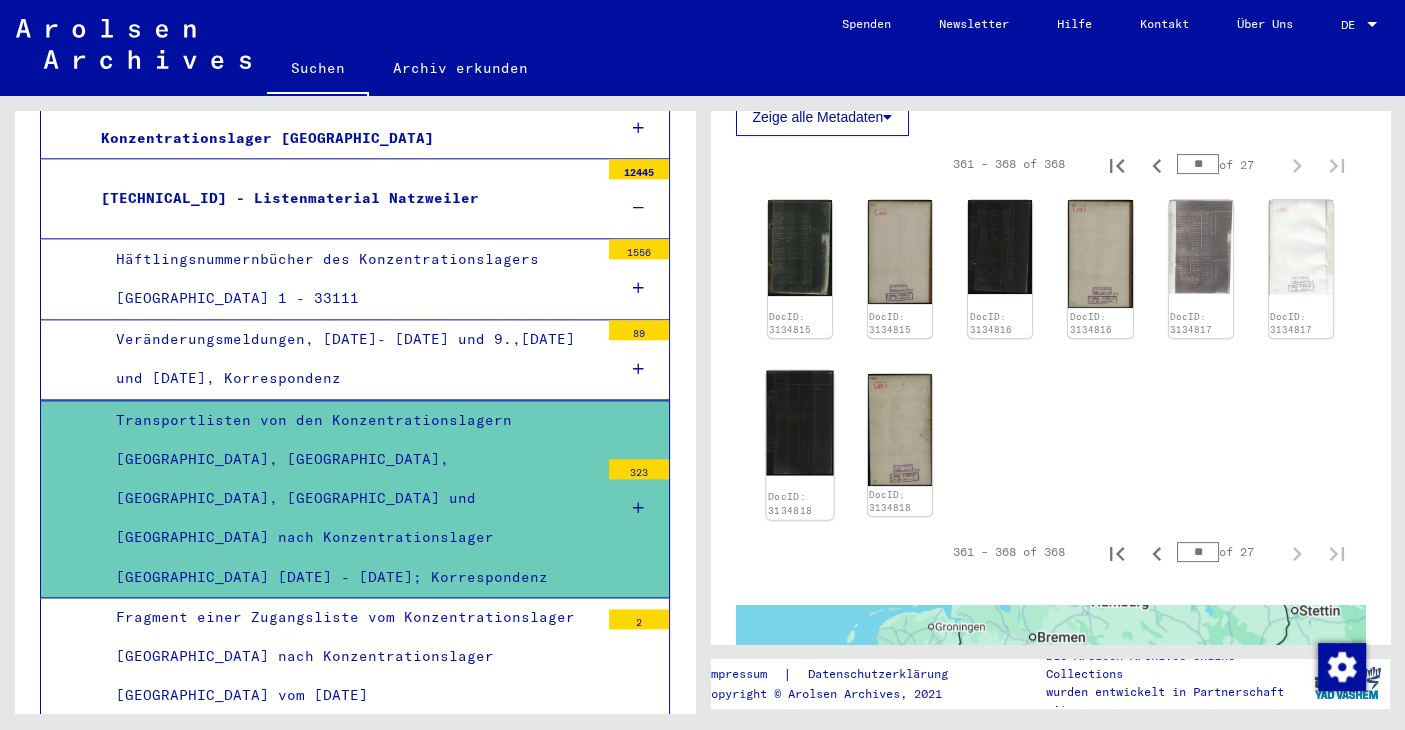 click 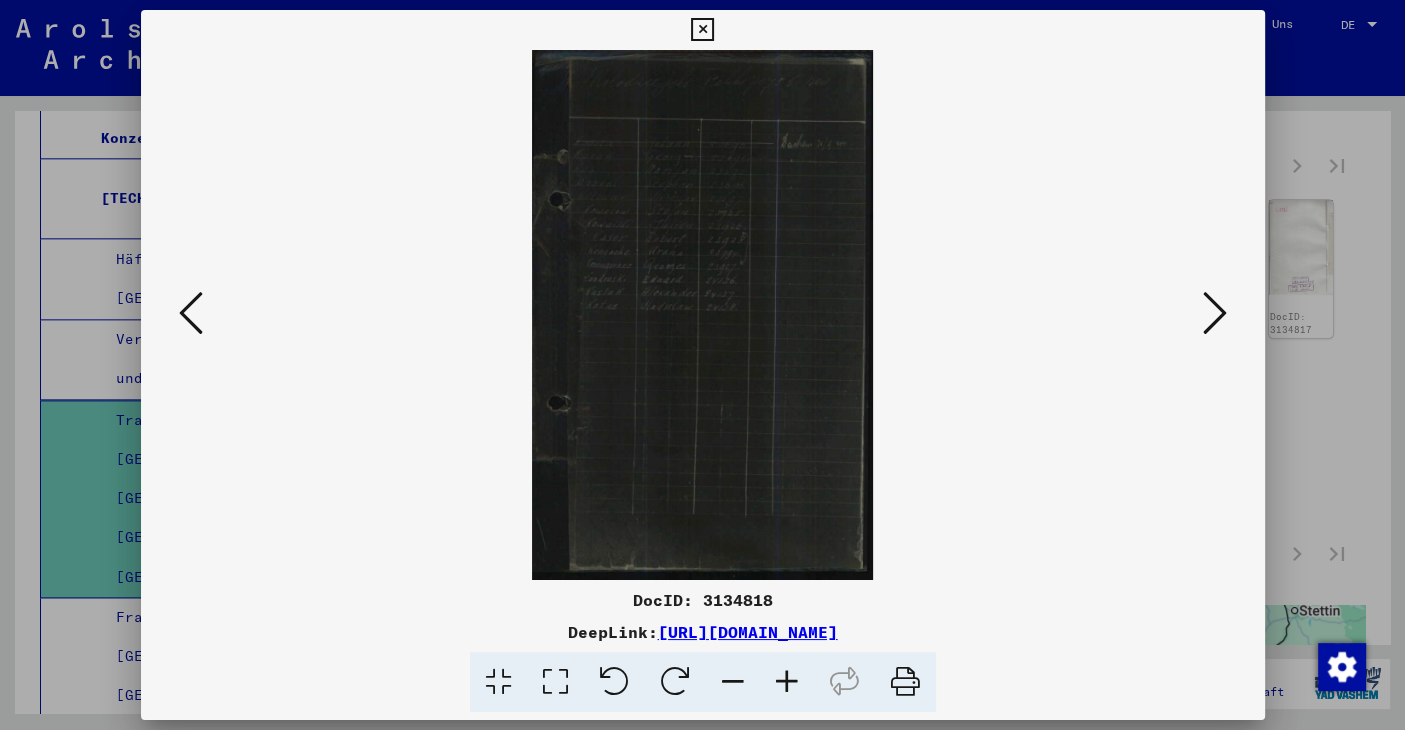 click at bounding box center (191, 313) 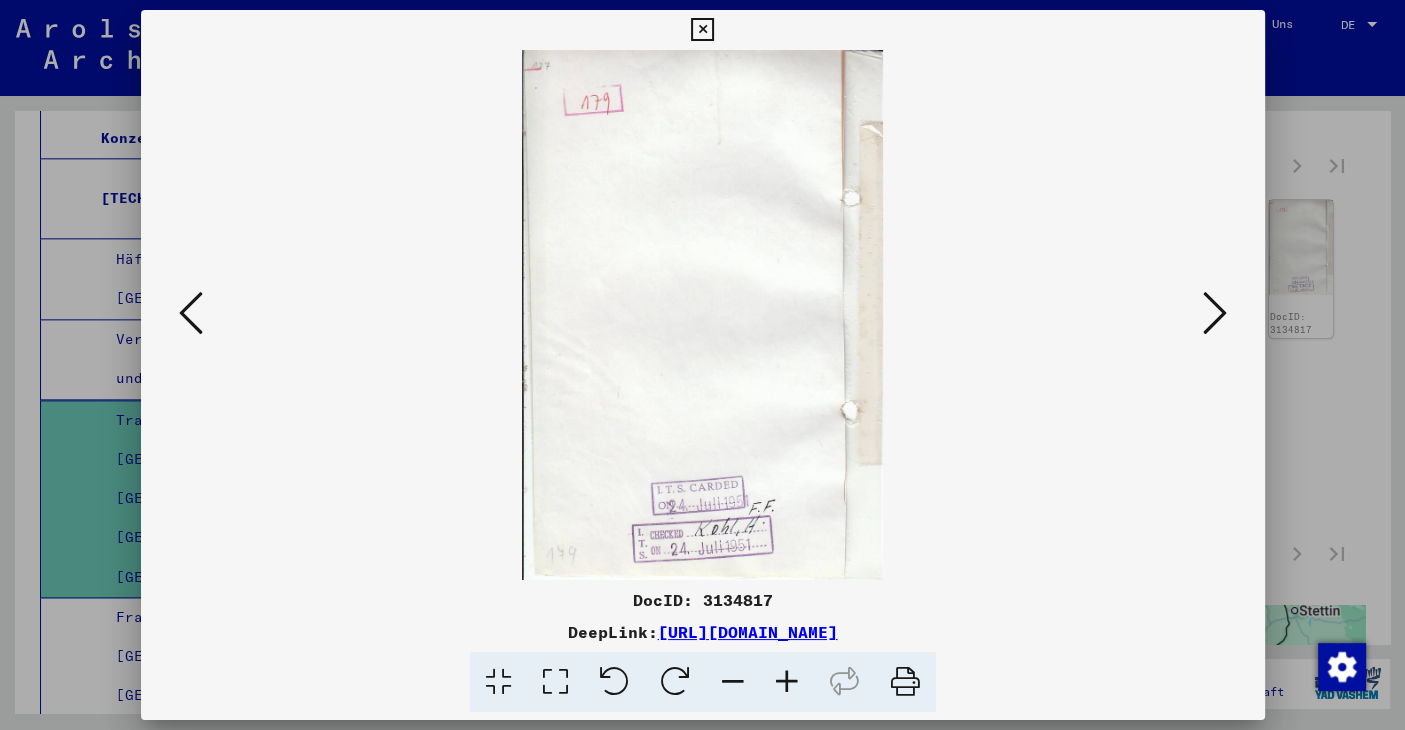 click at bounding box center (191, 313) 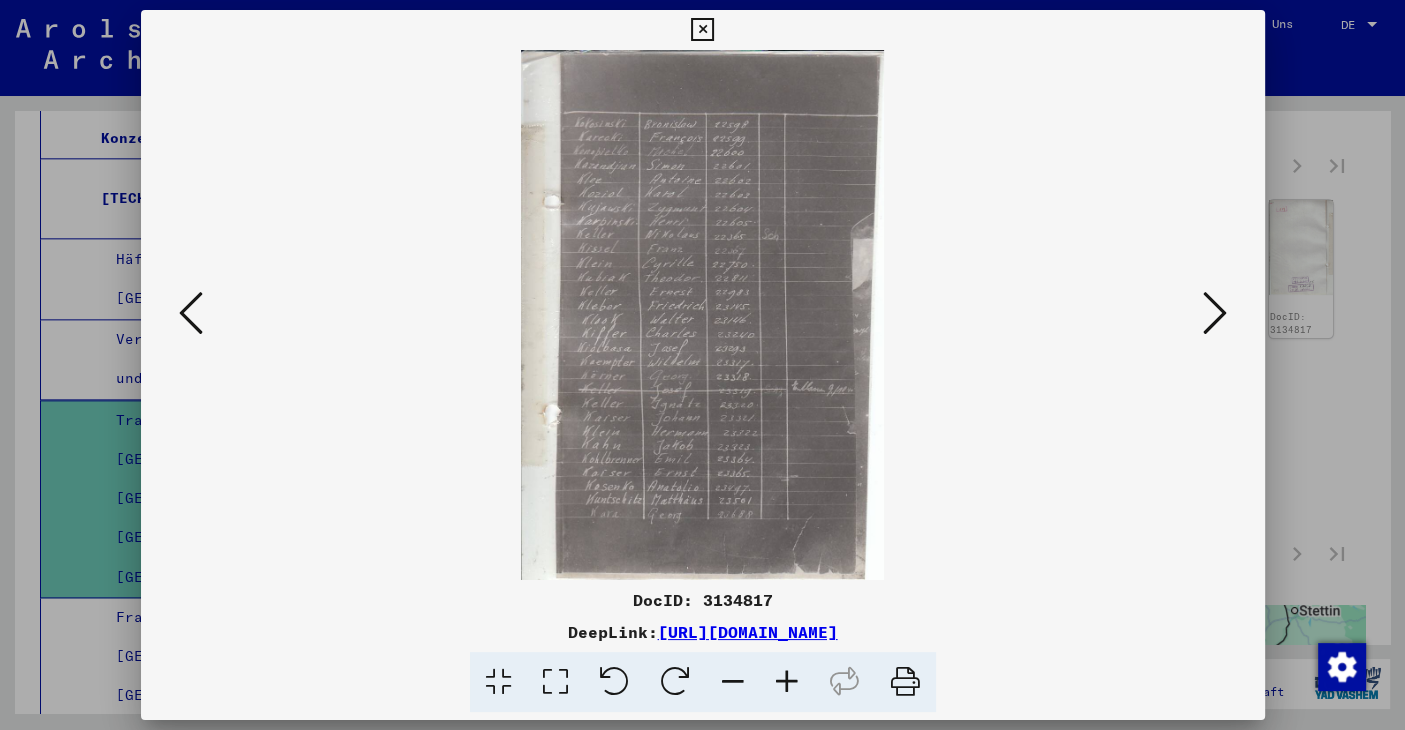 click at bounding box center [787, 682] 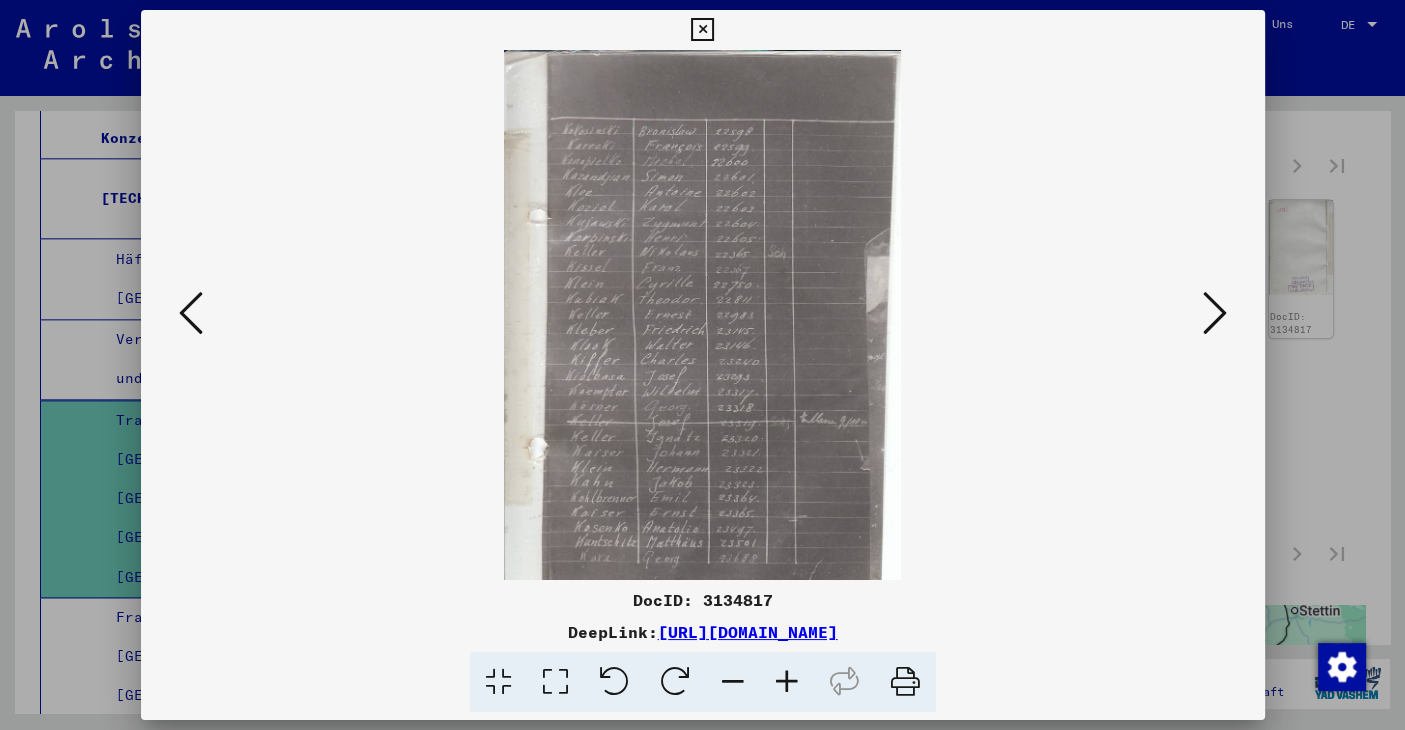 click at bounding box center [787, 682] 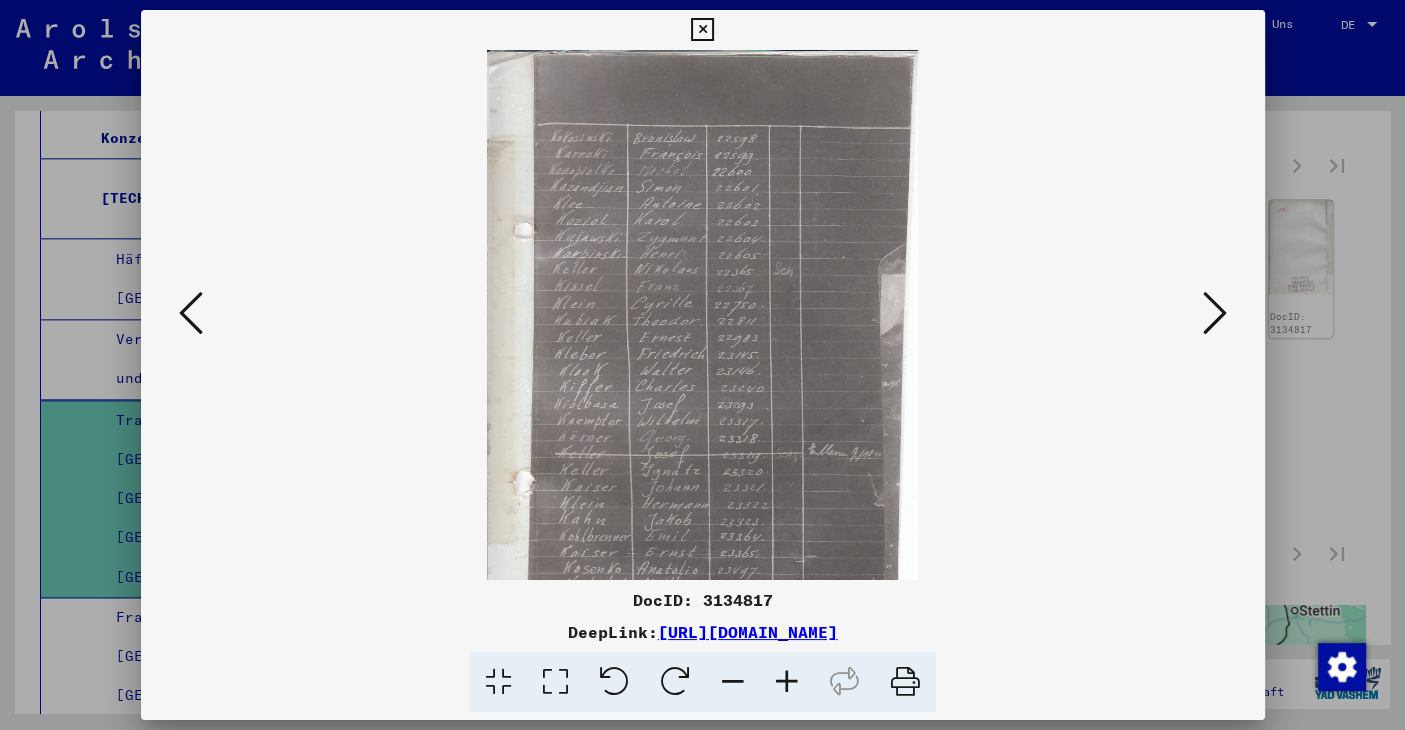 click at bounding box center (787, 682) 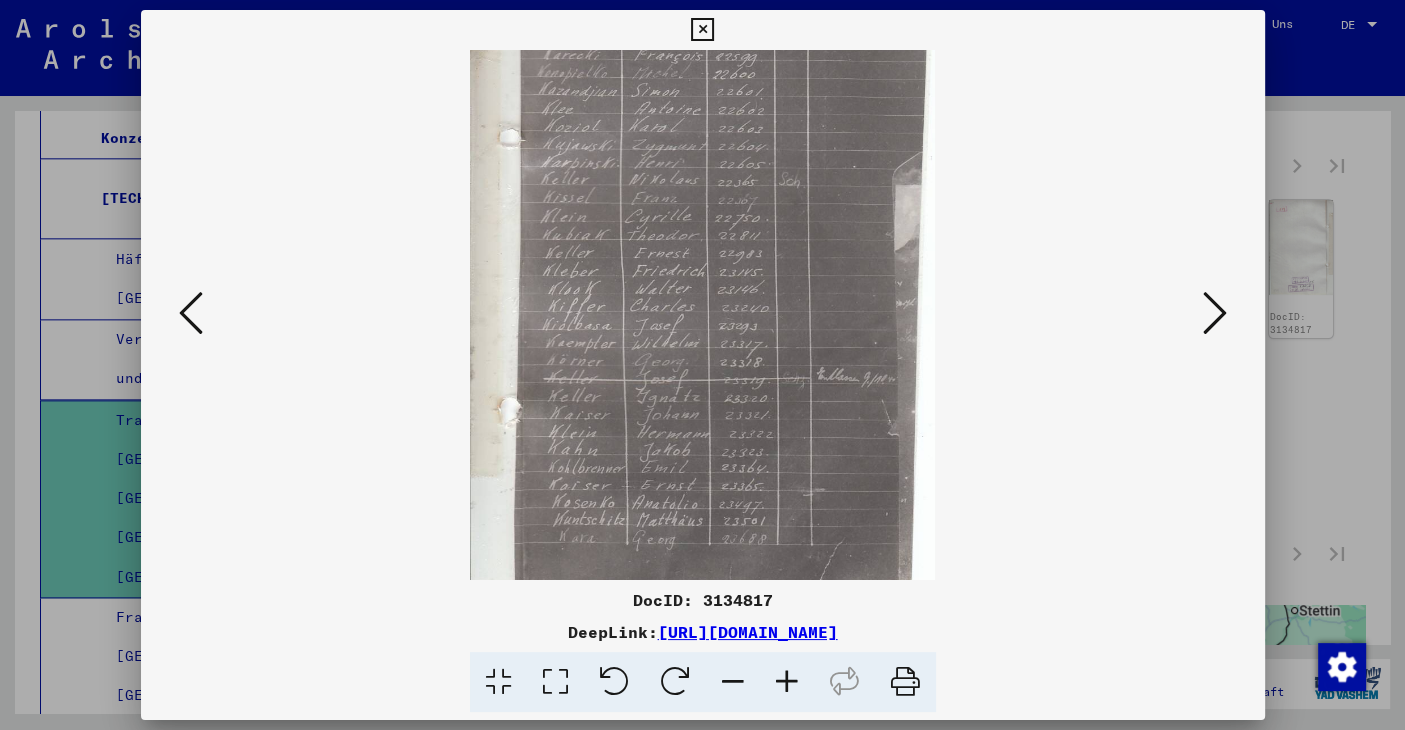 scroll, scrollTop: 150, scrollLeft: 0, axis: vertical 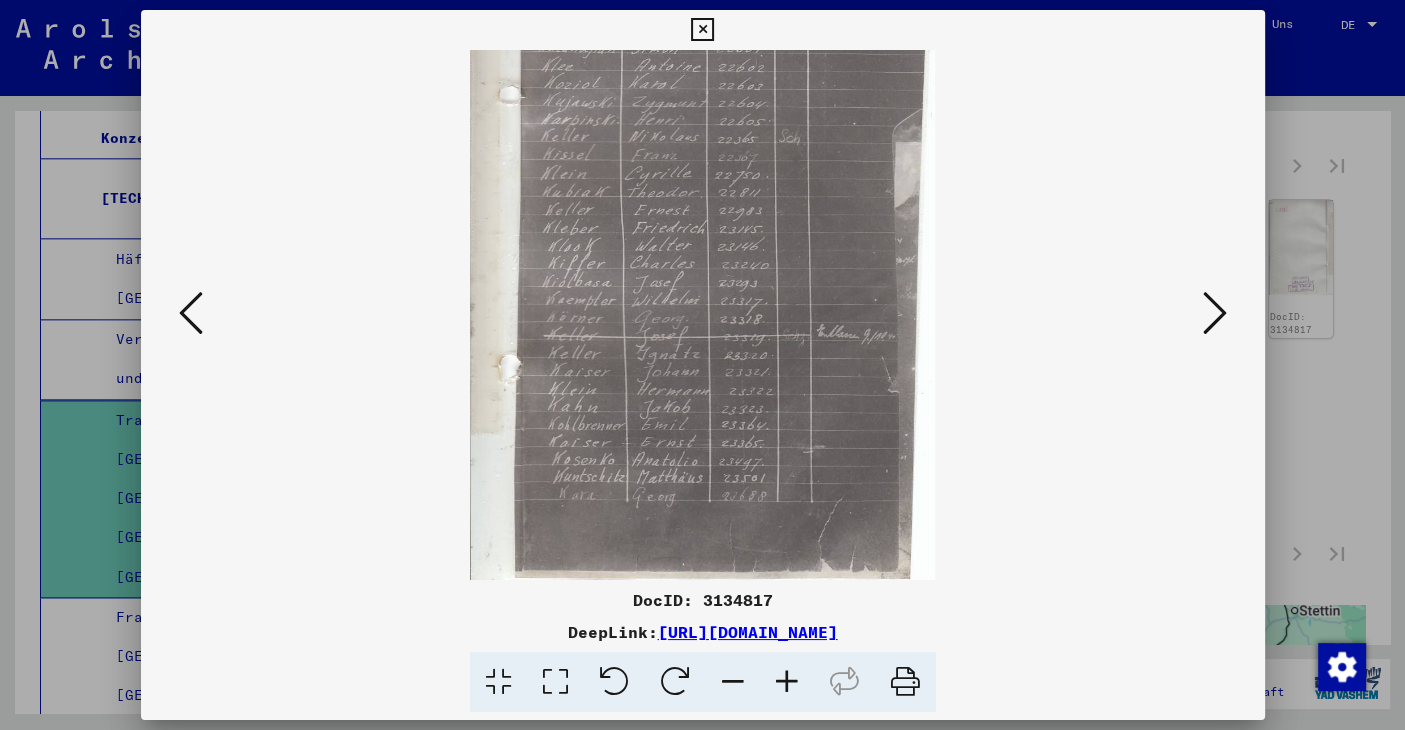 drag, startPoint x: 594, startPoint y: 496, endPoint x: 619, endPoint y: 318, distance: 179.74704 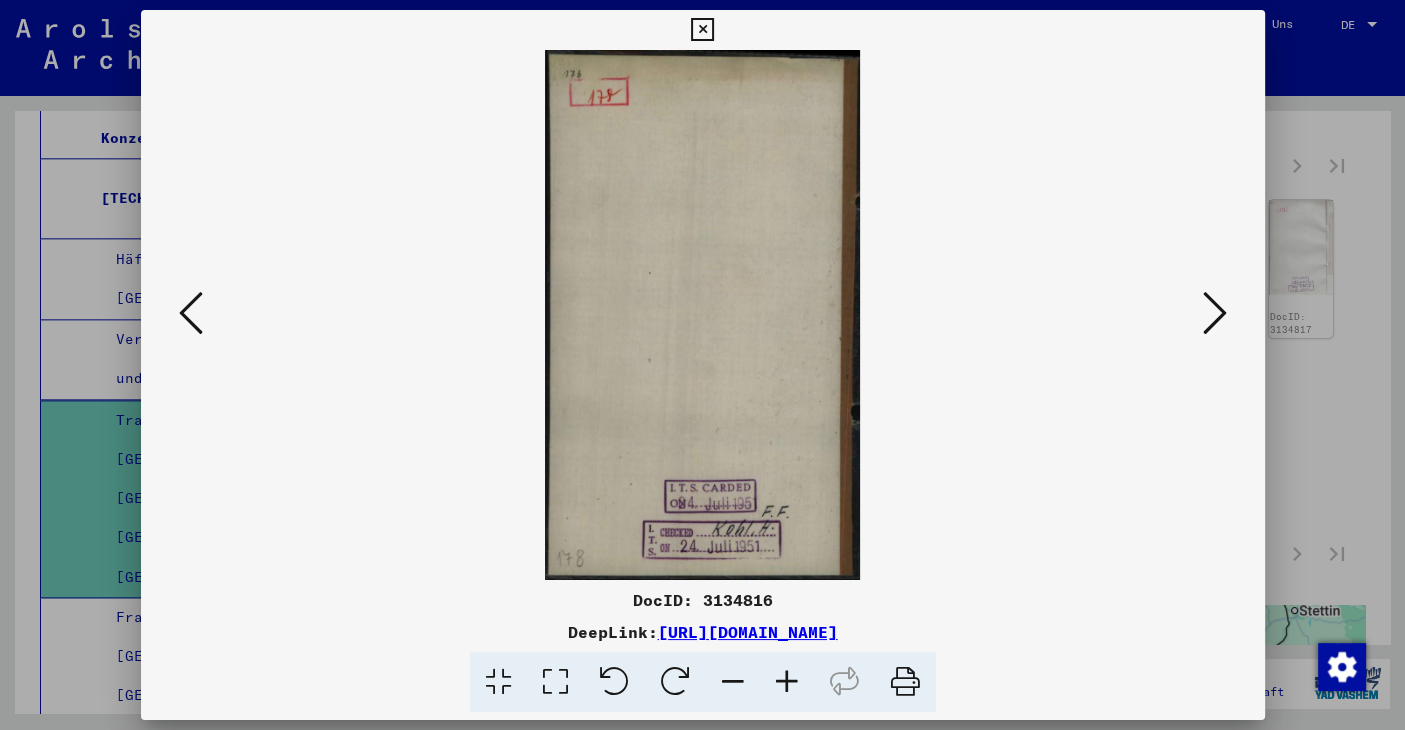 scroll, scrollTop: 0, scrollLeft: 0, axis: both 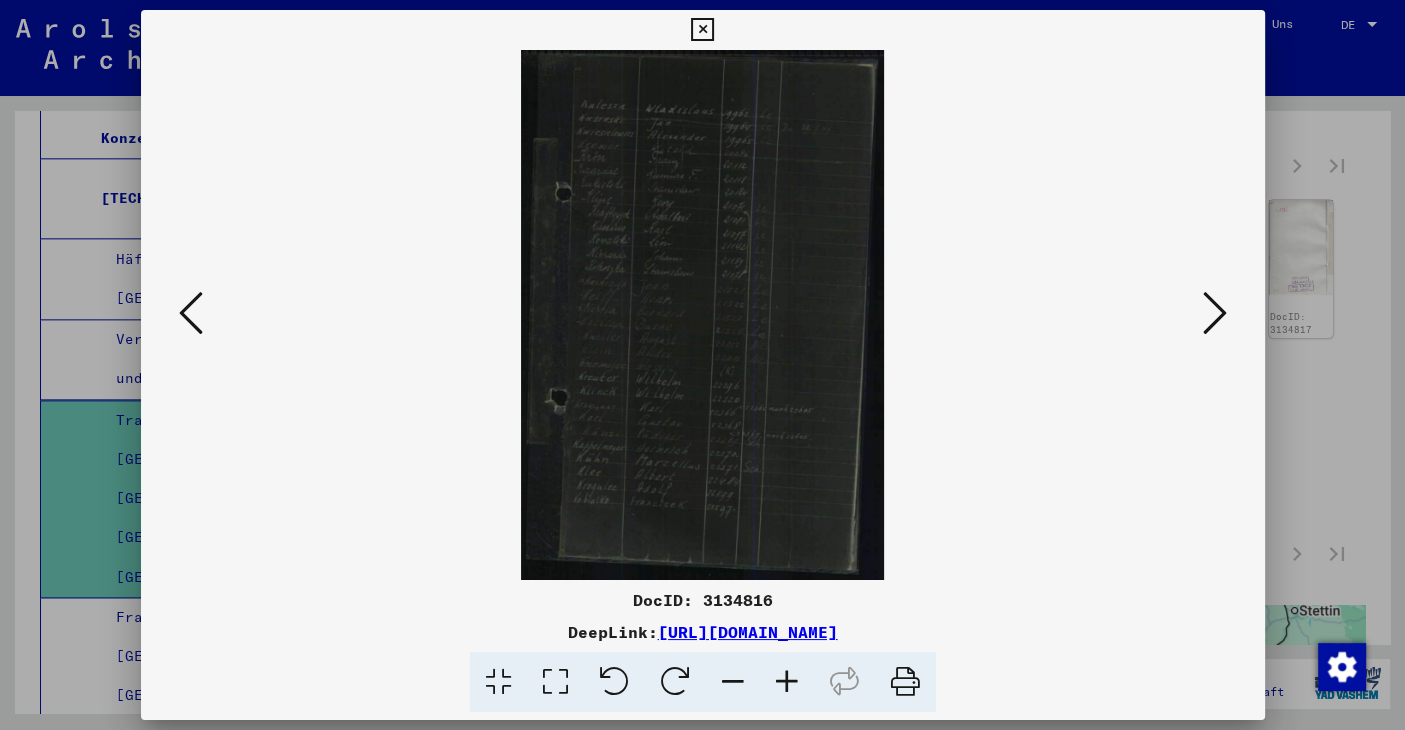 click at bounding box center [787, 682] 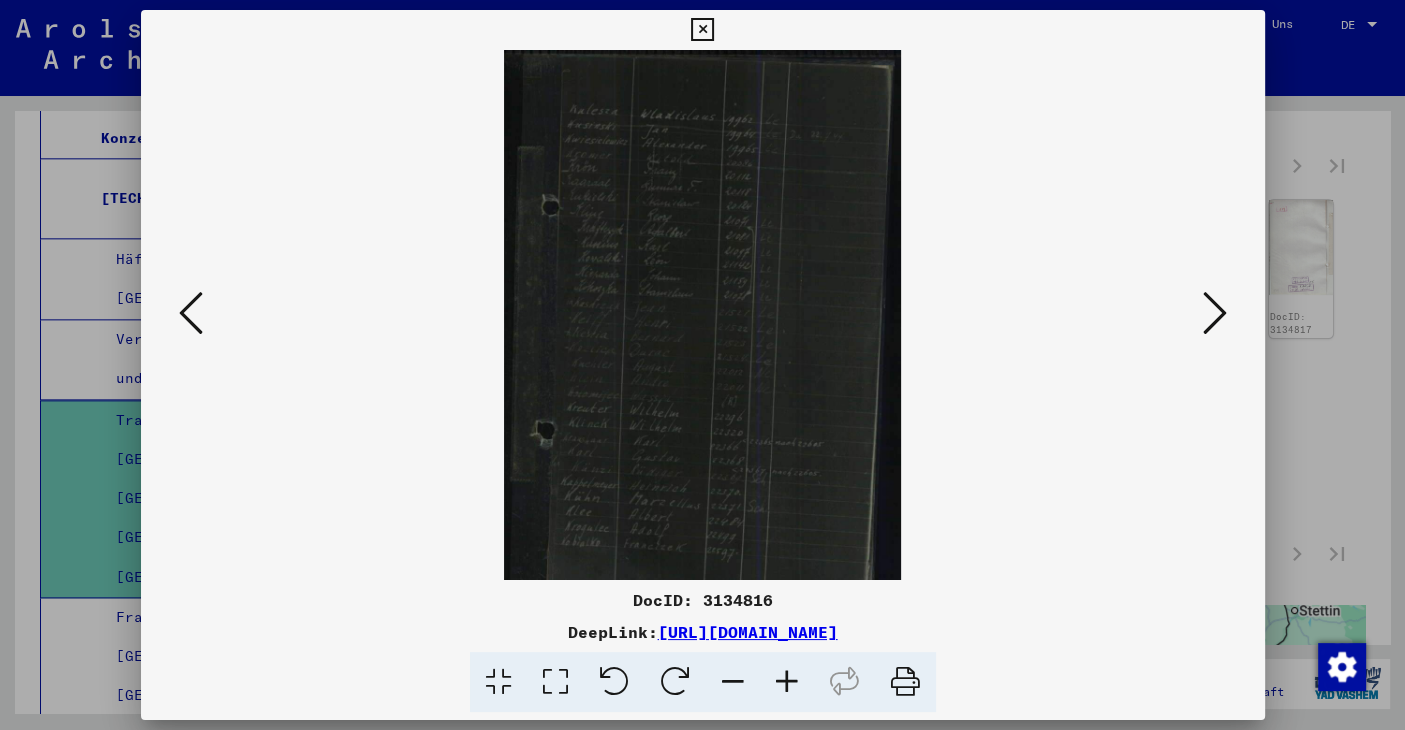 click at bounding box center [787, 682] 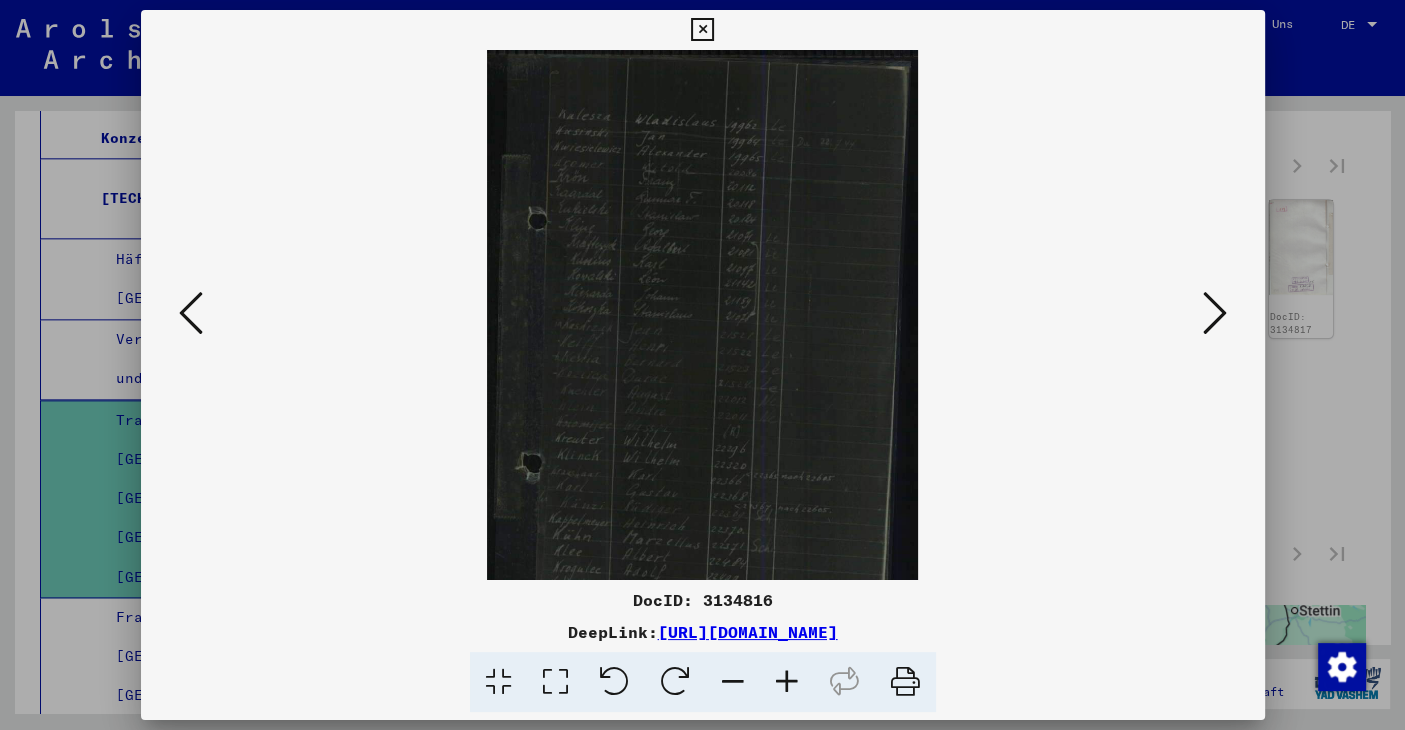 click at bounding box center [787, 682] 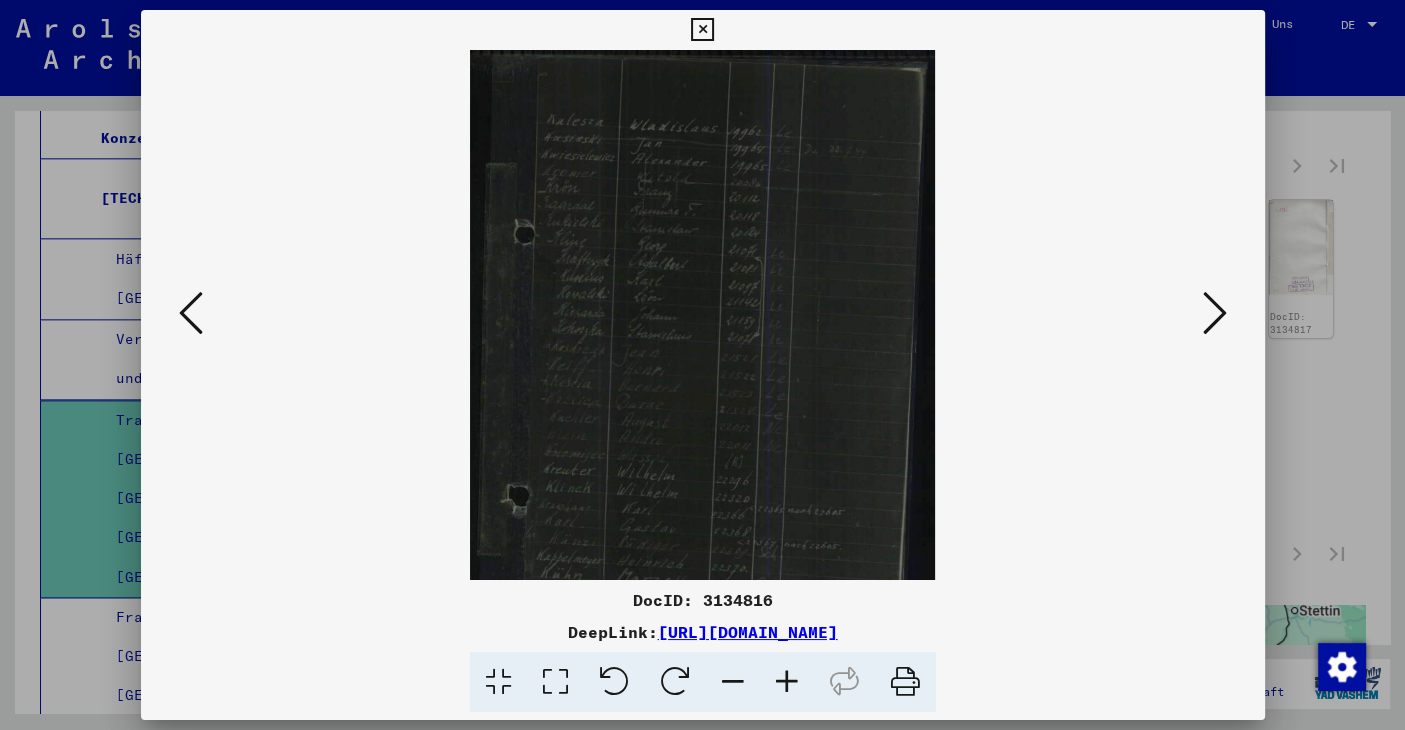 click at bounding box center (787, 682) 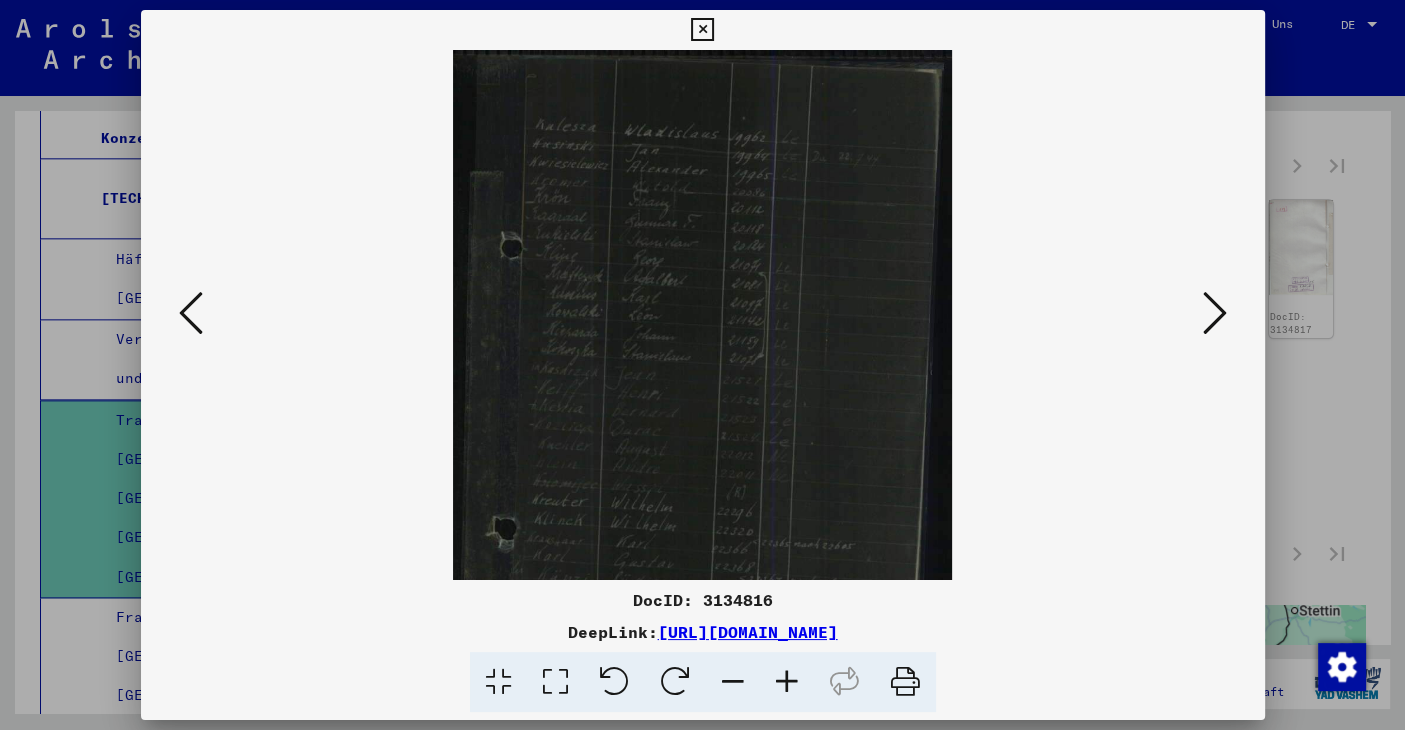 click at bounding box center [787, 682] 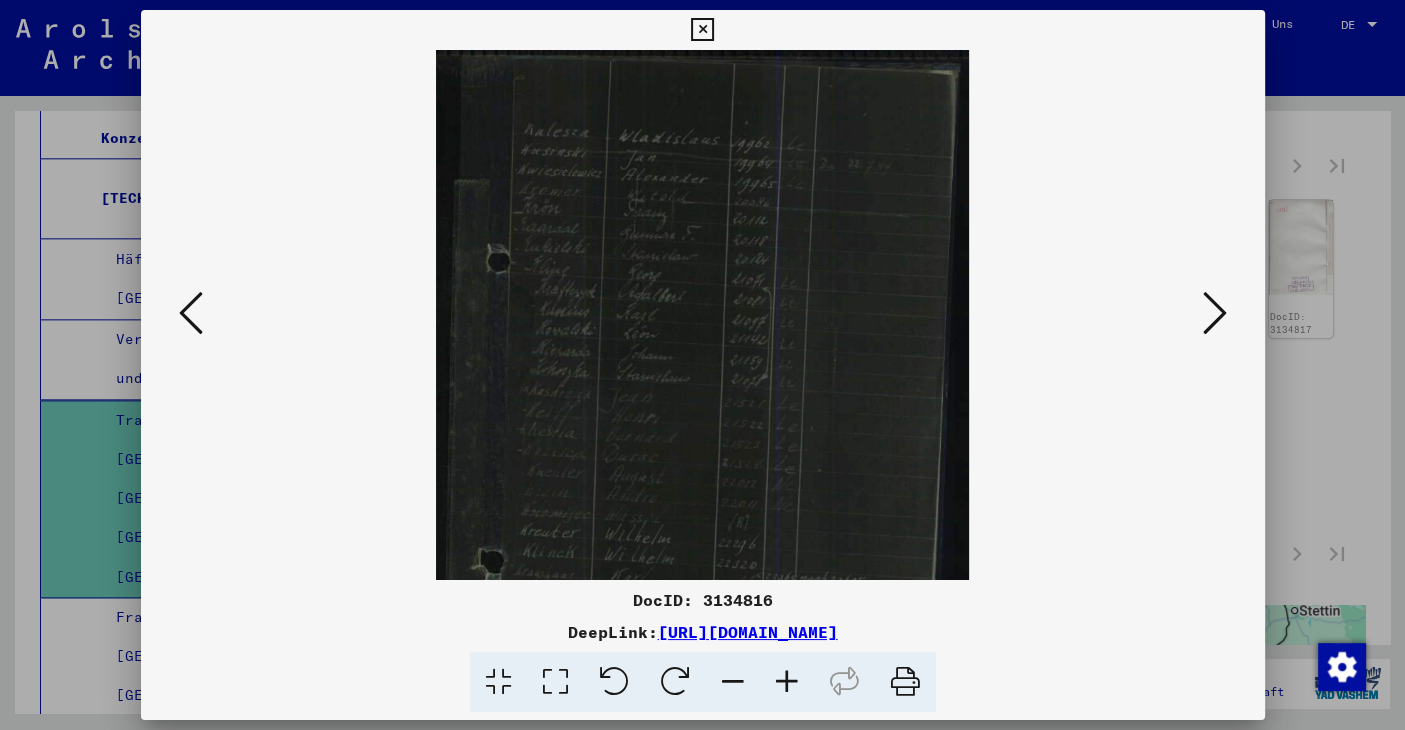 click at bounding box center (191, 313) 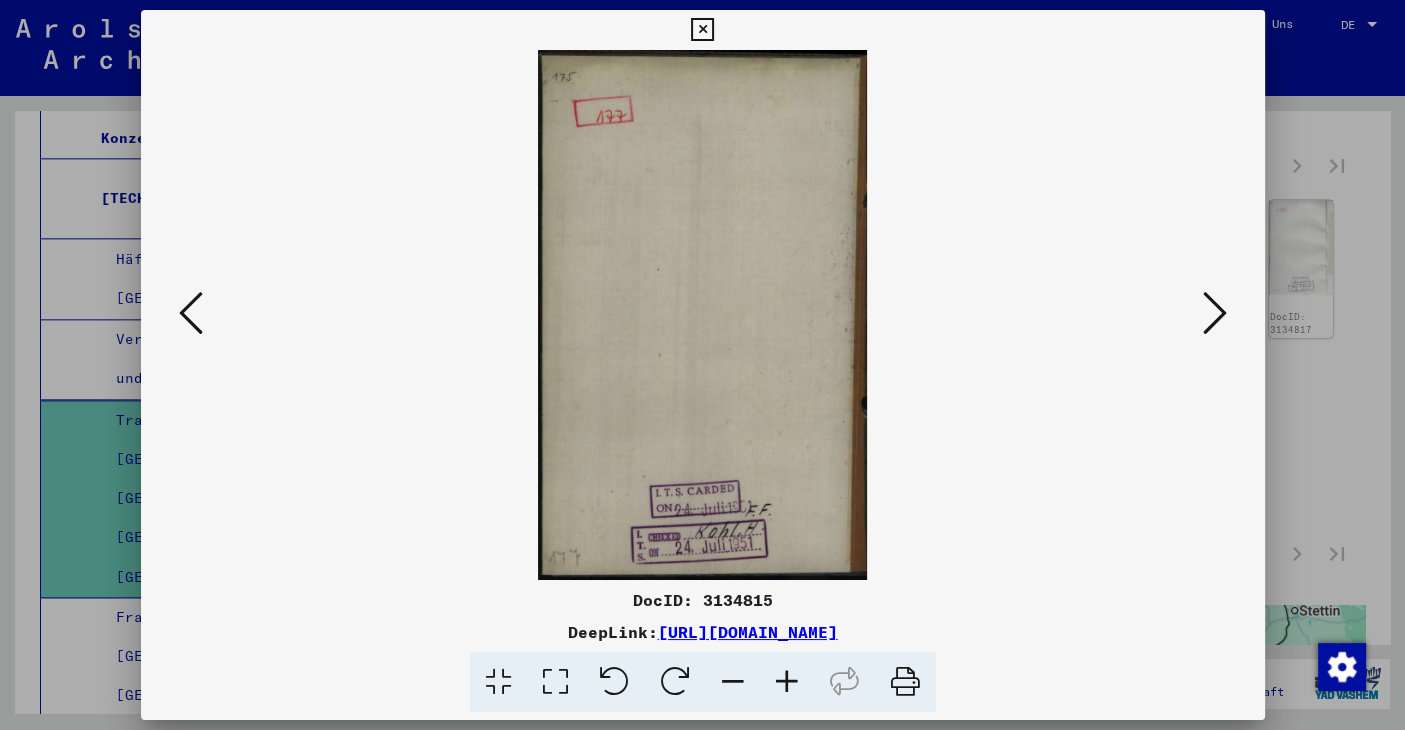 click at bounding box center [191, 313] 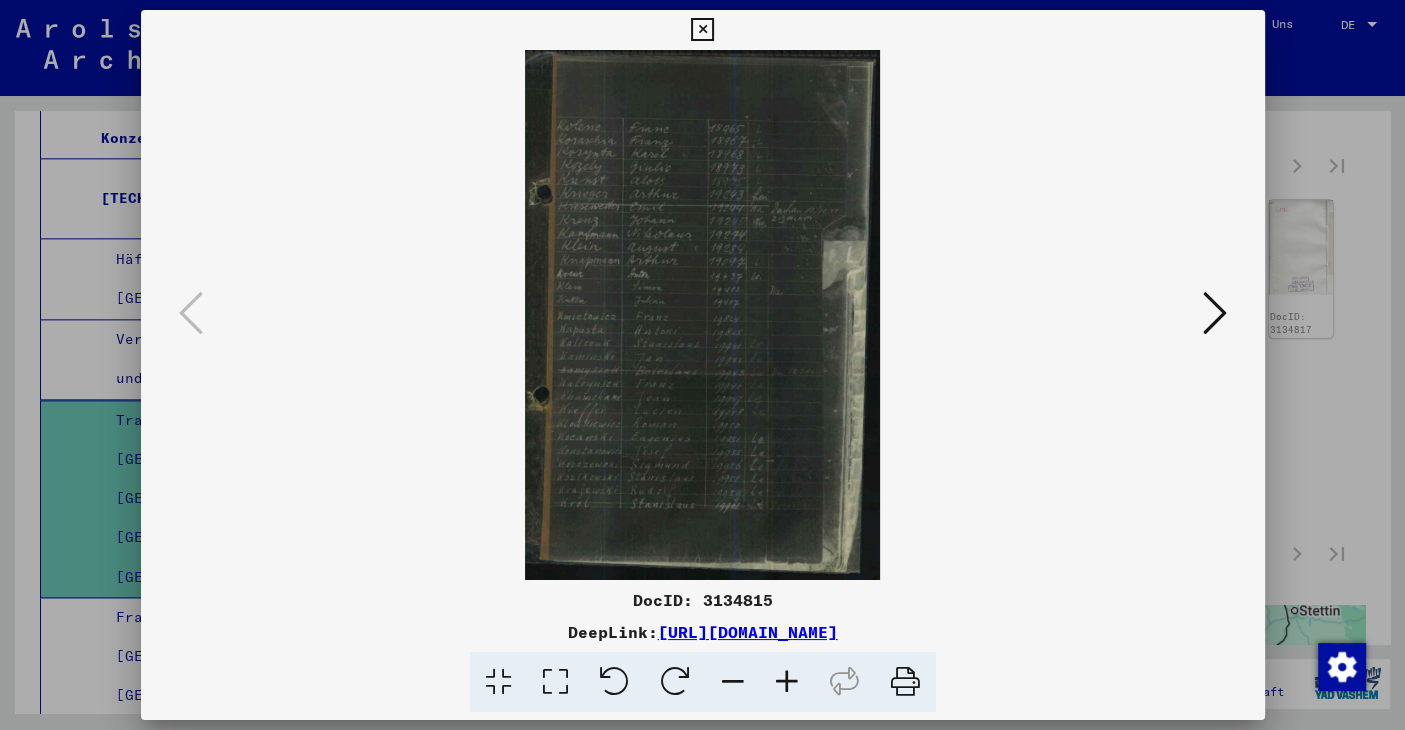 click at bounding box center (787, 682) 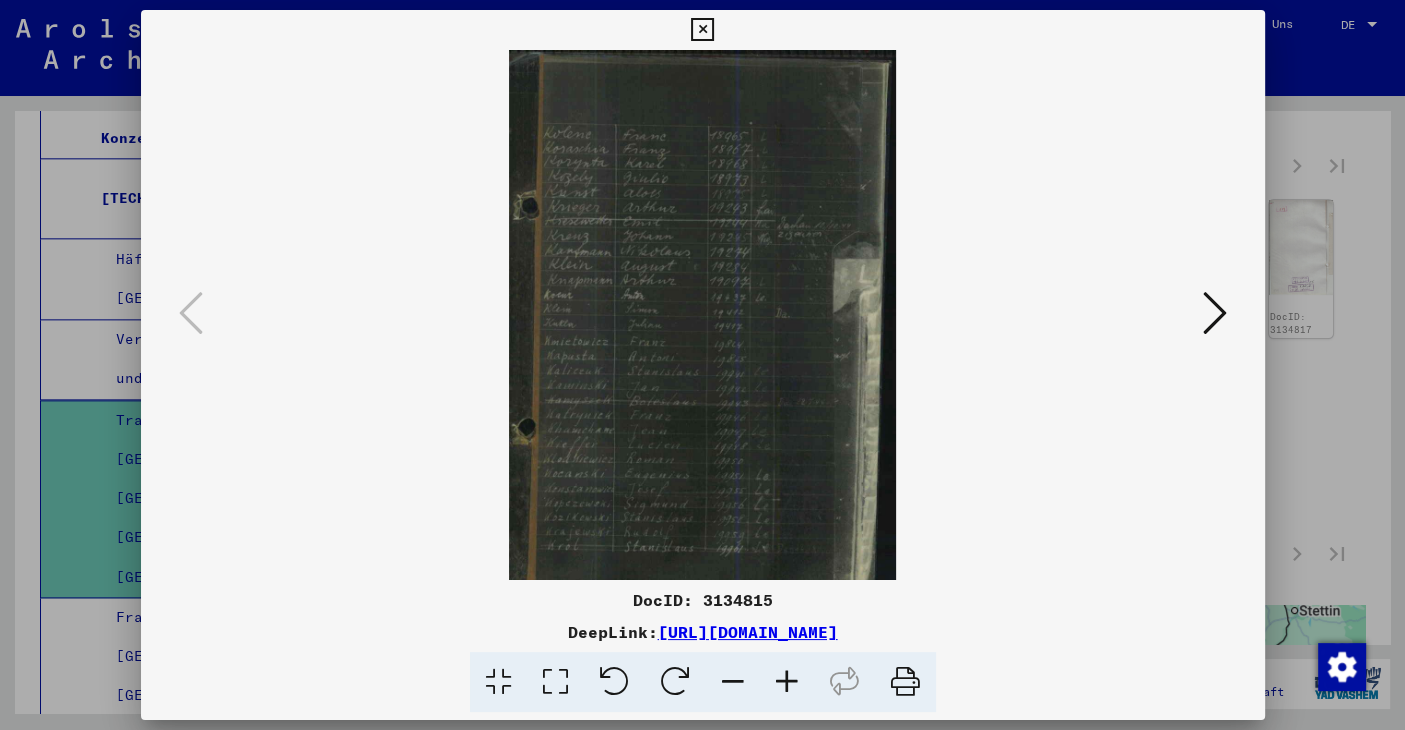 click at bounding box center (787, 682) 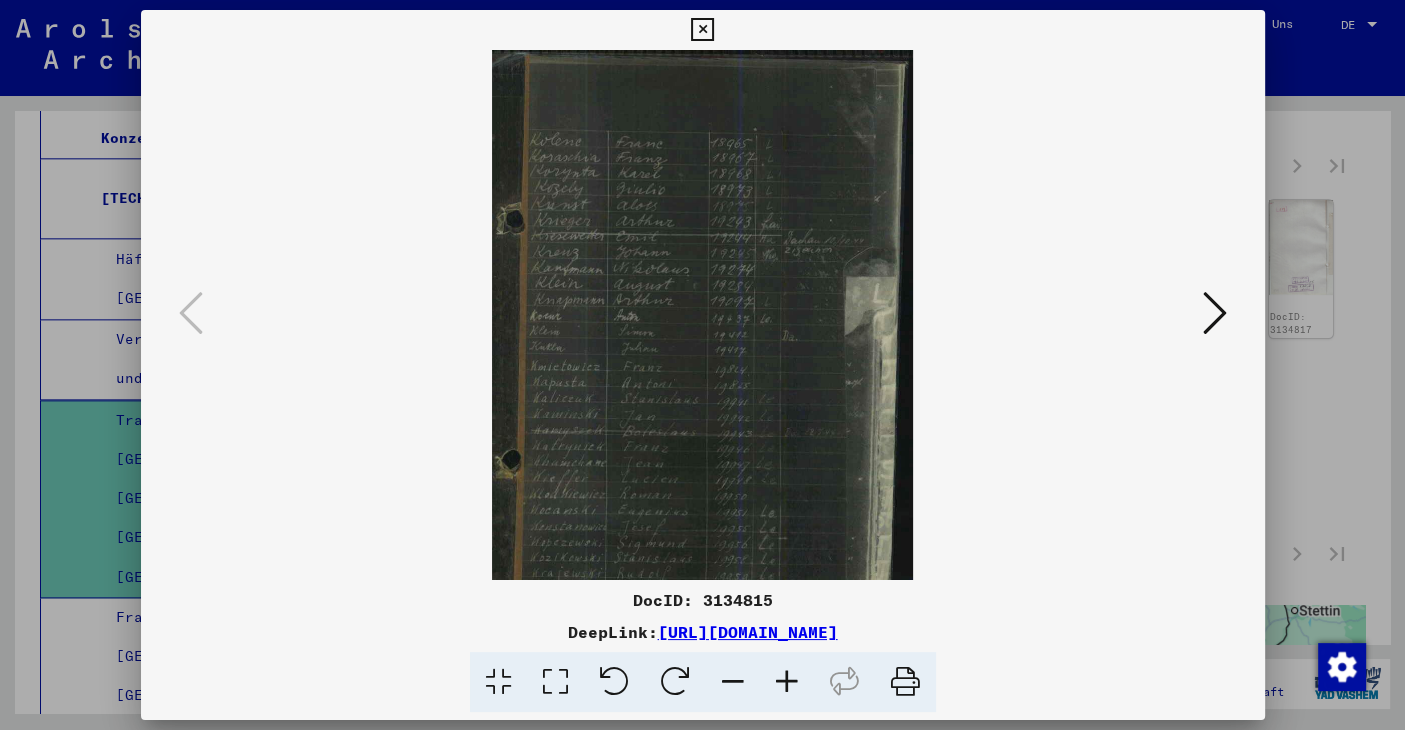 click at bounding box center [787, 682] 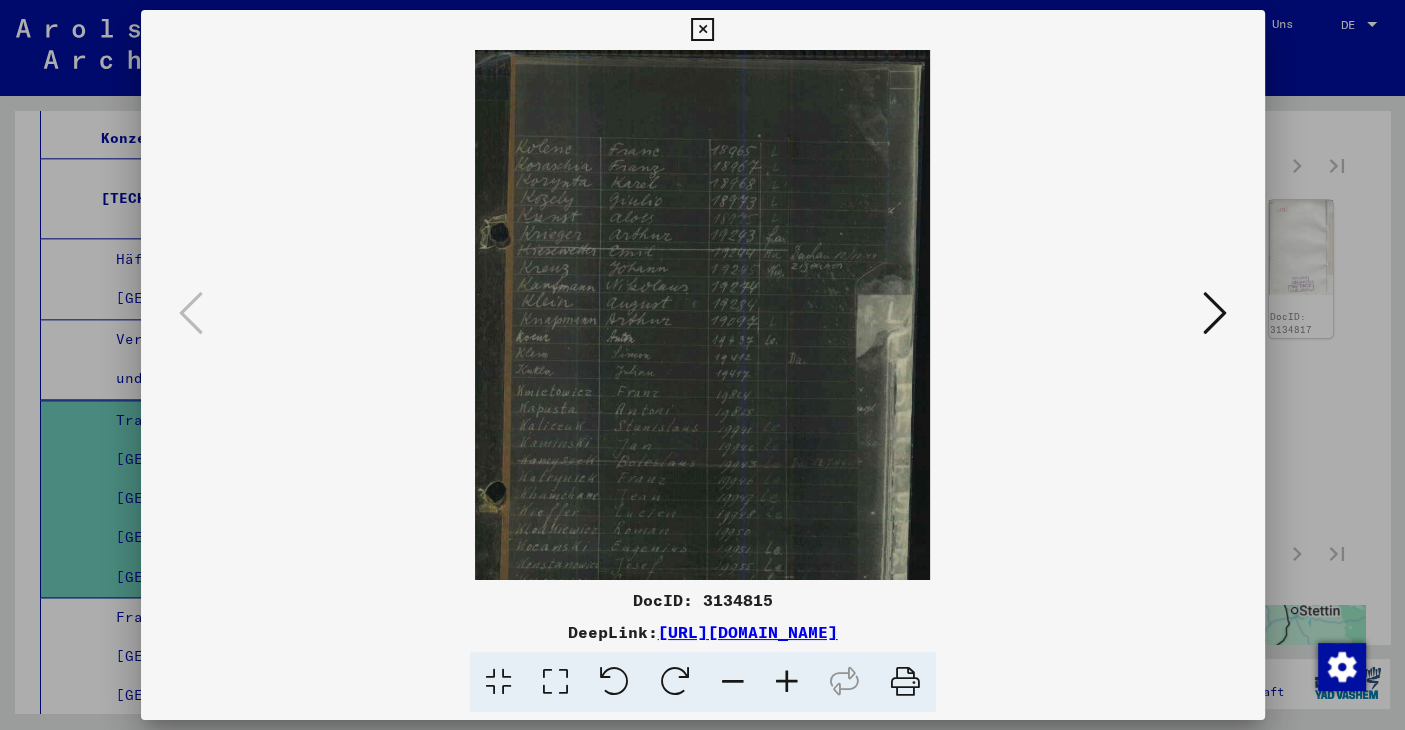 click at bounding box center (787, 682) 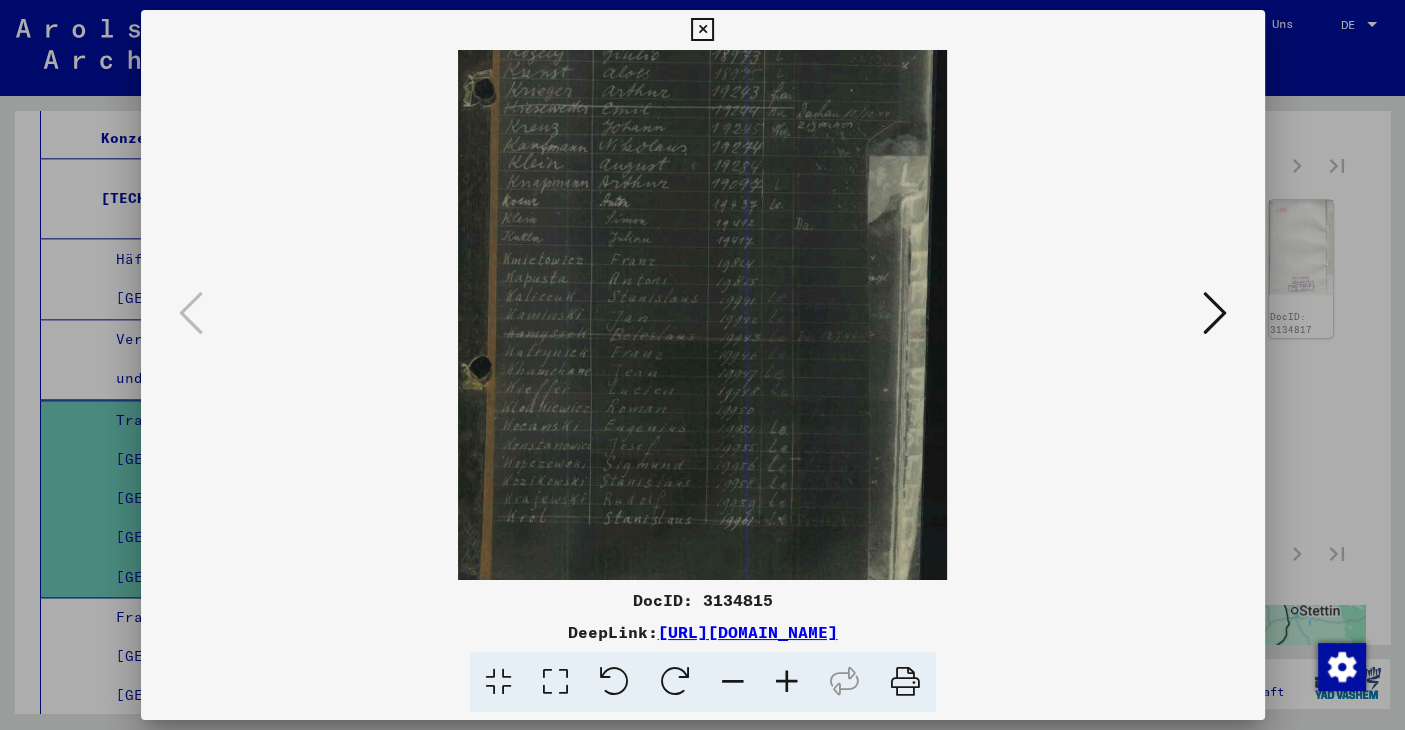 scroll, scrollTop: 200, scrollLeft: 0, axis: vertical 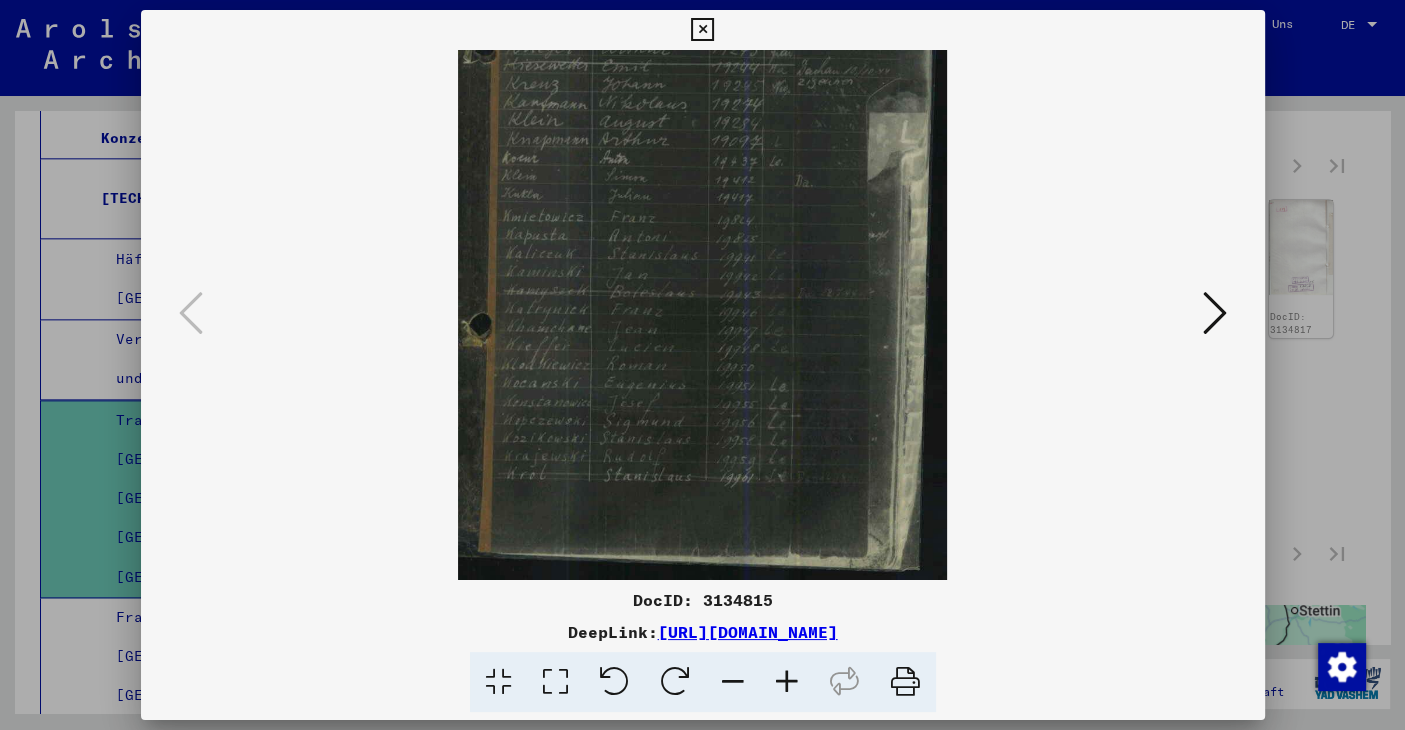 drag, startPoint x: 694, startPoint y: 553, endPoint x: 699, endPoint y: 218, distance: 335.03732 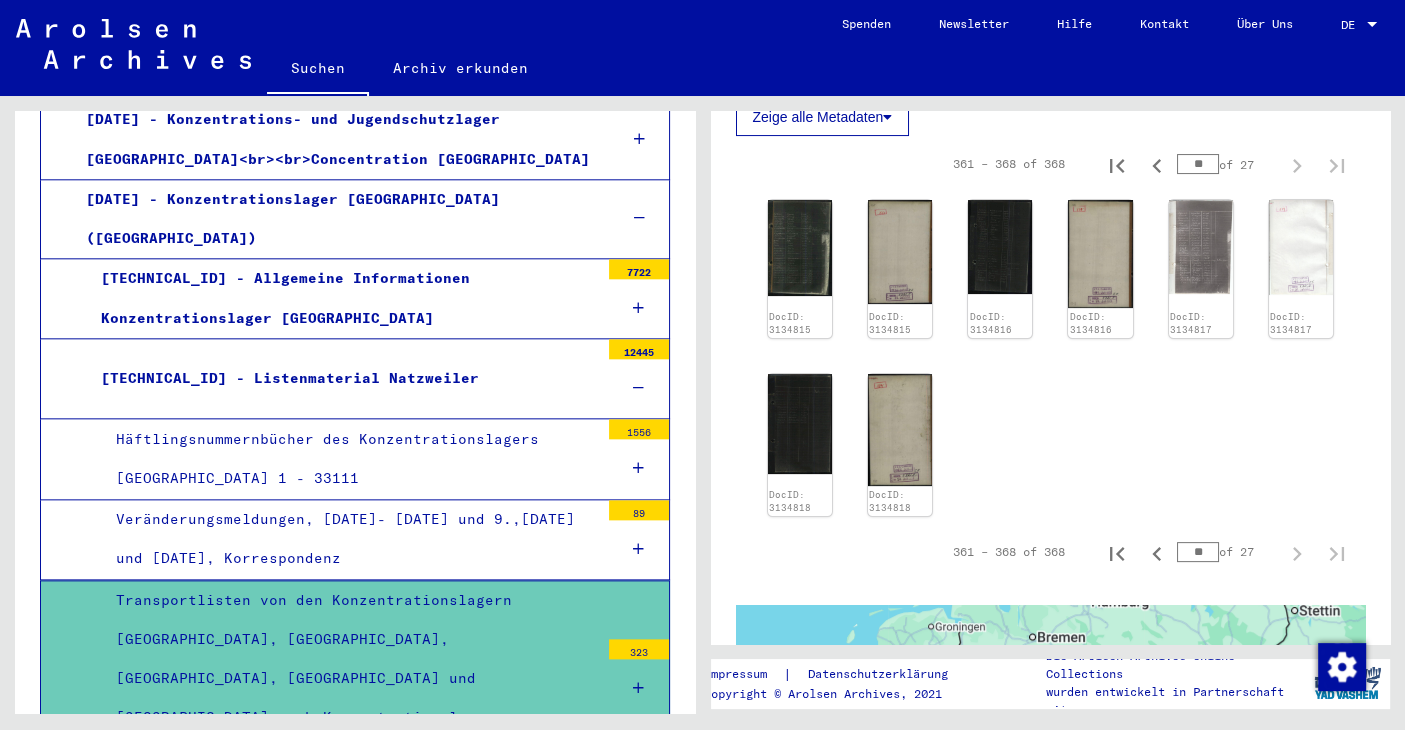 scroll, scrollTop: 2094, scrollLeft: 0, axis: vertical 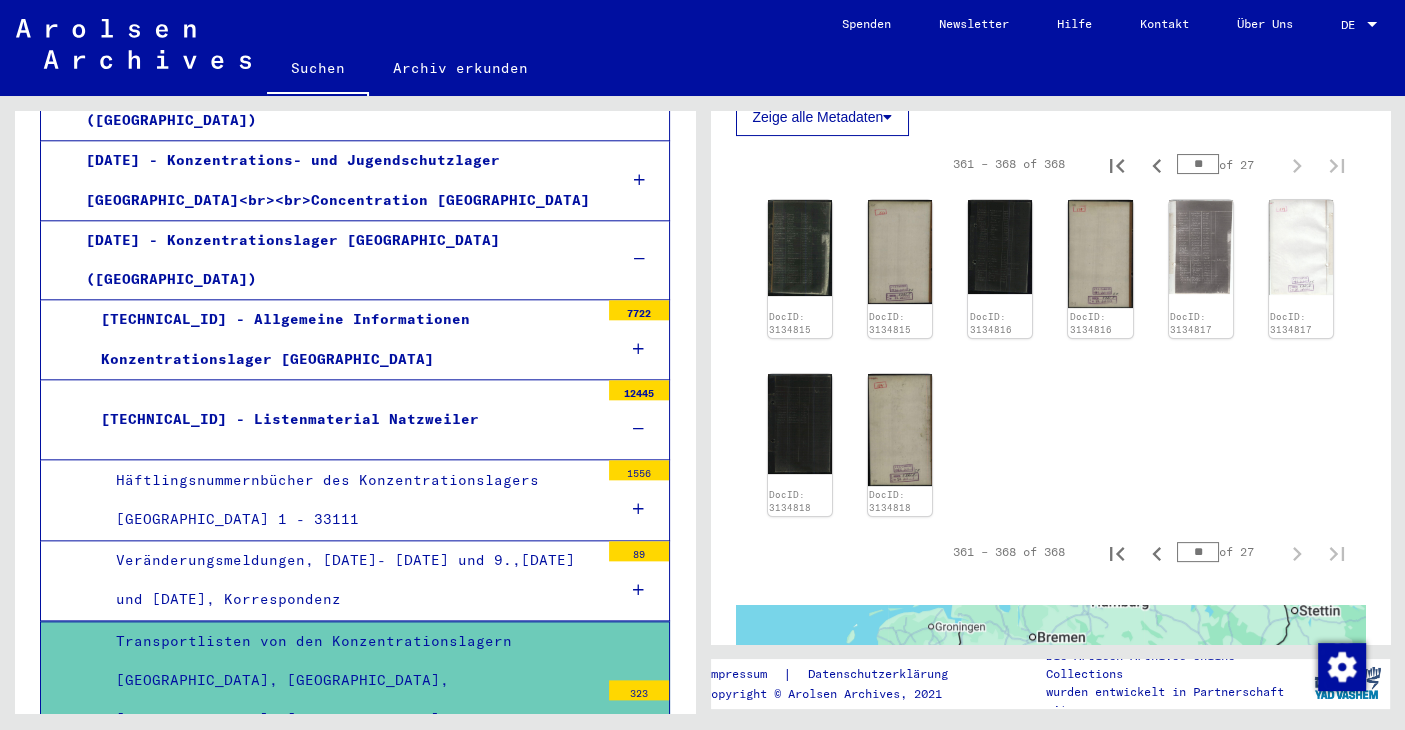 click on "[TECHNICAL_ID] - Listenmaterial Natzweiler" at bounding box center (342, 419) 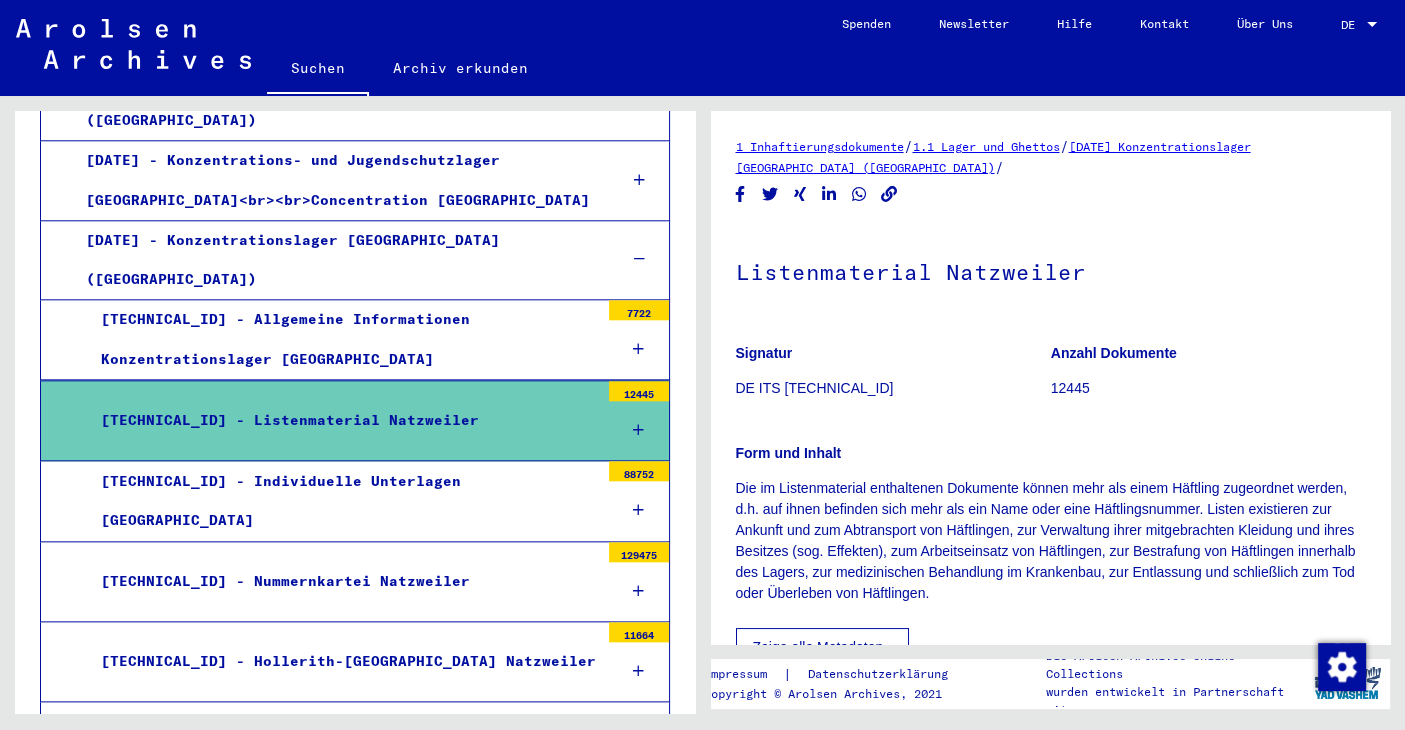scroll, scrollTop: 221, scrollLeft: 0, axis: vertical 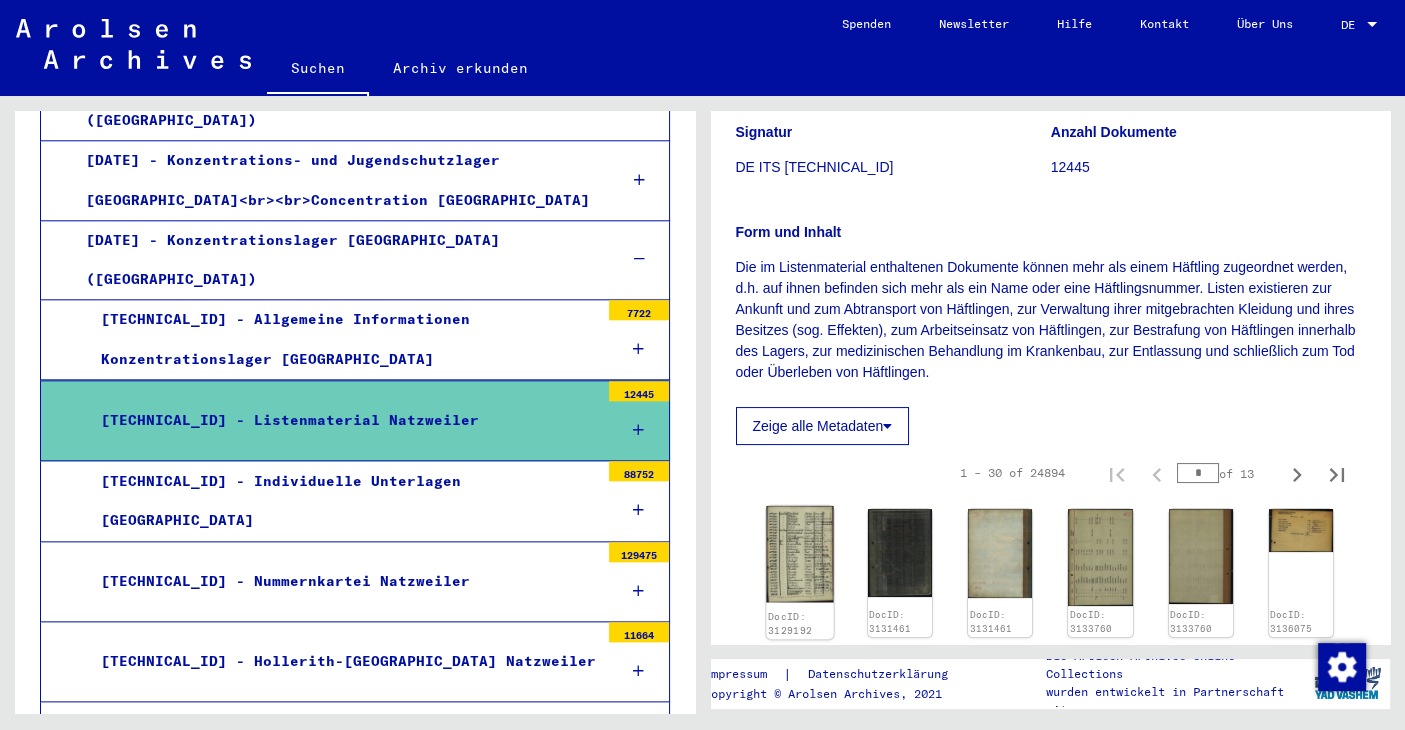 click 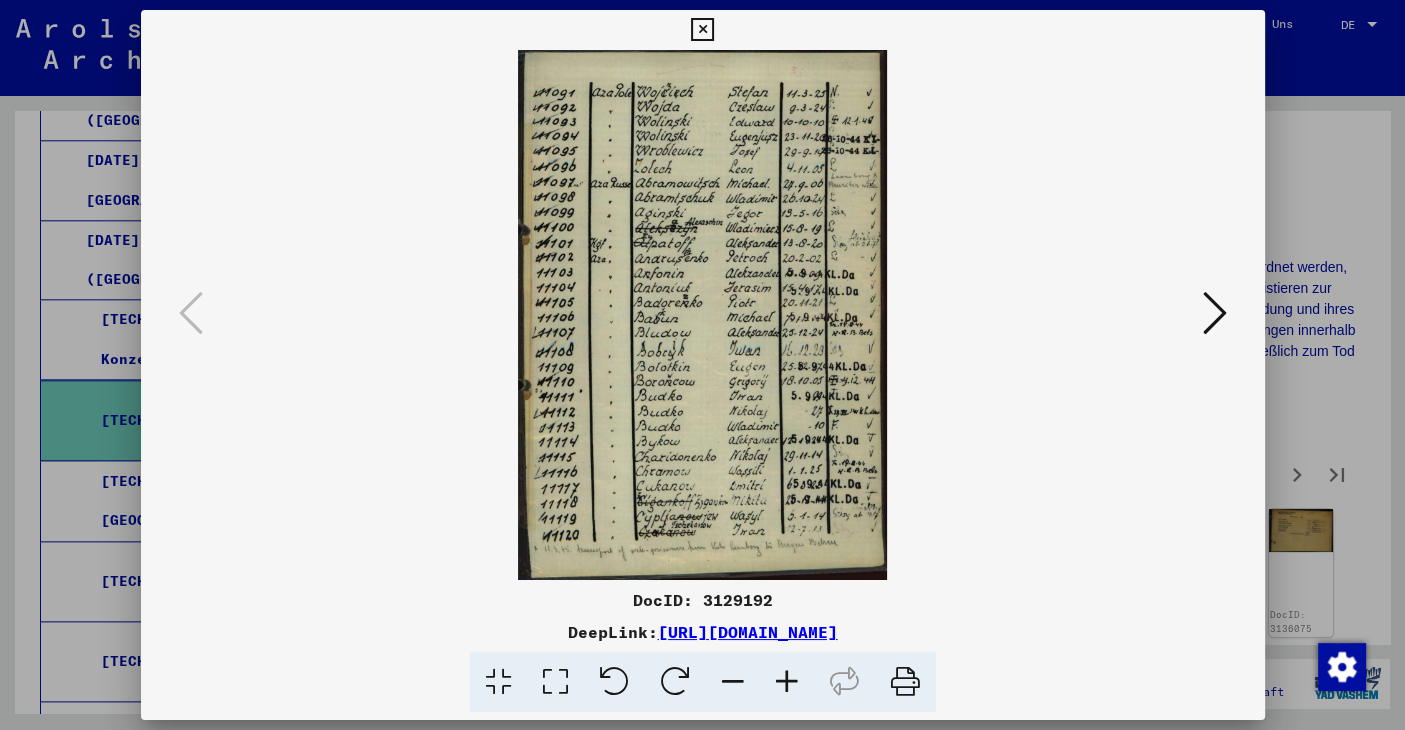 click at bounding box center [1215, 313] 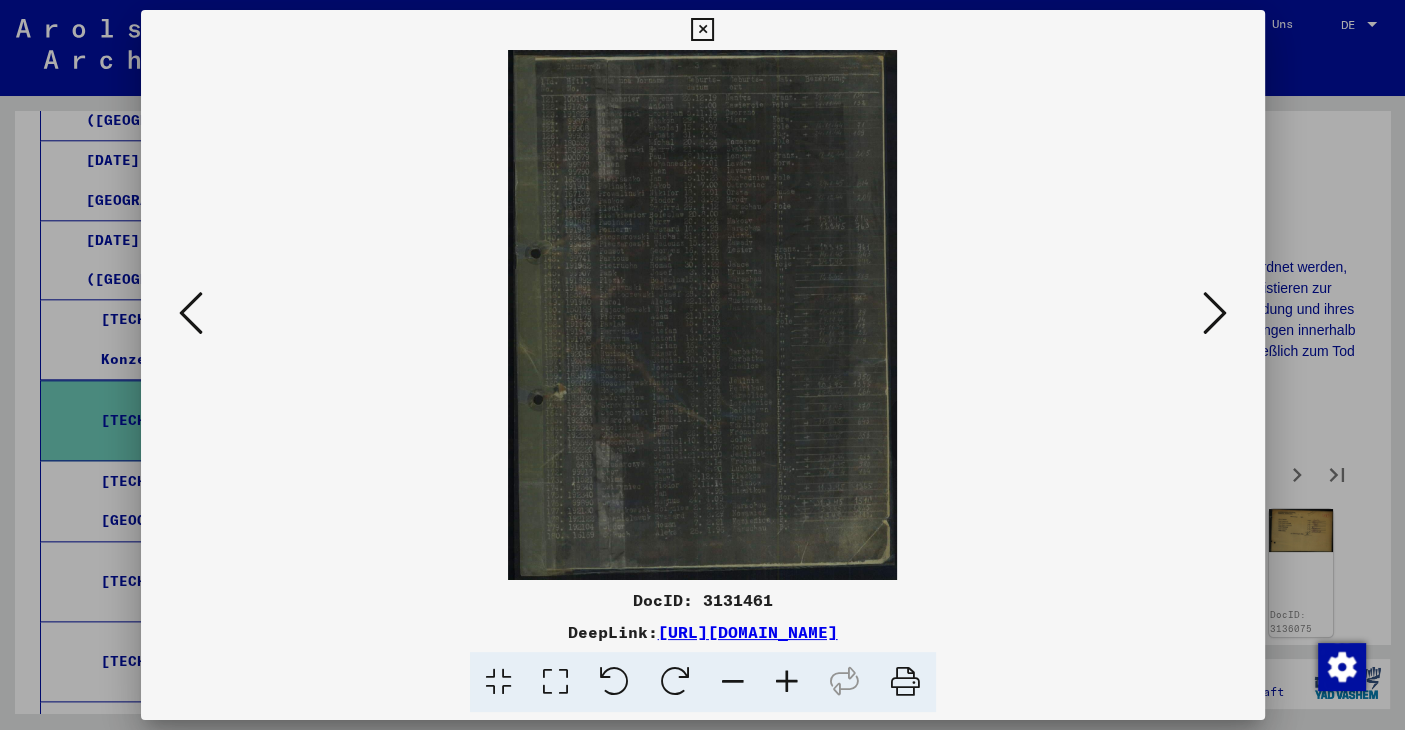 click at bounding box center (1215, 313) 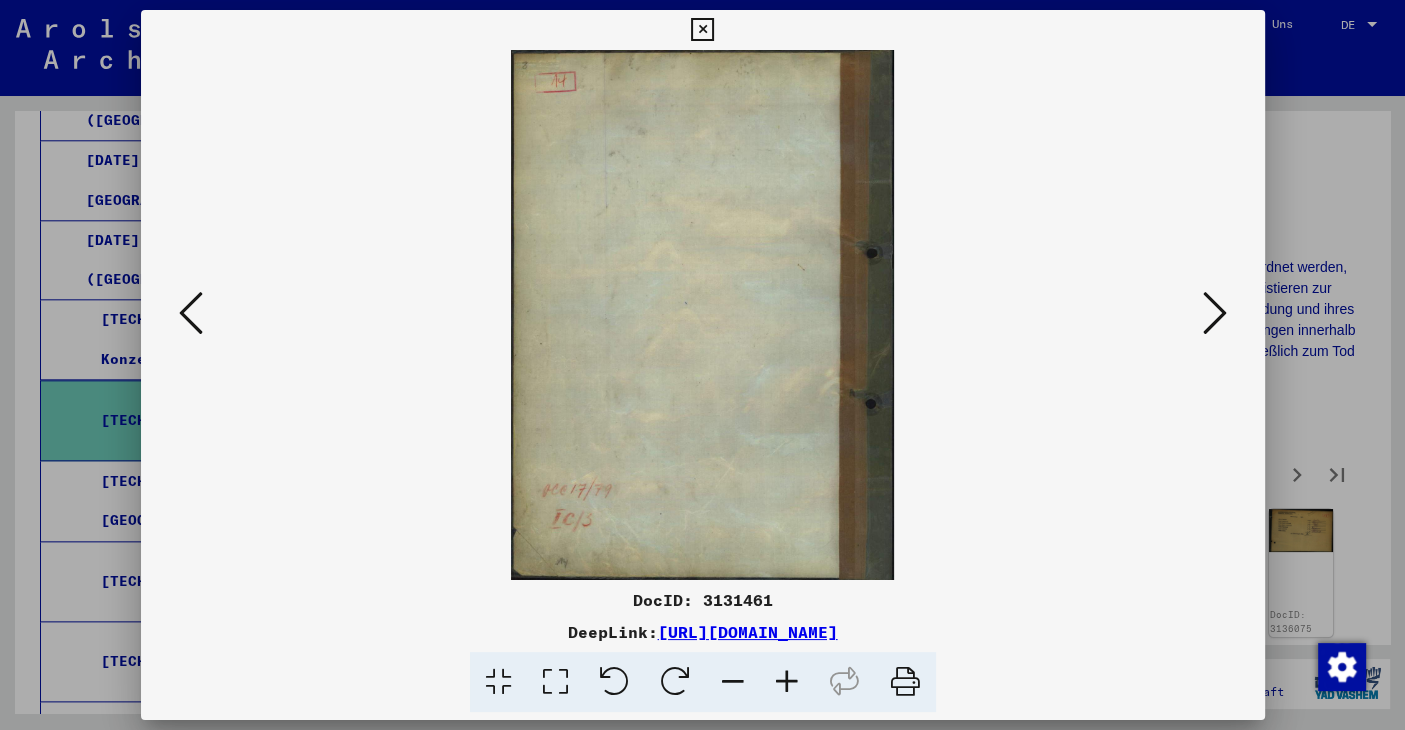 click at bounding box center (1215, 313) 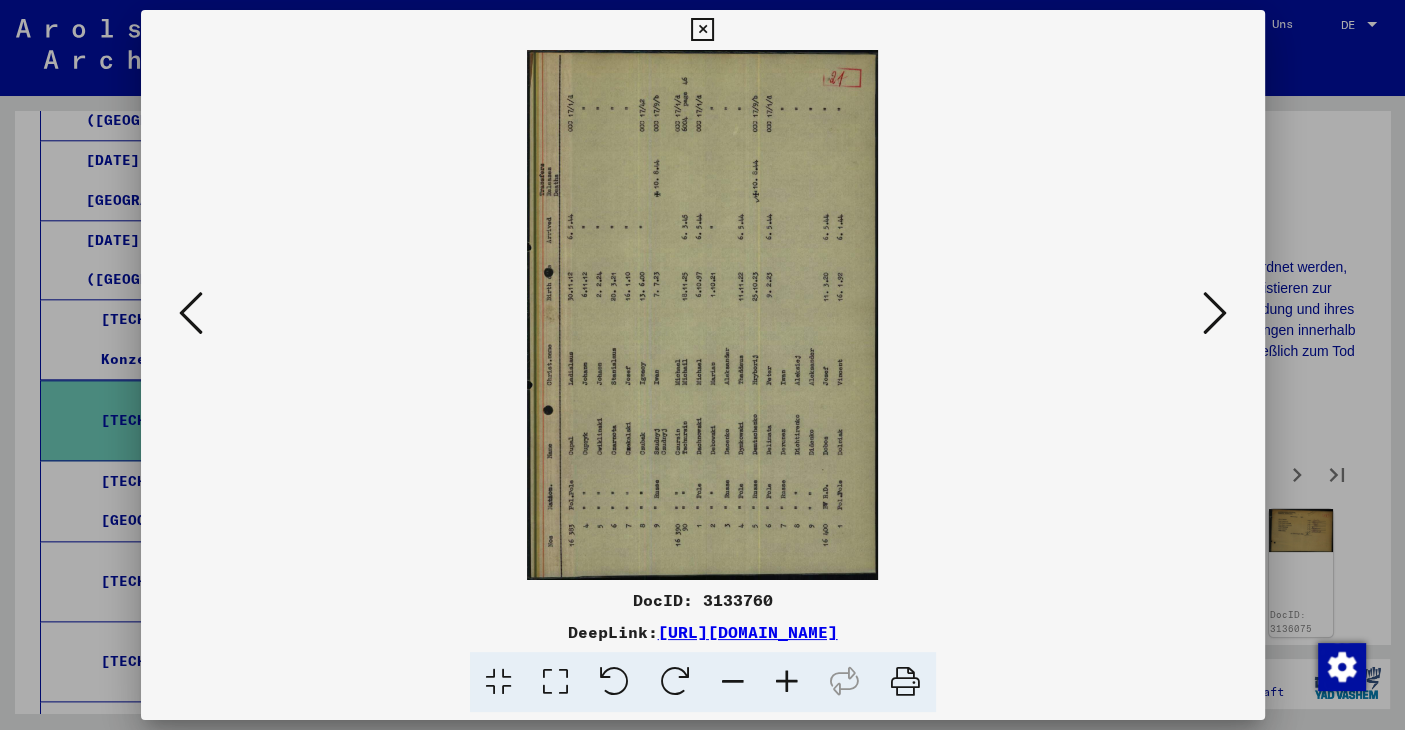 click at bounding box center [702, 30] 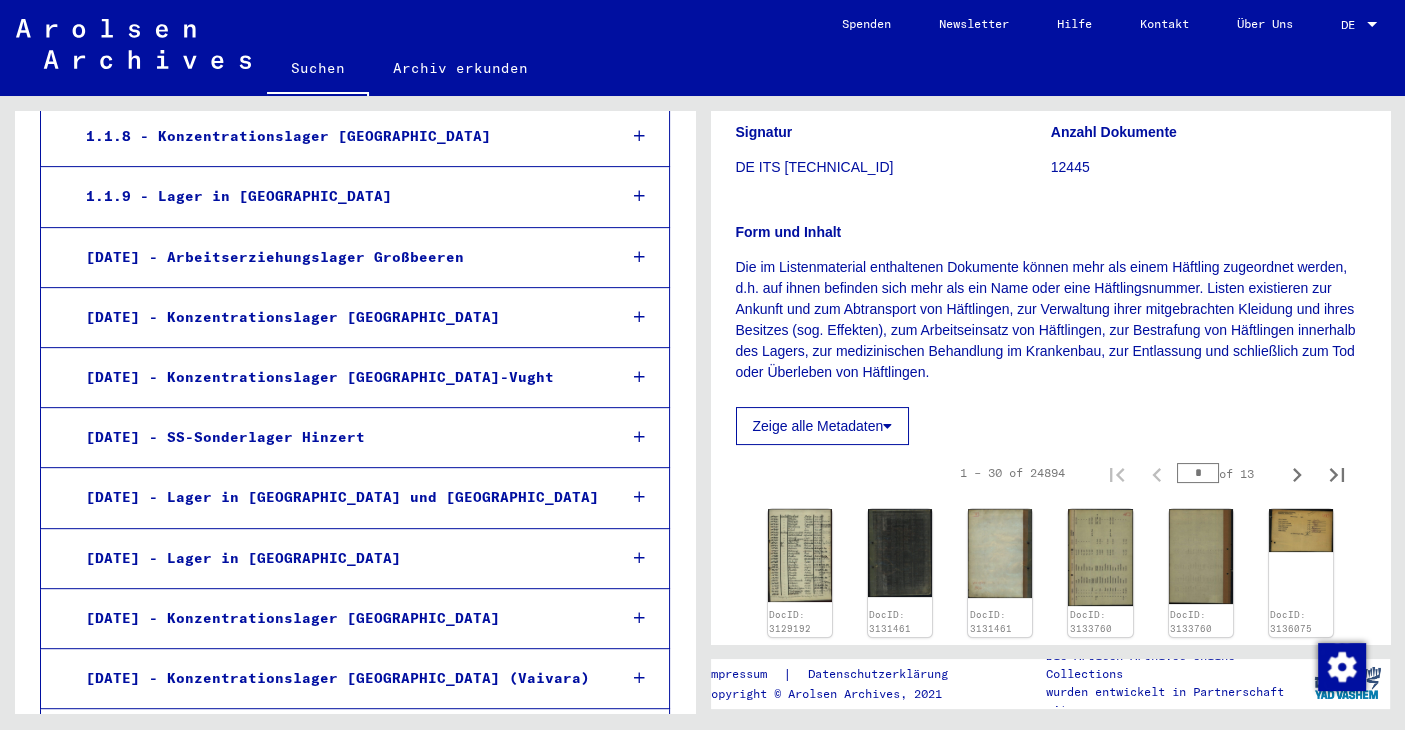 scroll, scrollTop: 659, scrollLeft: 0, axis: vertical 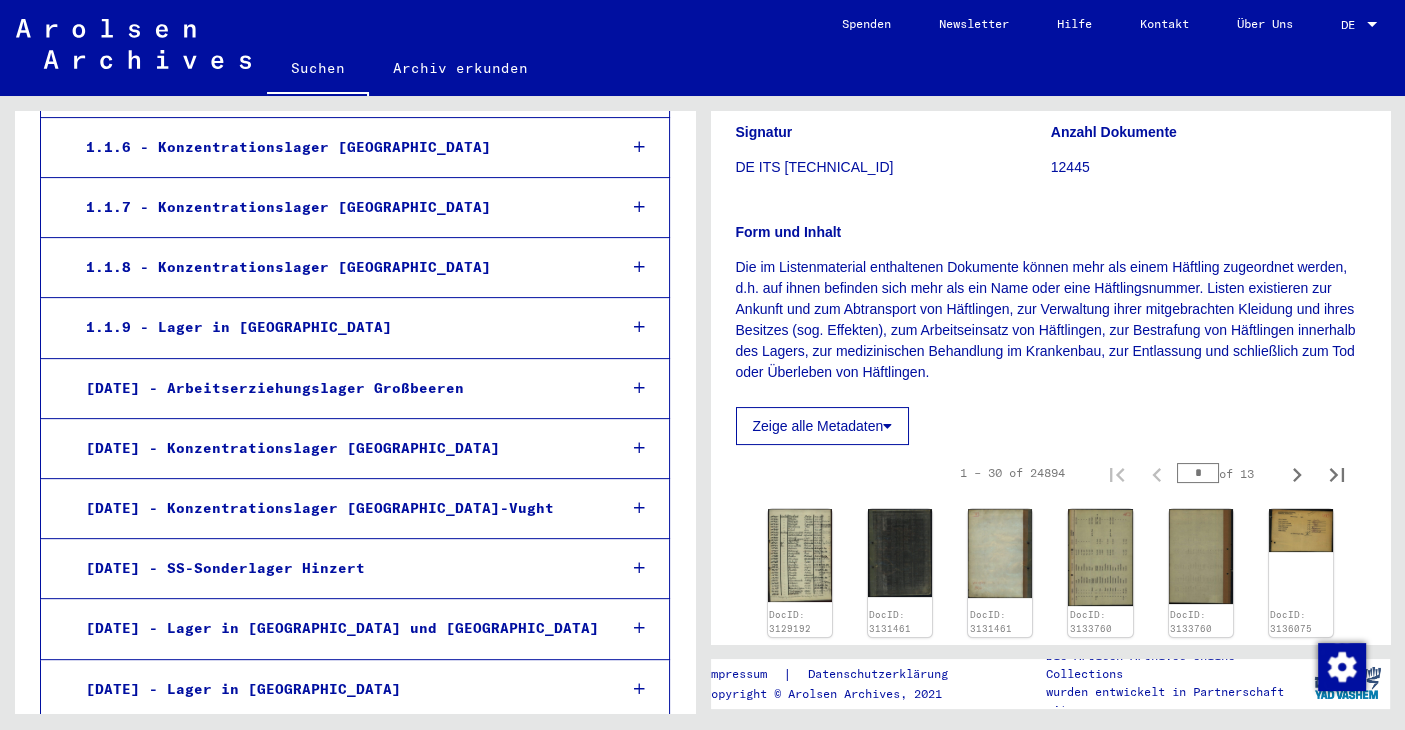 click on "1.1.8 - Konzentrationslager [GEOGRAPHIC_DATA]" at bounding box center (336, 267) 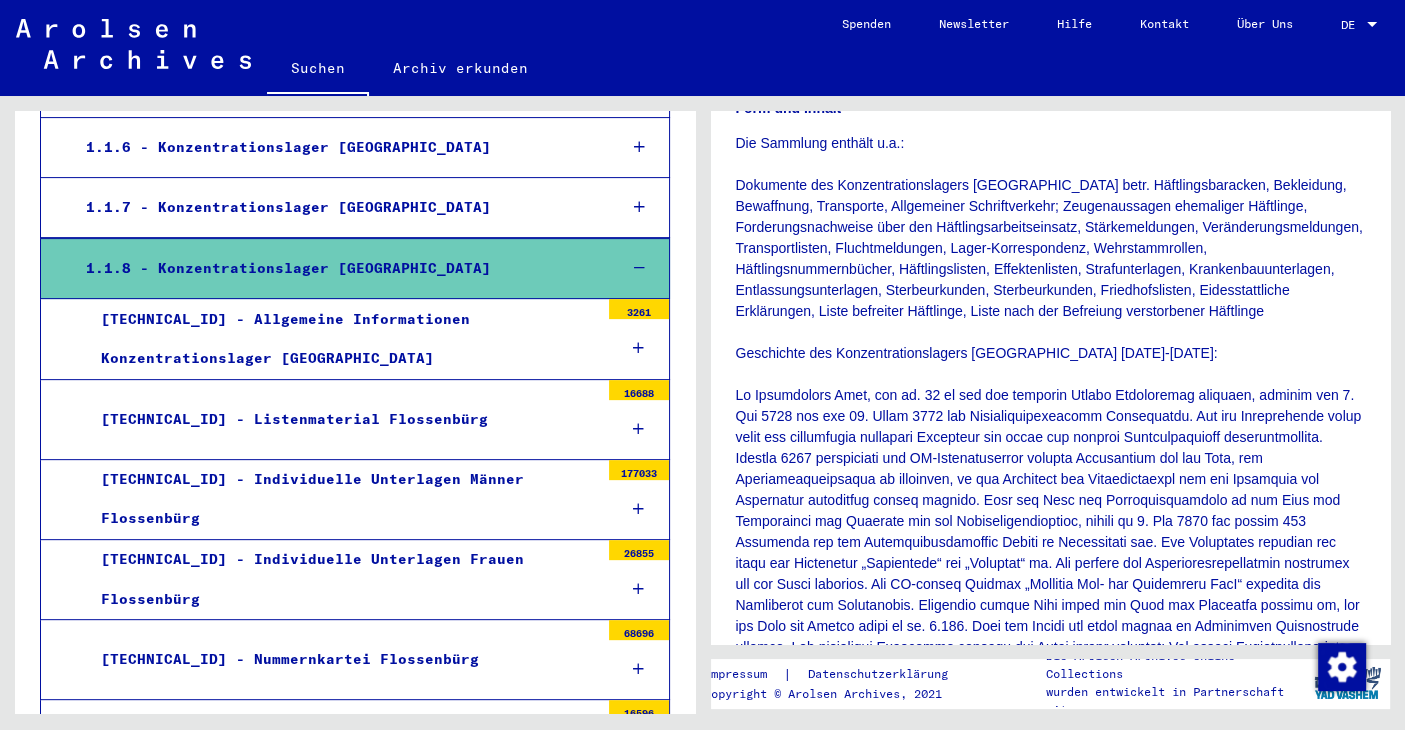 scroll, scrollTop: 0, scrollLeft: 0, axis: both 